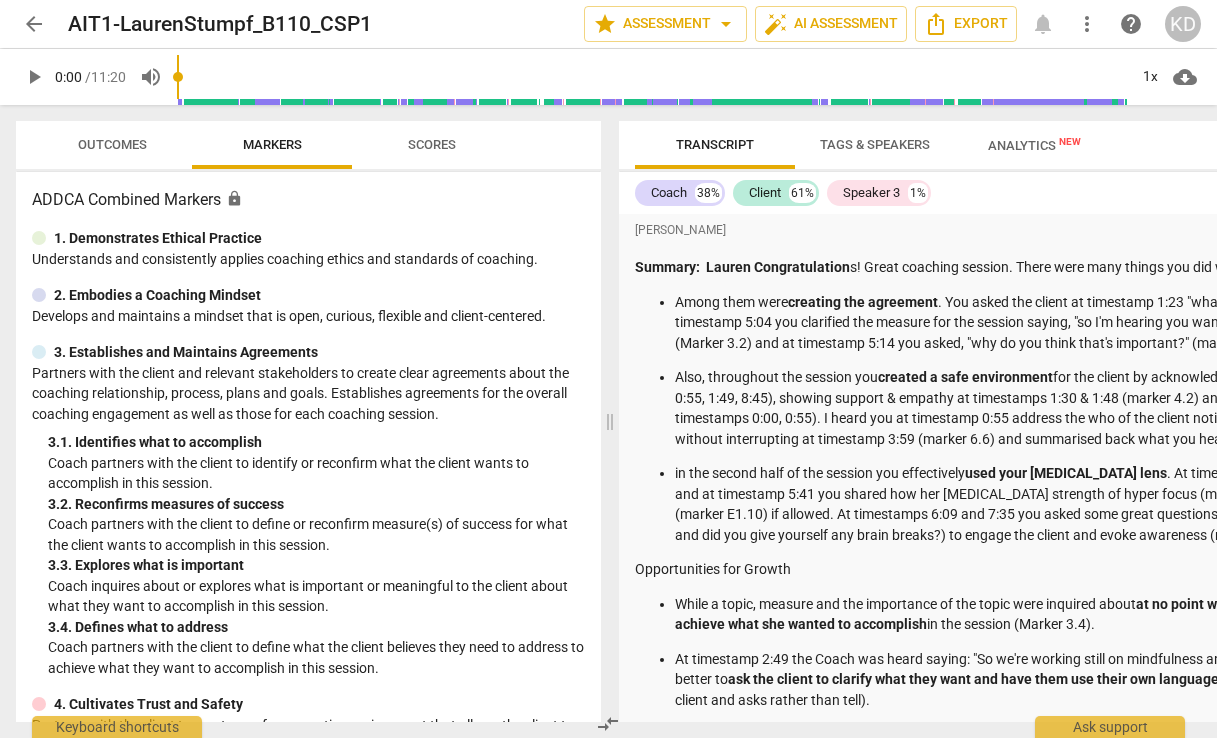 scroll, scrollTop: 0, scrollLeft: 0, axis: both 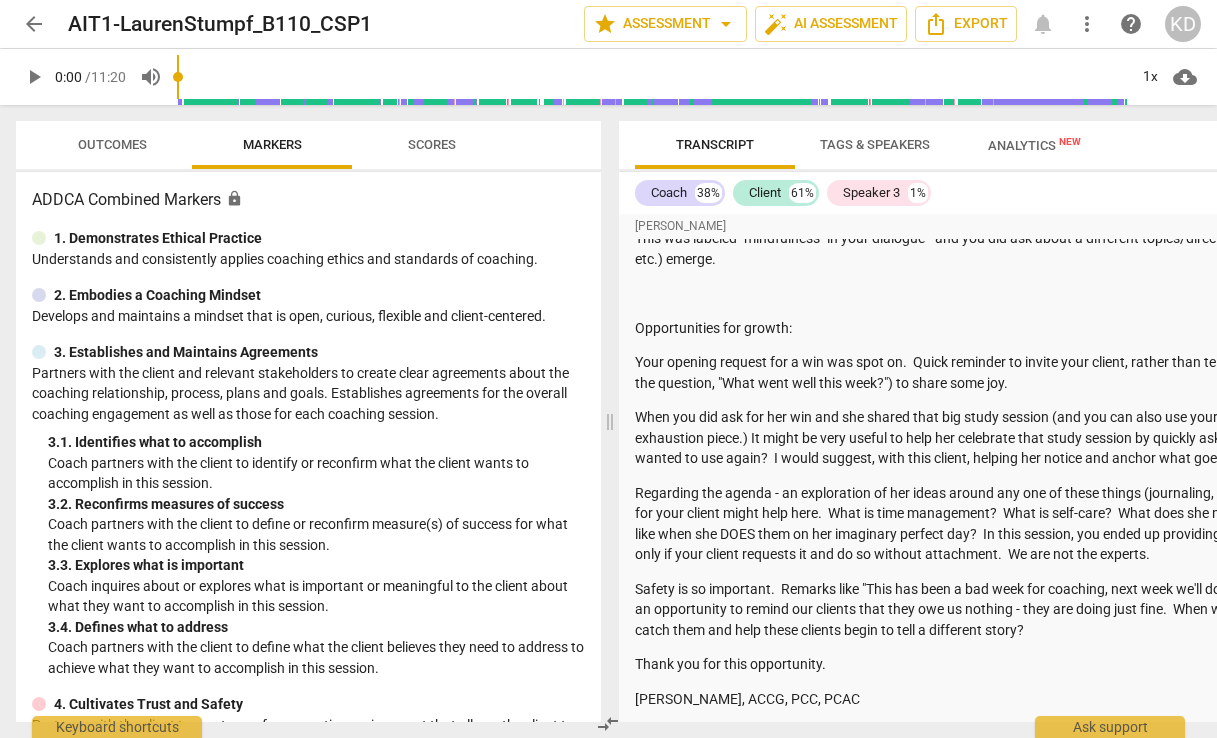 click on "Opportunities for growth:" at bounding box center (1104, 328) 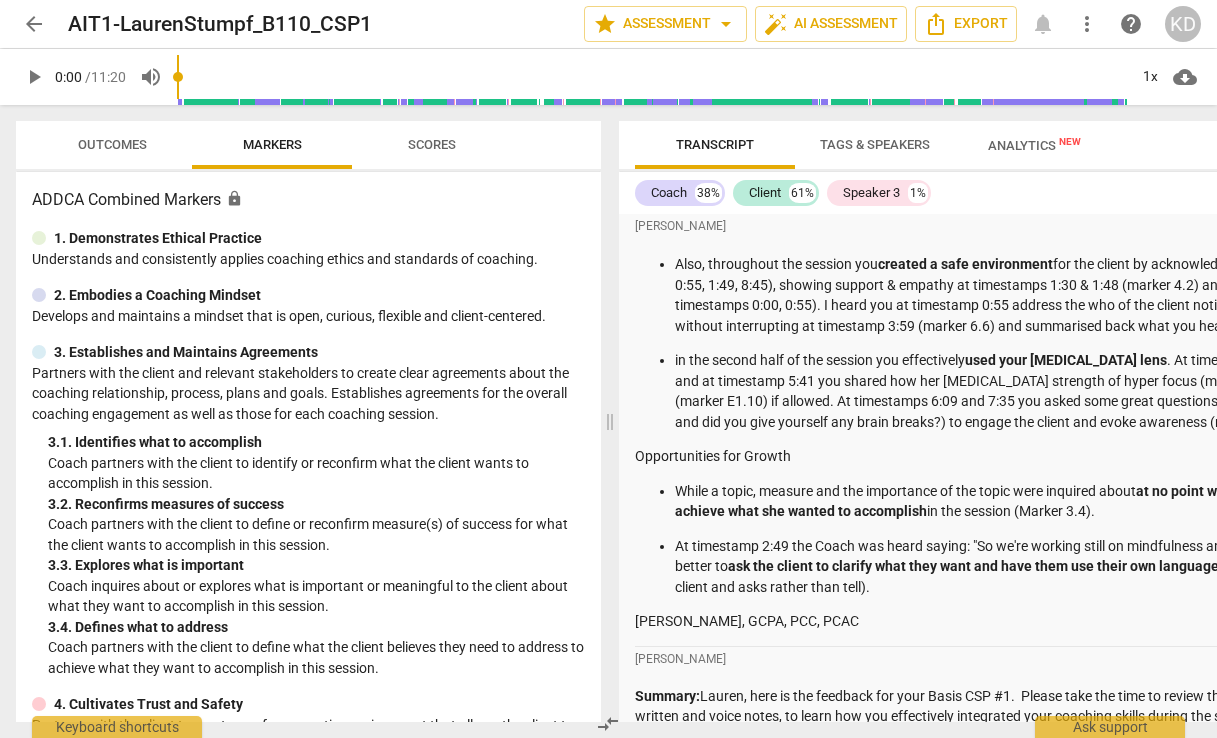 scroll, scrollTop: 0, scrollLeft: 0, axis: both 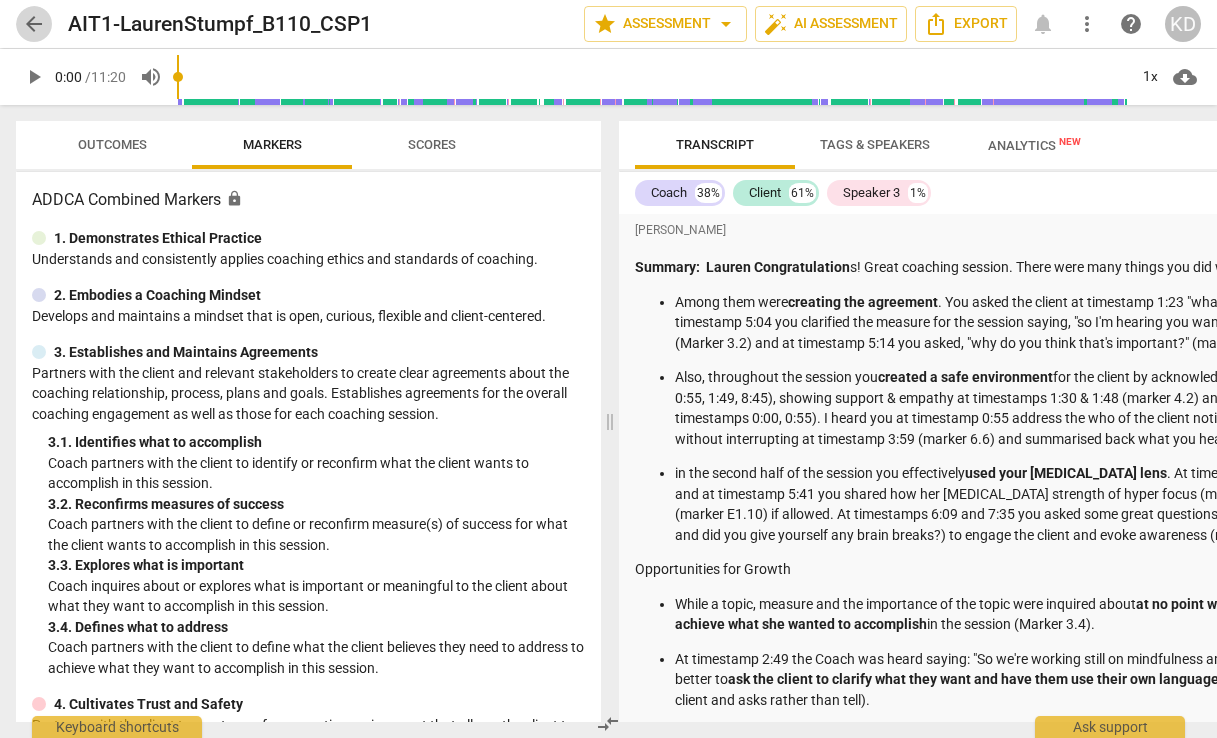 click on "arrow_back" at bounding box center [34, 24] 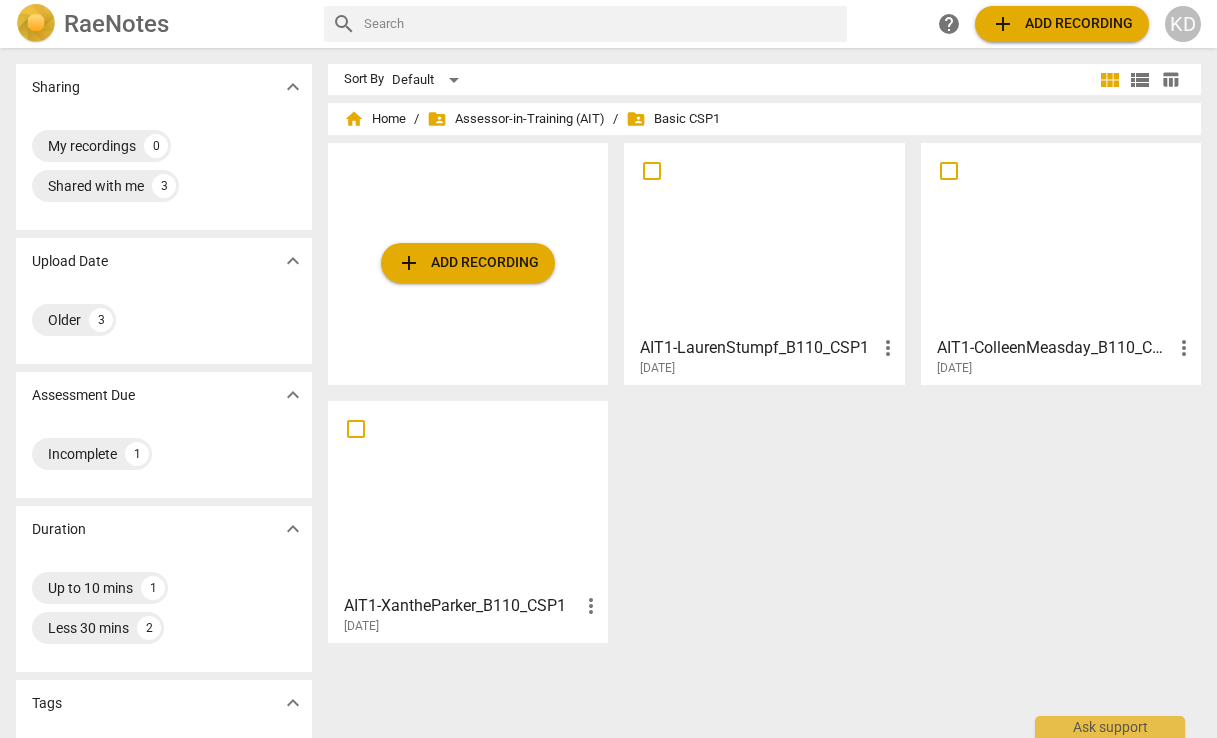 click at bounding box center (1061, 238) 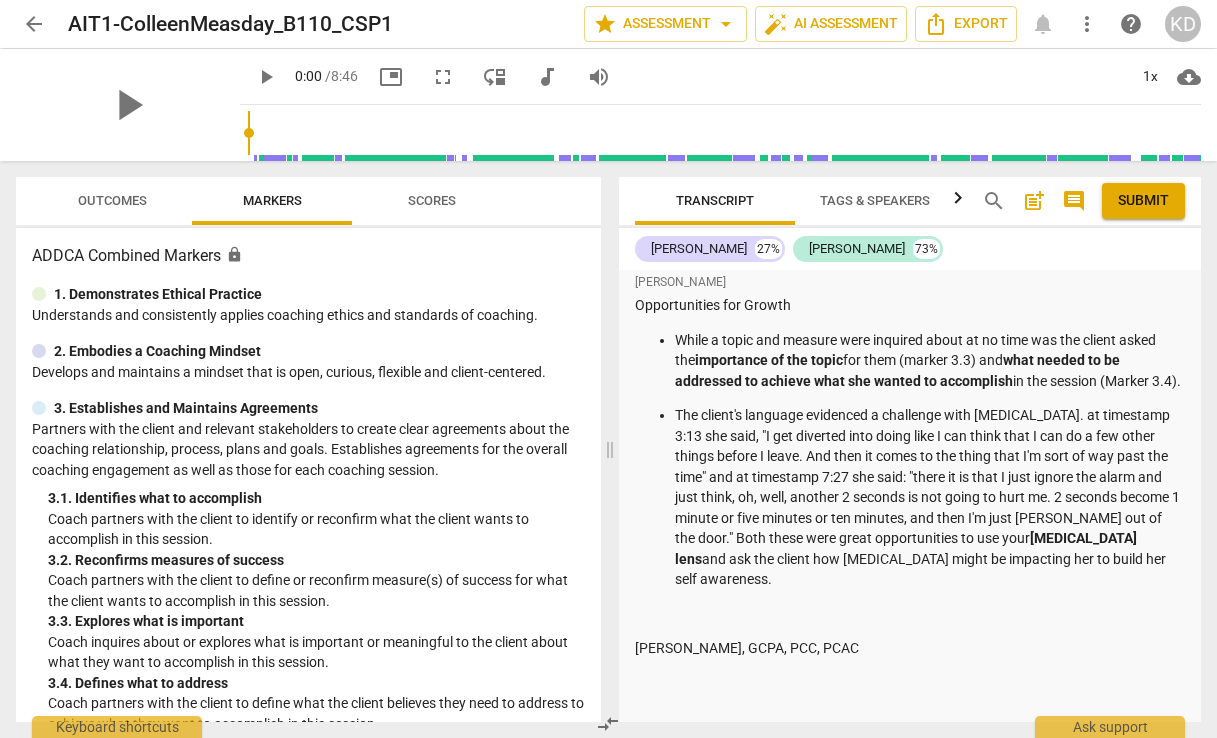 scroll, scrollTop: 519, scrollLeft: 0, axis: vertical 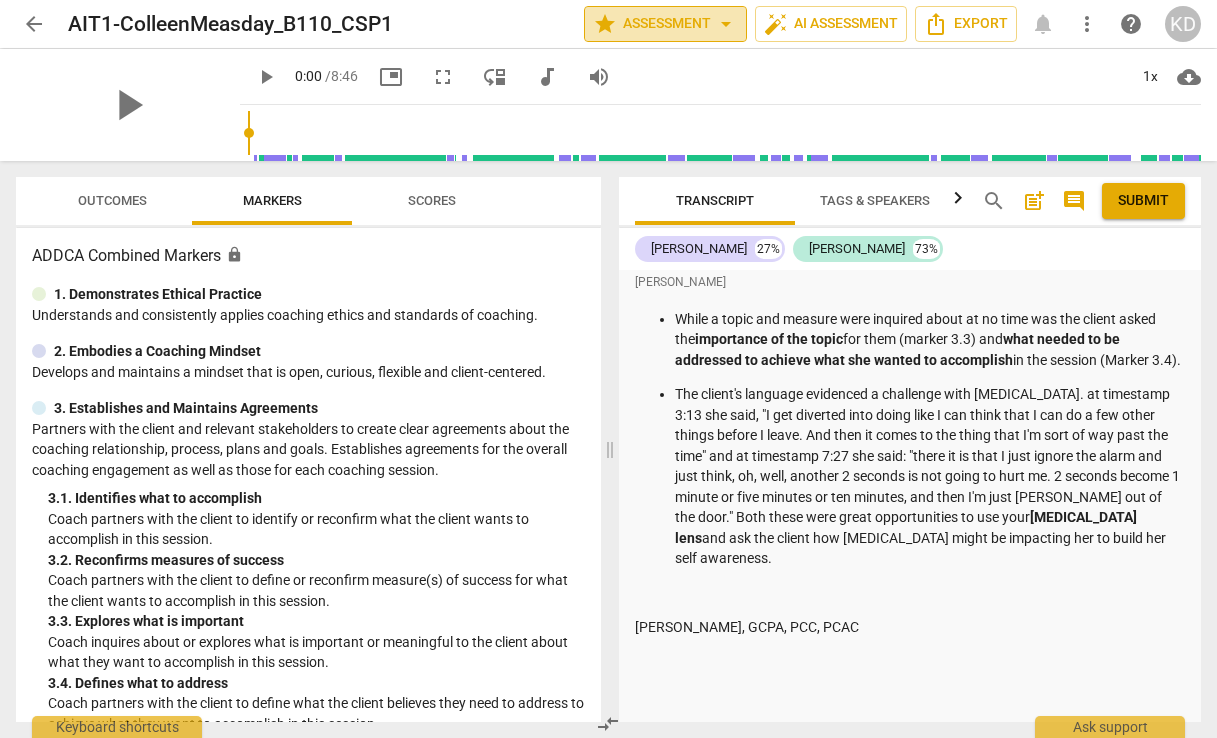 click on "star    Assessment   arrow_drop_down" at bounding box center (665, 24) 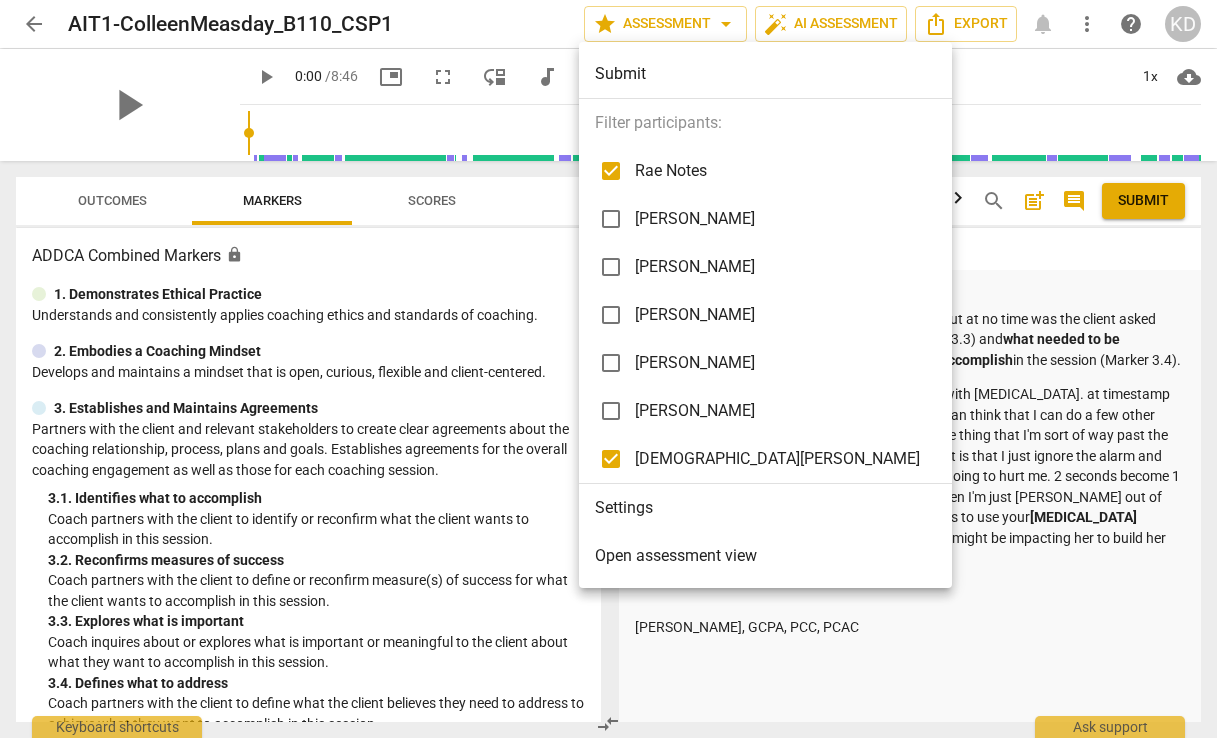 click at bounding box center [608, 369] 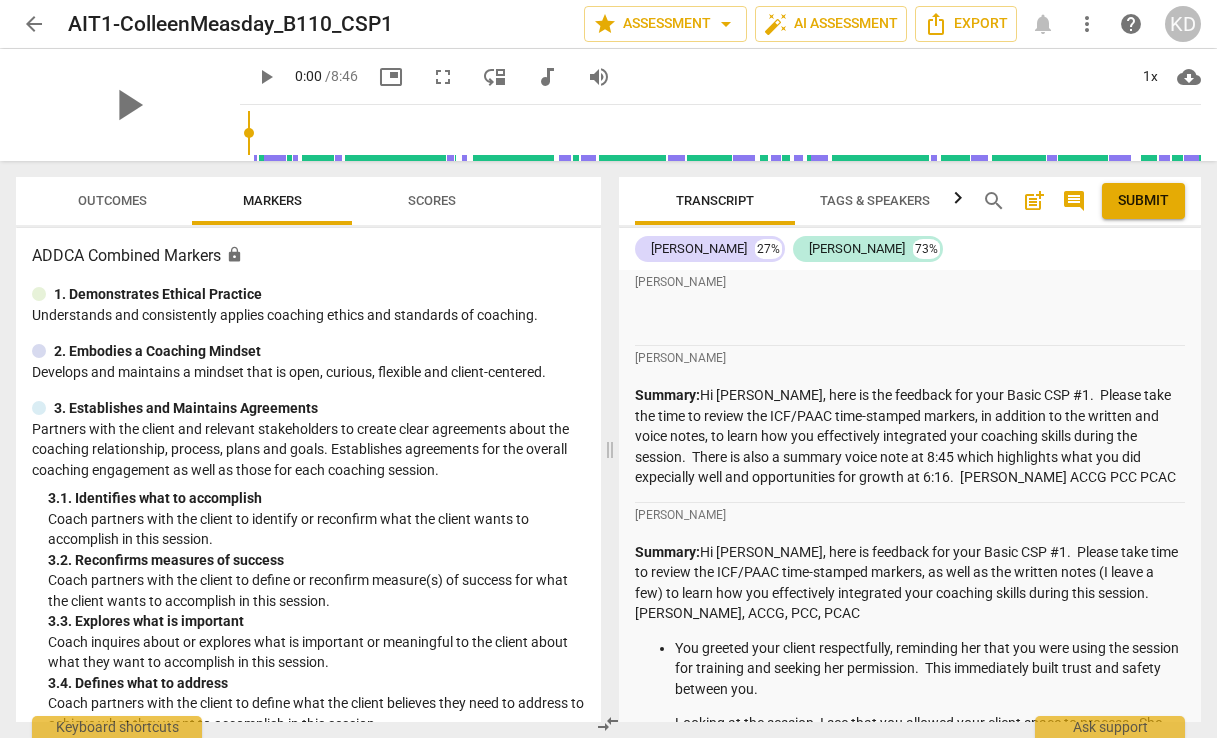 scroll, scrollTop: 1037, scrollLeft: 0, axis: vertical 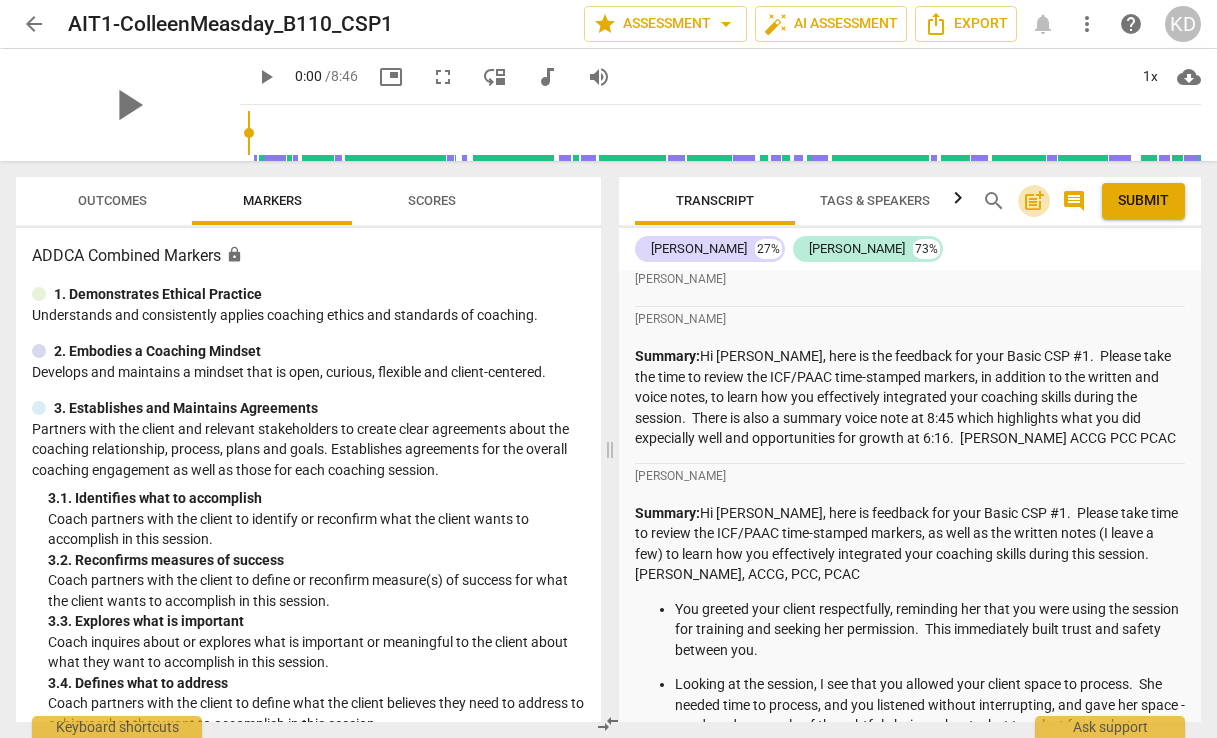 click on "post_add" at bounding box center (1034, 201) 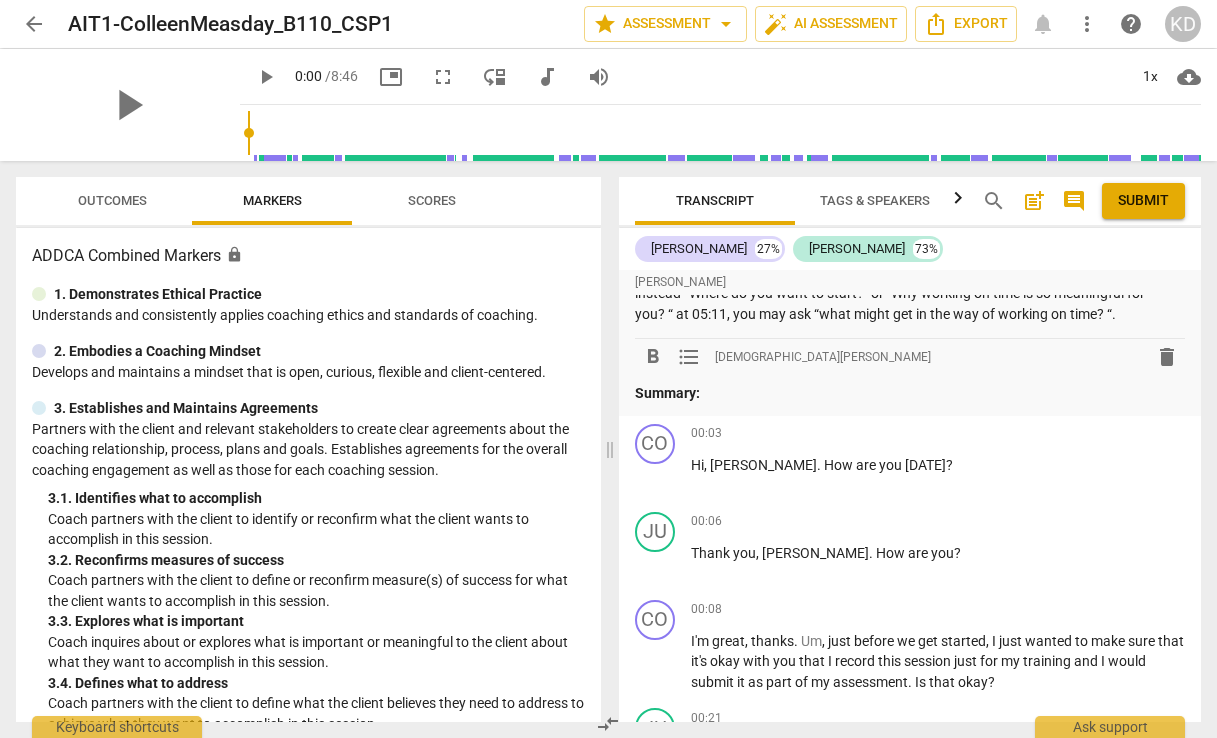 scroll, scrollTop: 4447, scrollLeft: 0, axis: vertical 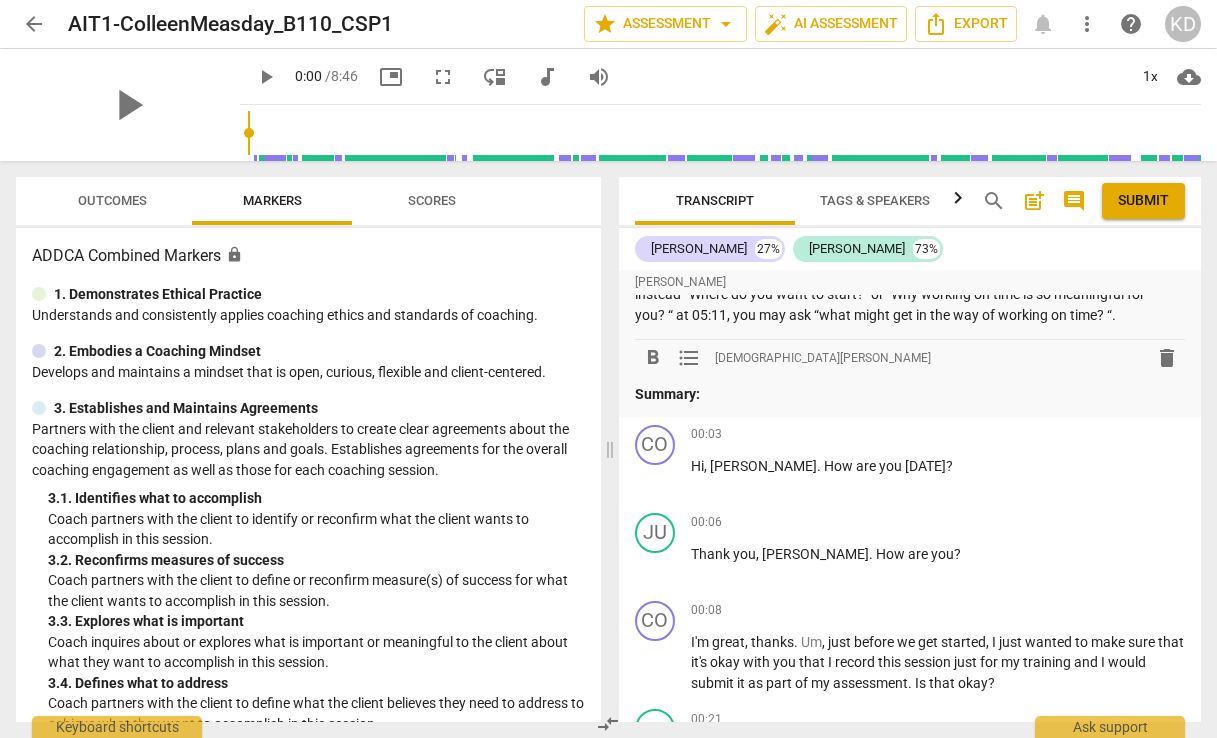 type 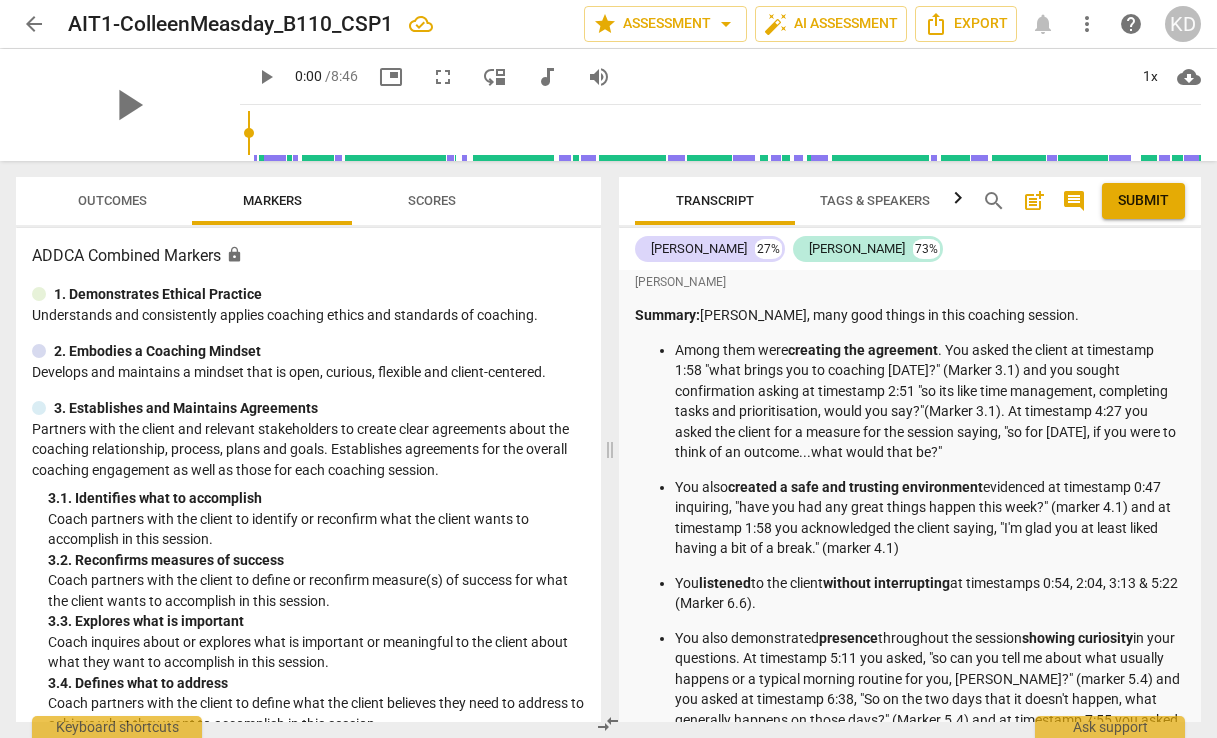 scroll, scrollTop: 0, scrollLeft: 0, axis: both 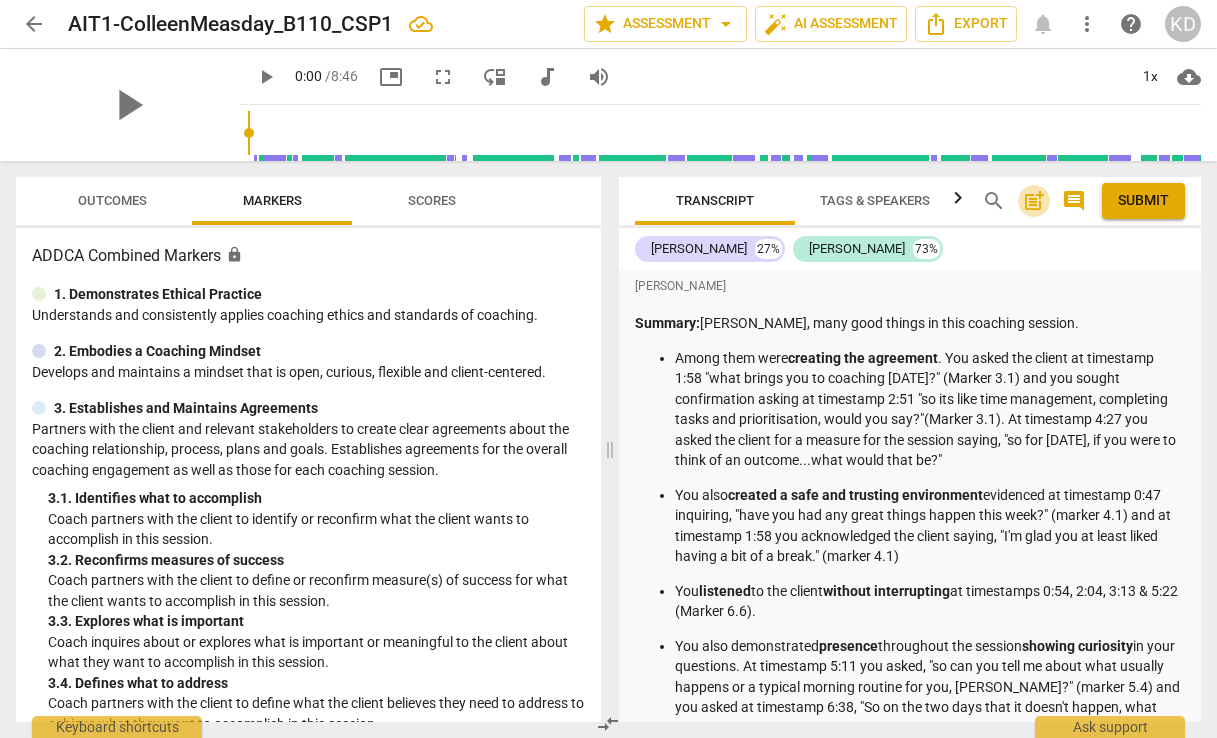click on "post_add" at bounding box center [1034, 201] 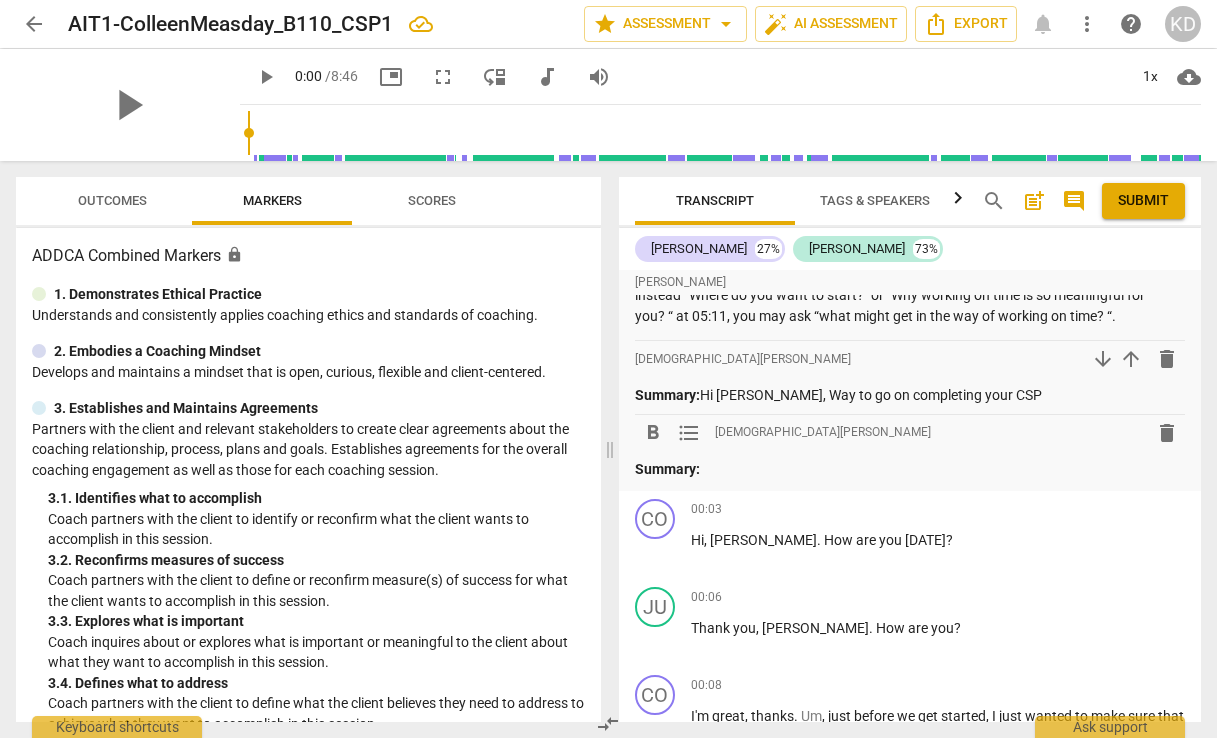 scroll, scrollTop: 4417, scrollLeft: 0, axis: vertical 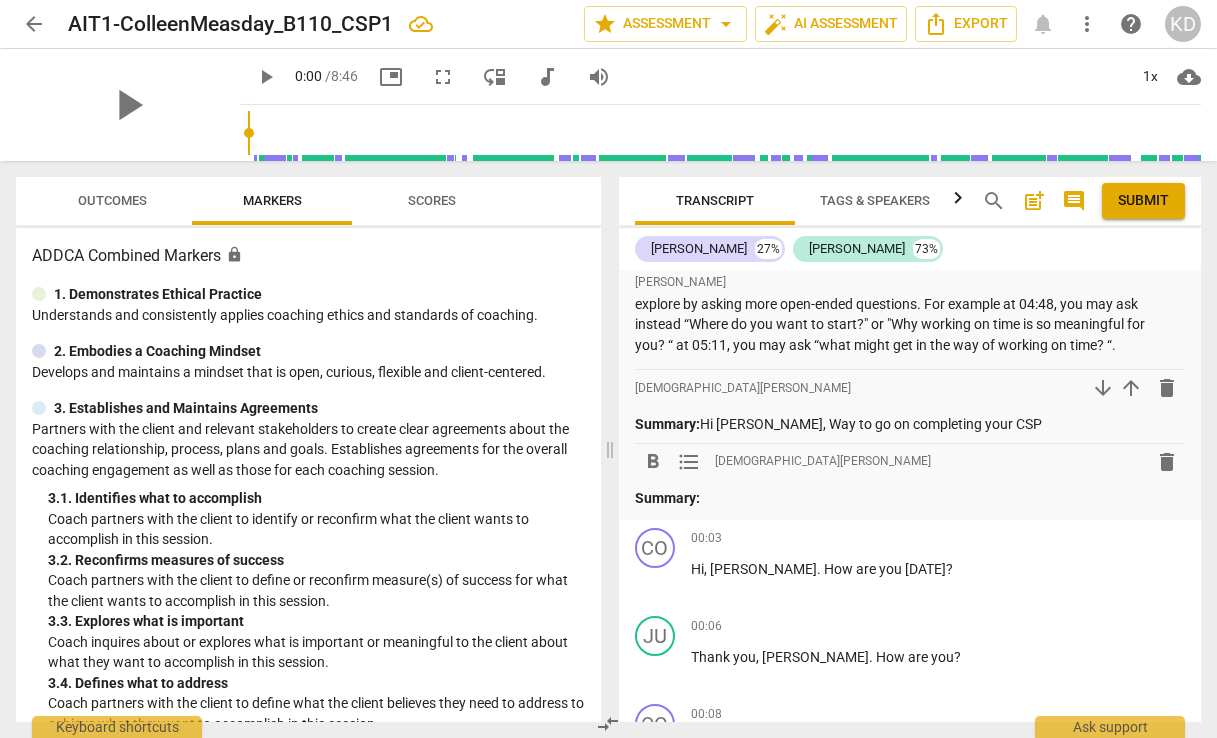 click on "delete" at bounding box center (1167, 462) 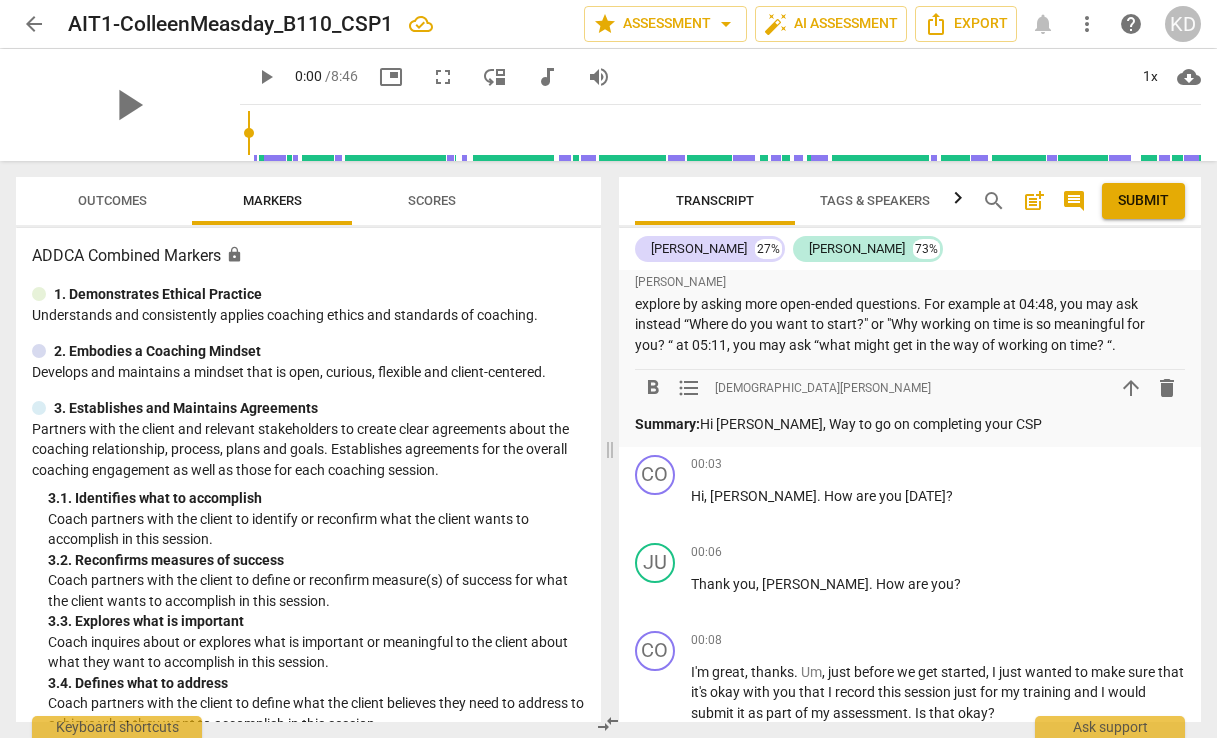 click on "Summary:   Hi [PERSON_NAME], Way to go on completing your CSP" at bounding box center [910, 424] 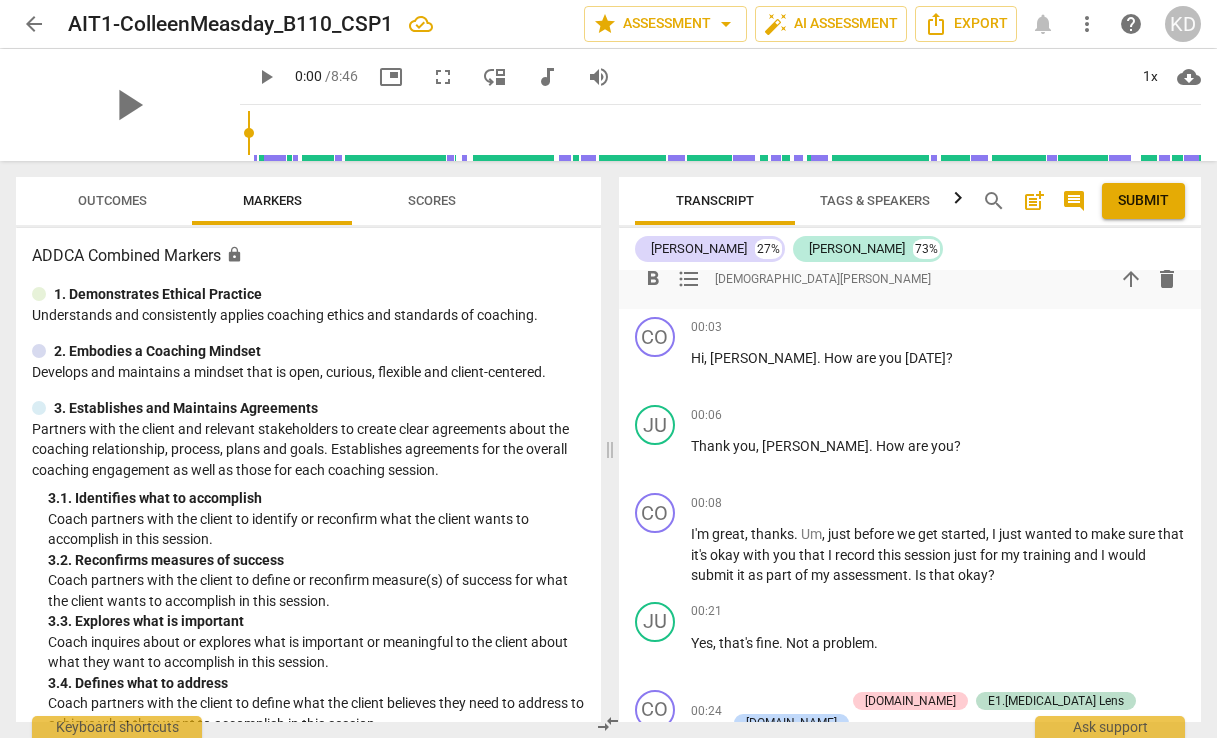 scroll, scrollTop: 4572, scrollLeft: 0, axis: vertical 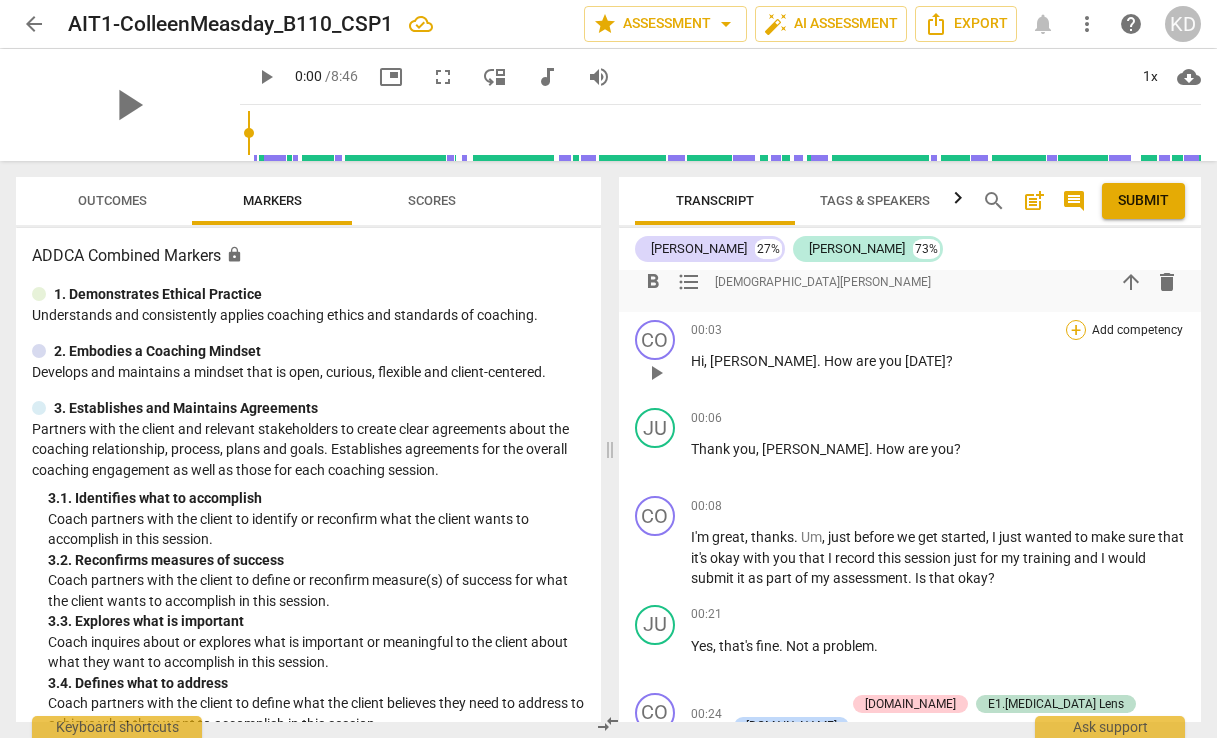 click on "+" at bounding box center [1076, 330] 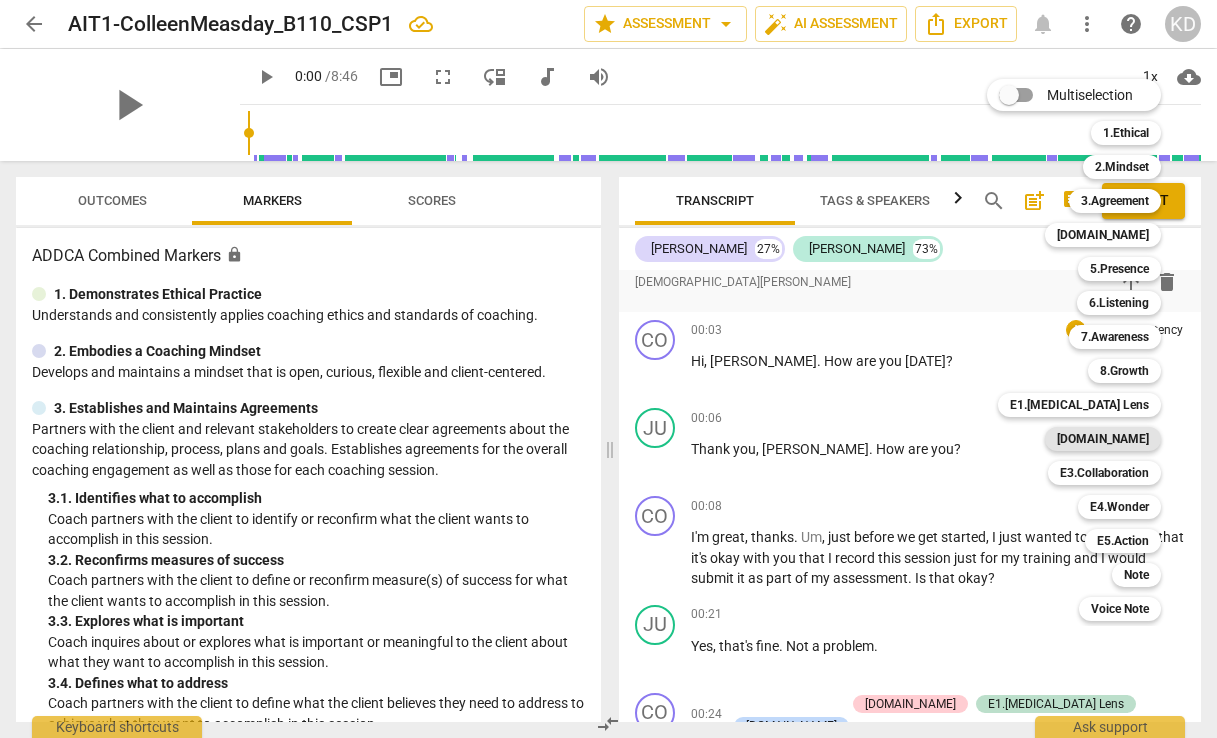 click on "[DOMAIN_NAME]" at bounding box center [1103, 439] 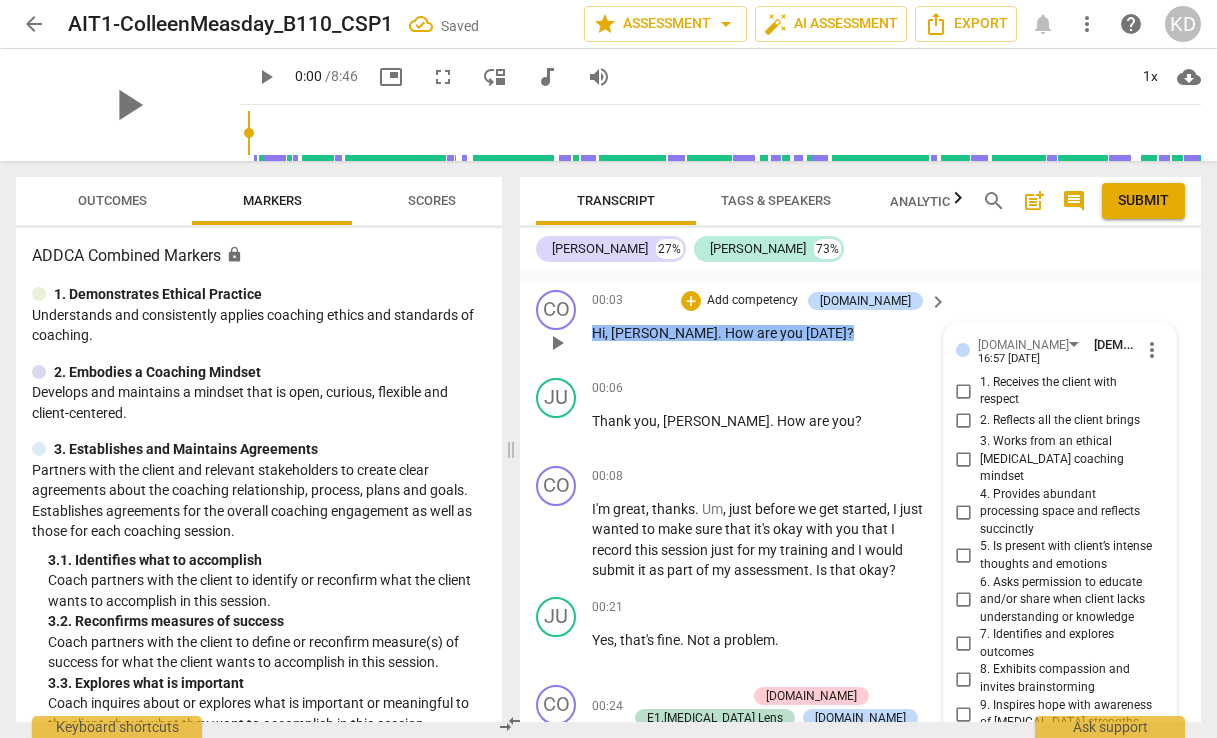 scroll, scrollTop: 4127, scrollLeft: 0, axis: vertical 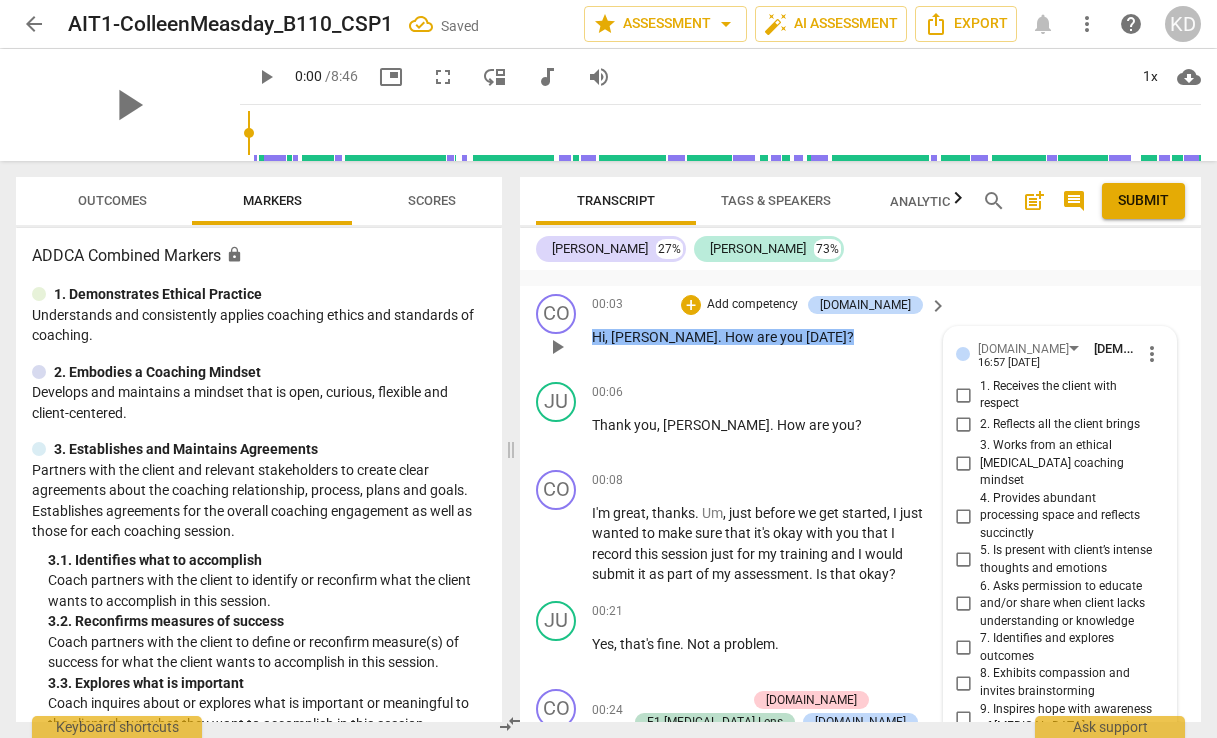 click on "1. Receives the client with respect" at bounding box center (964, 395) 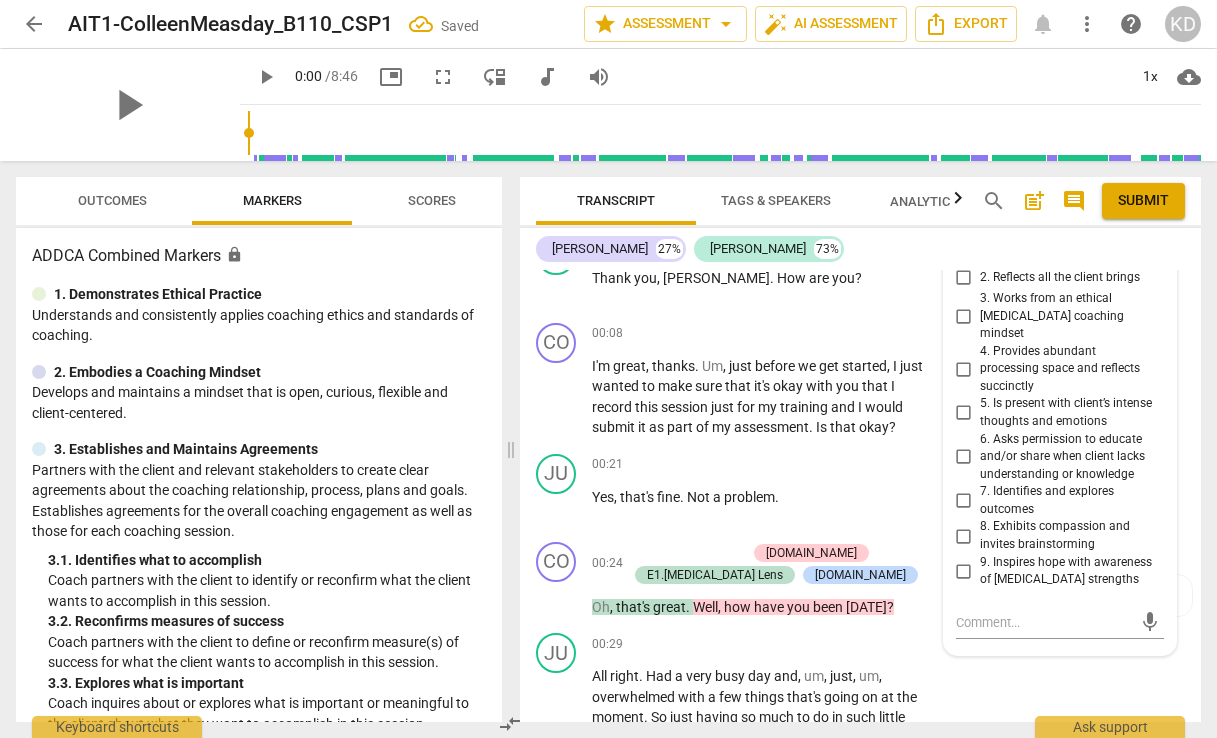scroll, scrollTop: 4275, scrollLeft: 0, axis: vertical 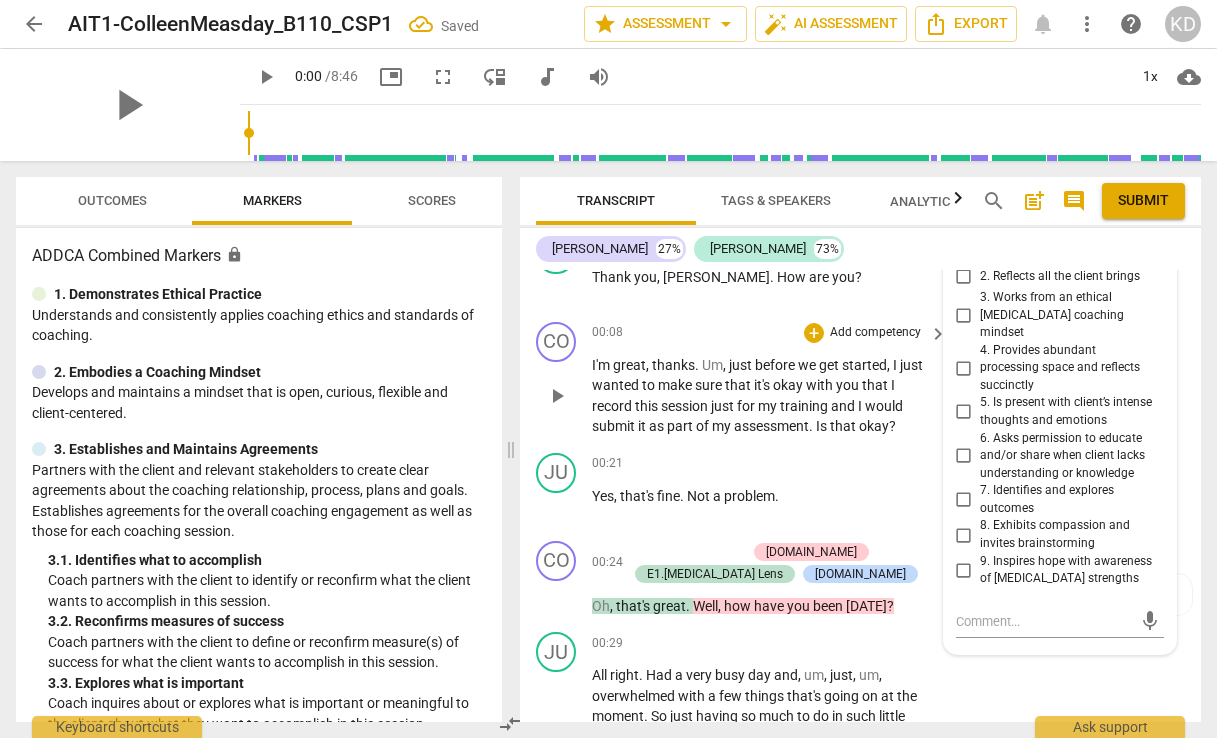 click on "00:08 + Add competency keyboard_arrow_right" at bounding box center [770, 333] 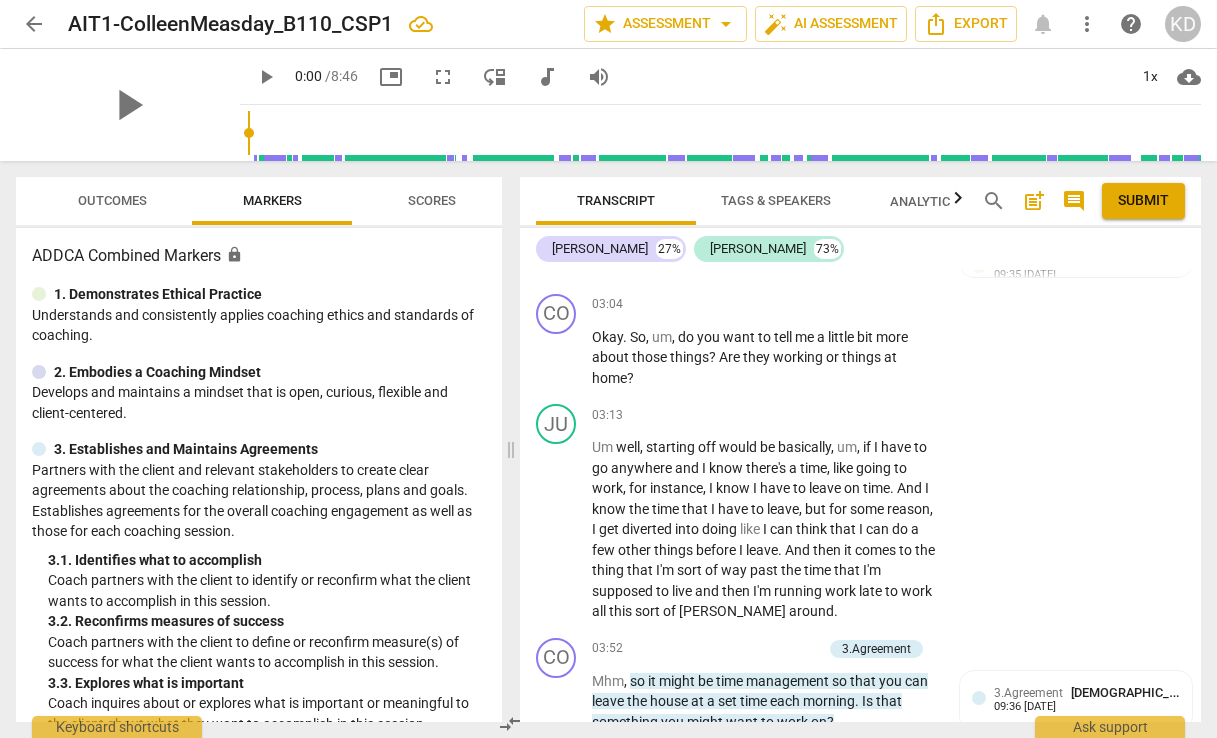scroll, scrollTop: 5796, scrollLeft: 0, axis: vertical 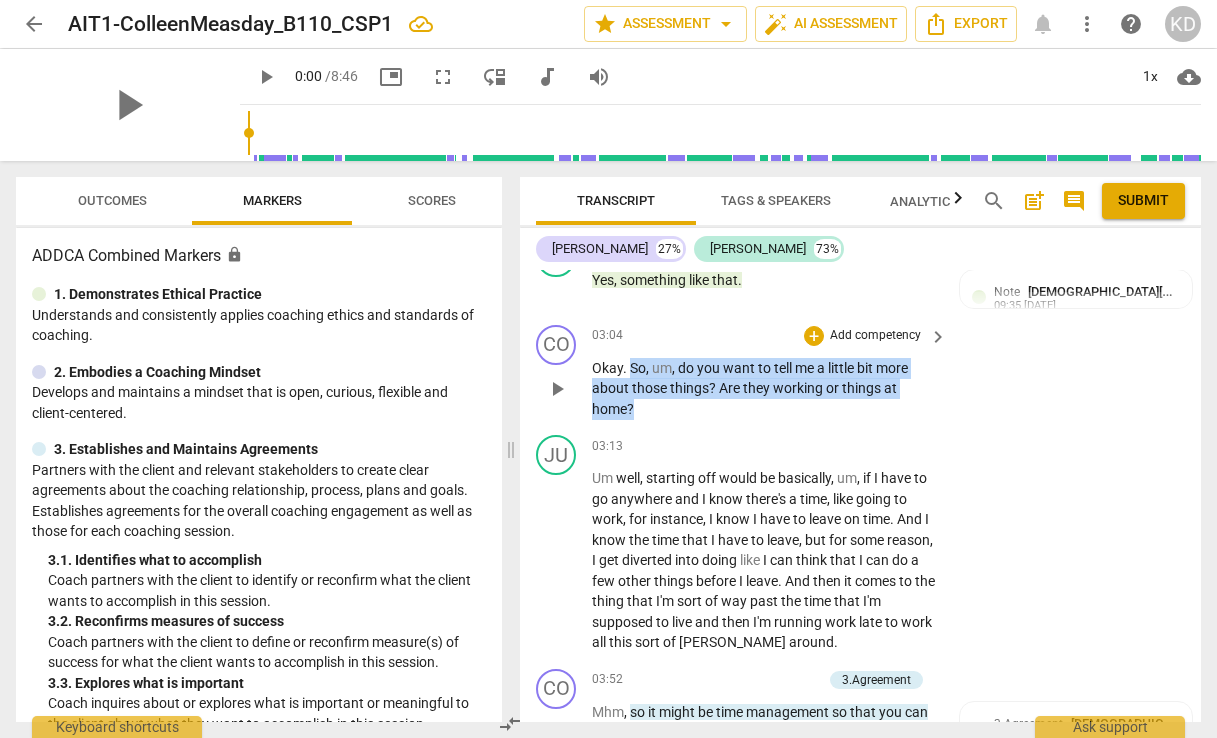 drag, startPoint x: 631, startPoint y: 348, endPoint x: 686, endPoint y: 381, distance: 64.14047 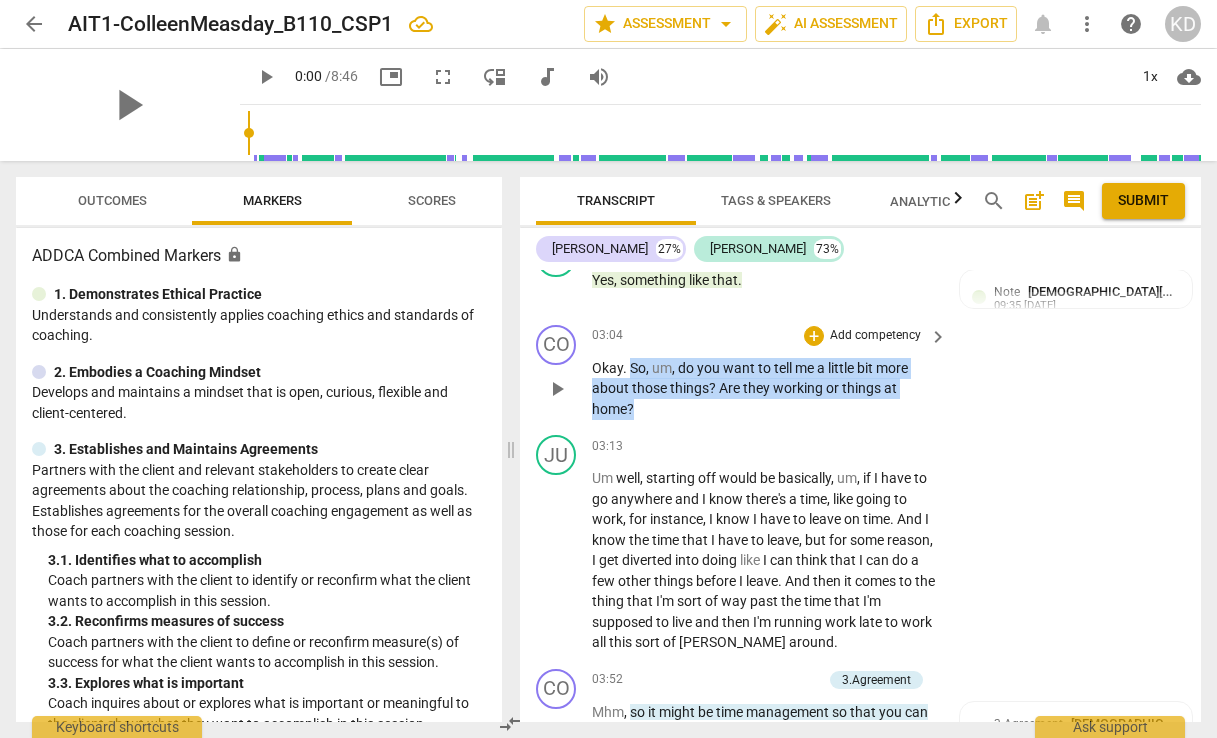 click on "Okay .   So ,   um ,   do   you   want   to   tell   me   a   little   bit   more   about   those   things ?   Are   they   working   or   things   at   home ?" at bounding box center [764, 389] 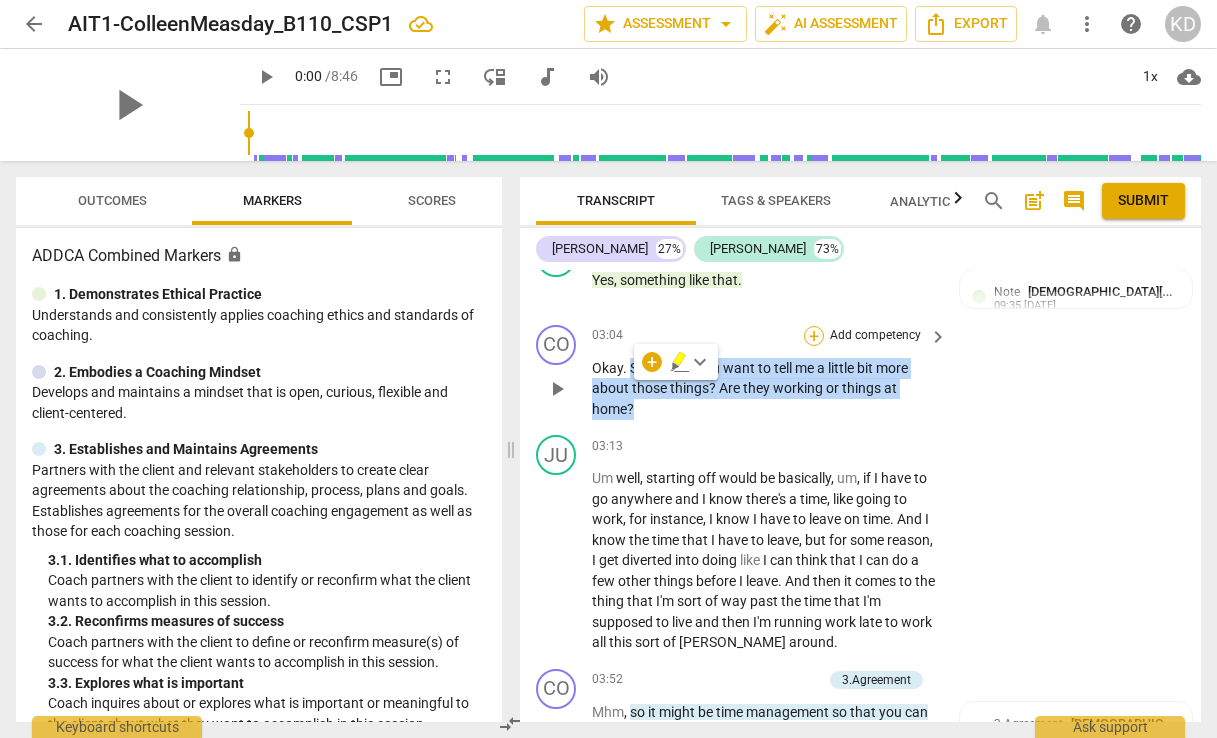 click on "+" at bounding box center [814, 336] 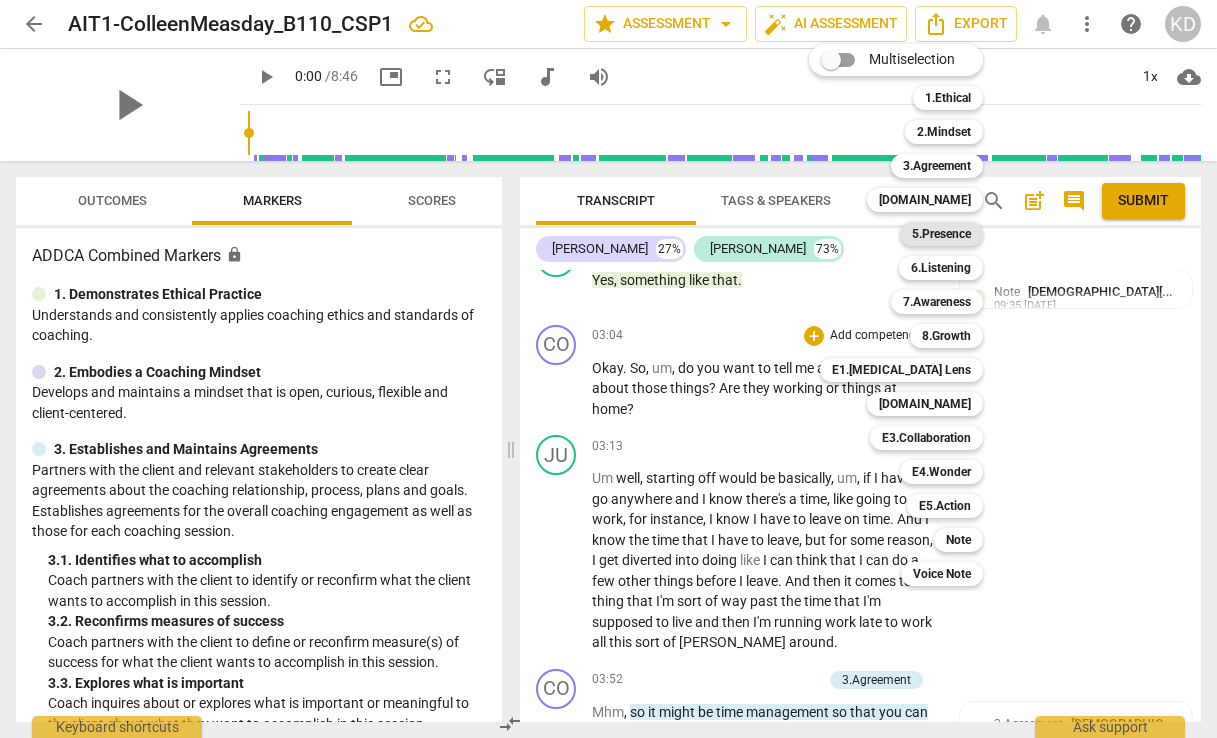 click on "5.Presence" at bounding box center [941, 234] 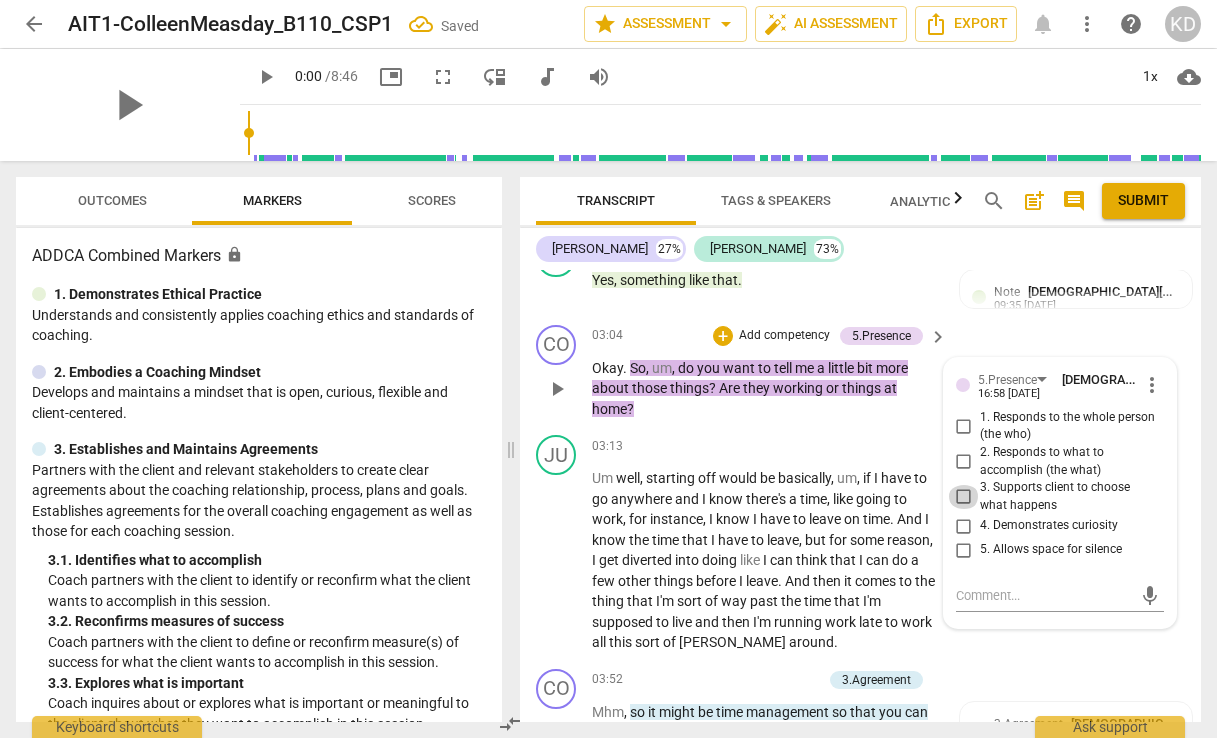 click on "3. Supports client to choose what happens" at bounding box center (964, 497) 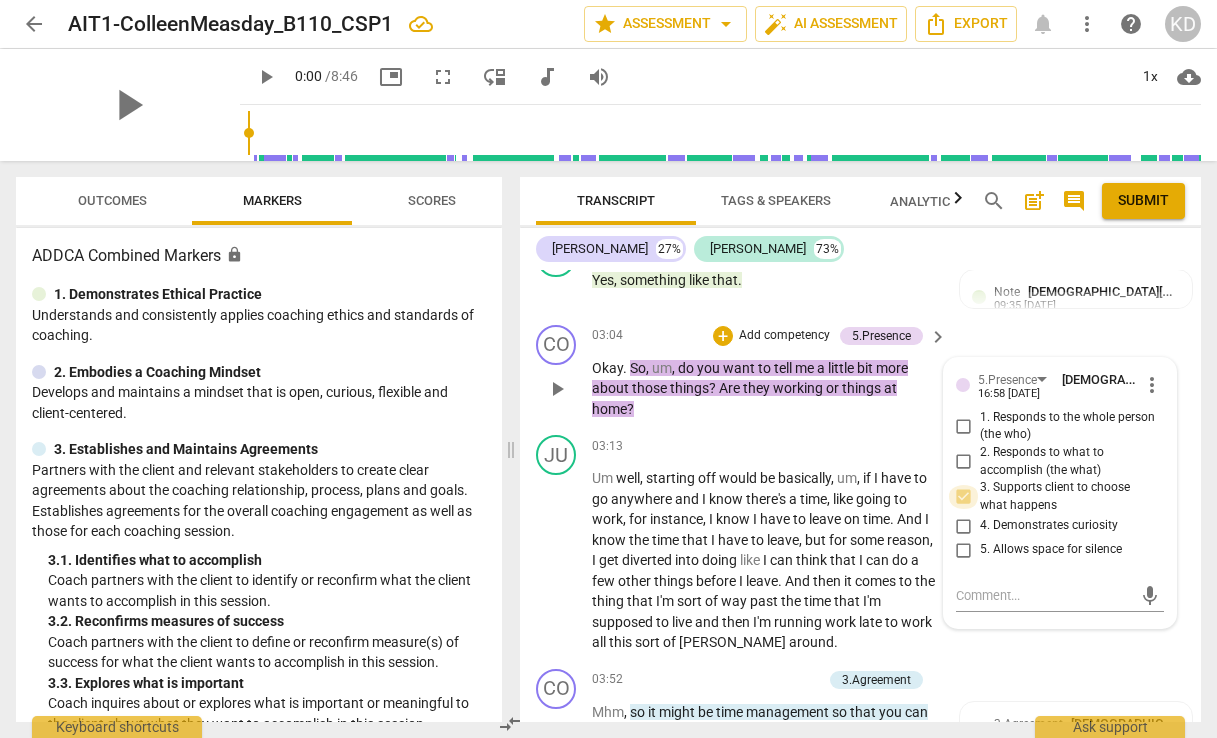click on "3. Supports client to choose what happens" at bounding box center [964, 497] 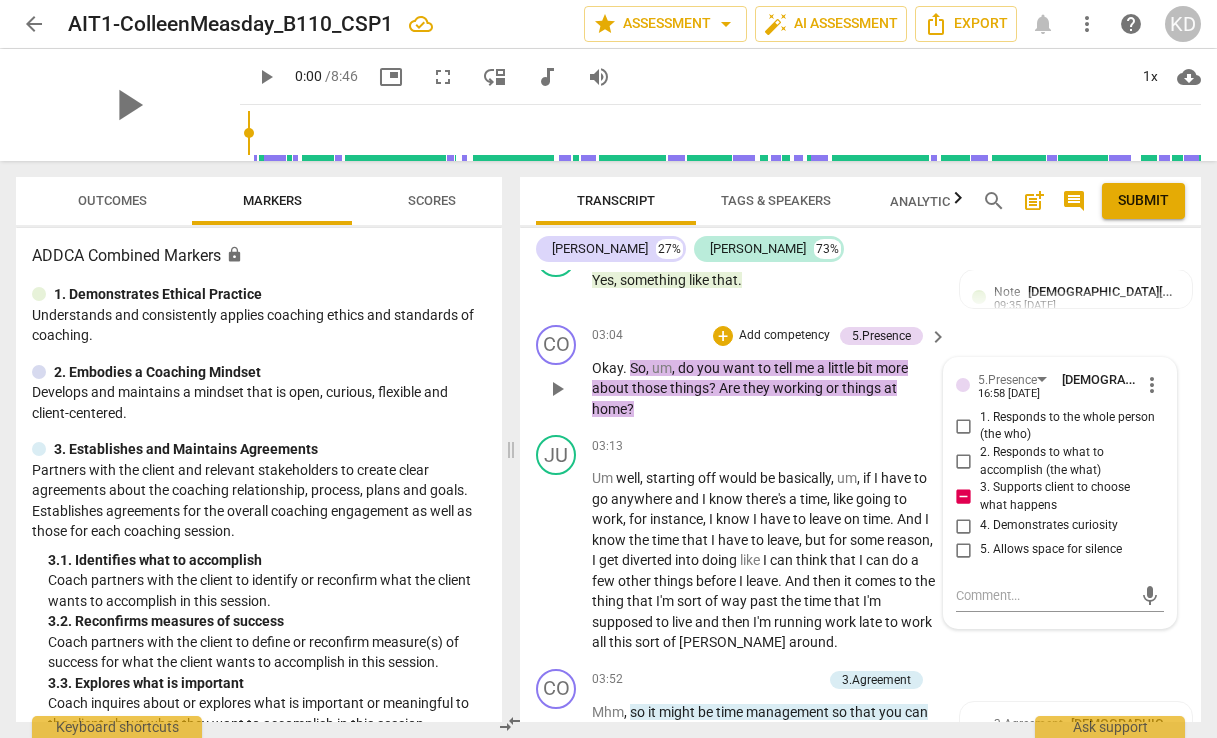 click on "3. Supports client to choose what happens" at bounding box center [964, 497] 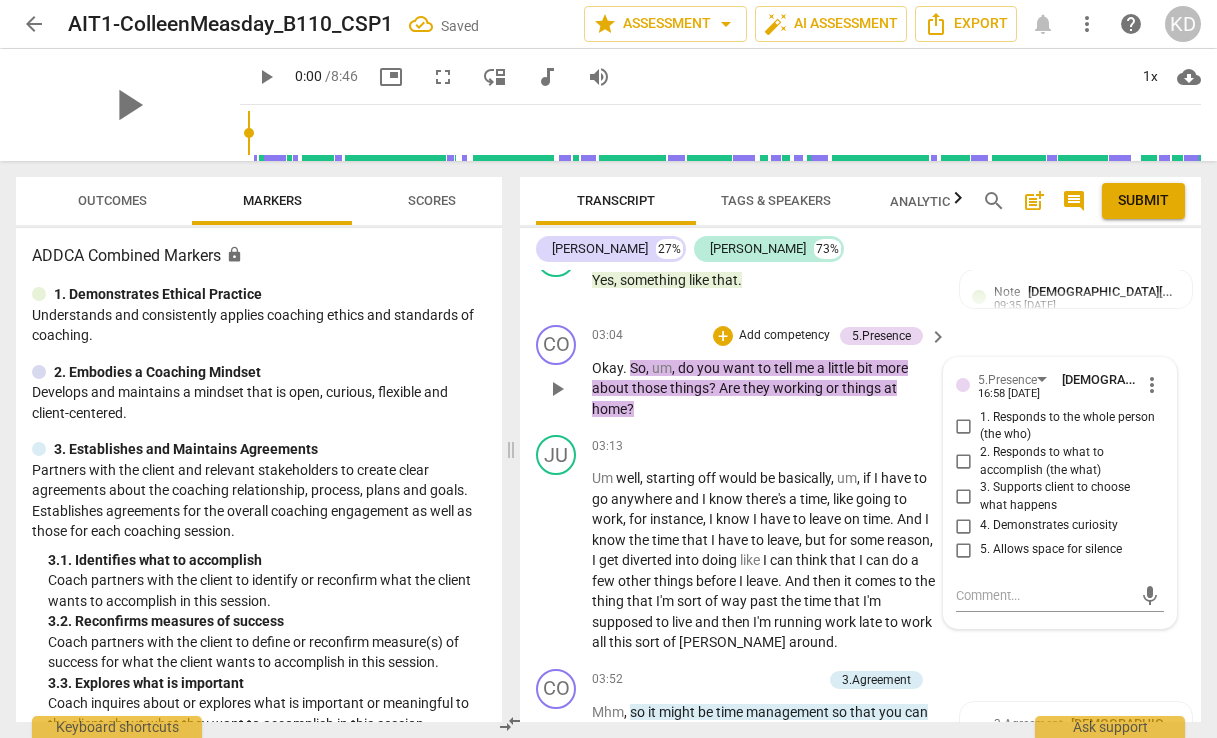scroll, scrollTop: 5764, scrollLeft: 0, axis: vertical 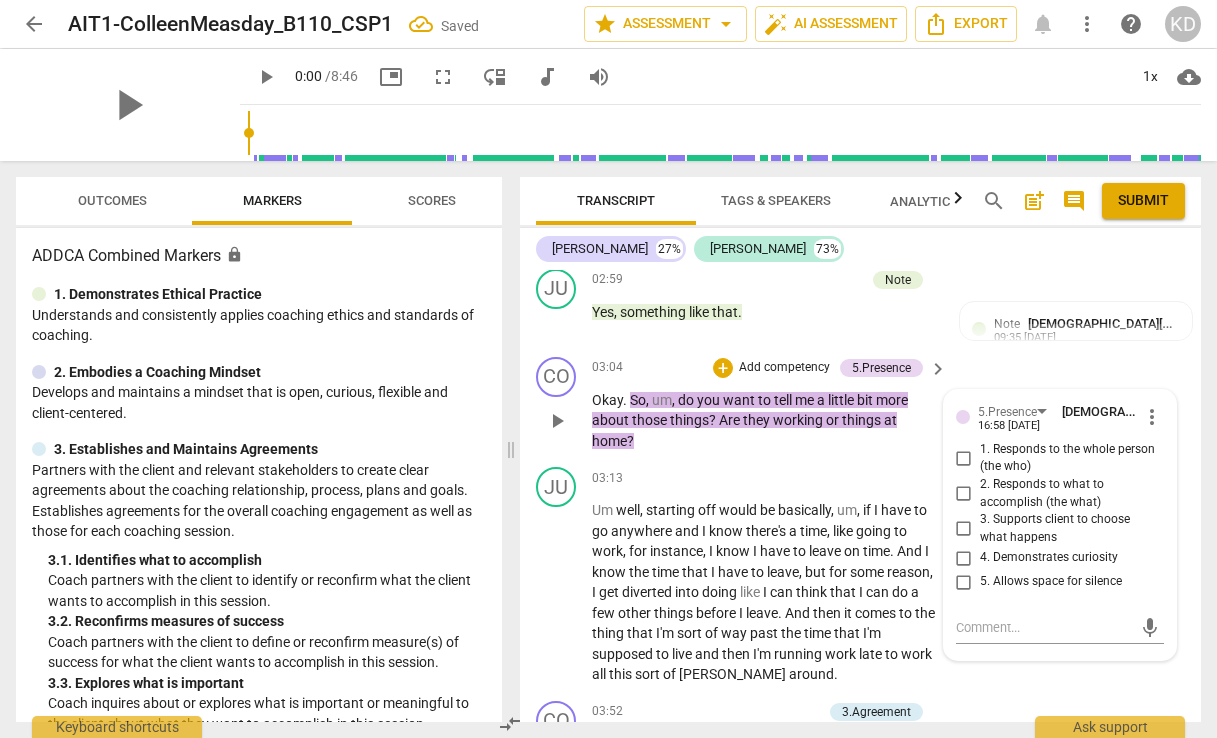 click on "more_vert" at bounding box center (1152, 417) 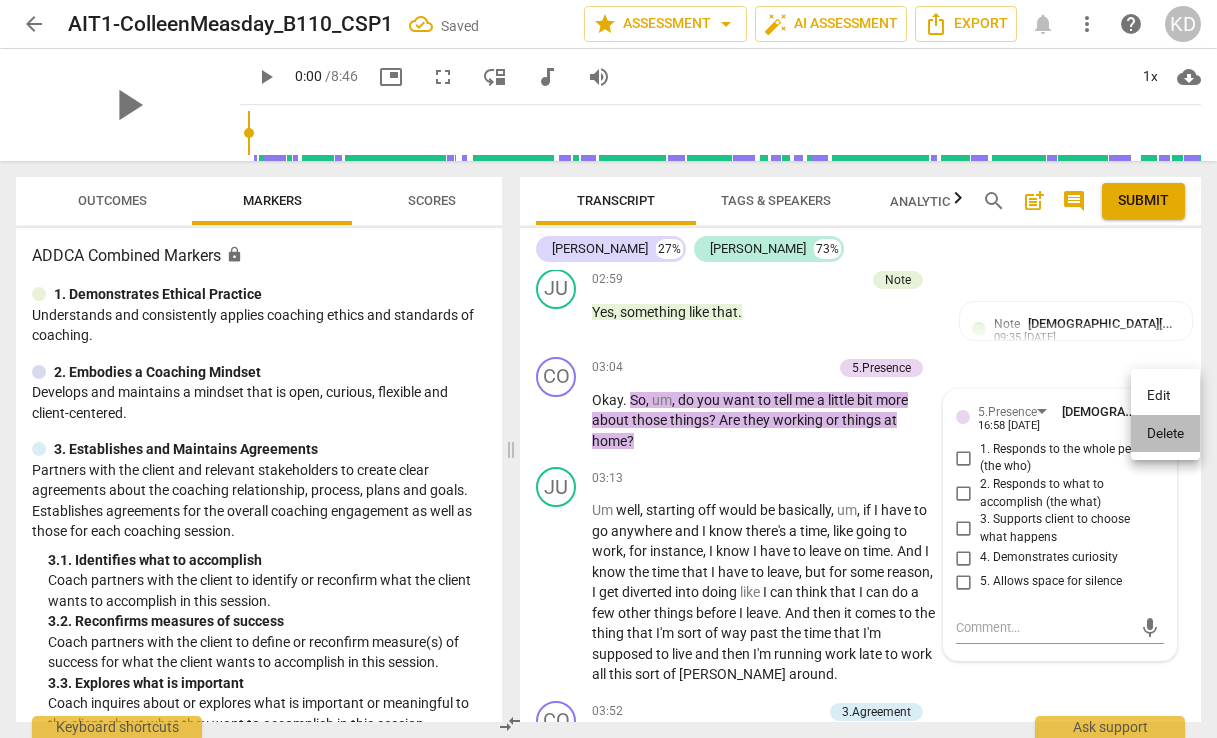 click on "Delete" at bounding box center [1165, 434] 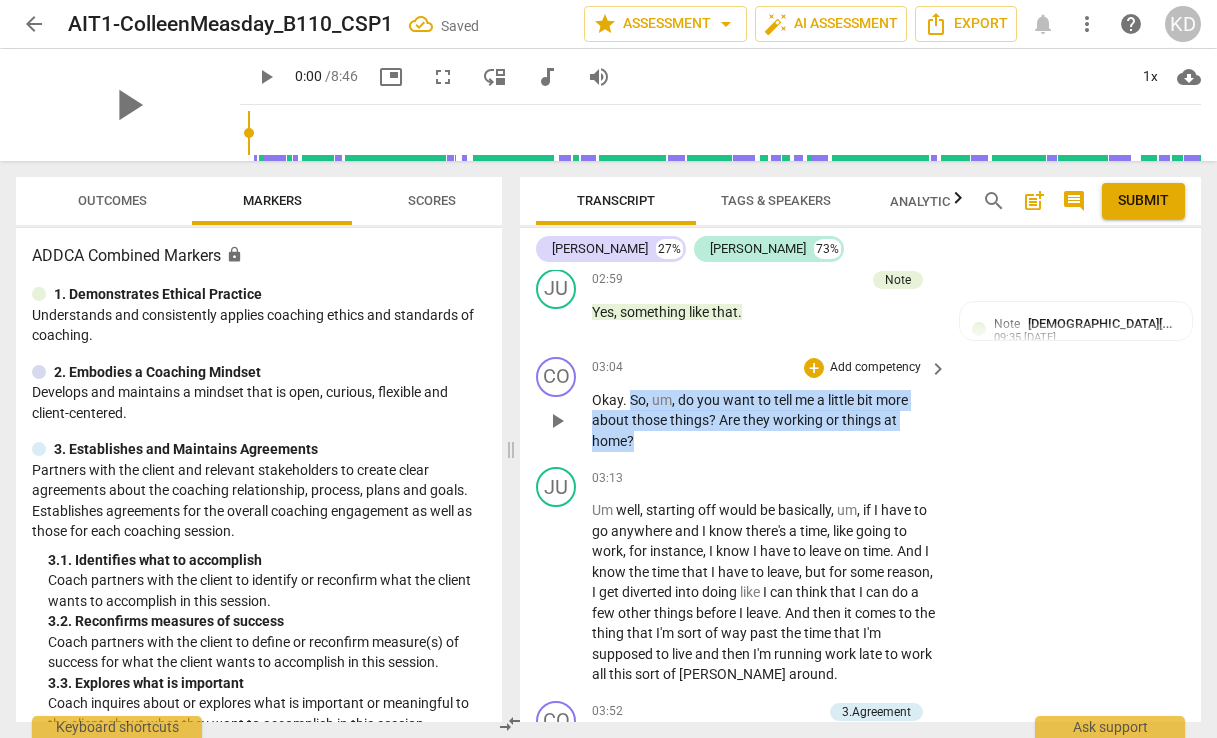 drag, startPoint x: 628, startPoint y: 379, endPoint x: 715, endPoint y: 432, distance: 101.87247 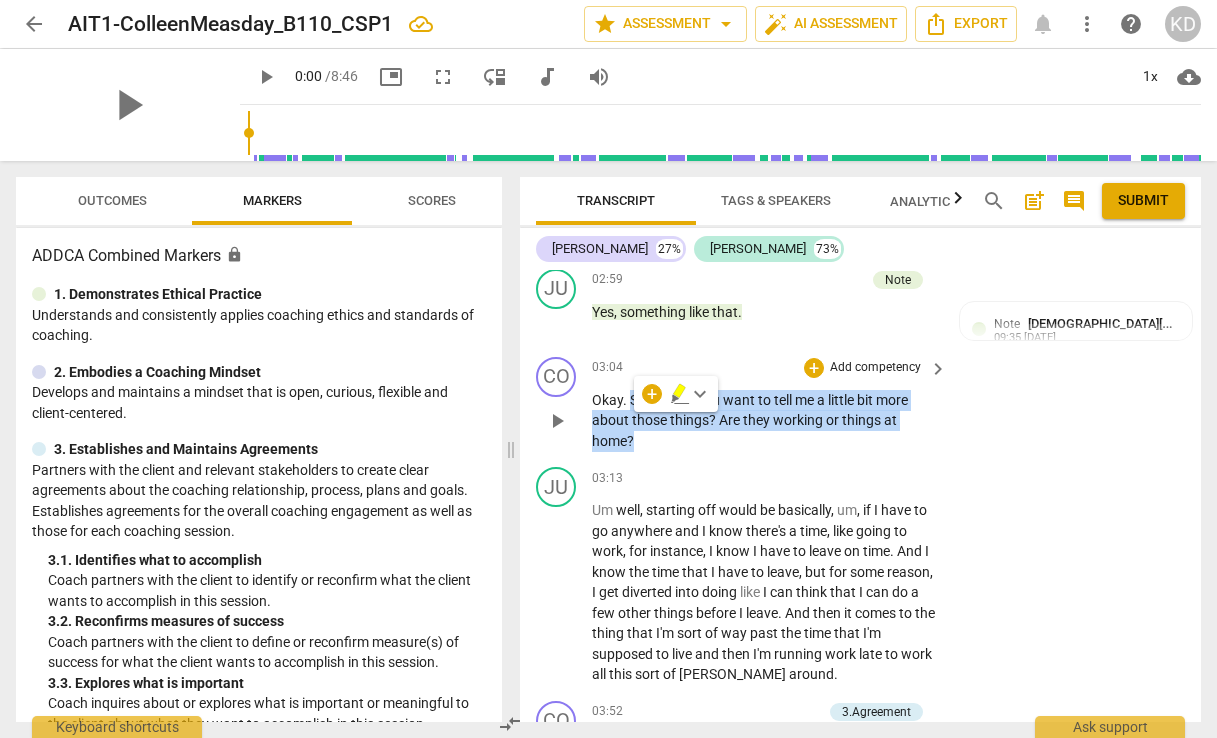 click on "Add competency" at bounding box center [875, 368] 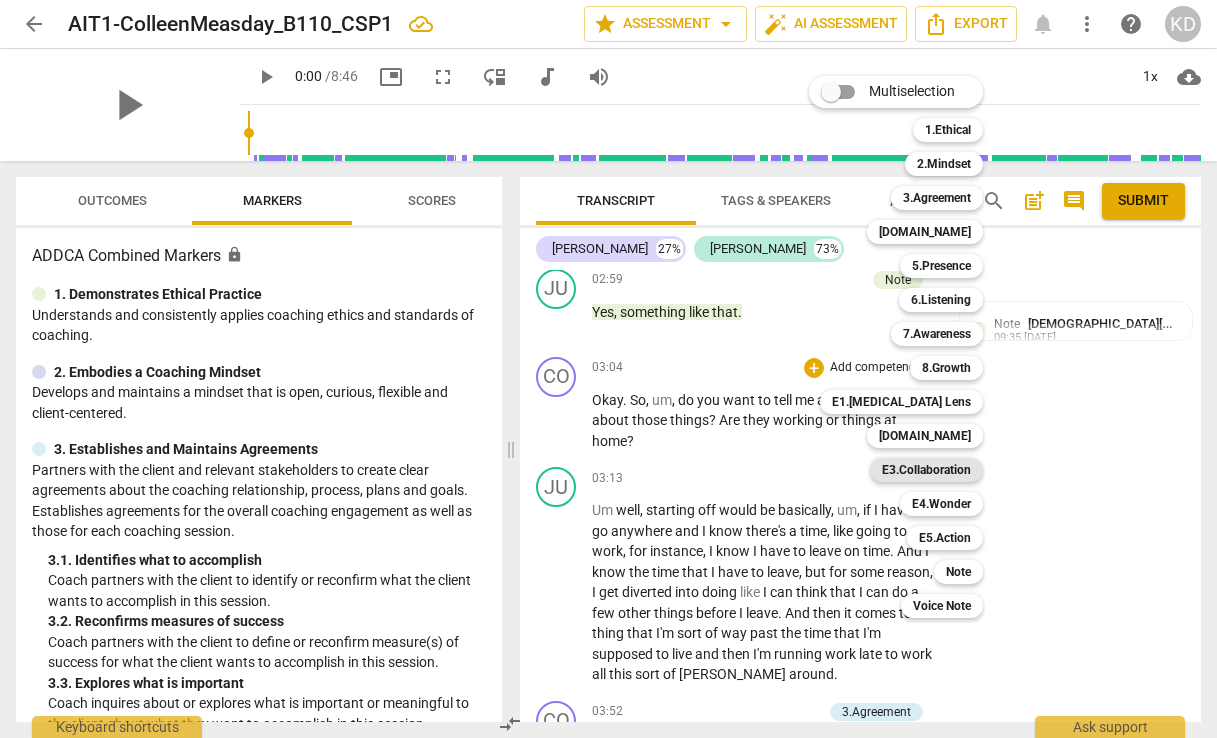 click on "E3.Collaboration" at bounding box center (926, 470) 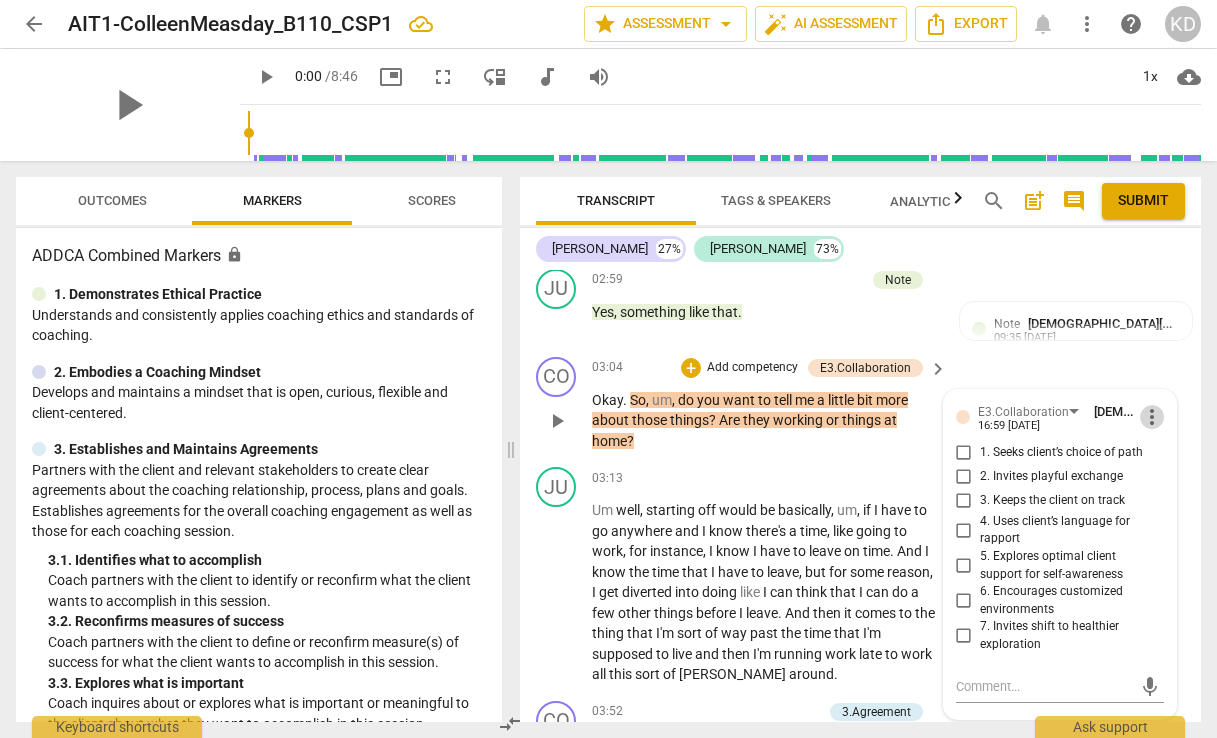 click on "more_vert" at bounding box center [1152, 417] 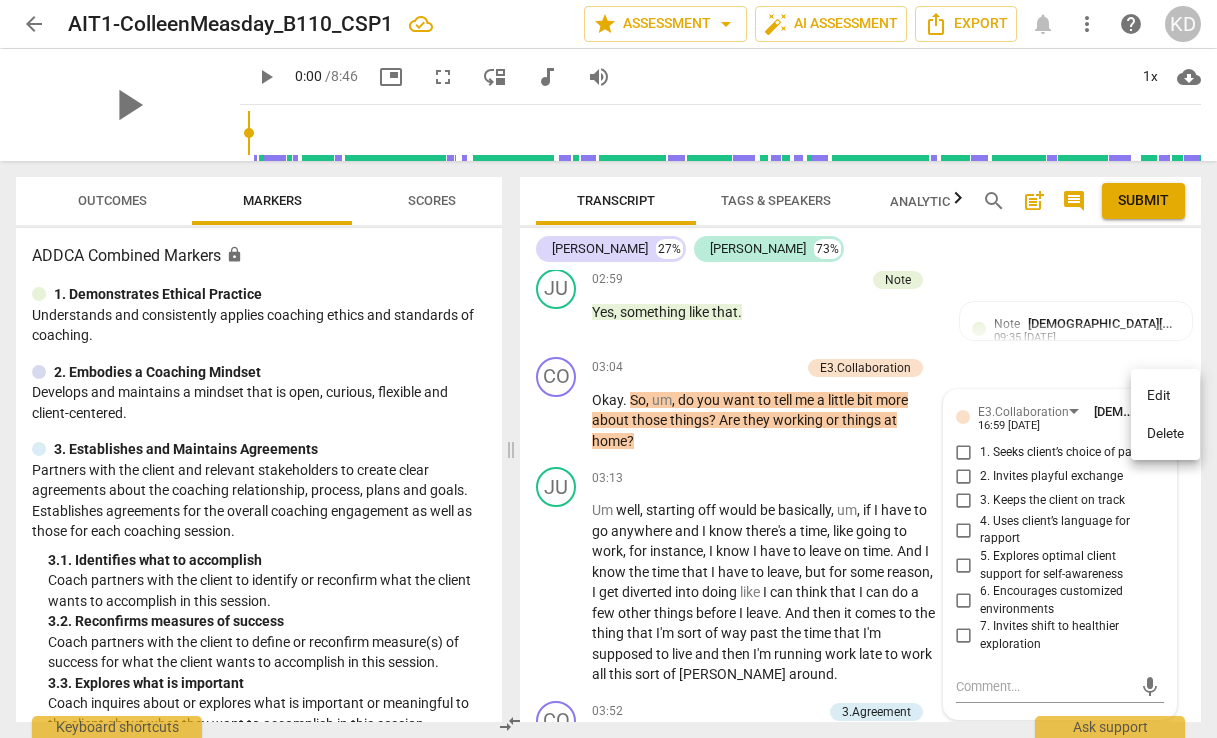 click on "Delete" at bounding box center [1165, 434] 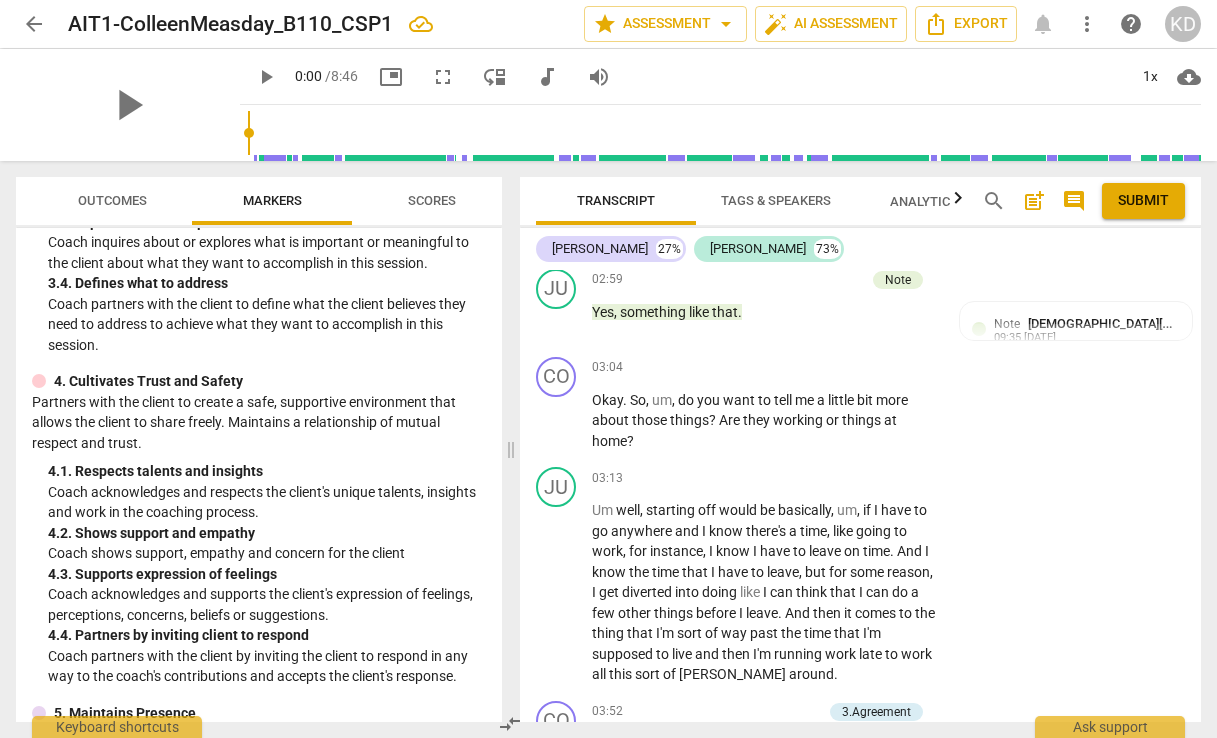 scroll, scrollTop: 462, scrollLeft: 0, axis: vertical 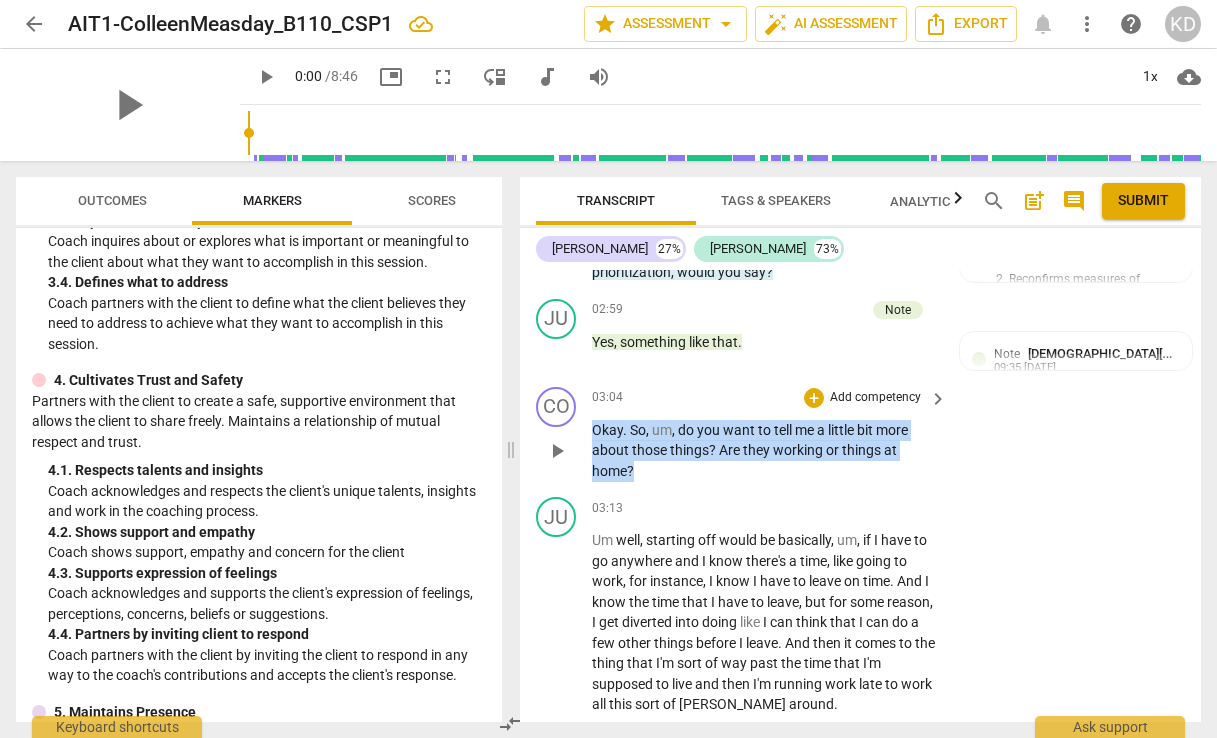 drag, startPoint x: 593, startPoint y: 411, endPoint x: 665, endPoint y: 444, distance: 79.20227 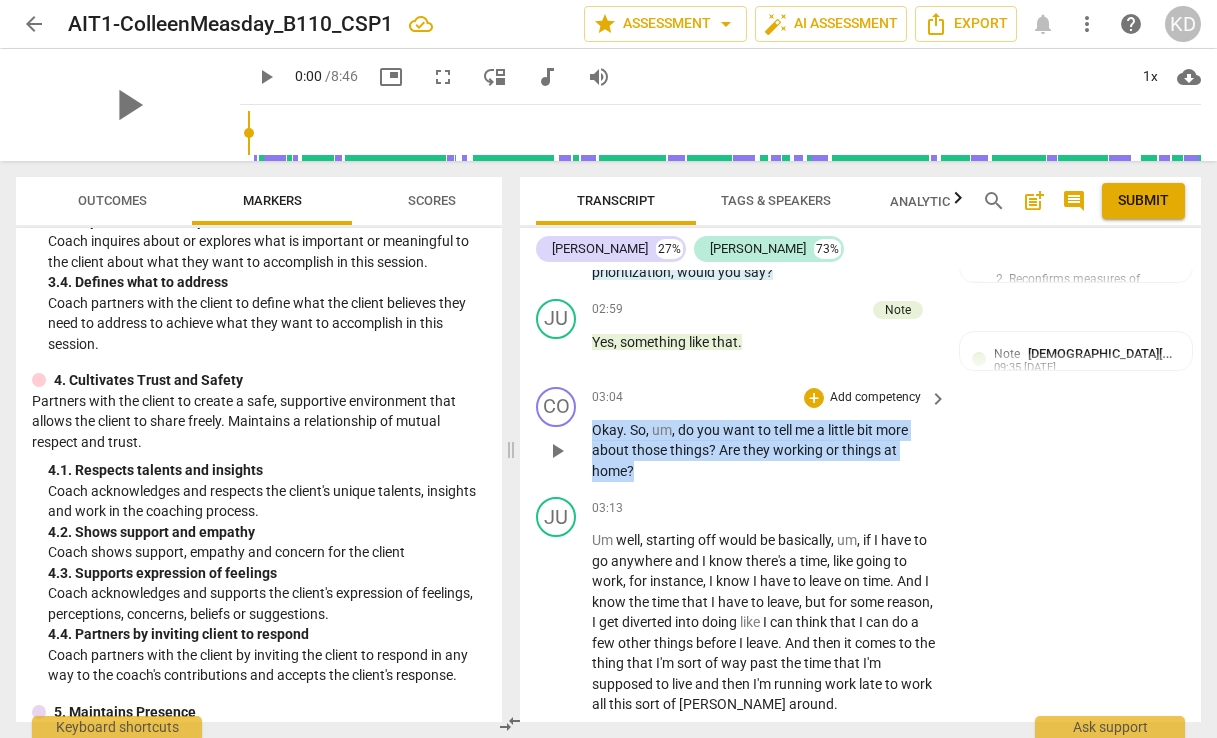 click on "Okay .   So ,   um ,   do   you   want   to   tell   me   a   little   bit   more   about   those   things ?   Are   they   working   or   things   at   home ?" at bounding box center (764, 451) 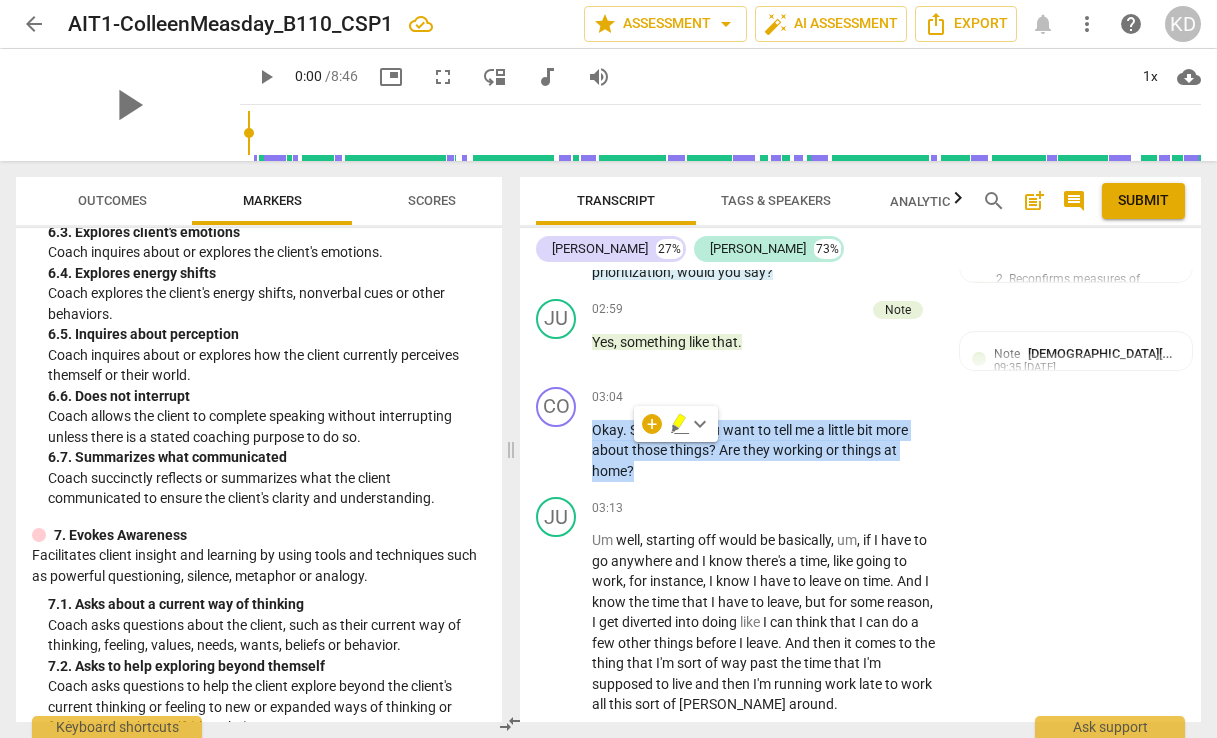 scroll, scrollTop: 1468, scrollLeft: 0, axis: vertical 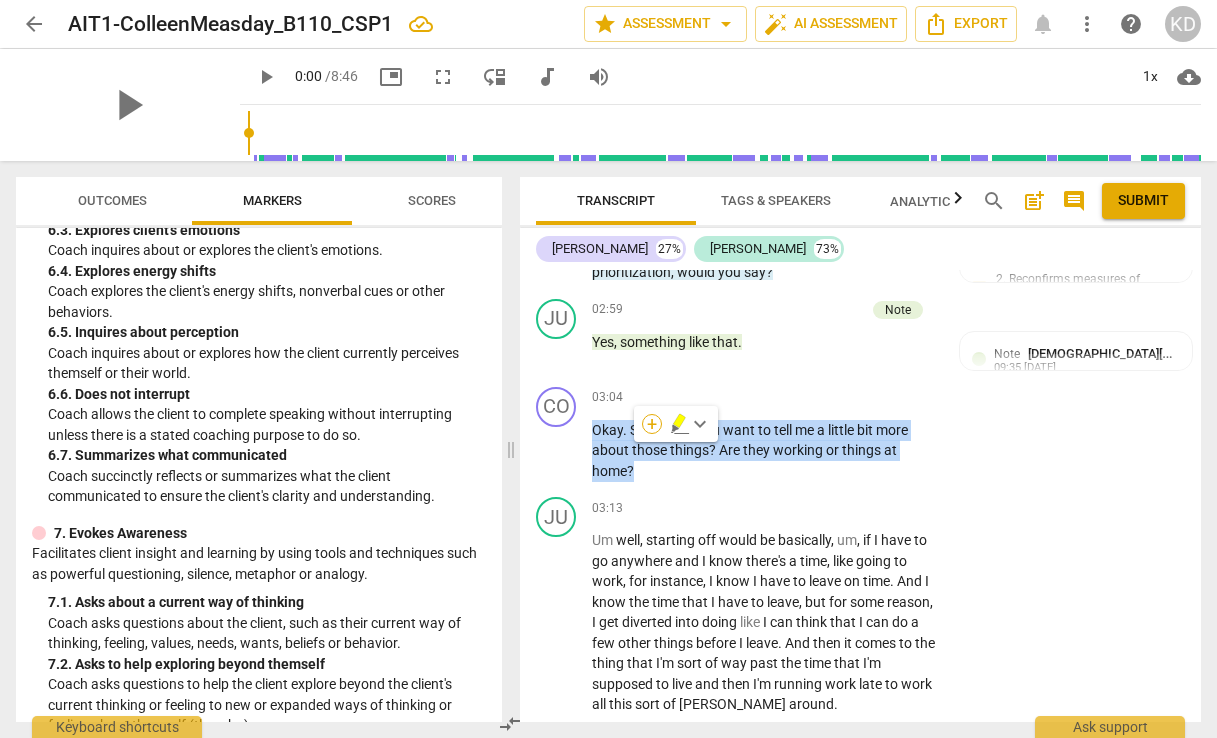 click on "+" at bounding box center [652, 424] 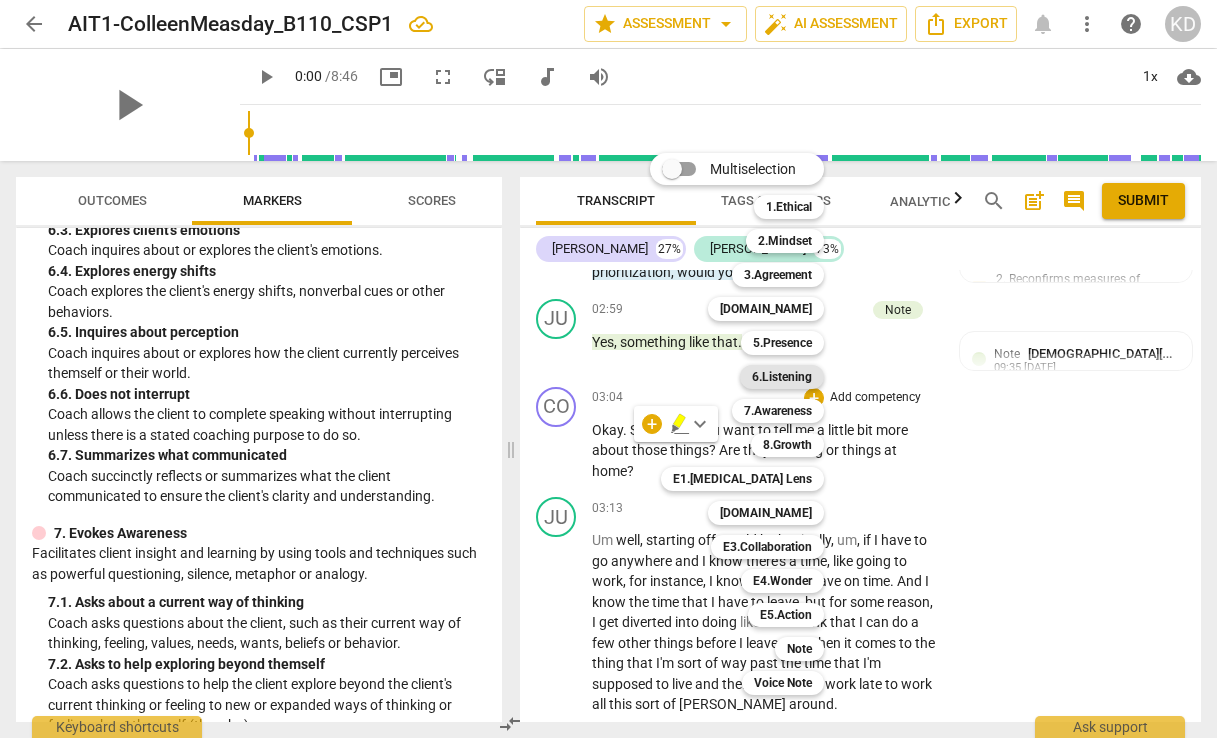 click on "6.Listening" at bounding box center (782, 377) 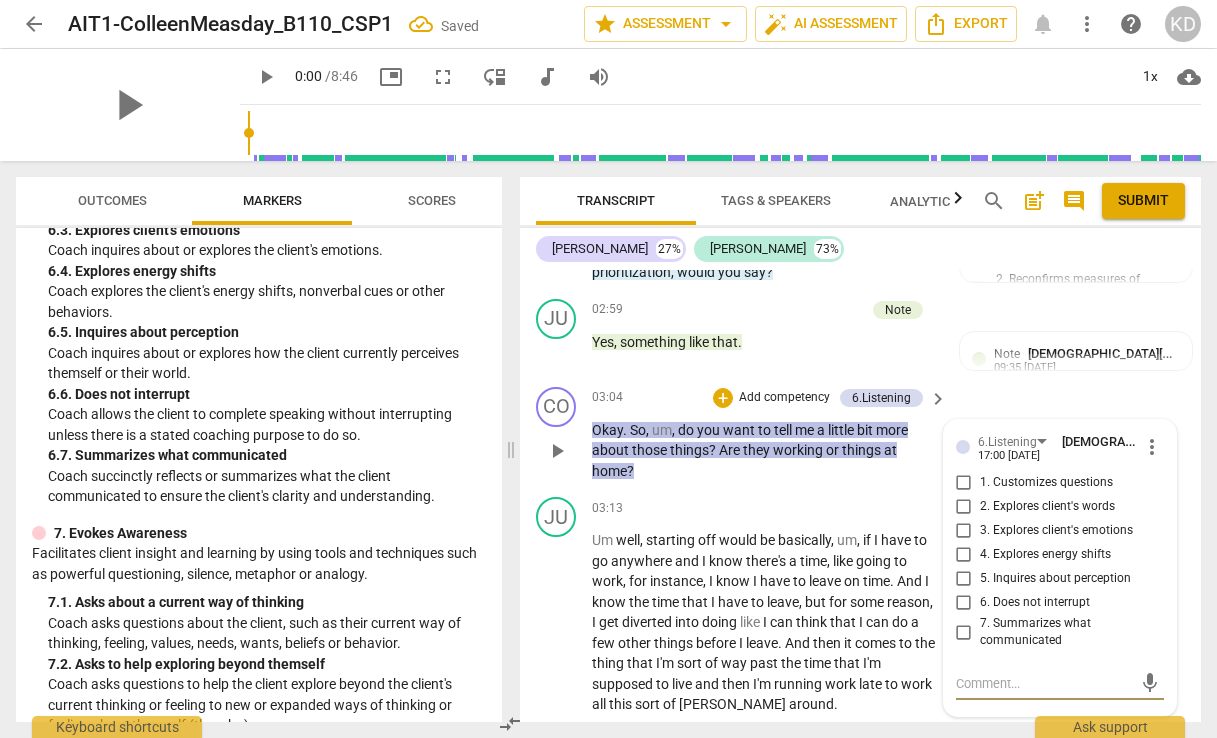 click on "5. Inquires about perception" at bounding box center [964, 579] 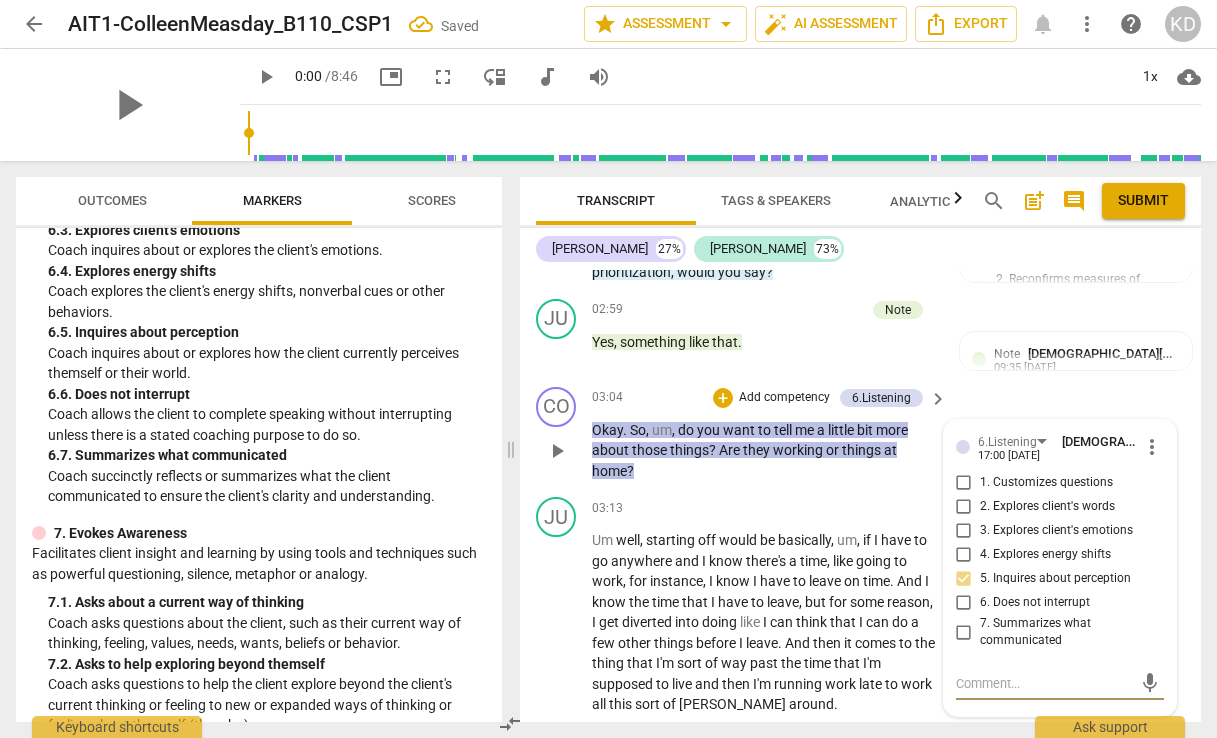 click at bounding box center (1044, 683) 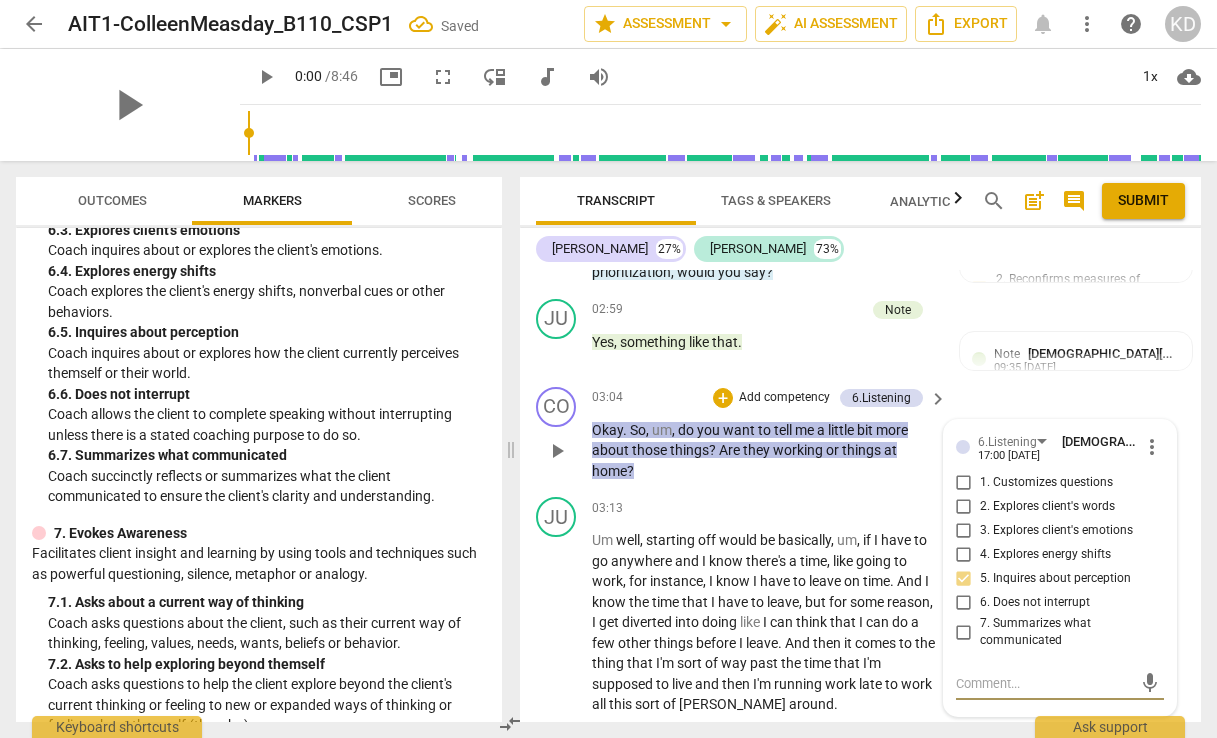 type on "R" 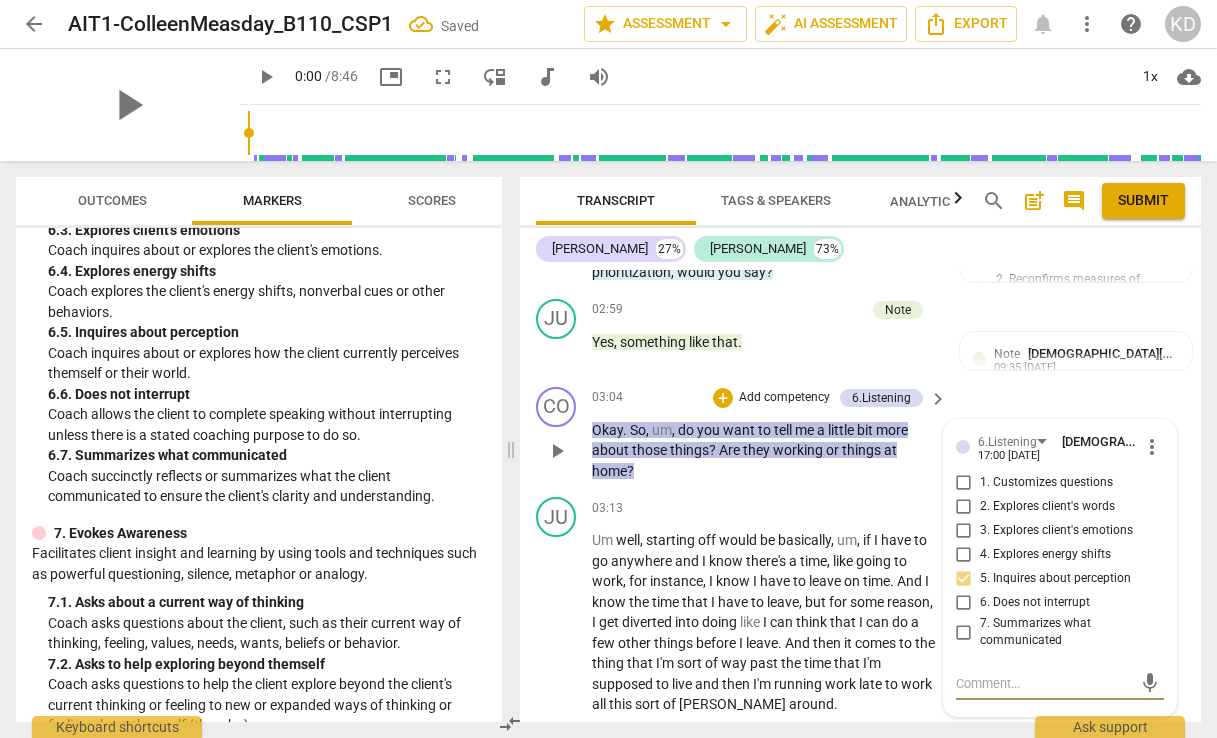 type on "R" 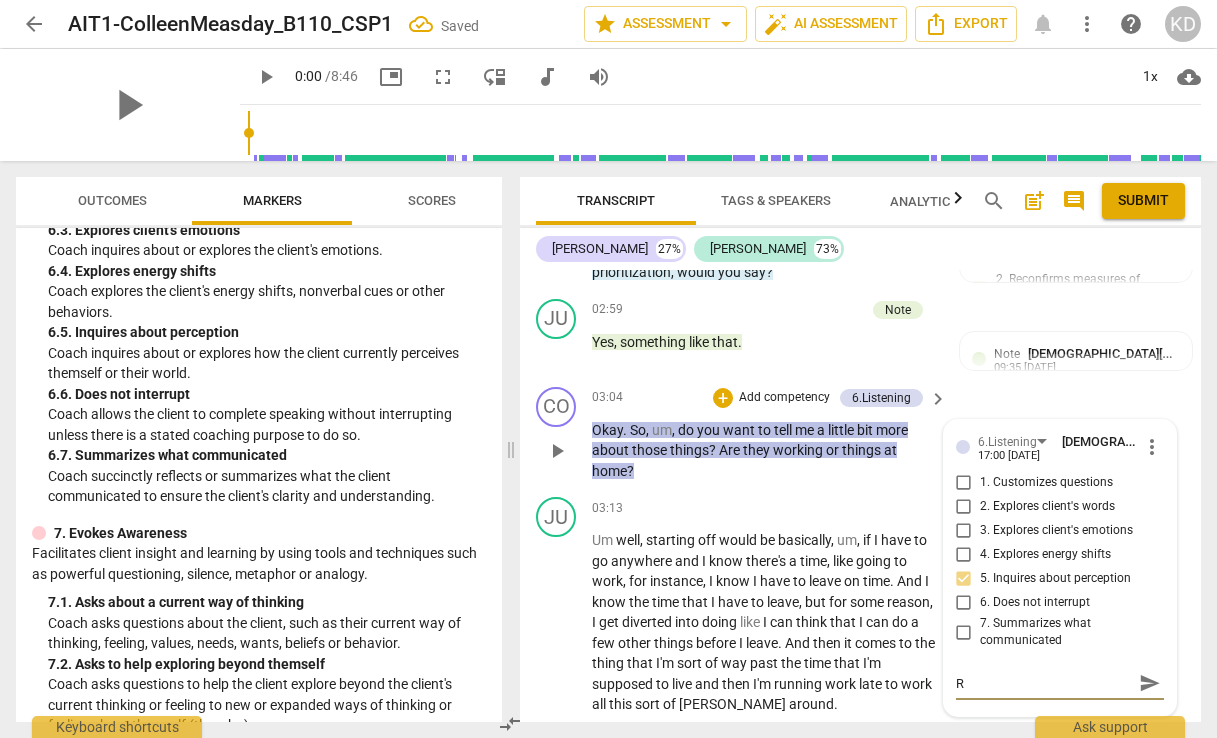 type on "Re" 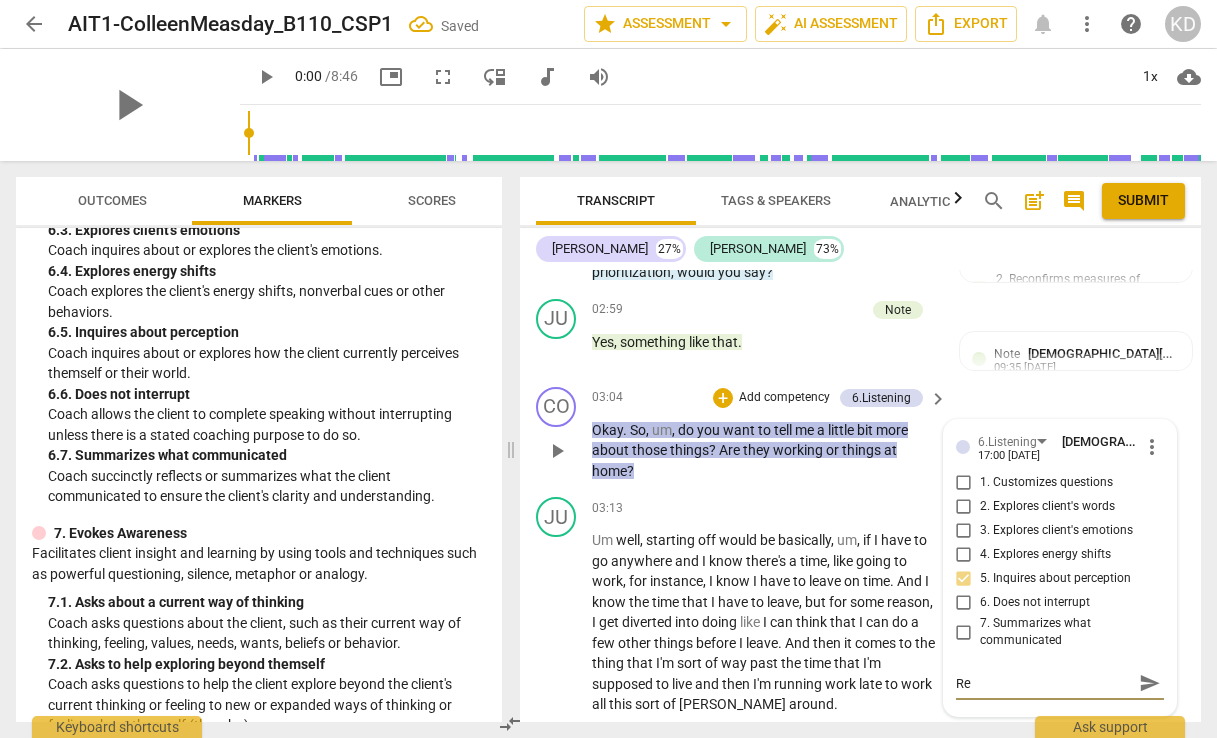 type on "Rem" 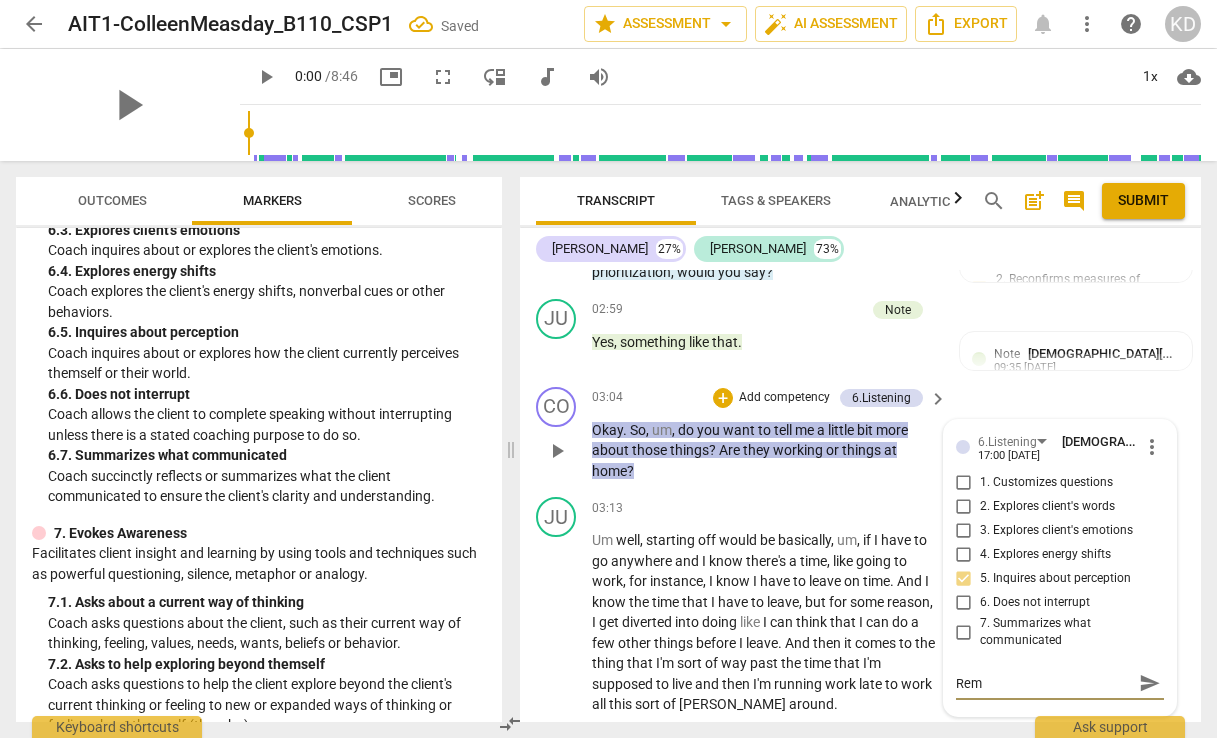 type on "Reme" 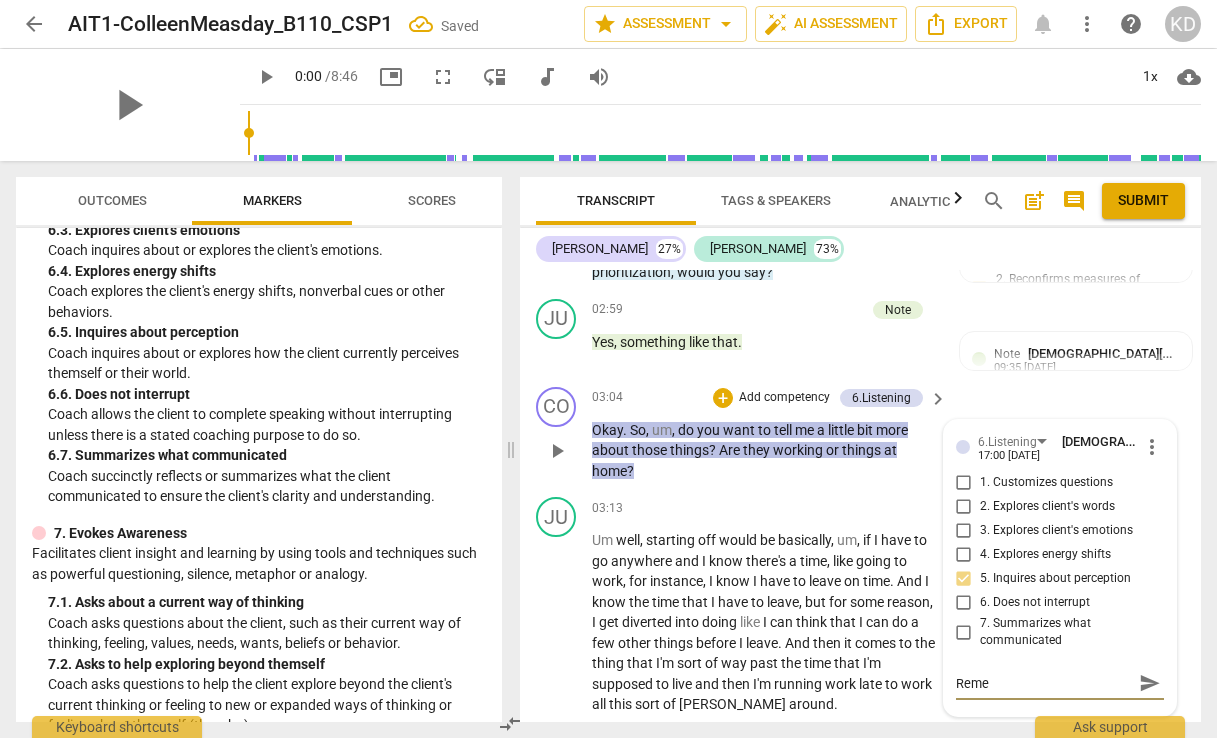 type on "Remem" 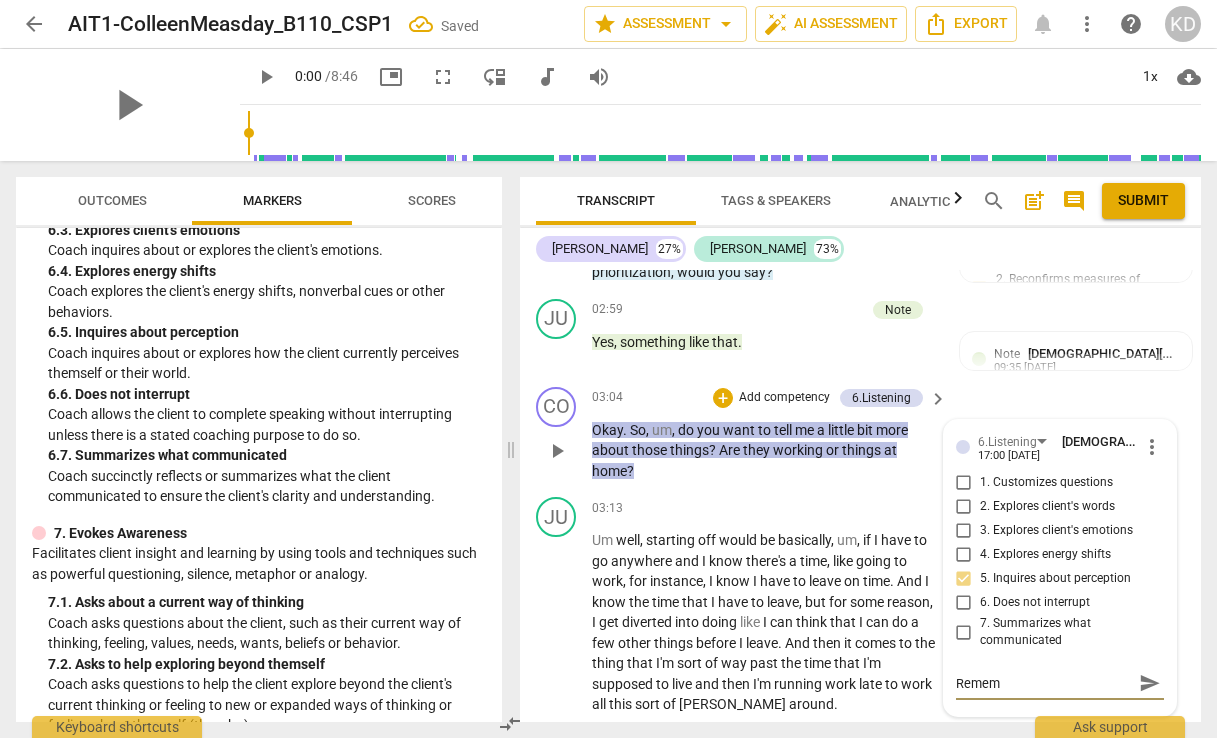 type on "Rememb" 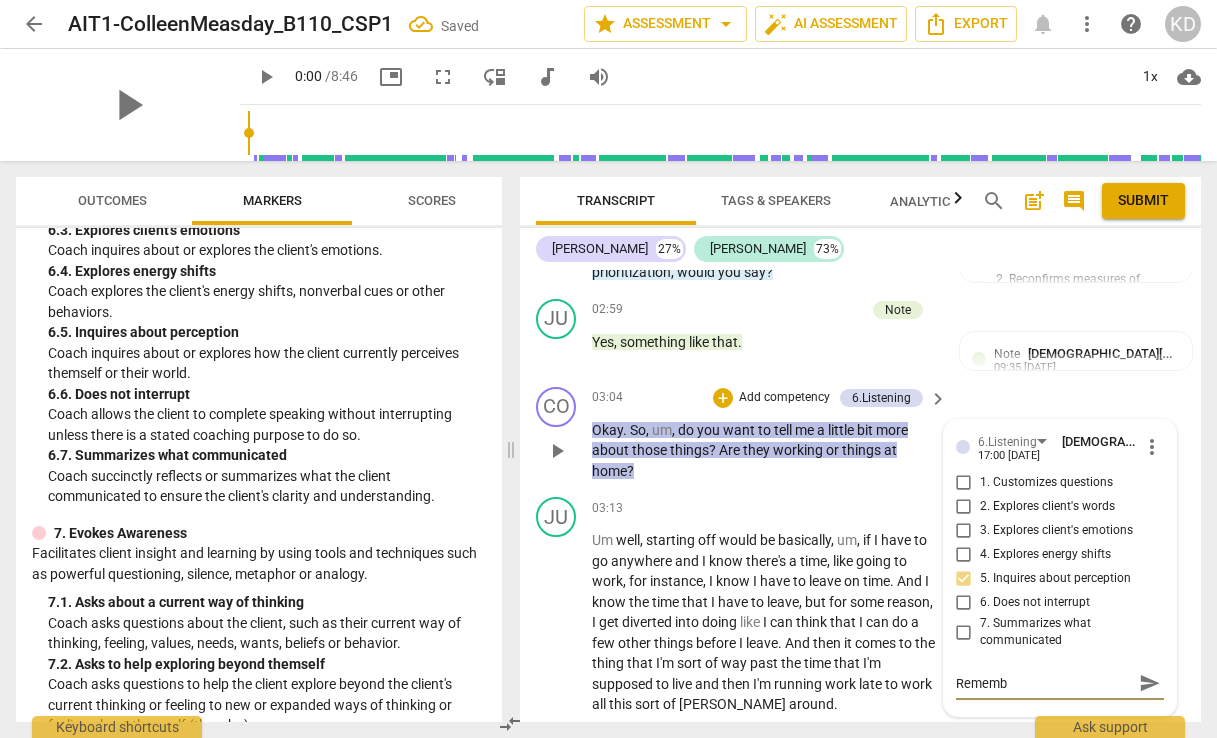 type on "Remembe" 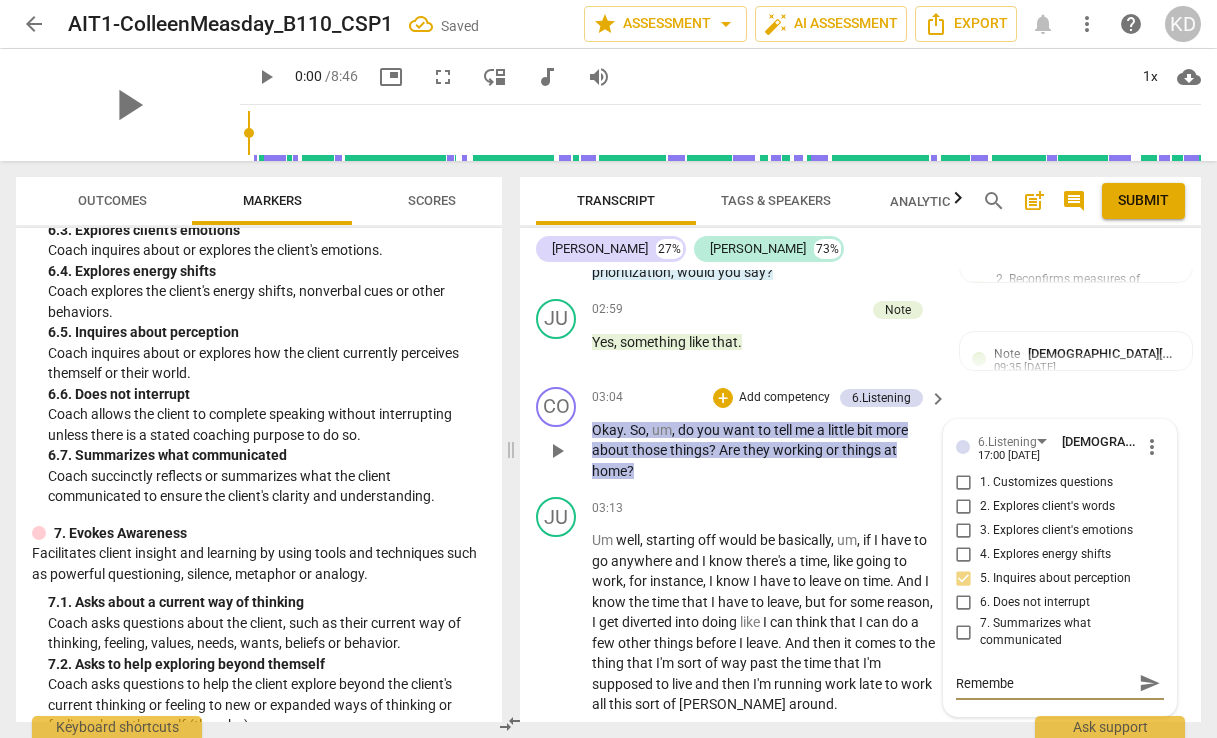 type on "Remember" 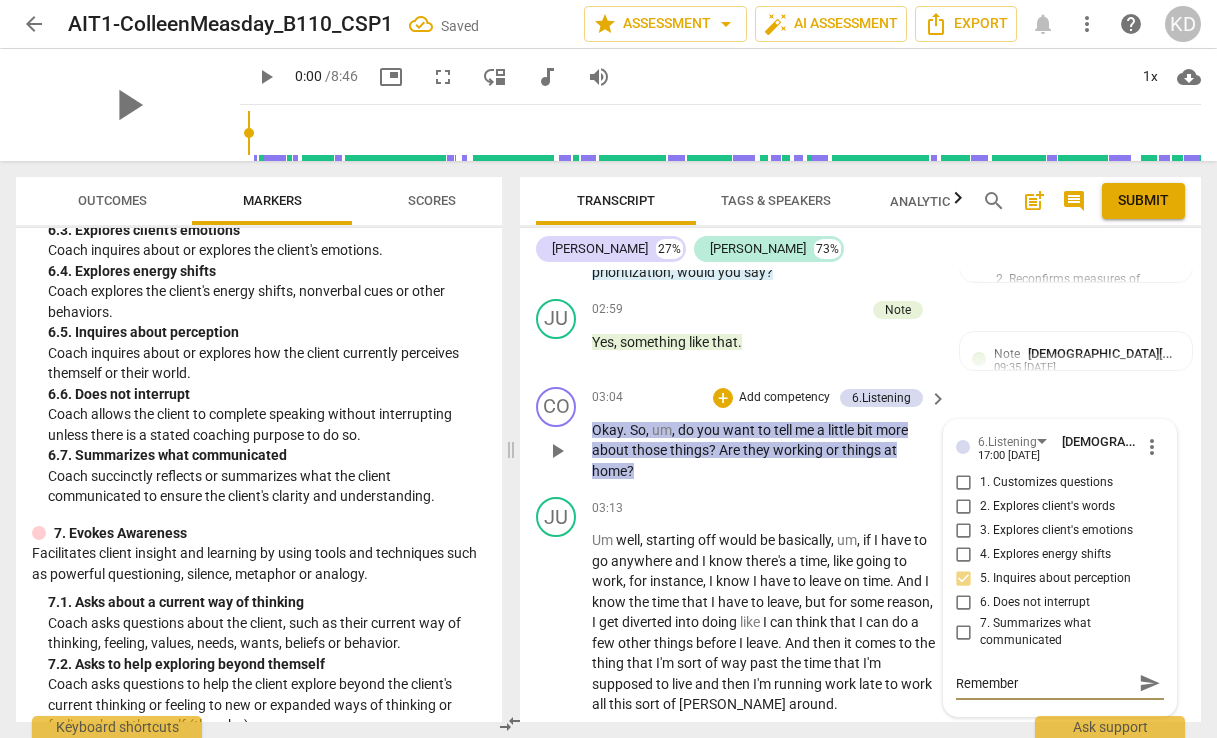 type on "Remember" 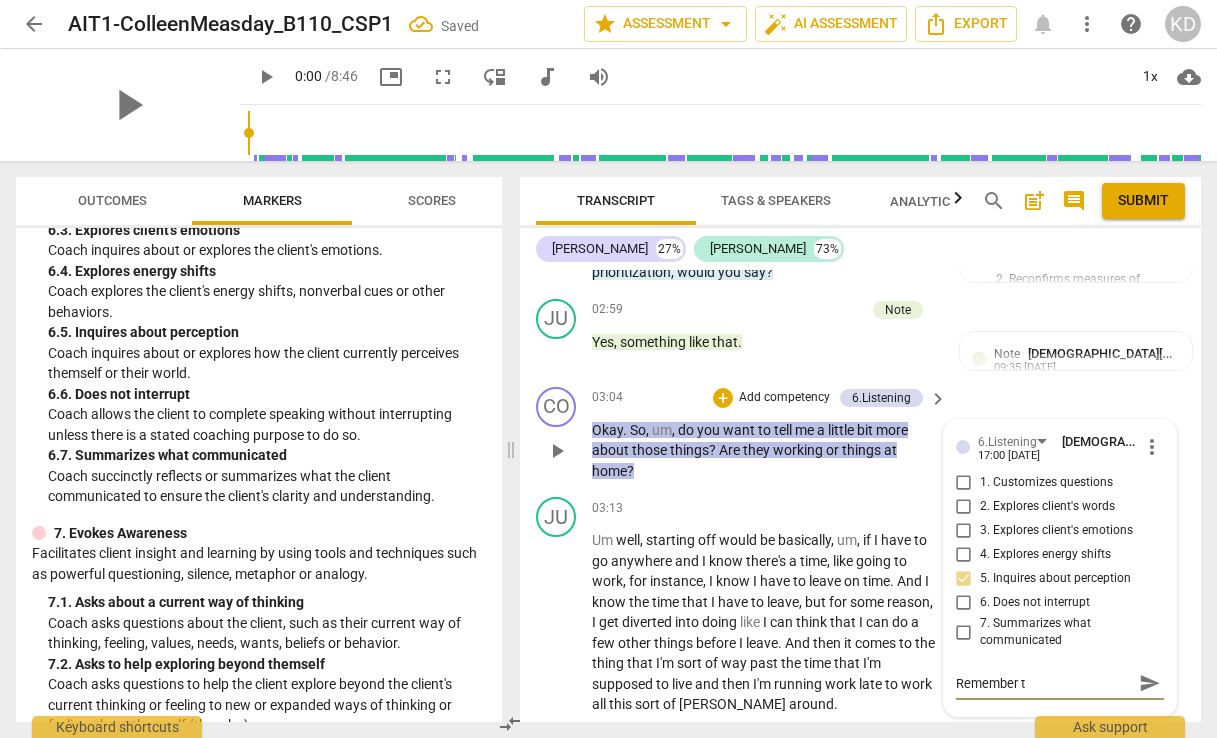 type on "Remember to" 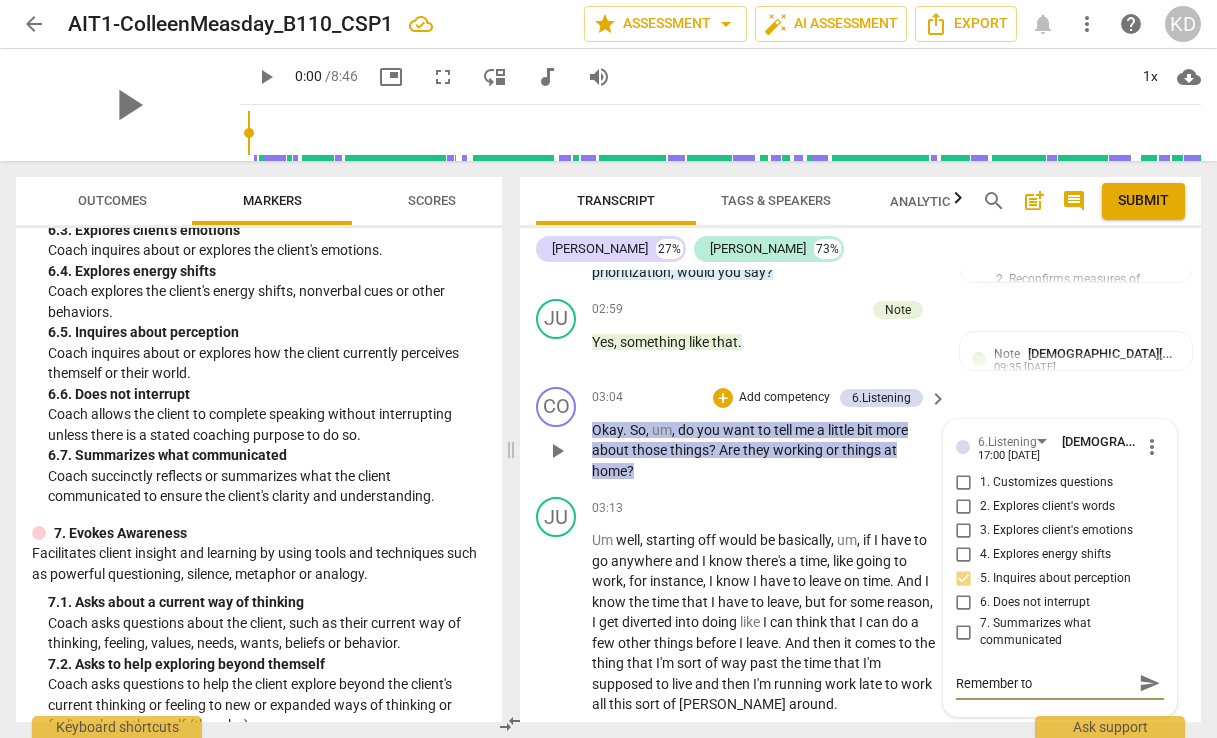 type on "Remember to" 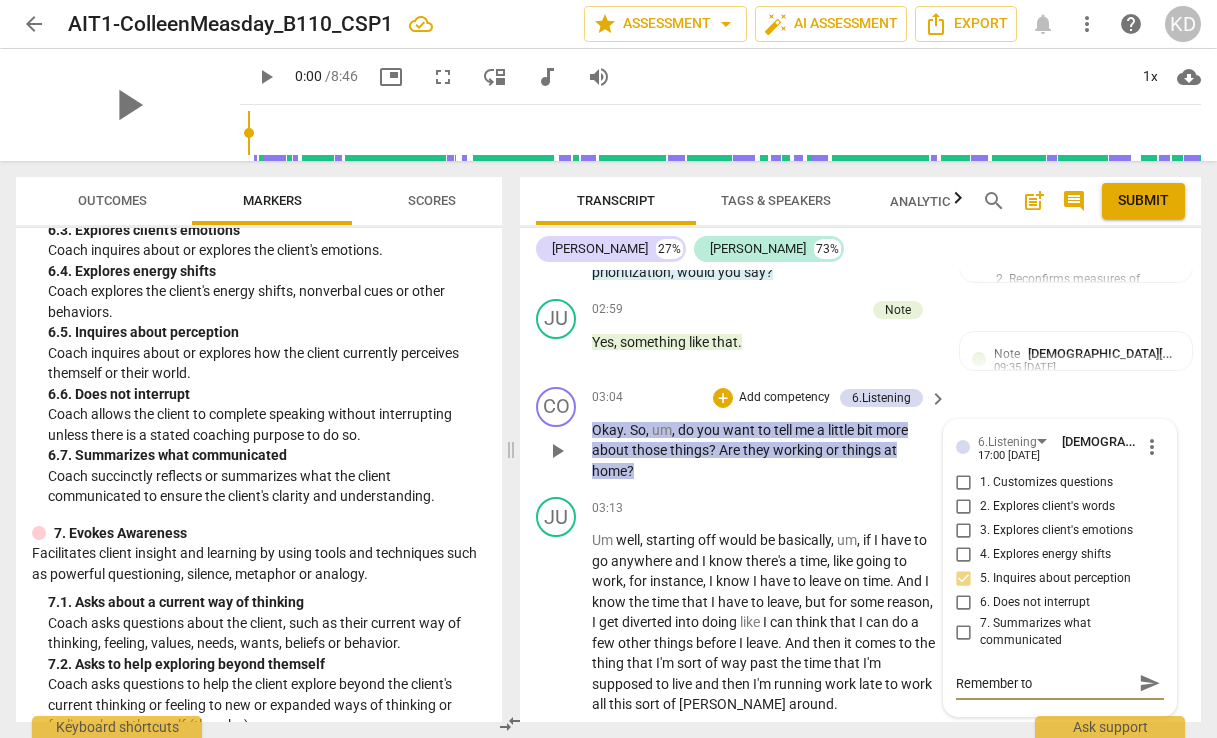 type on "Remember to a" 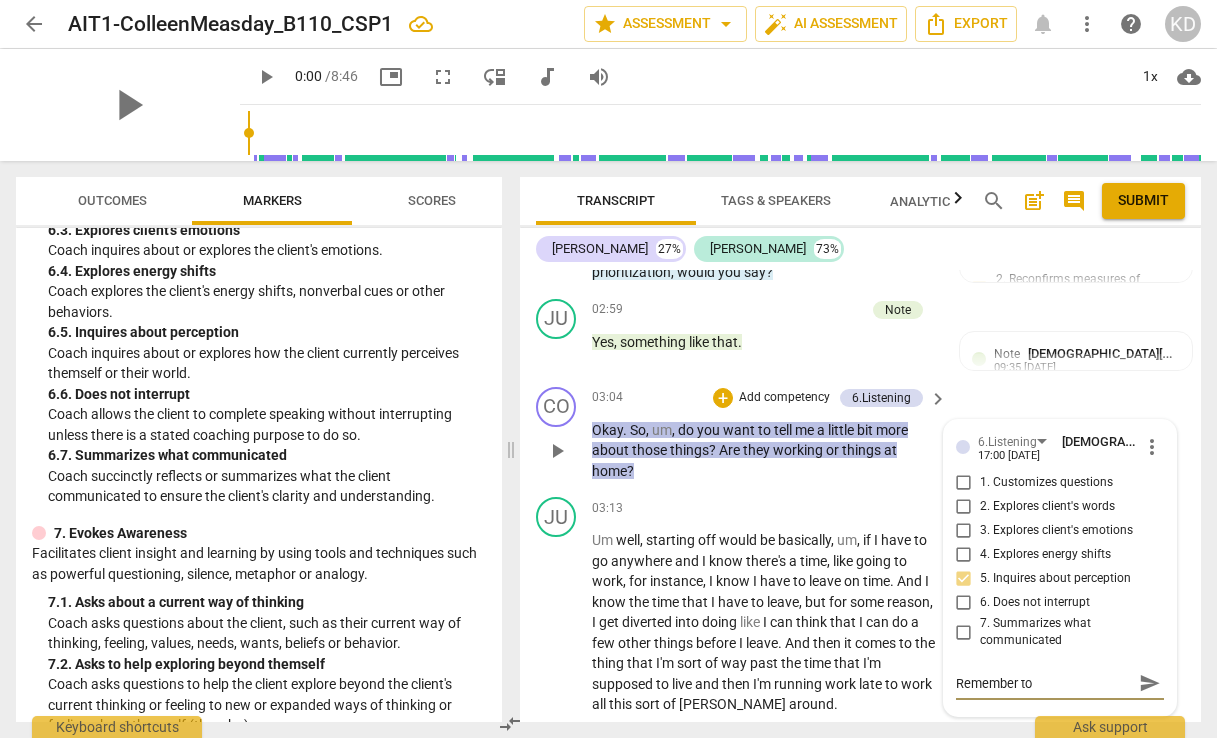 type on "Remember to a" 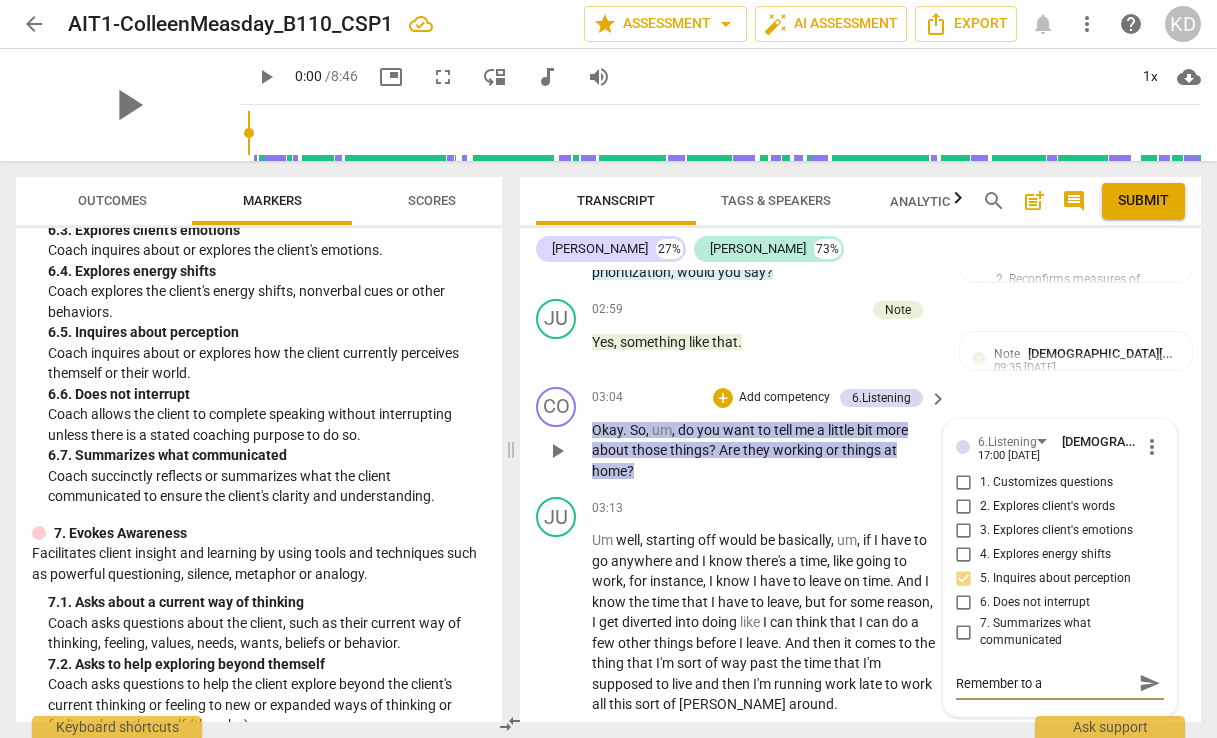 type on "Remember to as" 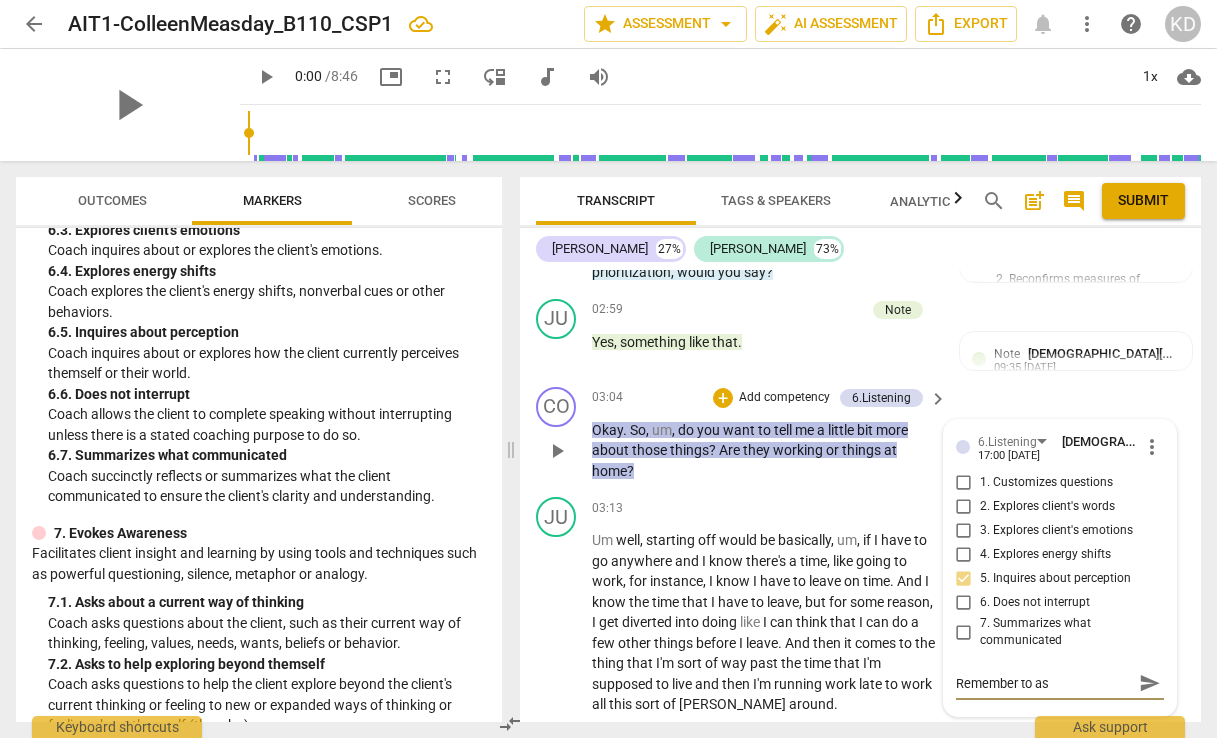 type on "Remember to ask" 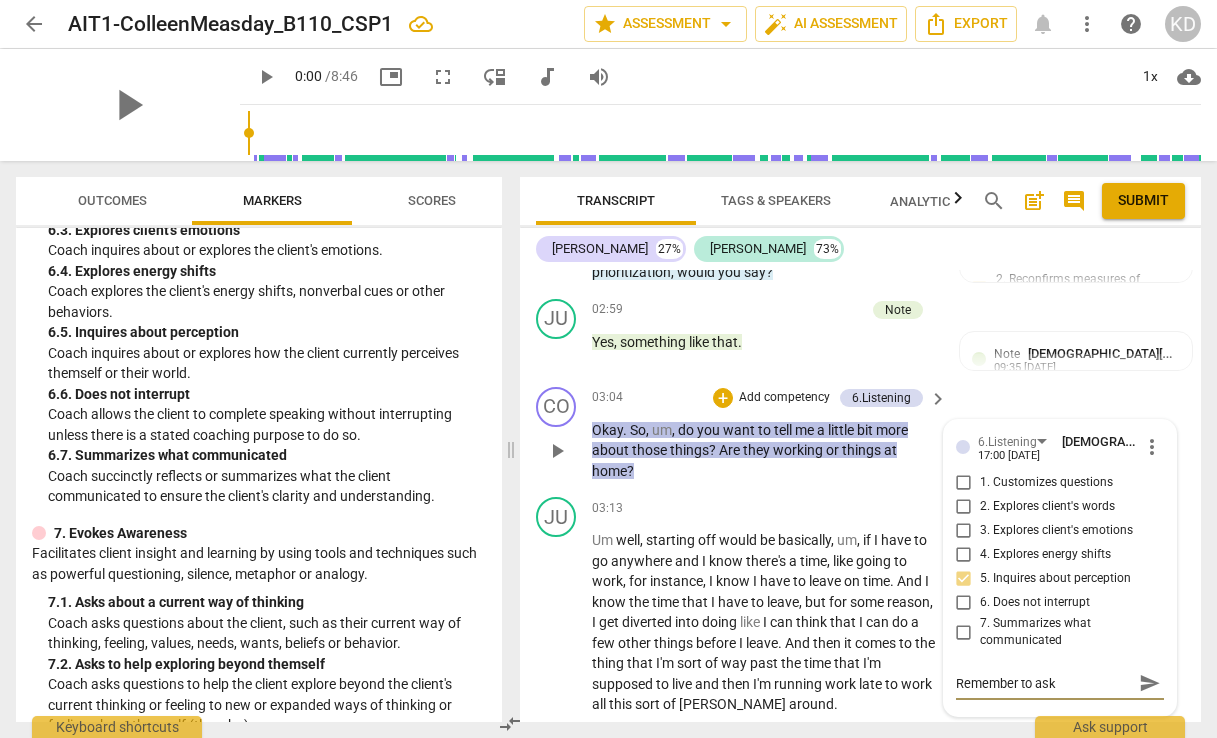 type on "Remember to ask" 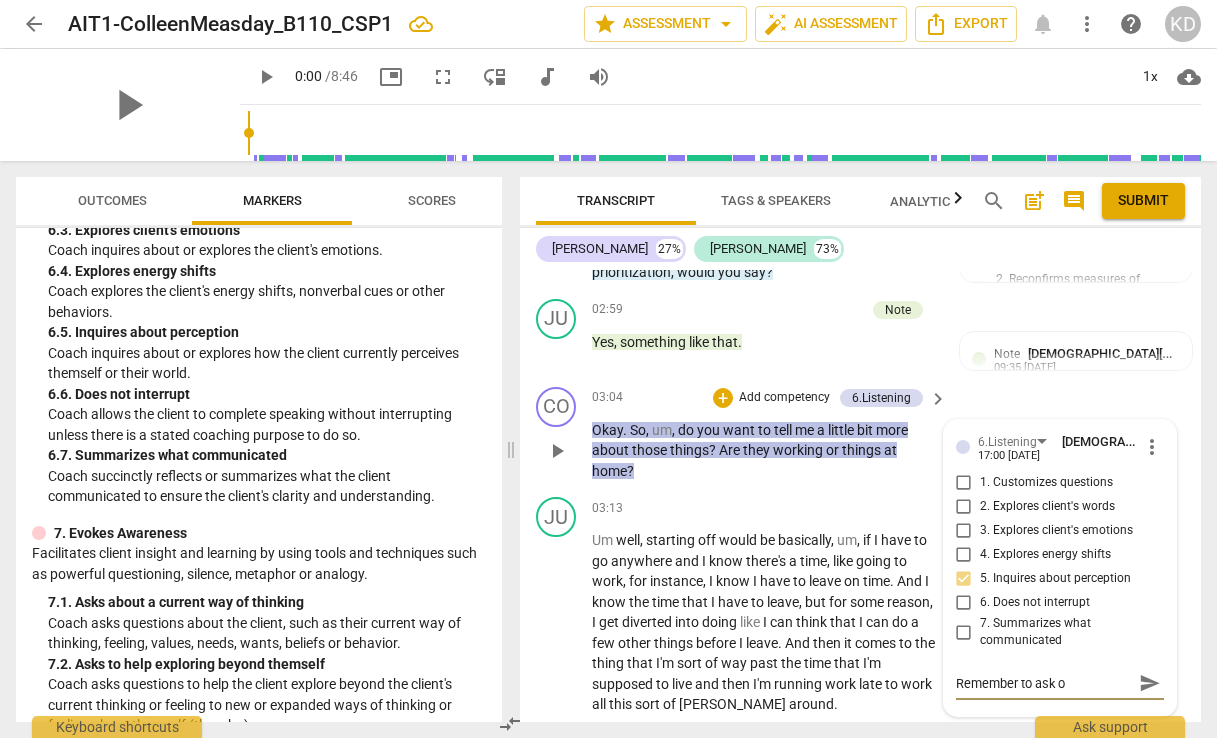 type on "Remember to ask op" 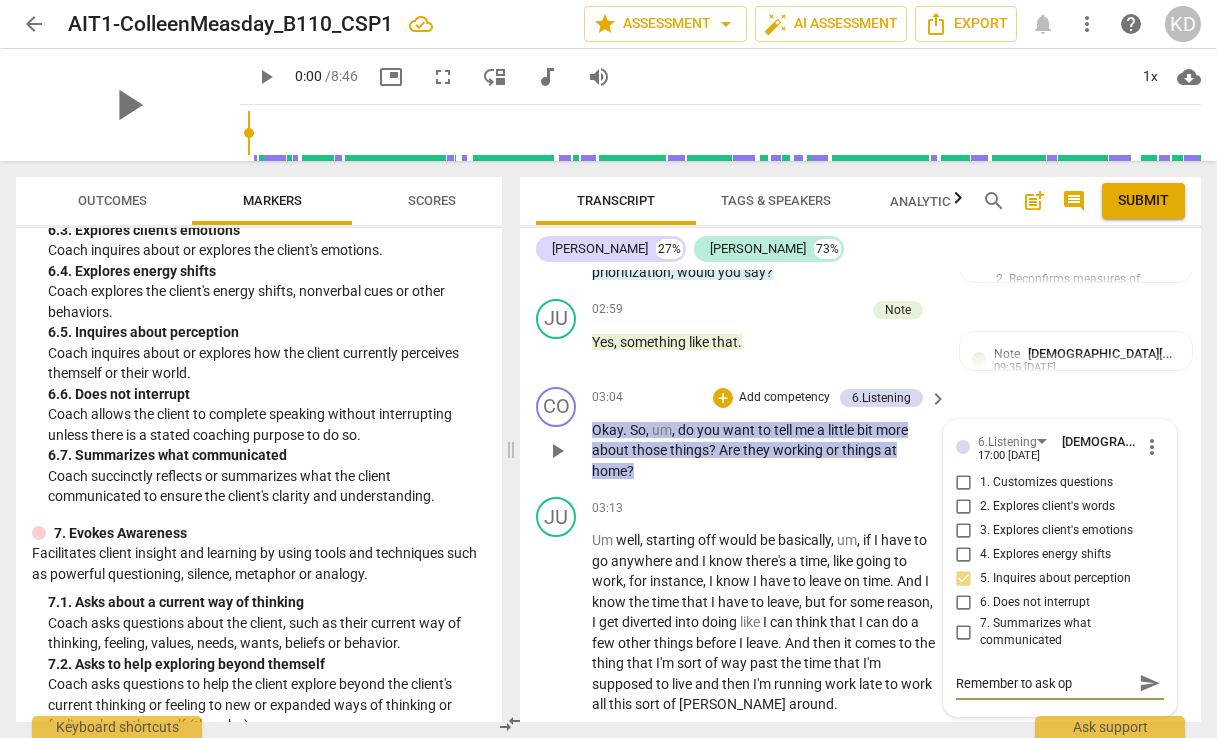 type on "Remember to ask ope" 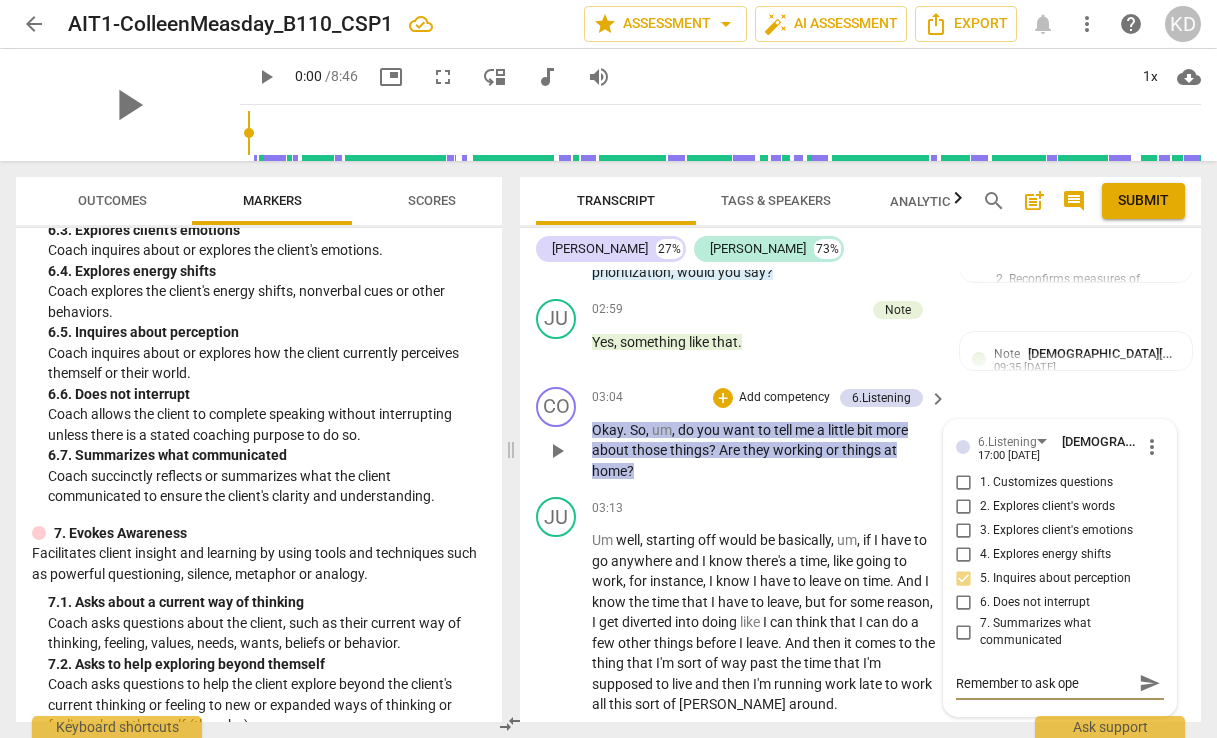 type on "Remember to ask open" 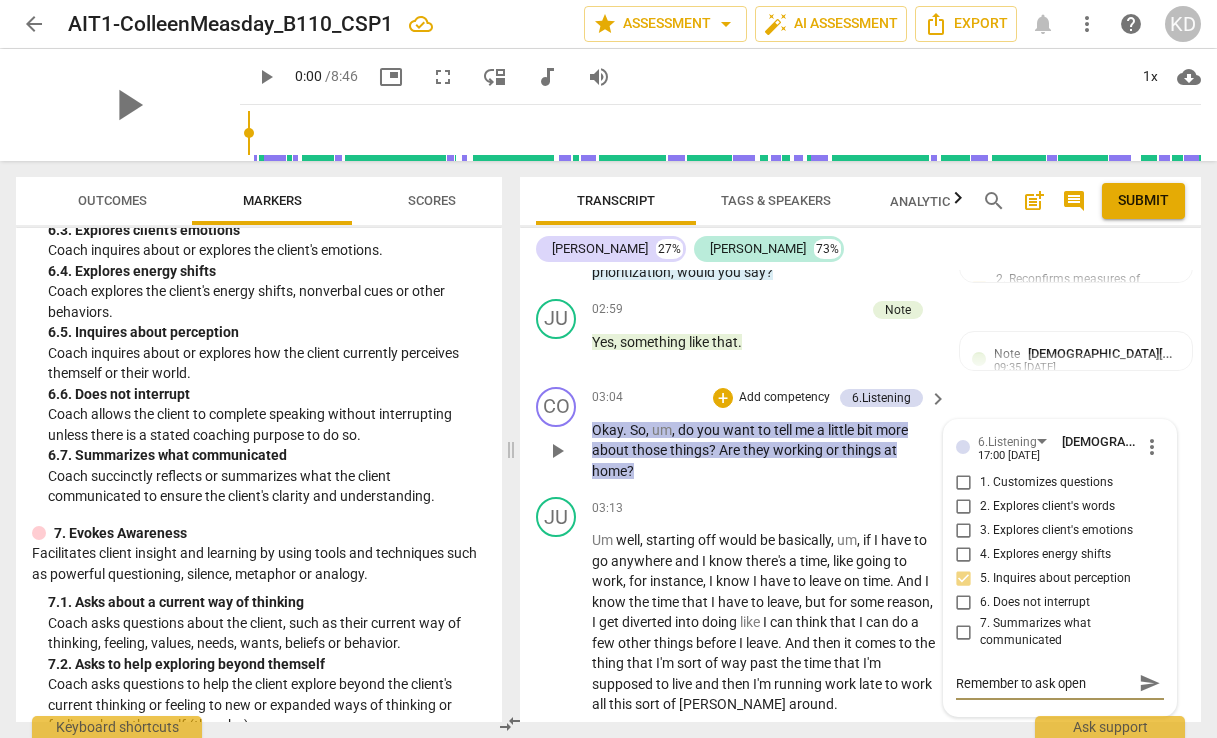 type on "Remember to ask open-" 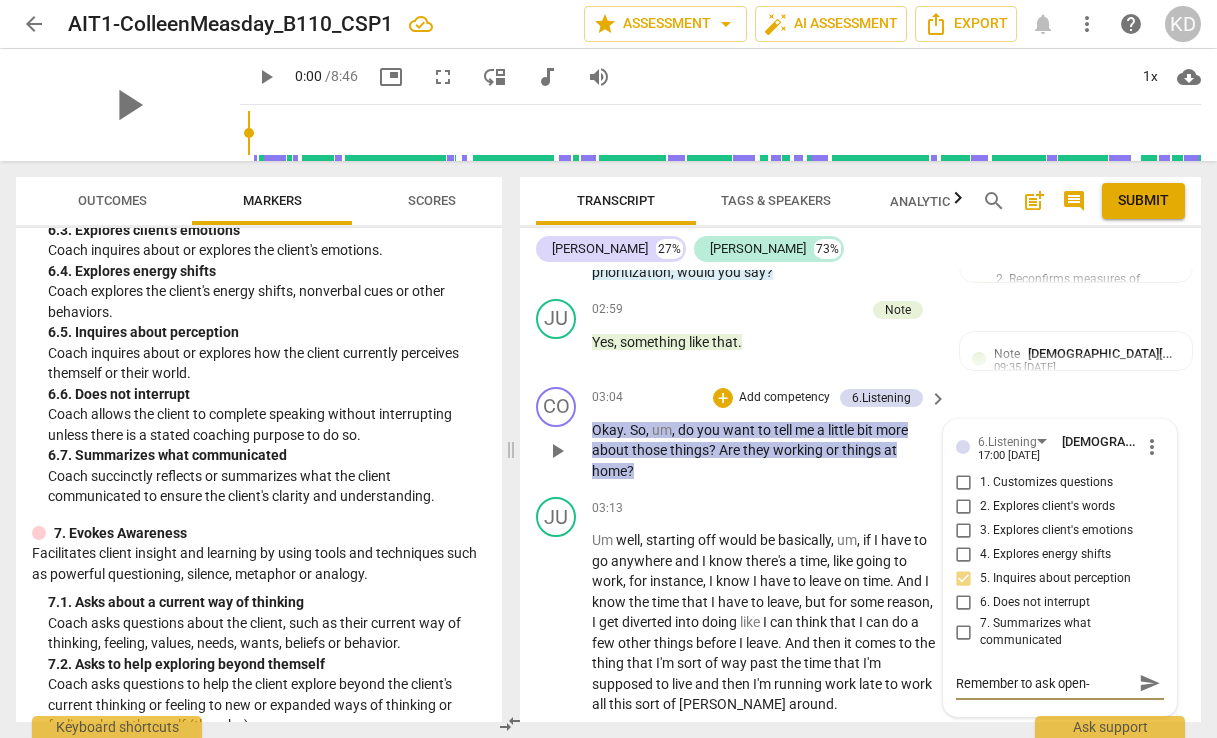 type on "Remember to ask open-e" 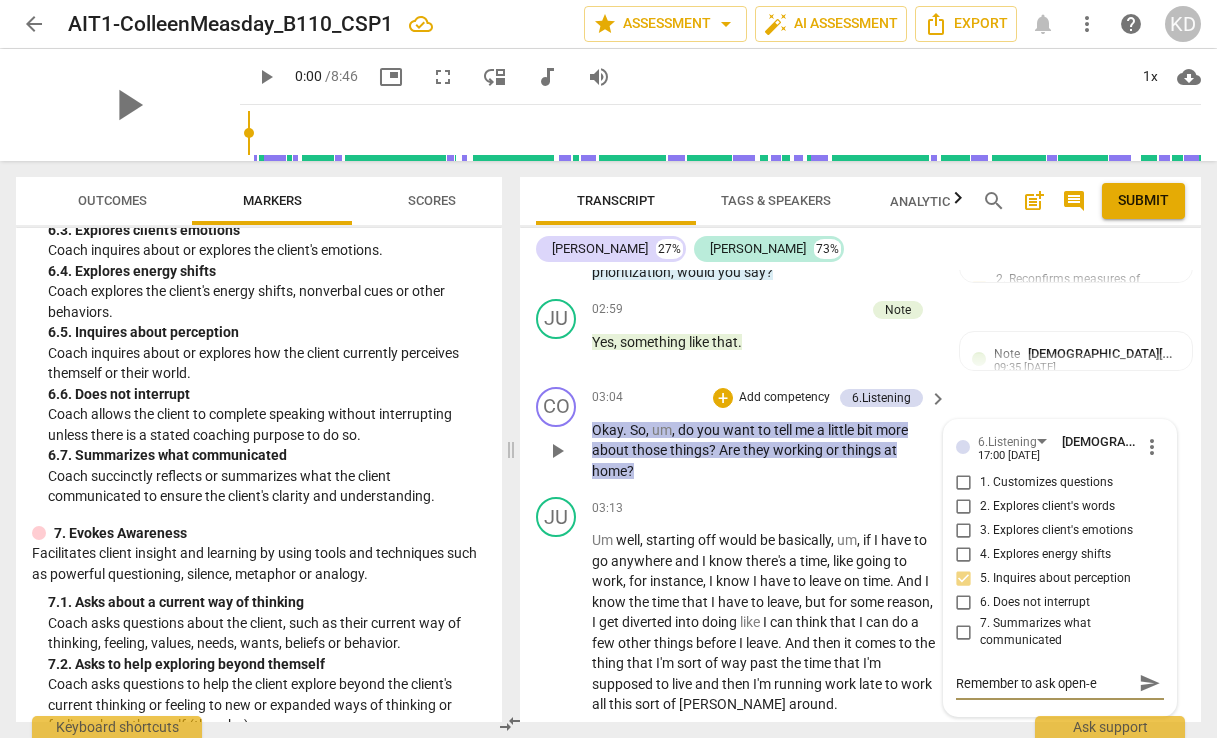type on "Remember to ask open-en" 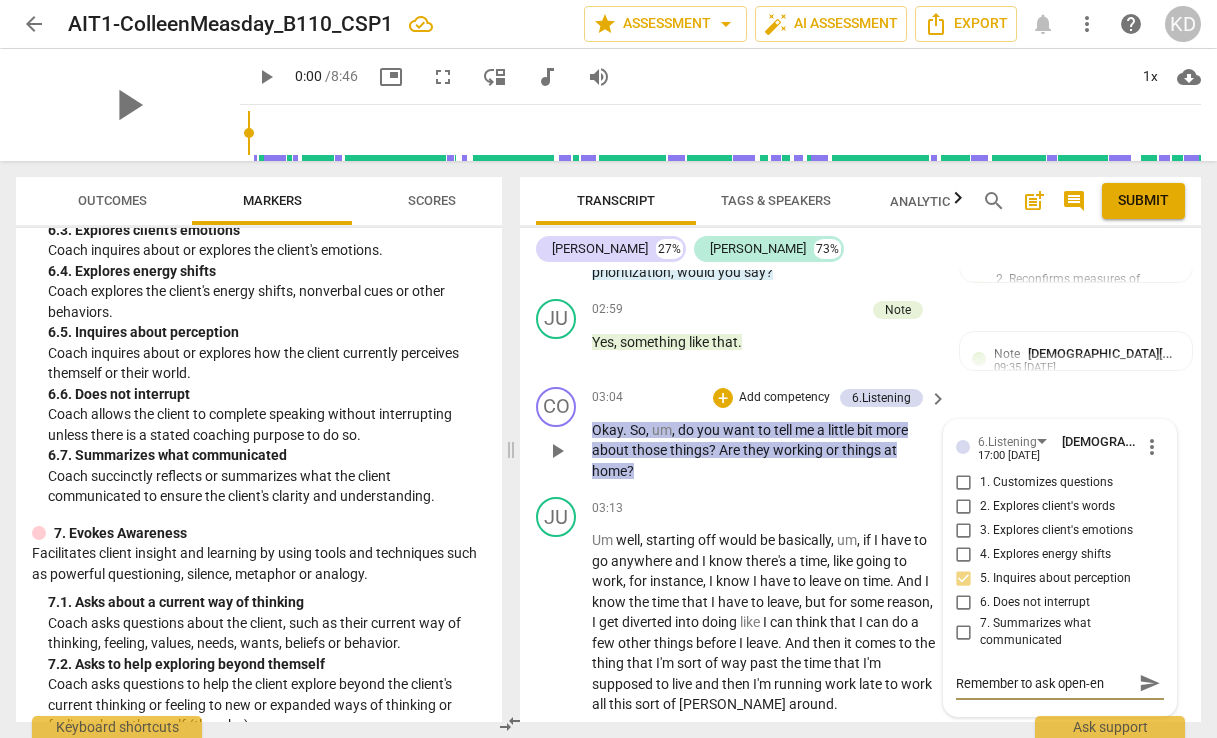 type on "Remember to ask open-end" 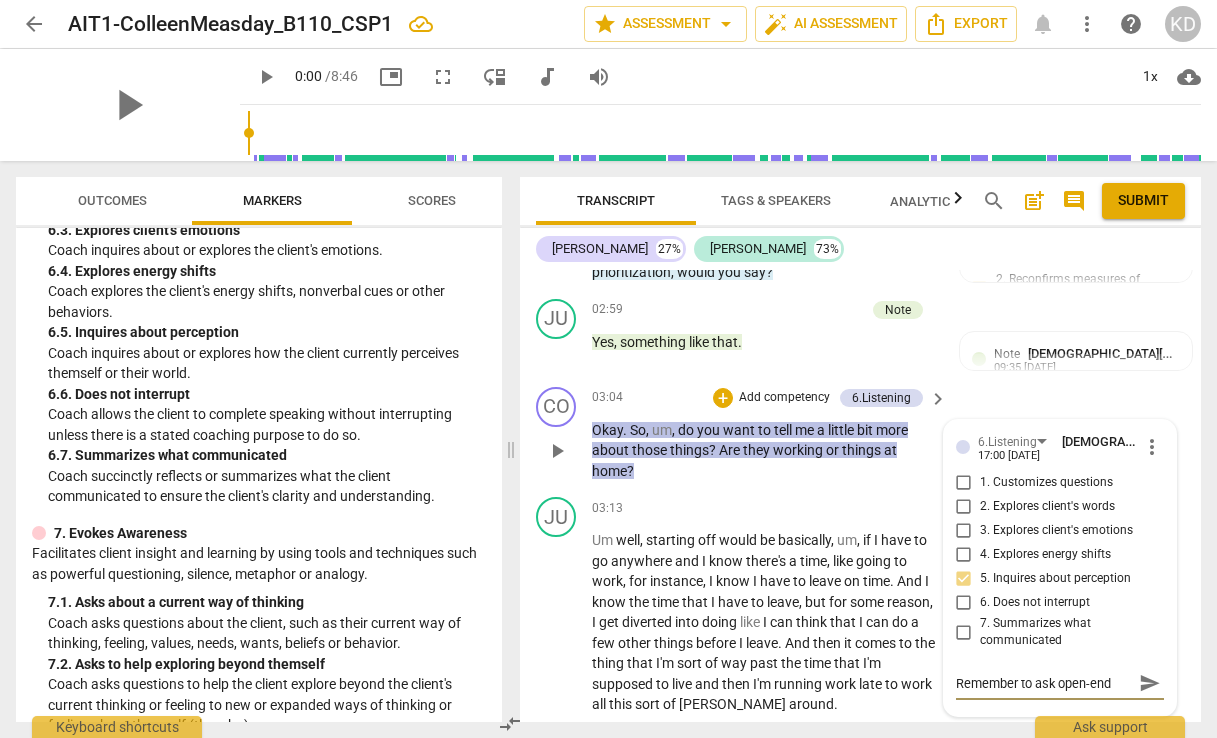 type on "Remember to ask open-ende" 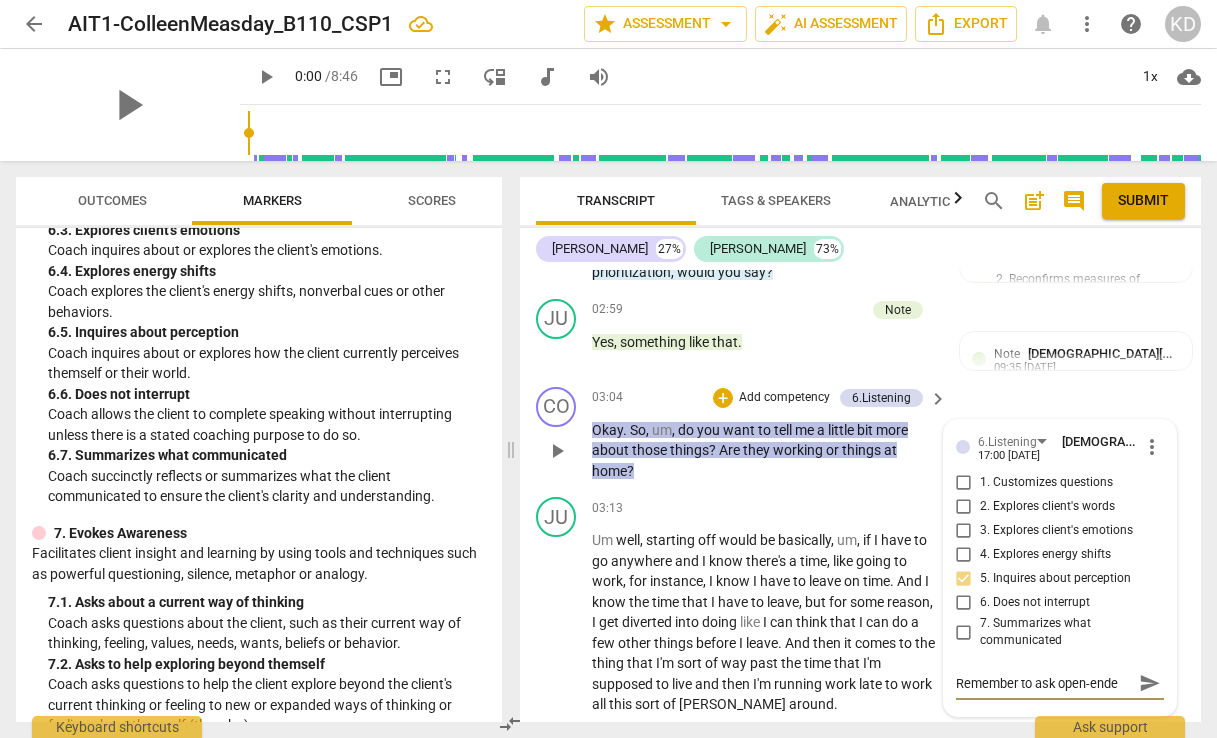 type on "Remember to ask open-ended" 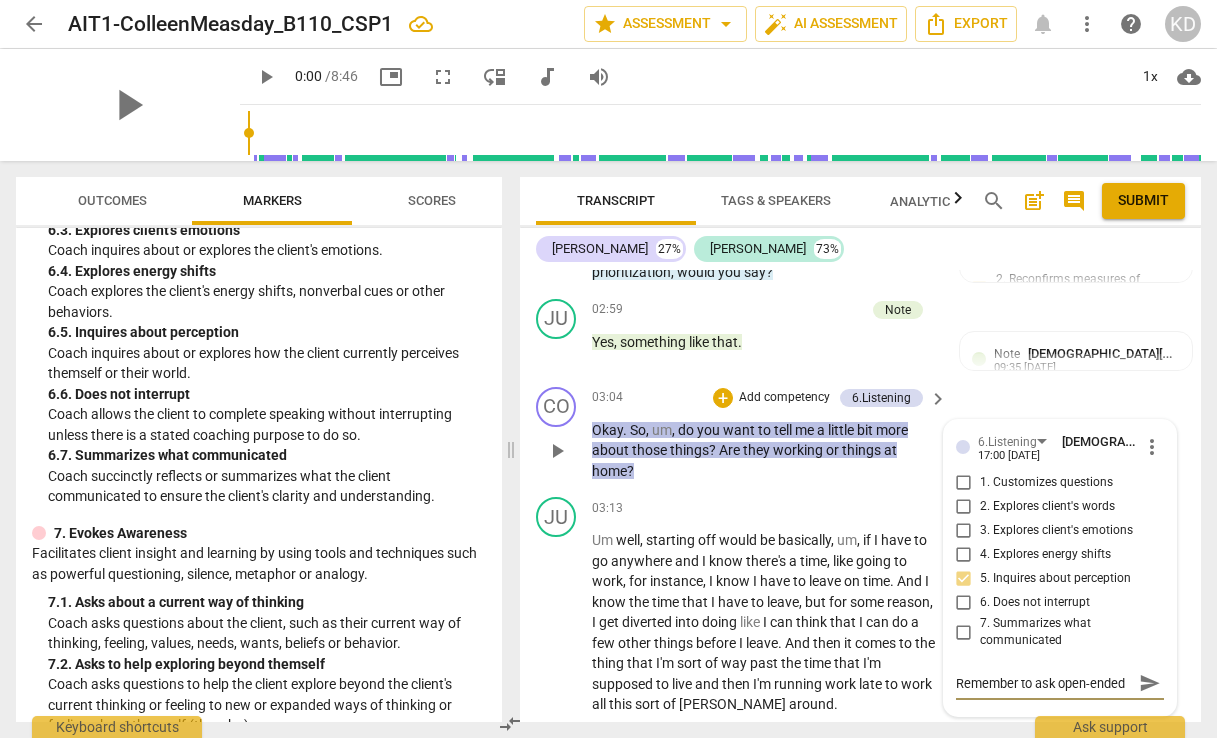 type on "Remember to ask open-ended" 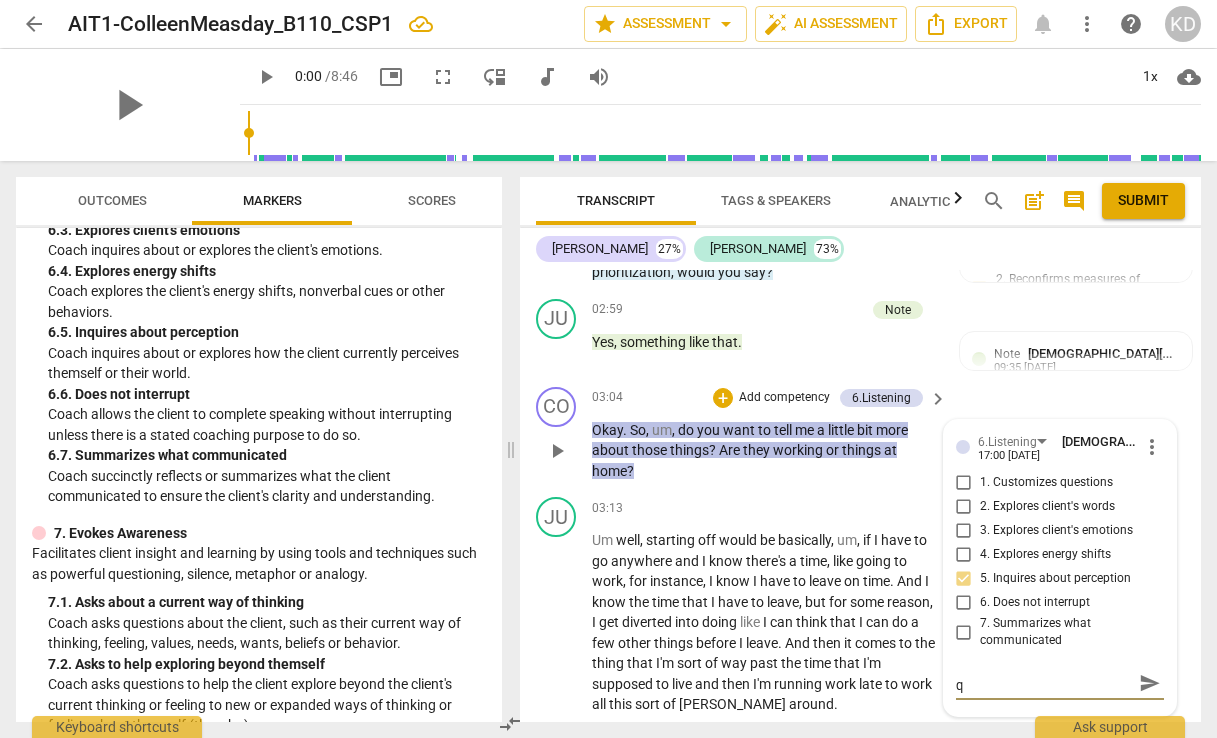 type on "Remember to ask open-ended qu" 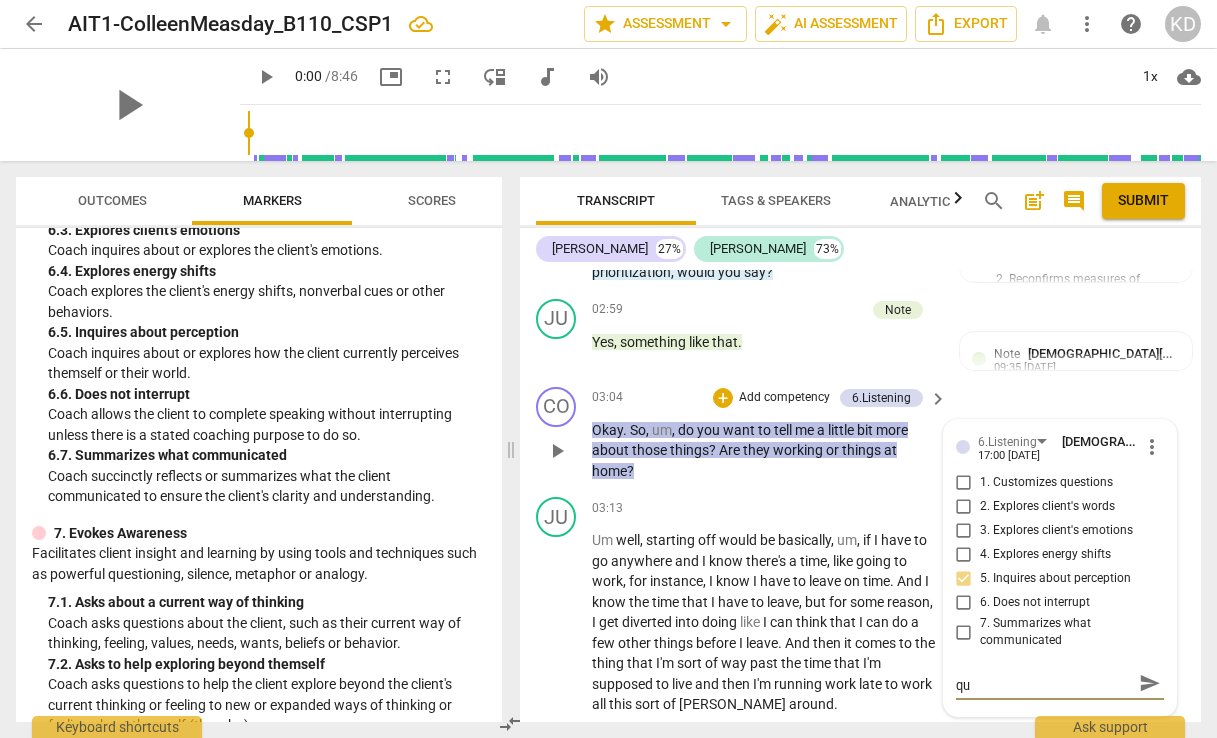 type on "Remember to ask open-ended que" 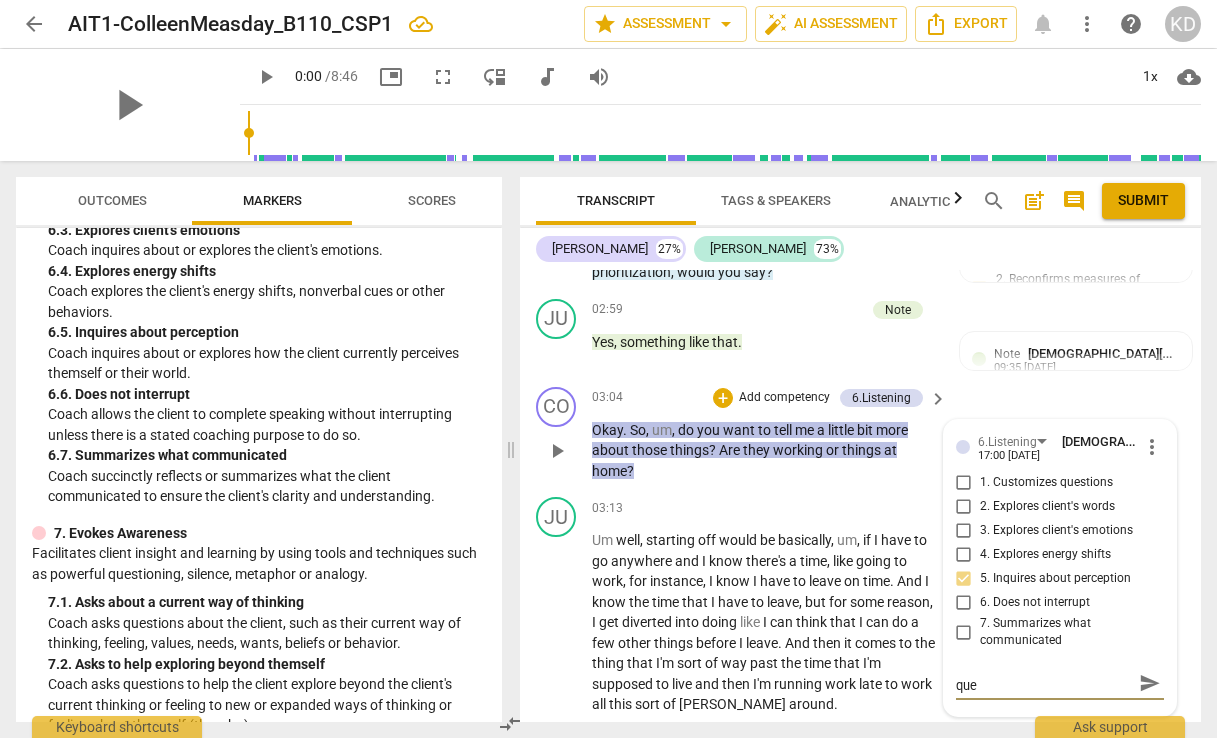 type on "Remember to ask open-ended ques" 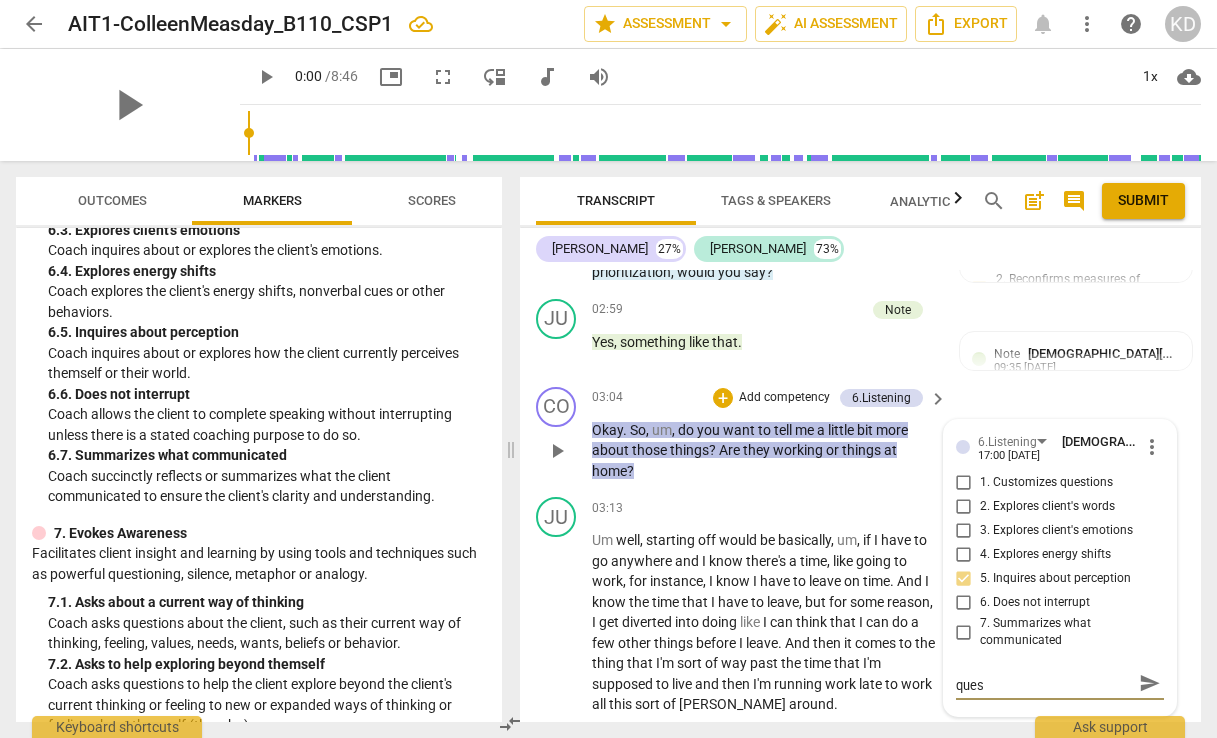 type on "Remember to ask open-ended quest" 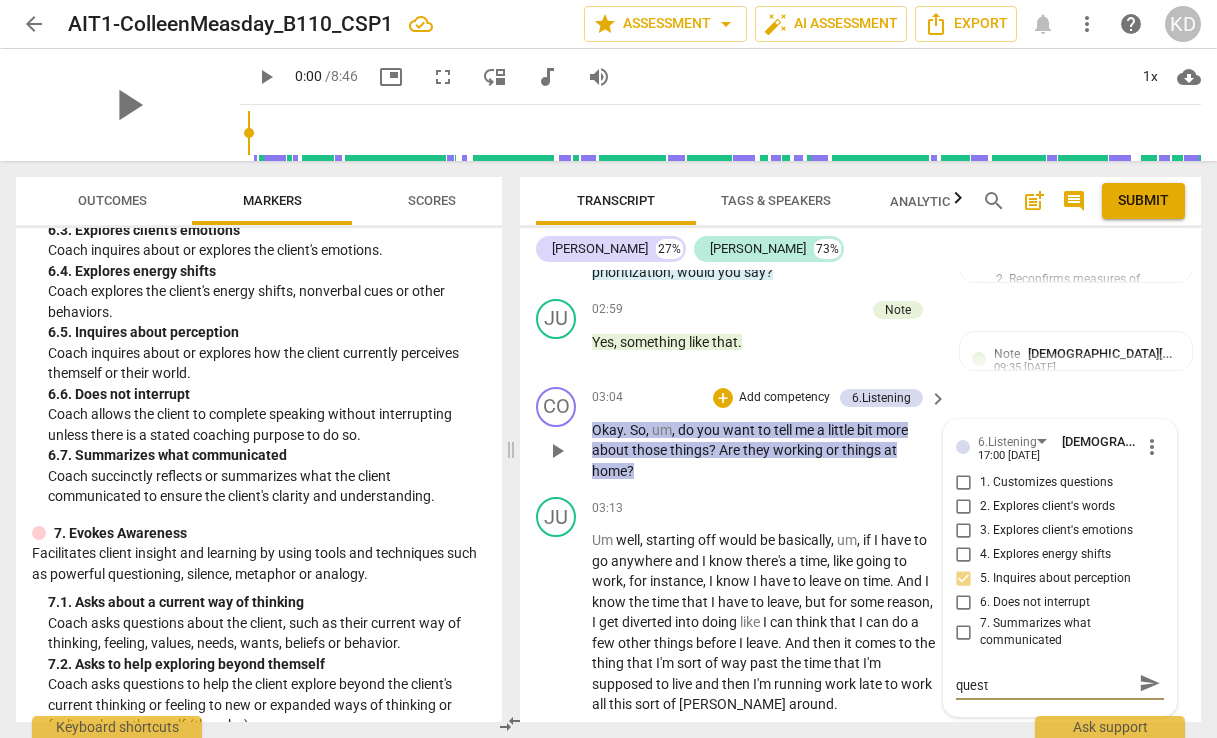 type on "Remember to ask open-ended questi" 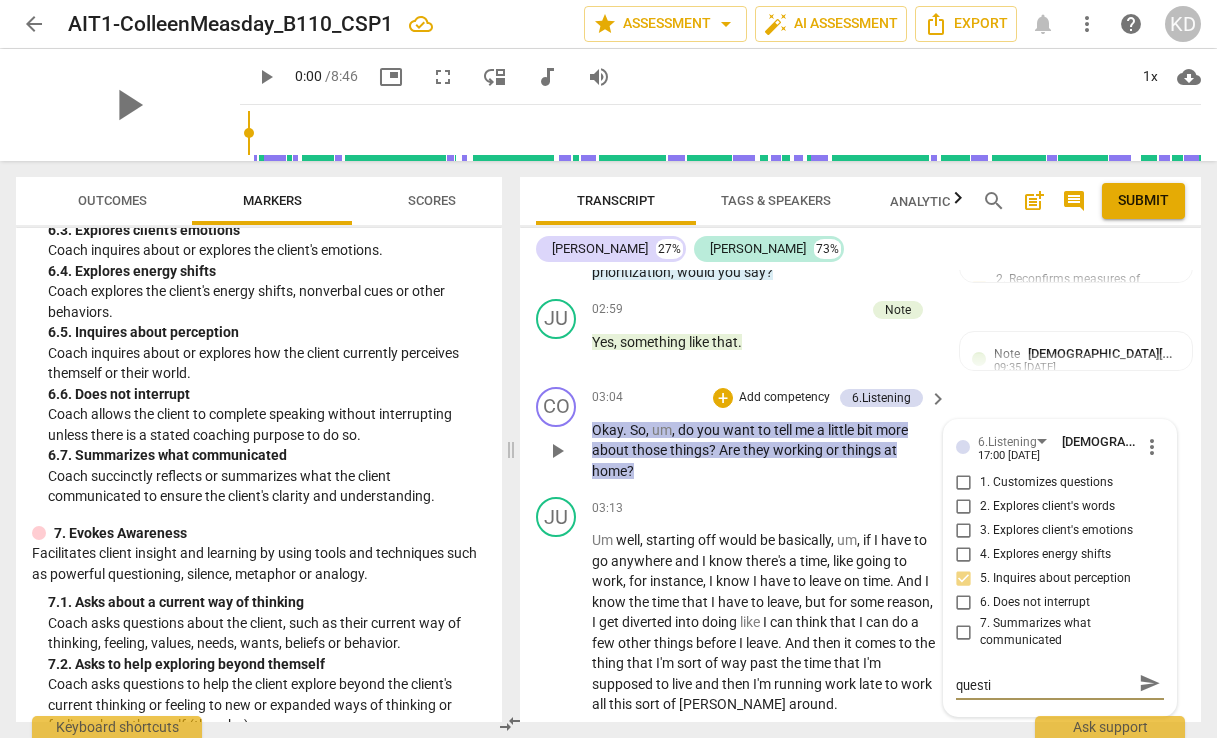 scroll, scrollTop: 0, scrollLeft: 0, axis: both 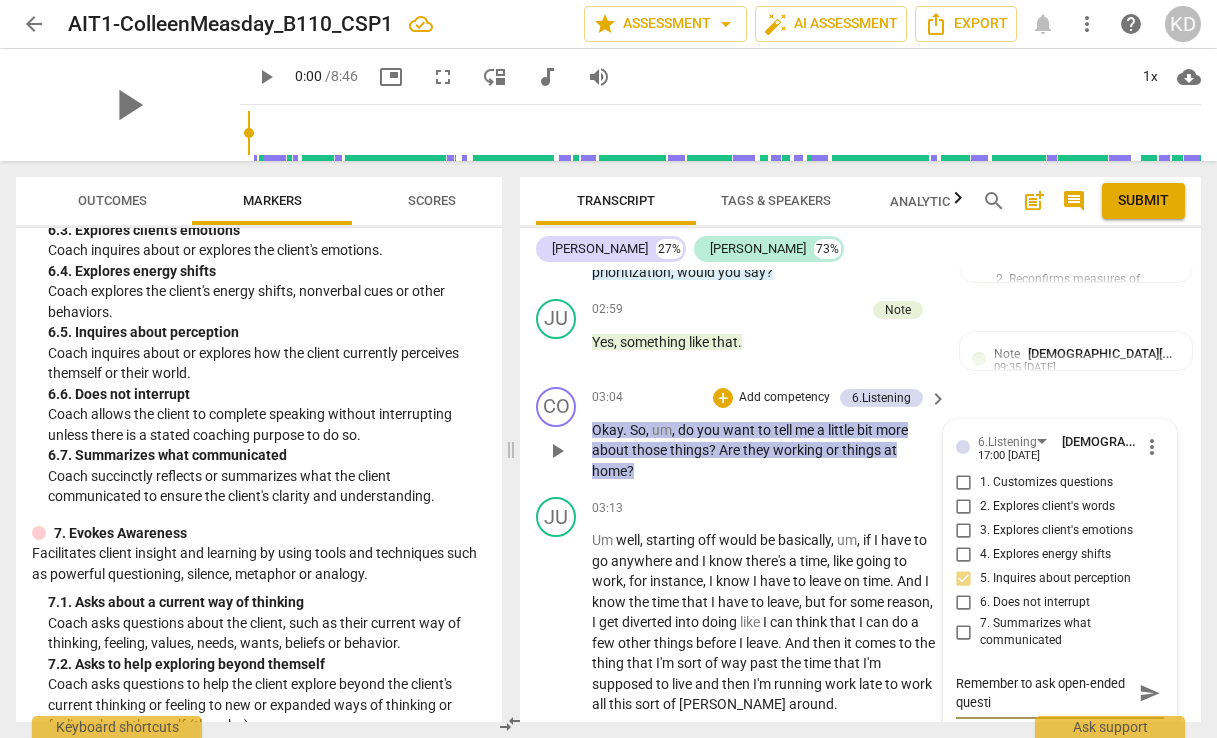 type on "Remember to ask open-ended questio" 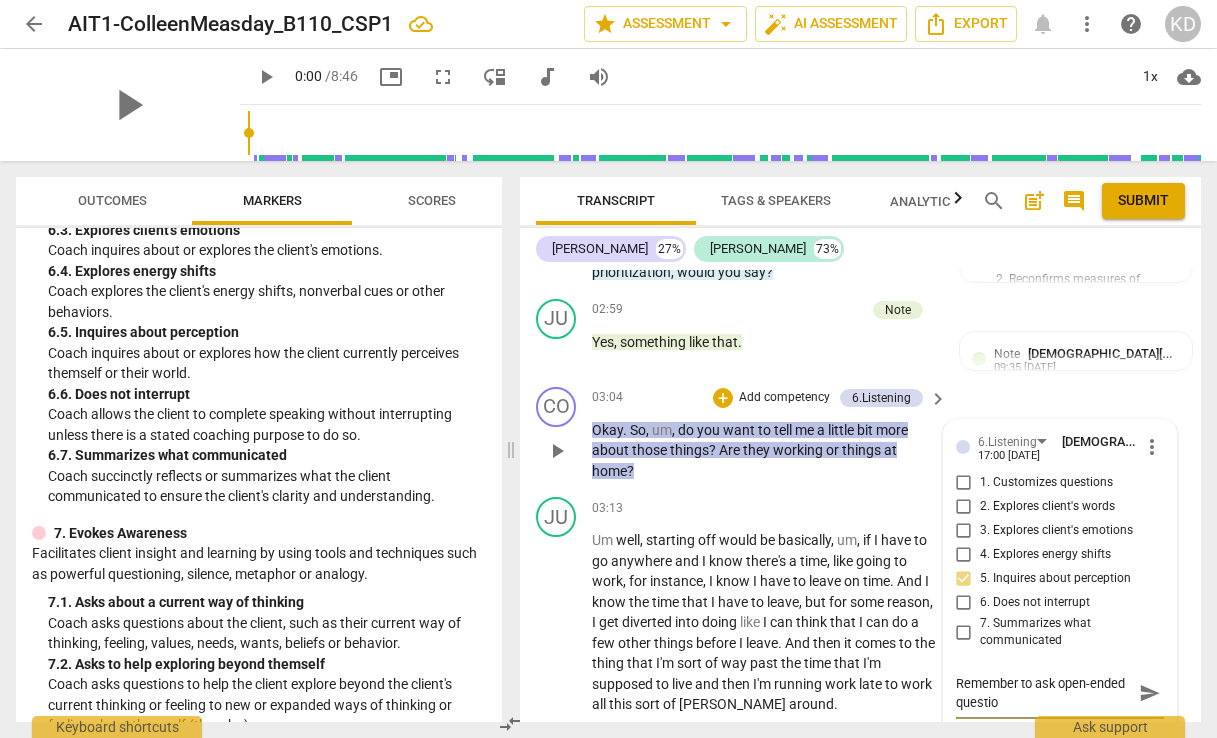 type on "Remember to ask open-ended question" 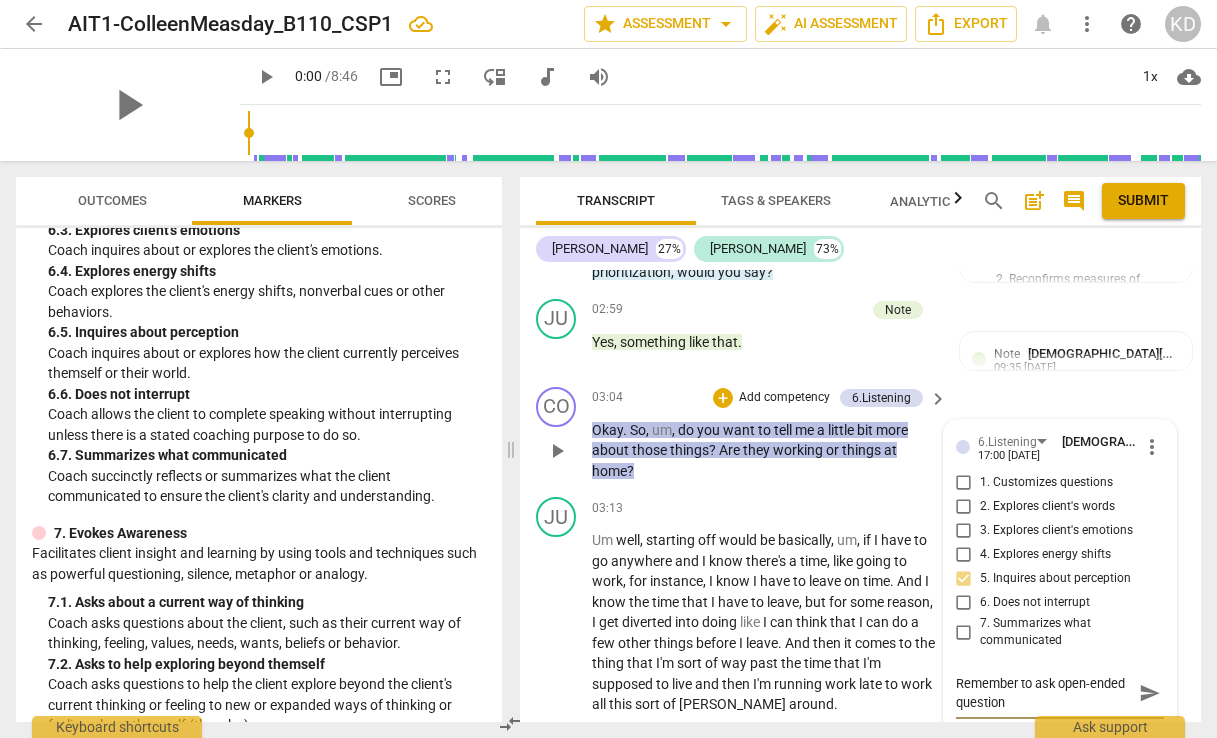 type on "Remember to ask open-ended questions" 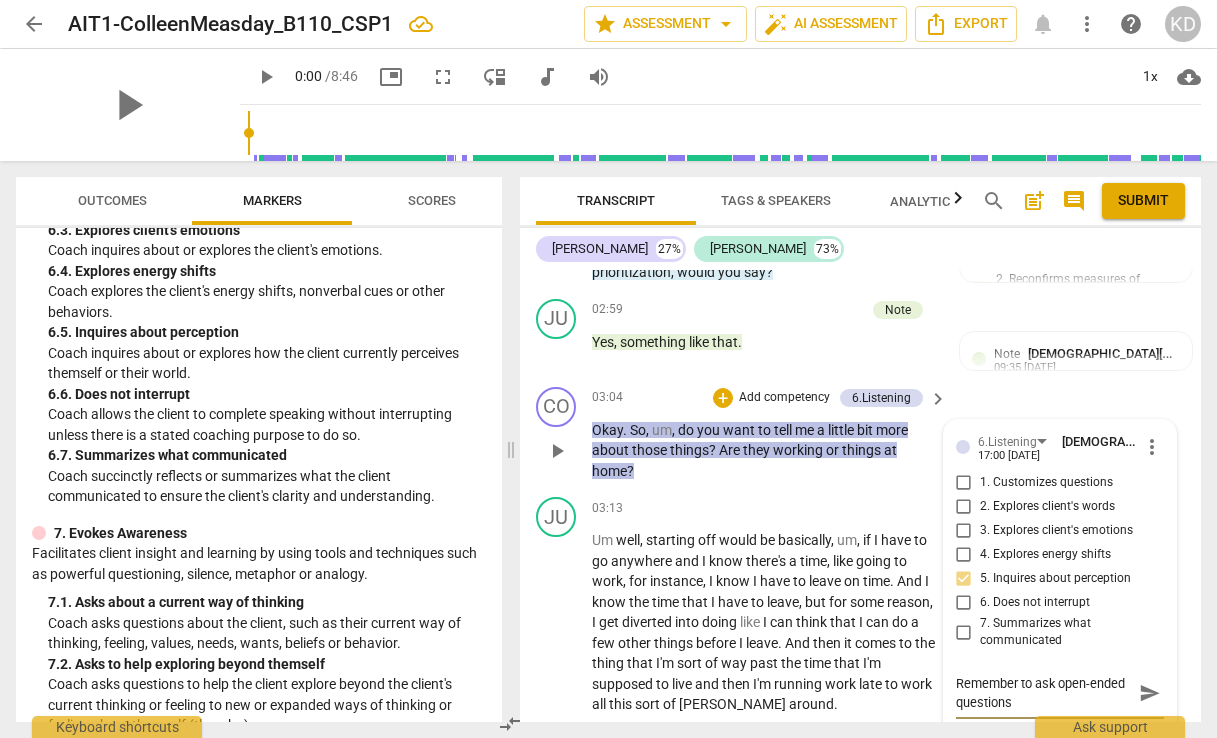 type on "Remember to ask open-ended questions." 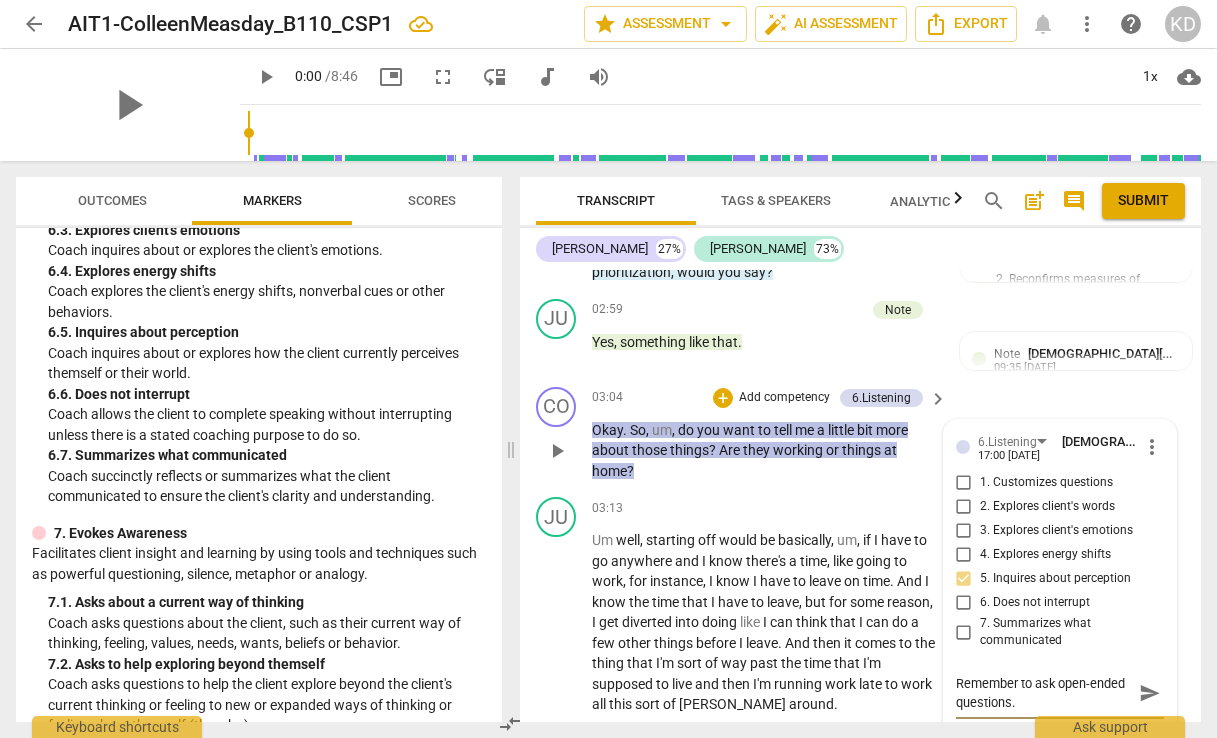type on "Remember to ask open-ended questions." 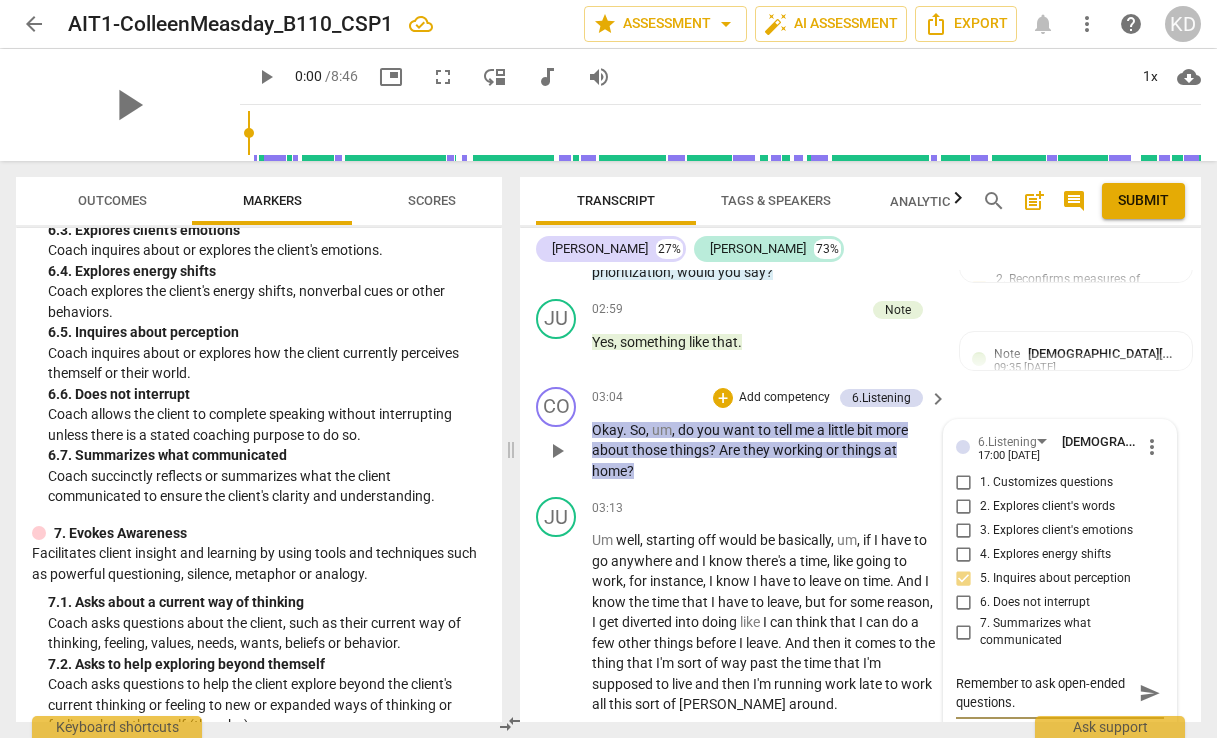 type on "Remember to ask open-ended questions. W" 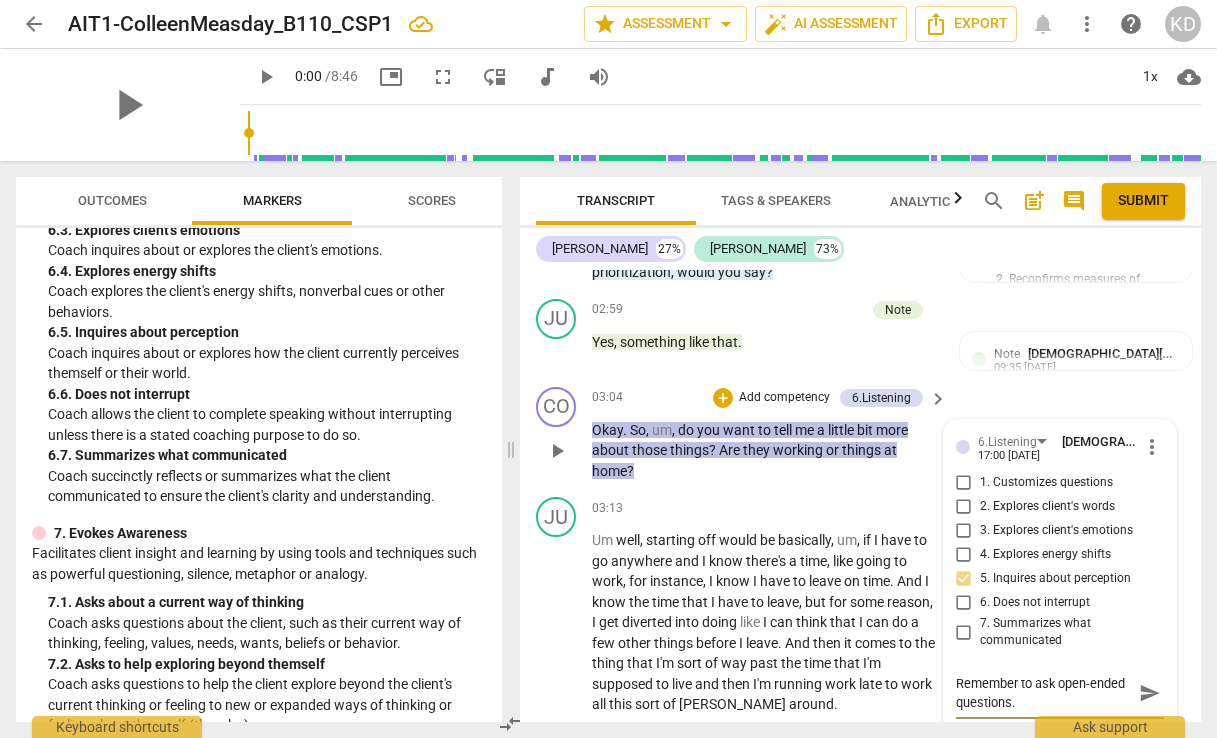 type on "Remember to ask open-ended questions. W" 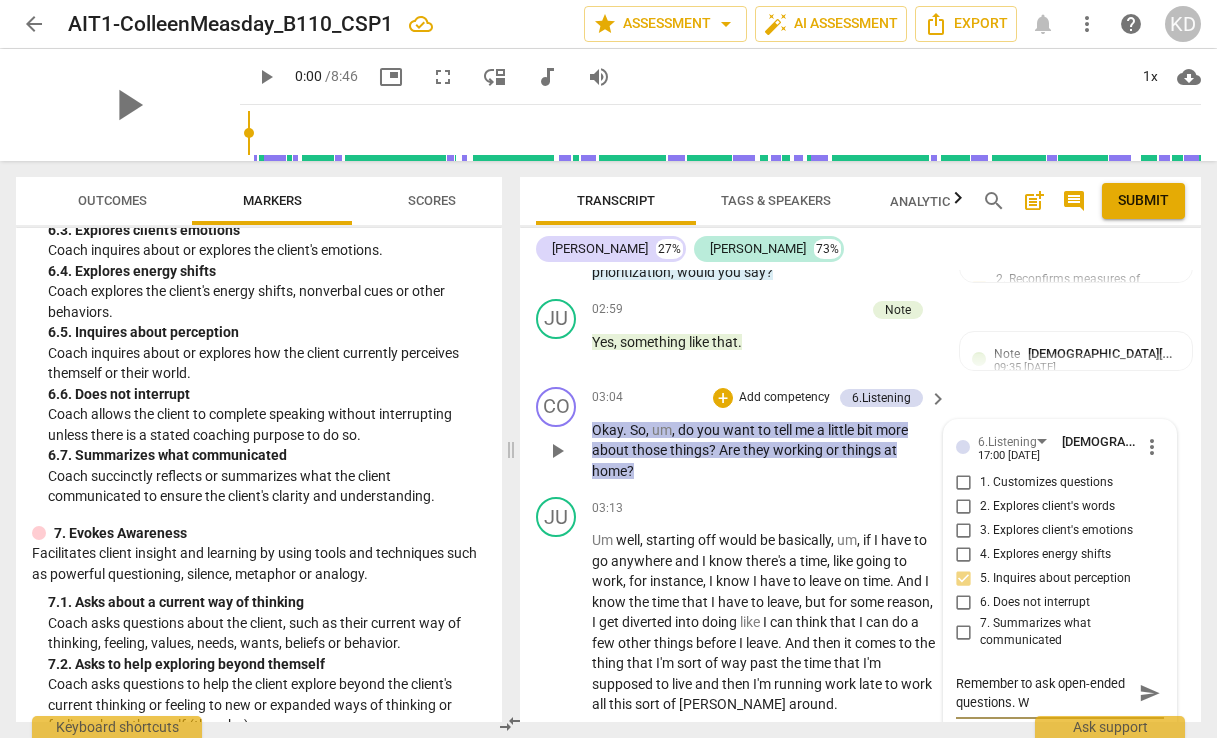 type on "Remember to ask open-ended questions. Wh" 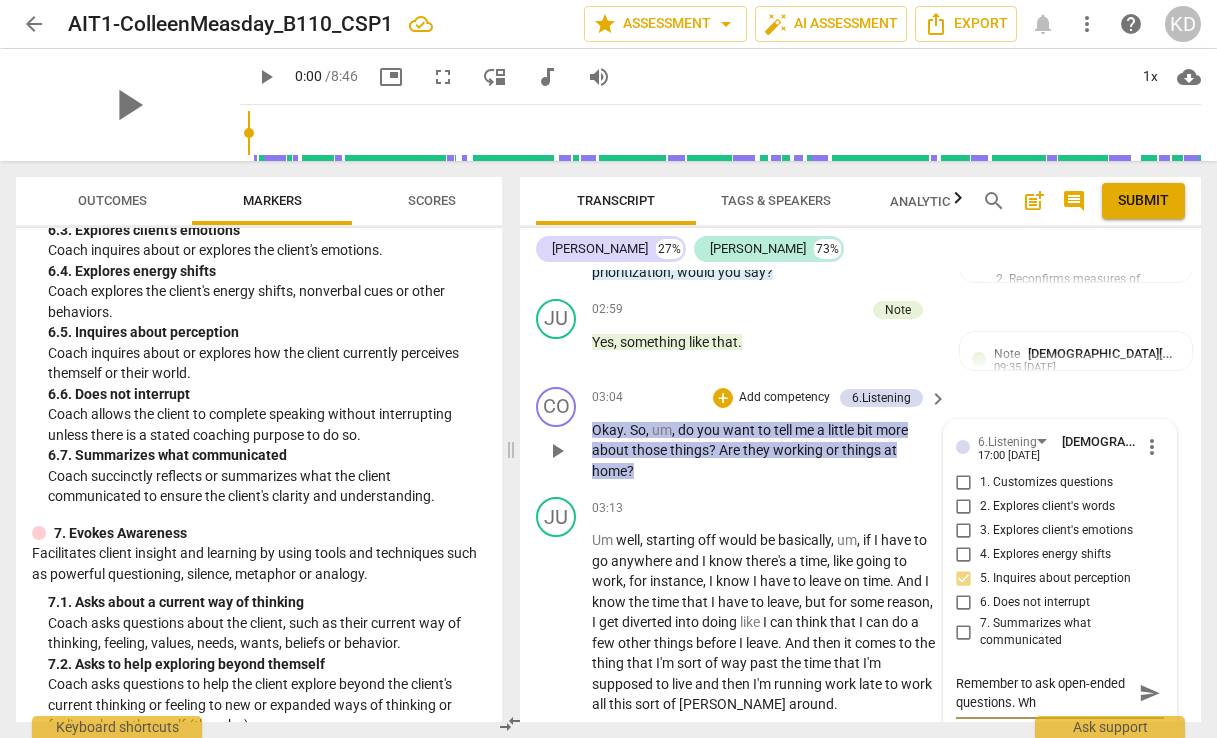 type on "Remember to ask open-ended questions. Wha" 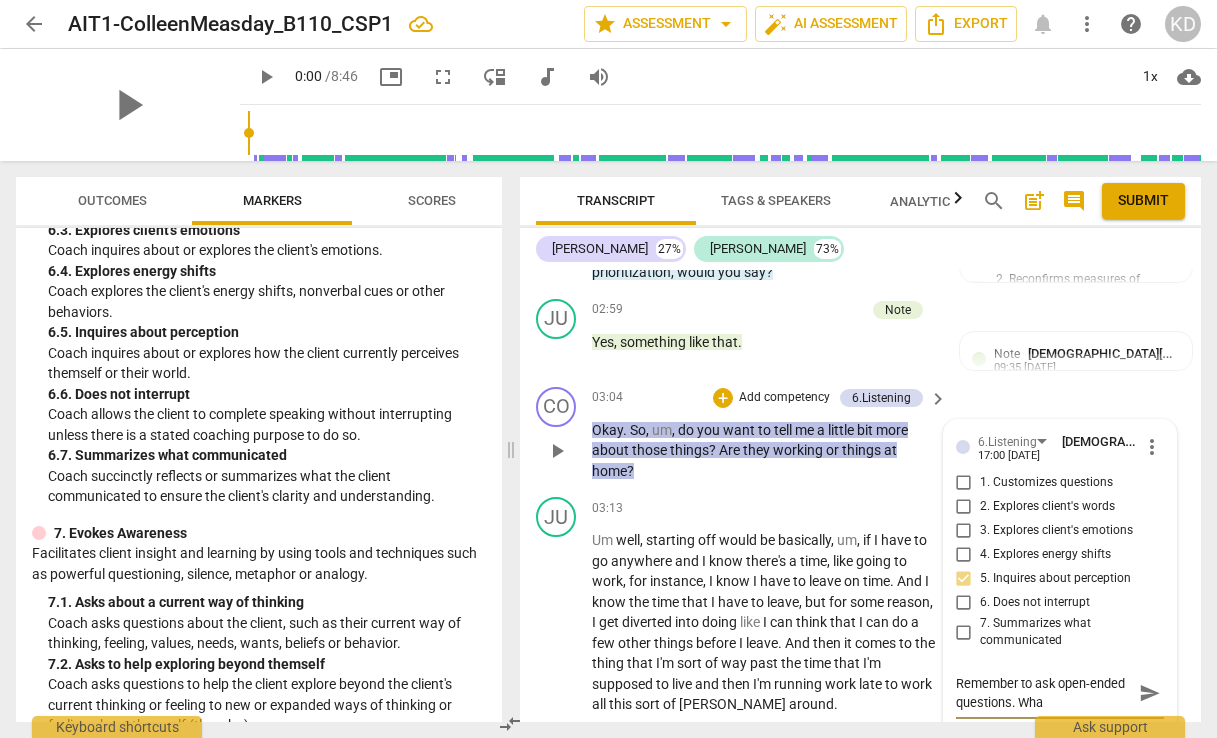 type on "Remember to ask open-ended questions. What" 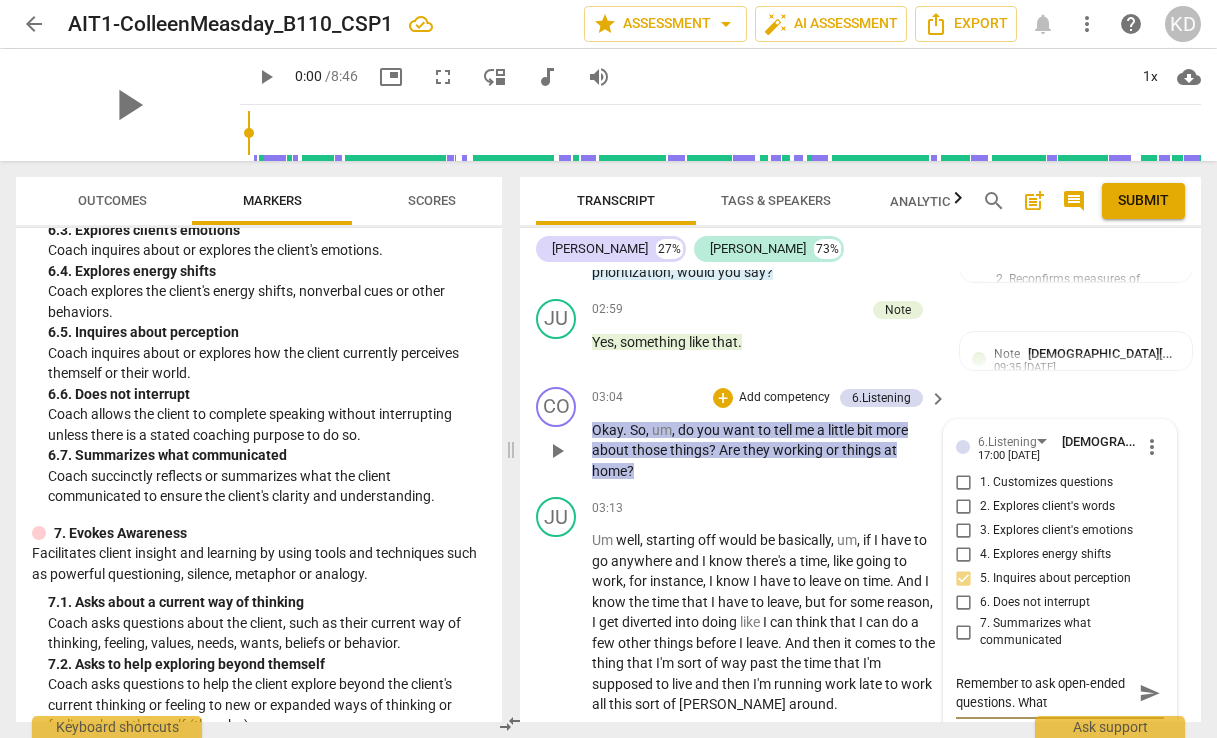type on "Remember to ask open-ended questions. What" 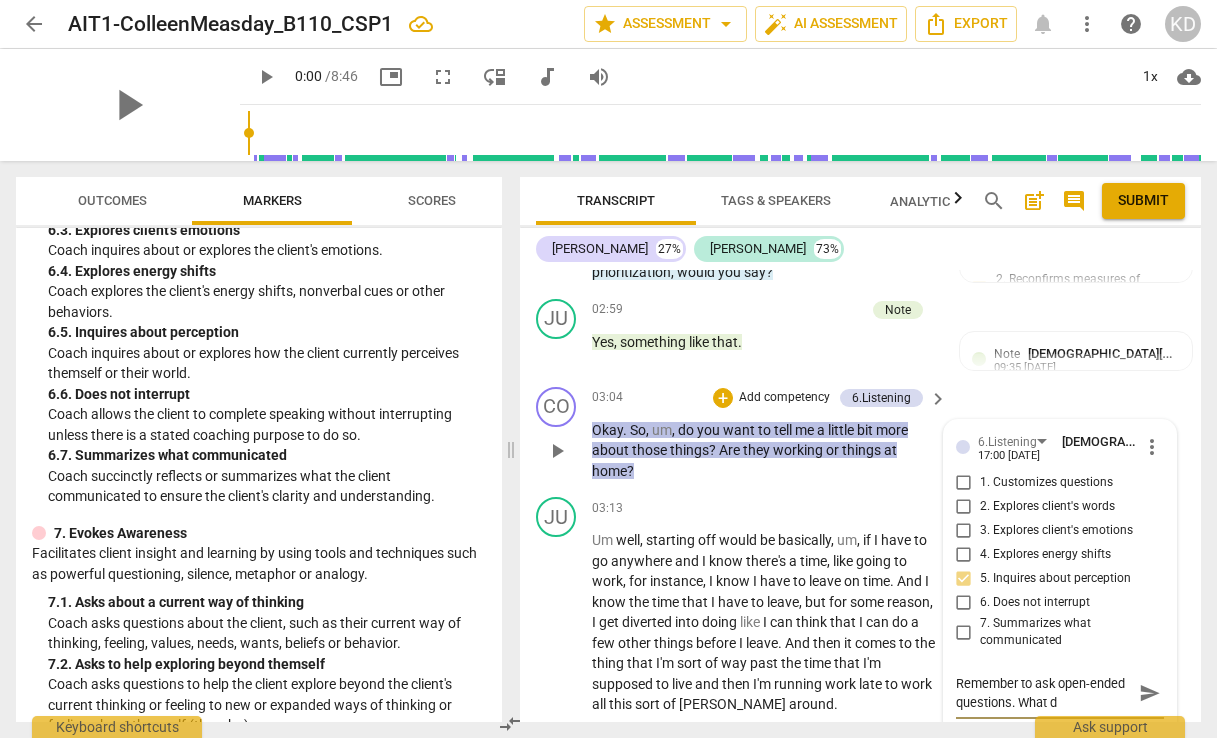 type on "Remember to ask open-ended questions. What" 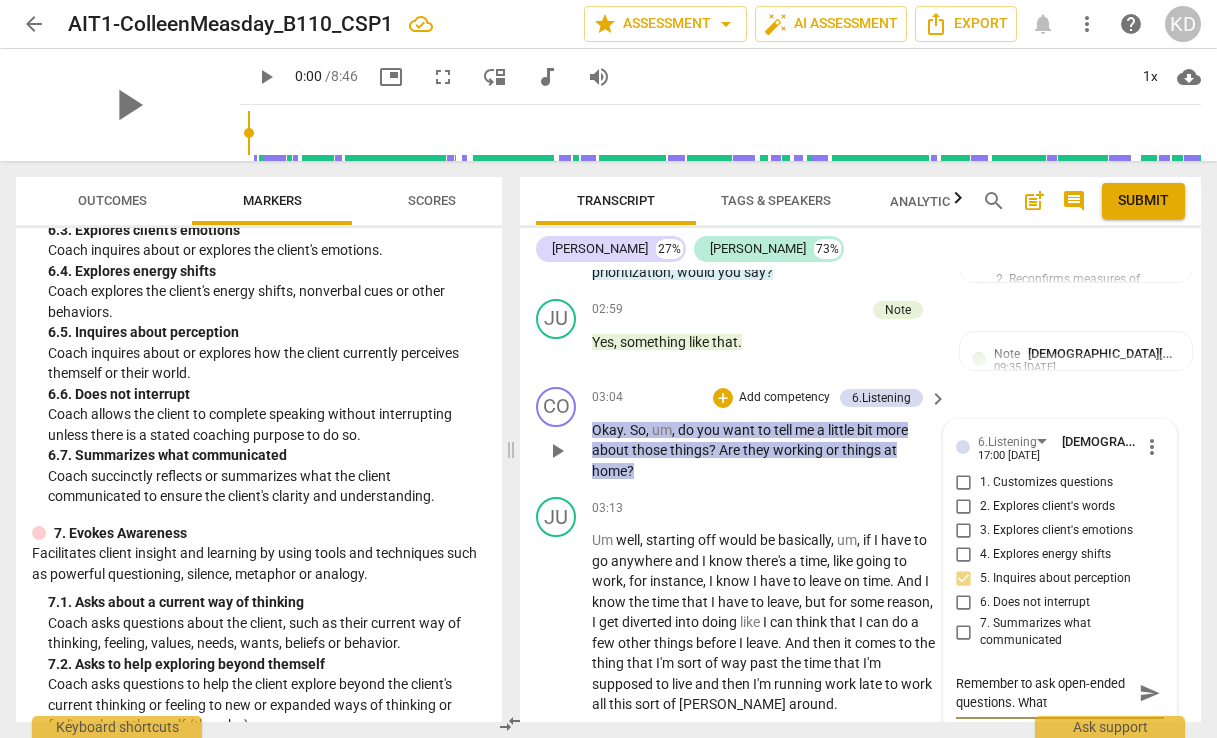 type on "Remember to ask open-ended questions. What c" 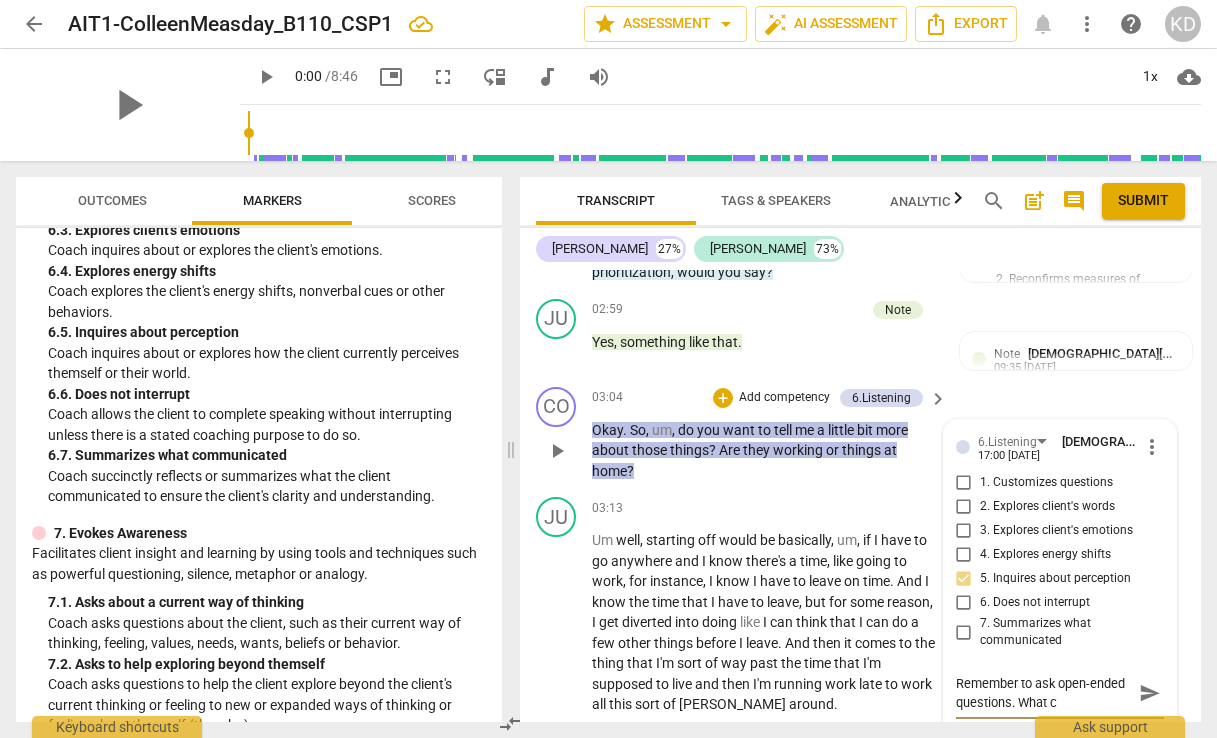 type on "Remember to ask open-ended questions. What co" 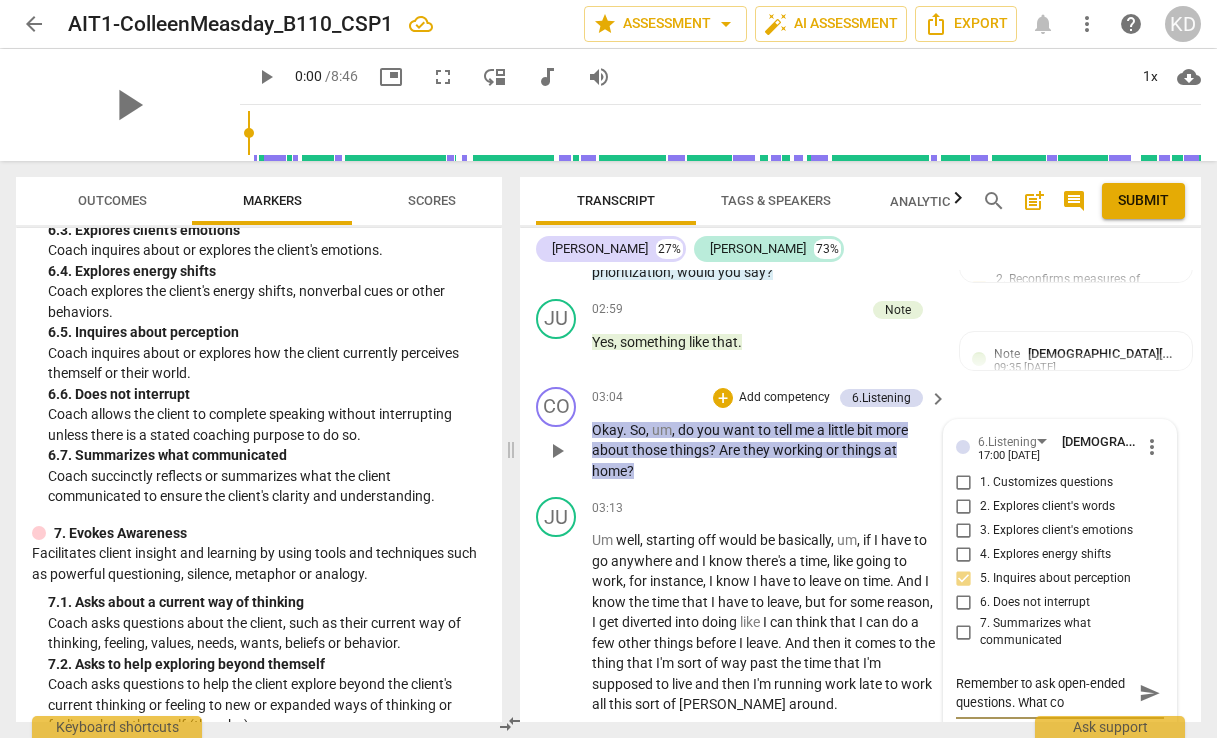 type on "Remember to ask open-ended questions. What cou" 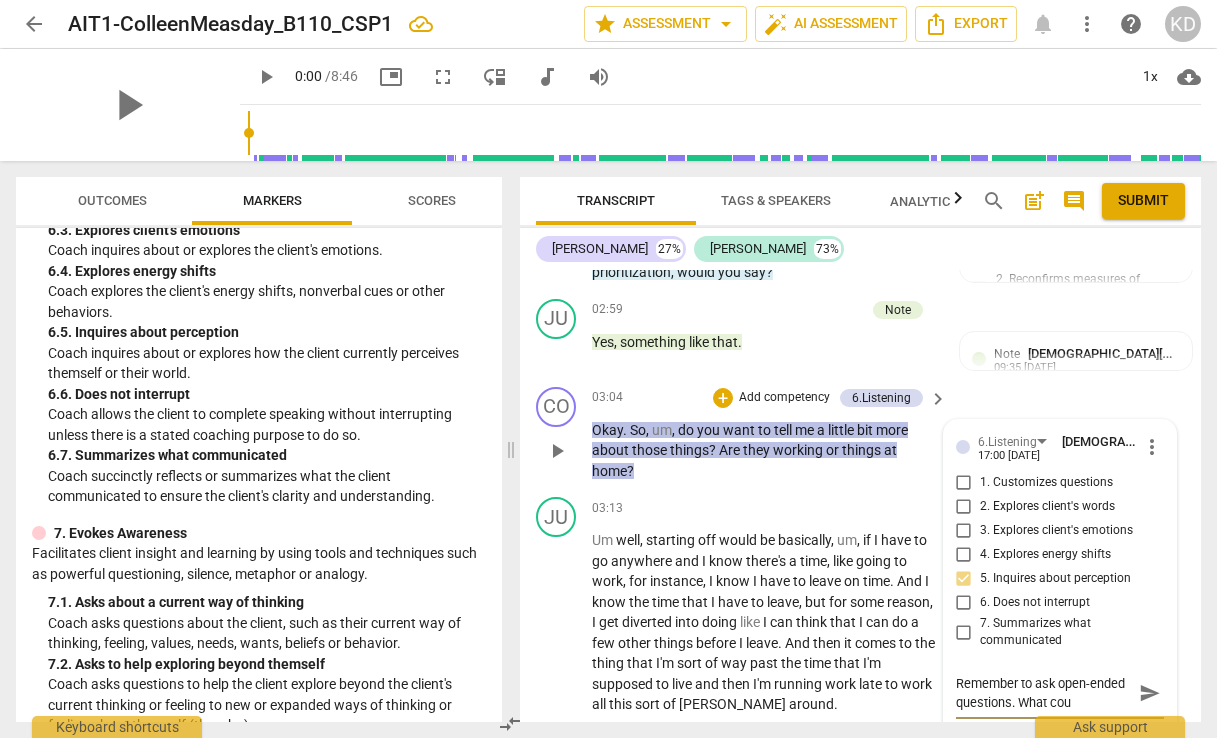 type on "Remember to ask open-ended questions. What coul" 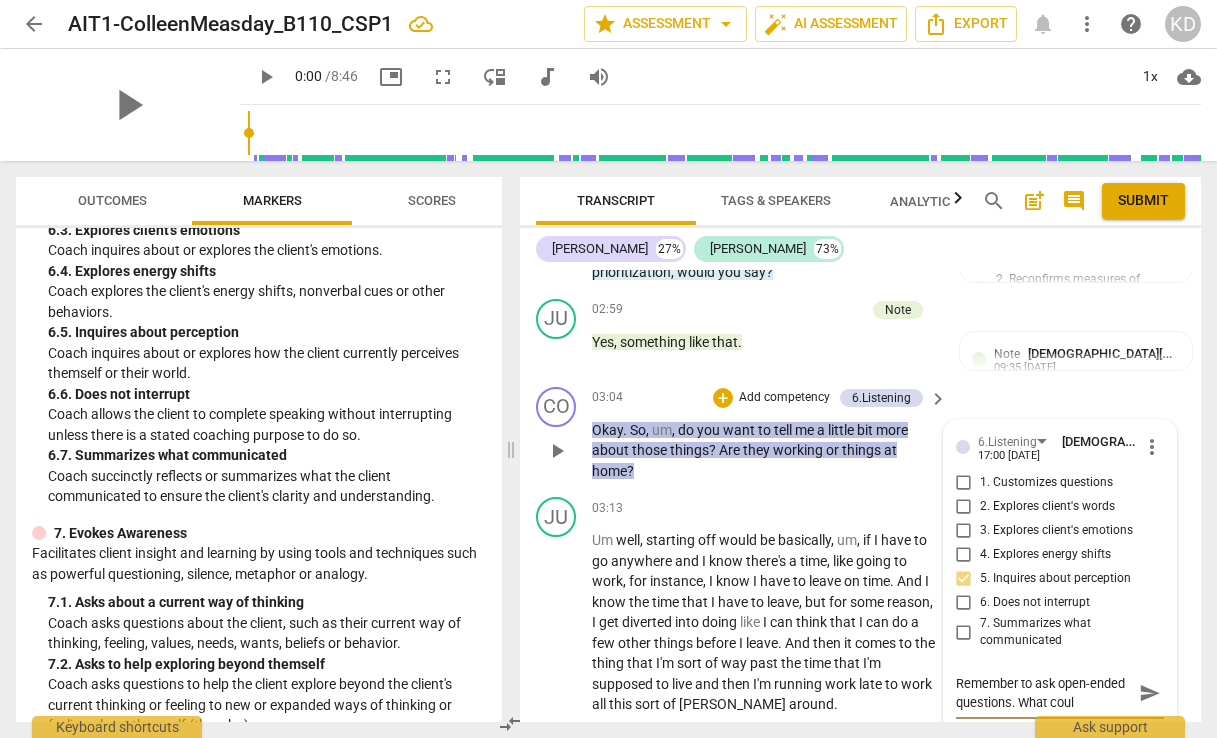 type on "Remember to ask open-ended questions. What could" 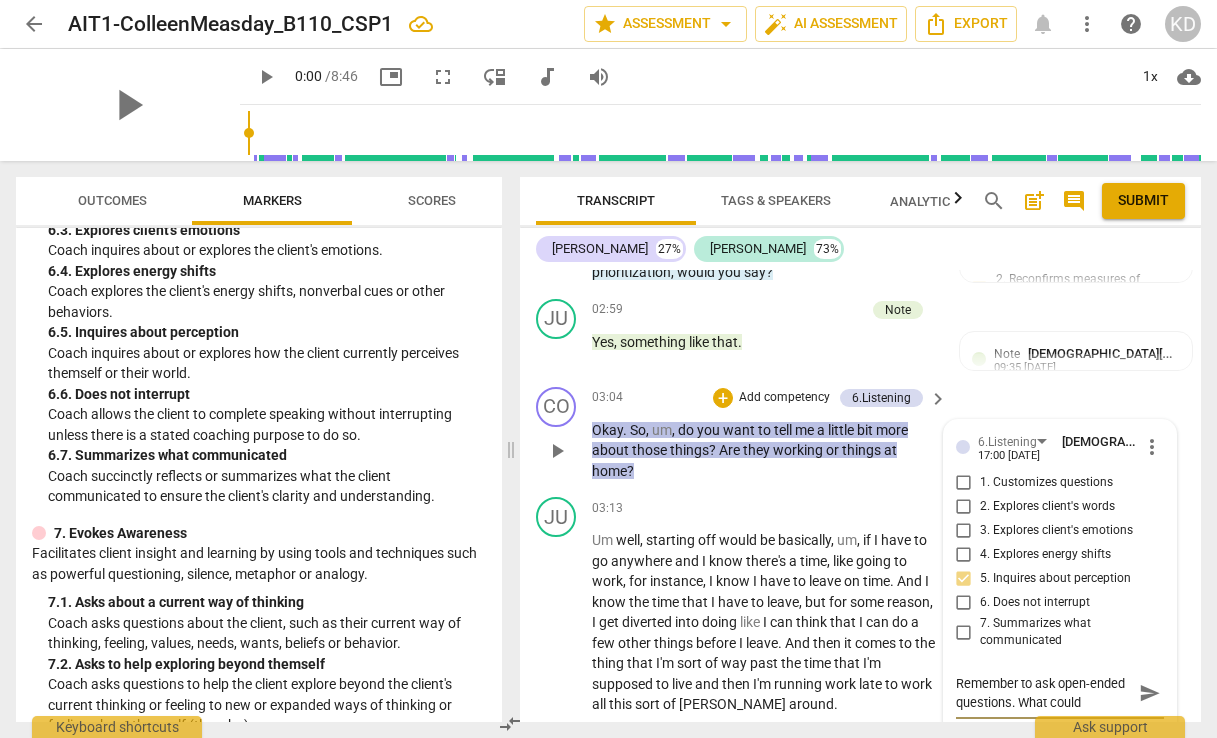 type on "Remember to ask open-ended questions. What could" 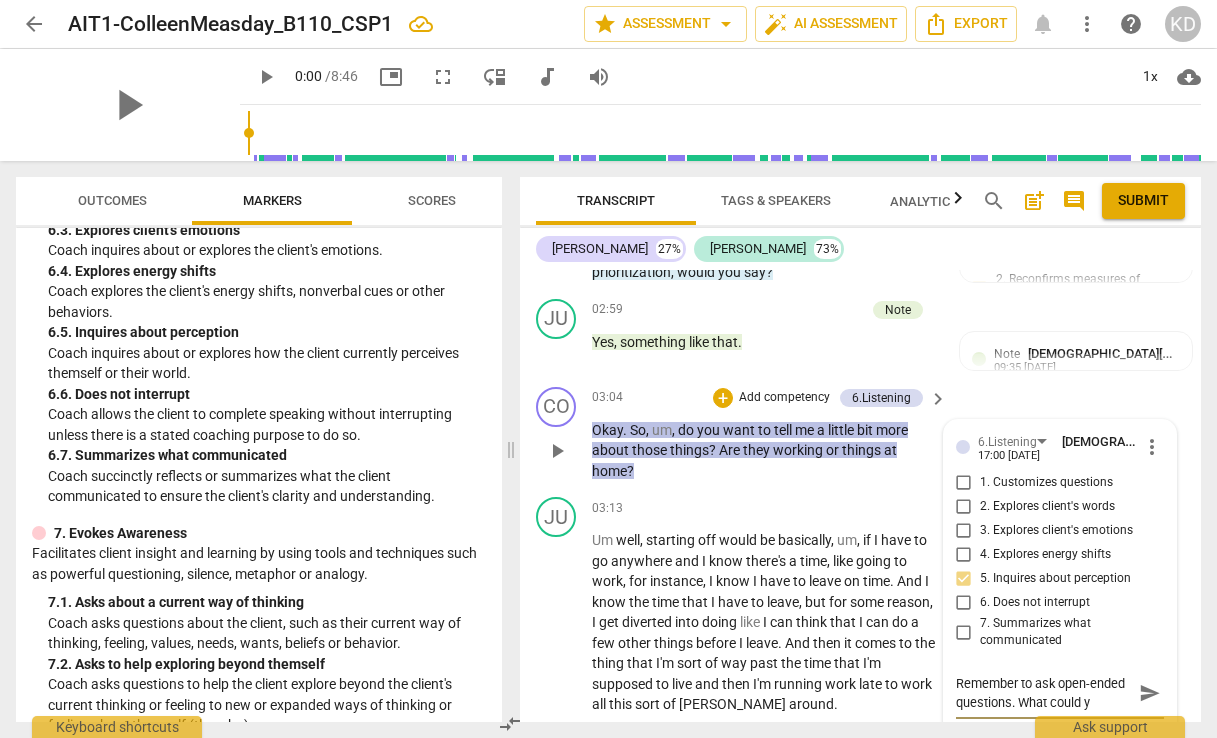 type on "Remember to ask open-ended questions. What could yo" 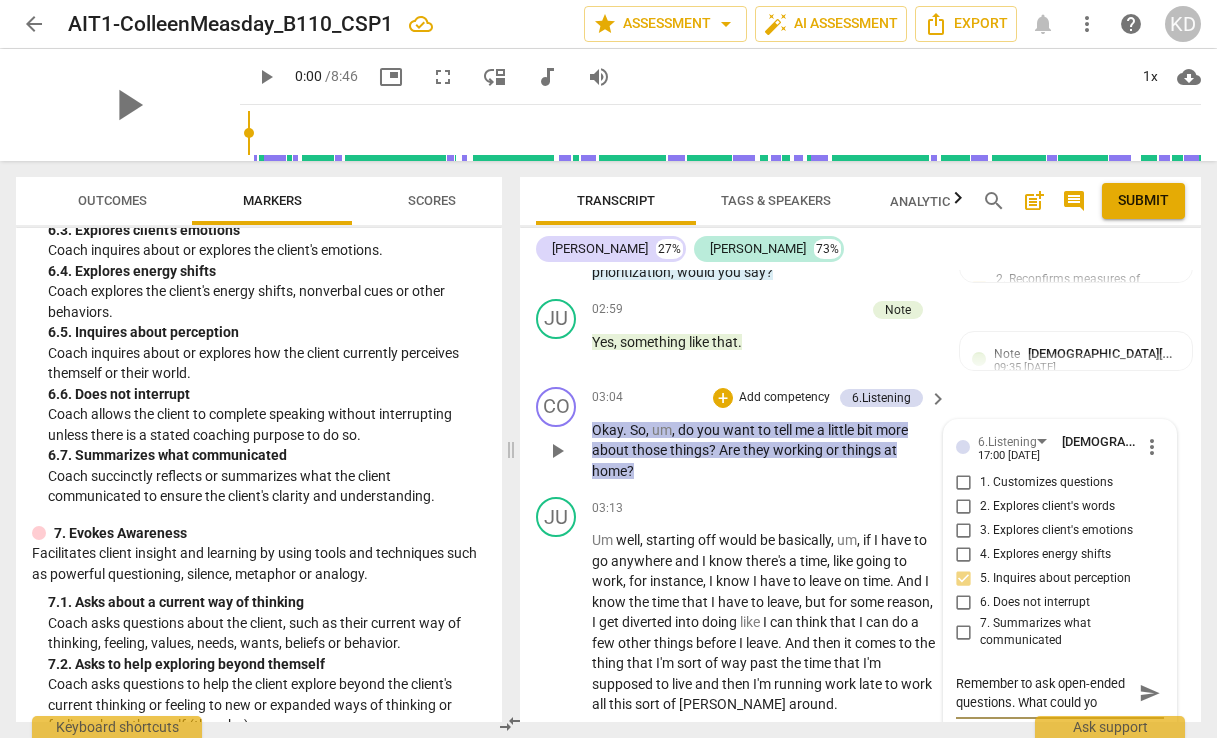 type on "Remember to ask open-ended questions. What could you" 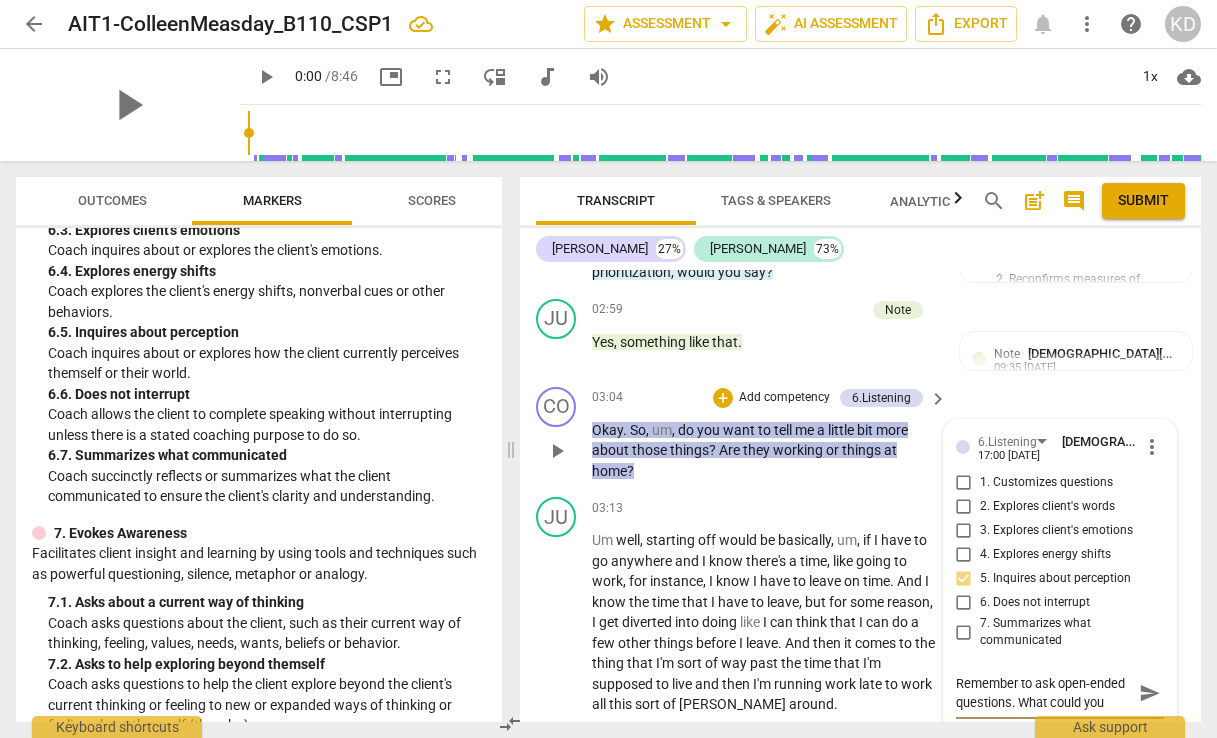 type on "Remember to ask open-ended questions. What could you" 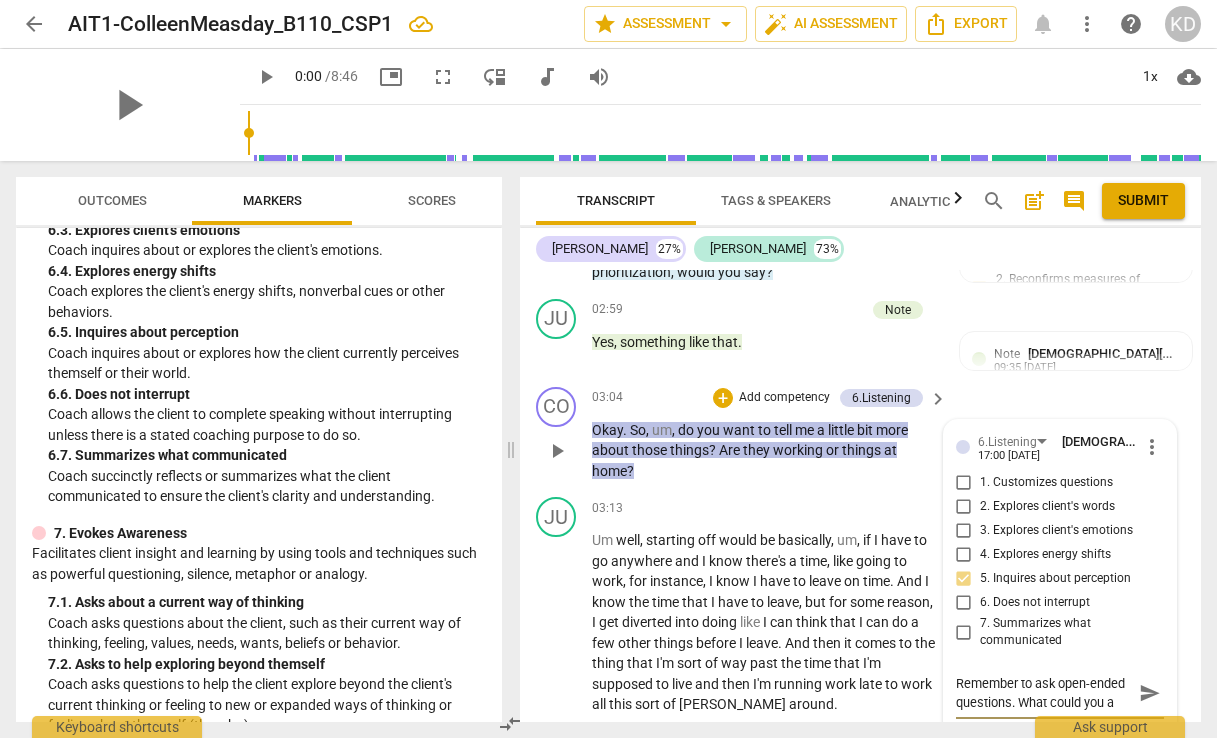 type on "Remember to ask open-ended questions. What could you as" 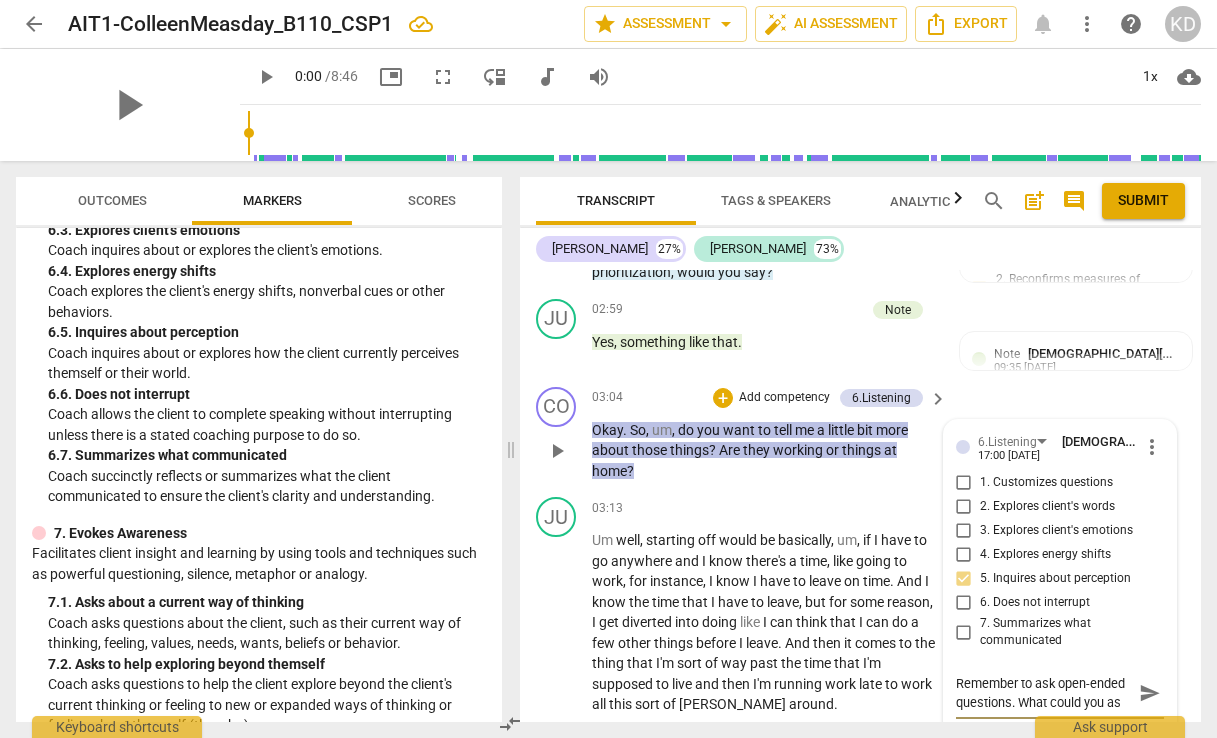 type on "Remember to ask open-ended questions. What could you ask" 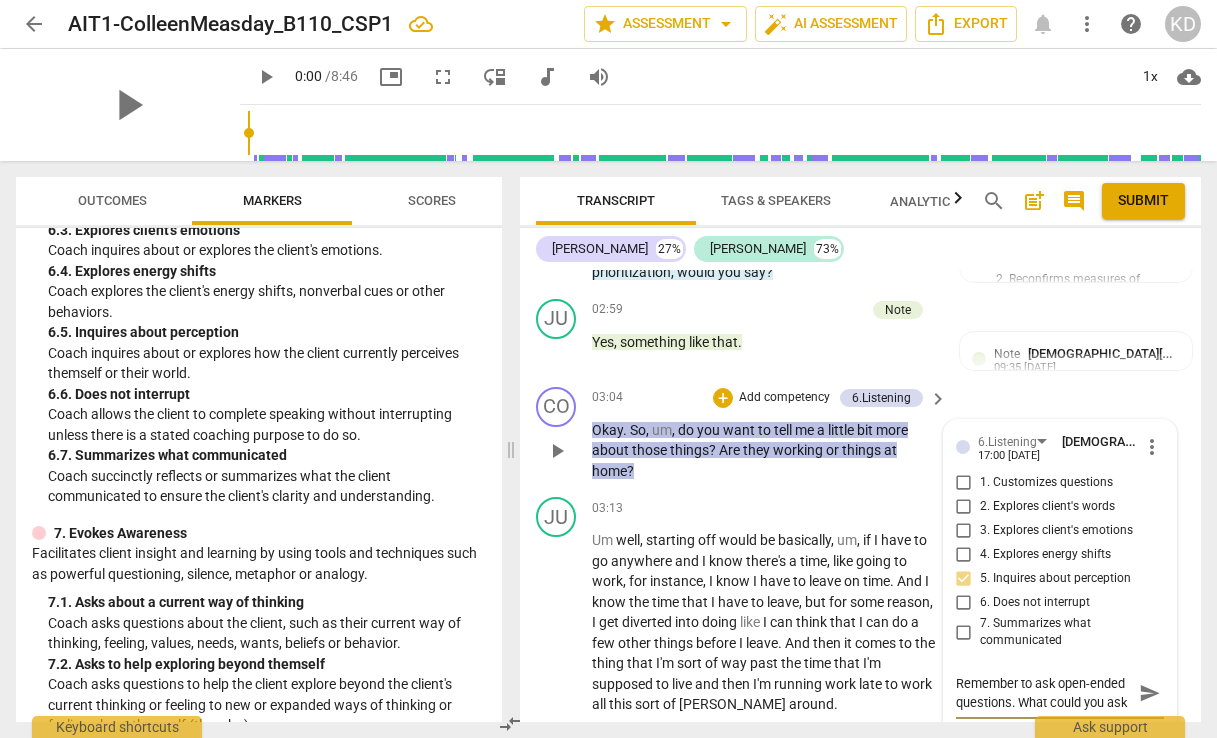 scroll, scrollTop: 17, scrollLeft: 0, axis: vertical 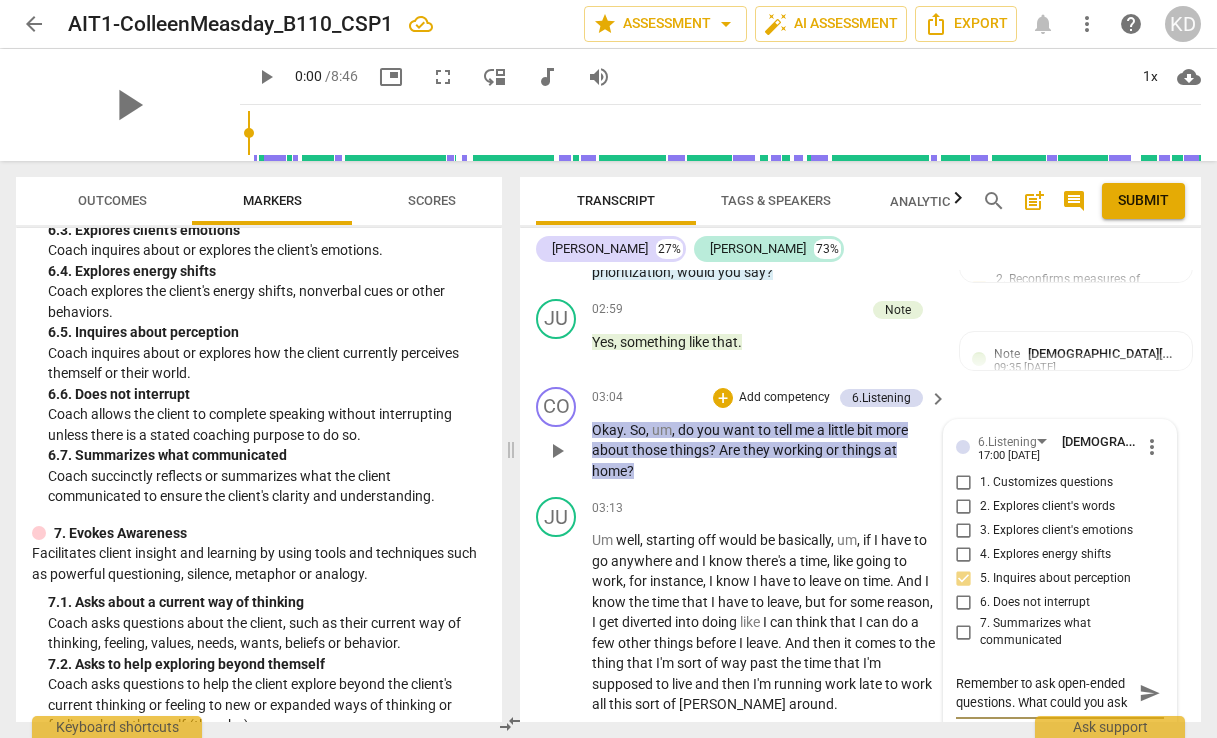 type on "Remember to ask open-ended questions. What could you ask" 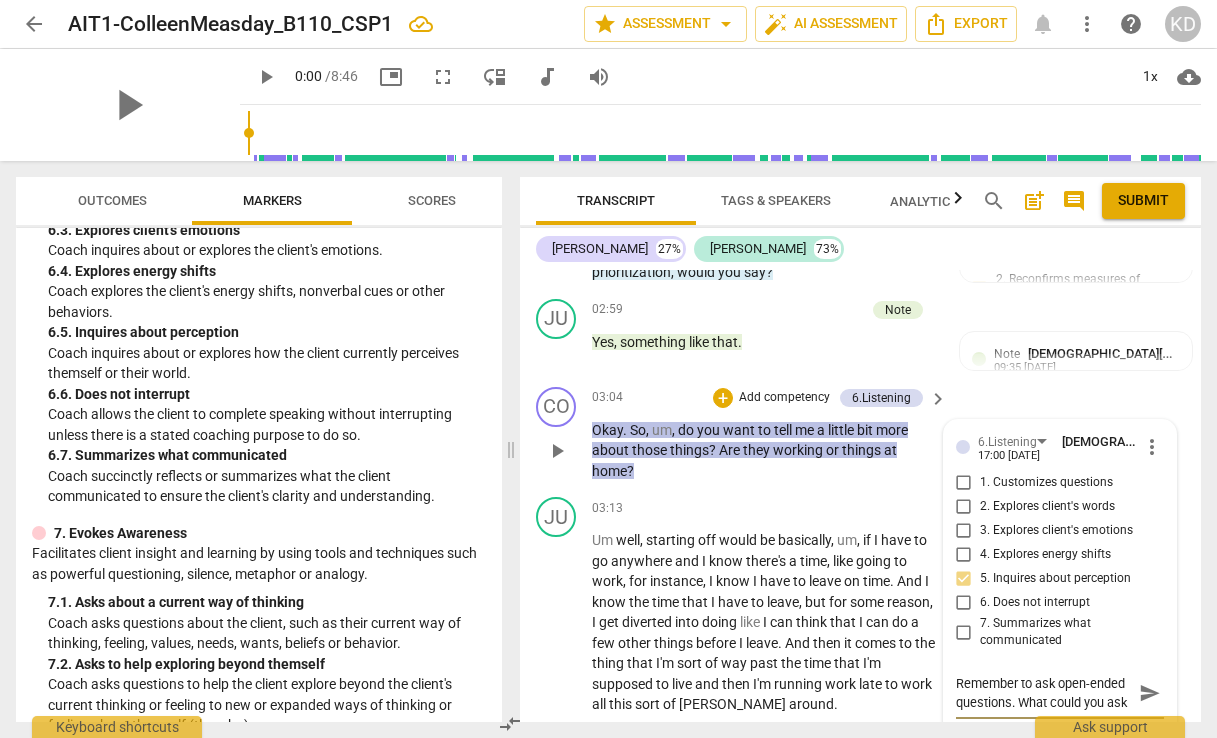 type on "Remember to ask open-ended questions. What could you ask" 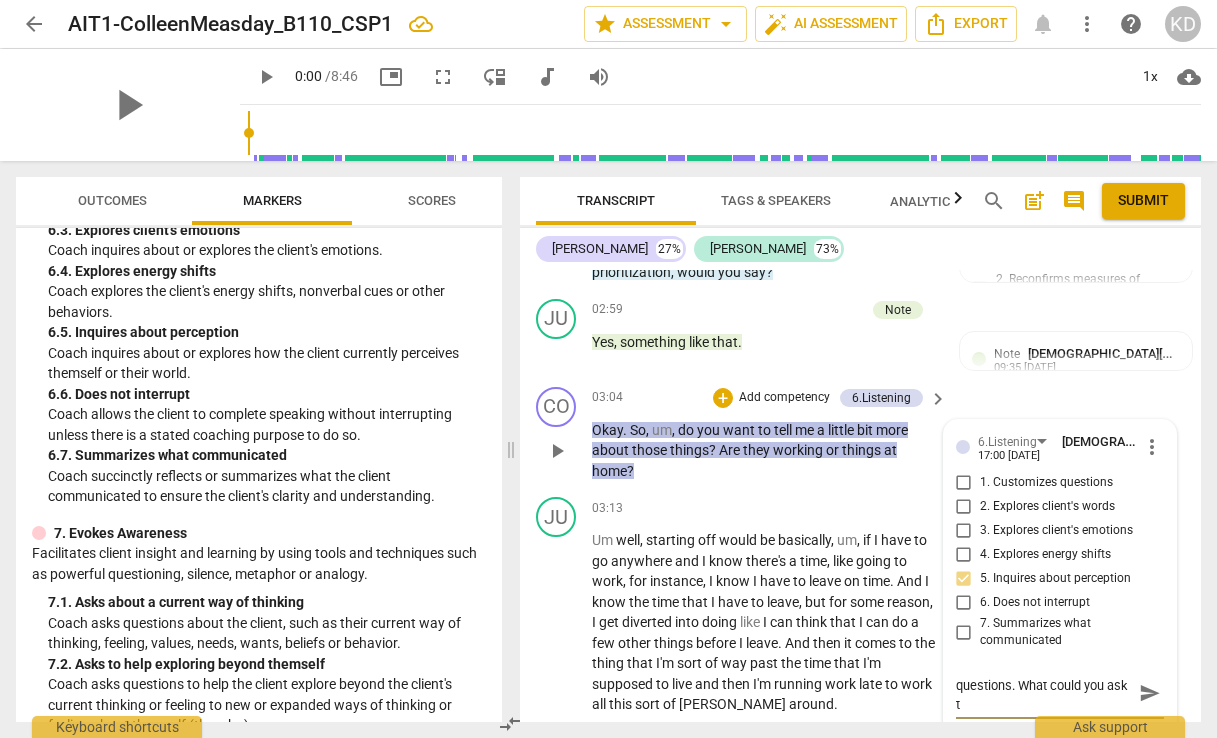 type on "Remember to ask open-ended questions. What could you ask th" 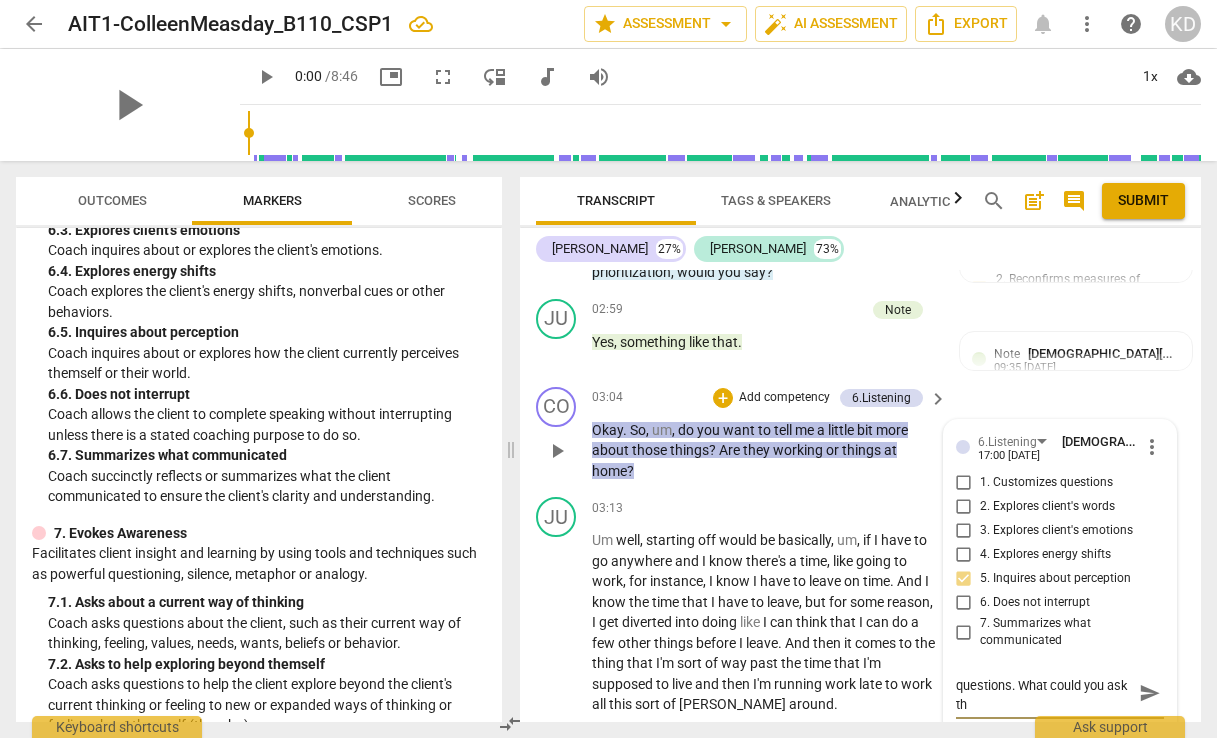 type on "Remember to ask open-ended questions. What could you ask tha" 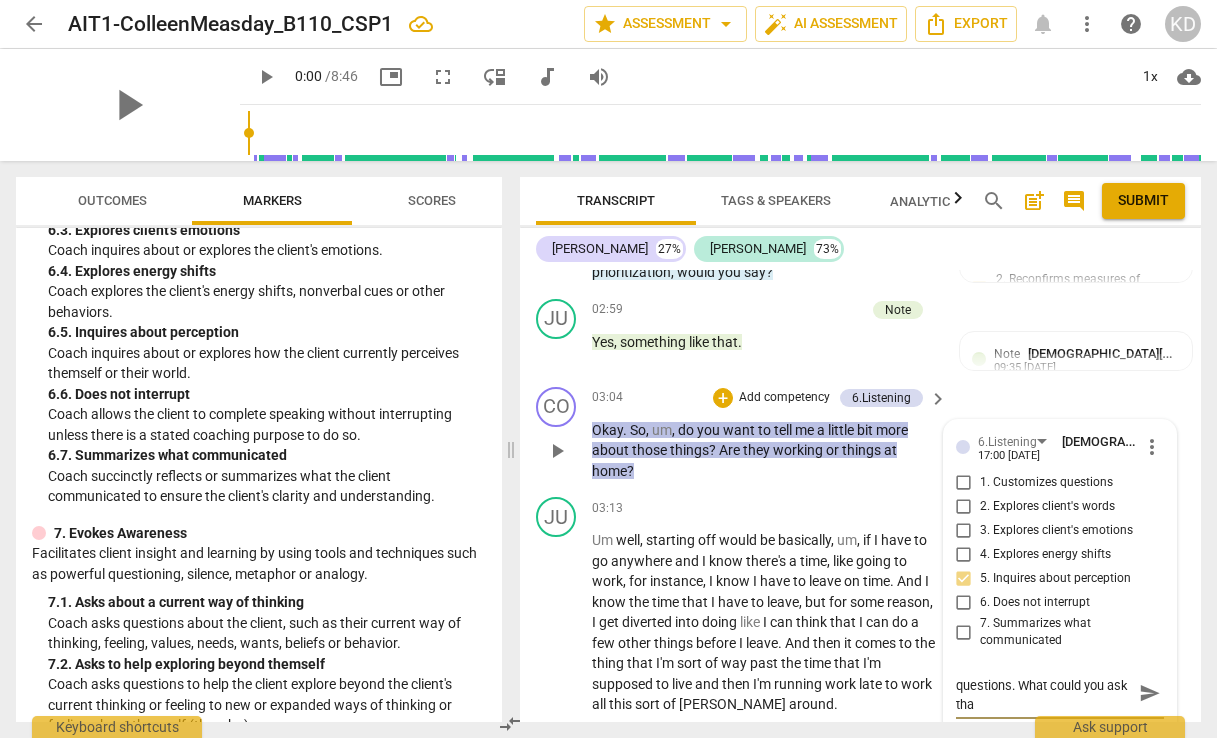 type on "Remember to ask open-ended questions. What could you ask that" 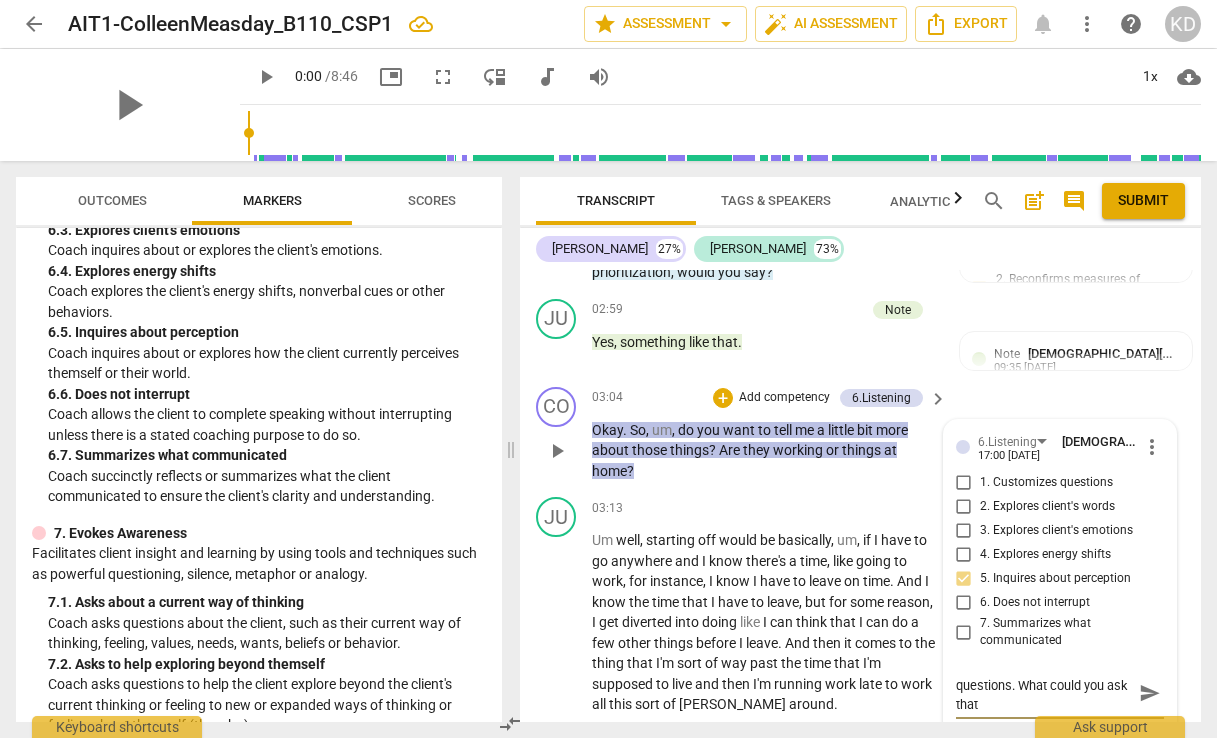 type on "Remember to ask open-ended questions. What could you ask that" 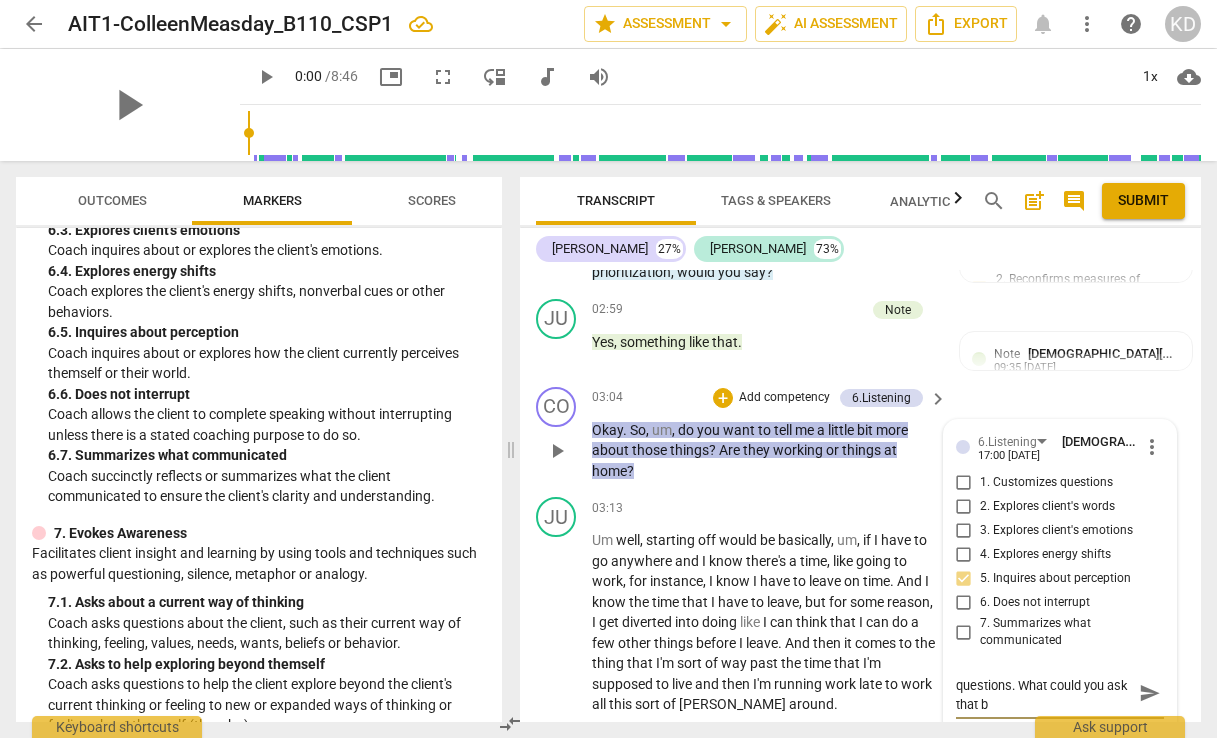 scroll, scrollTop: 0, scrollLeft: 0, axis: both 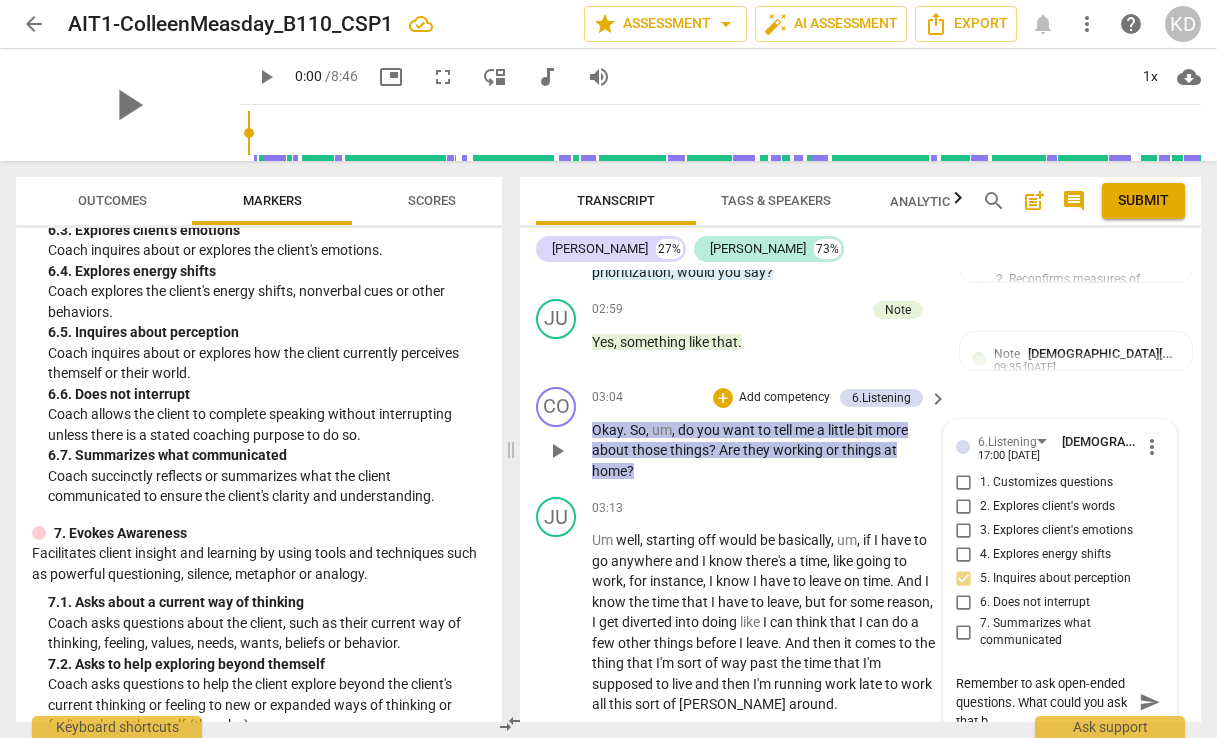 type on "Remember to ask open-ended questions. What could you ask that be" 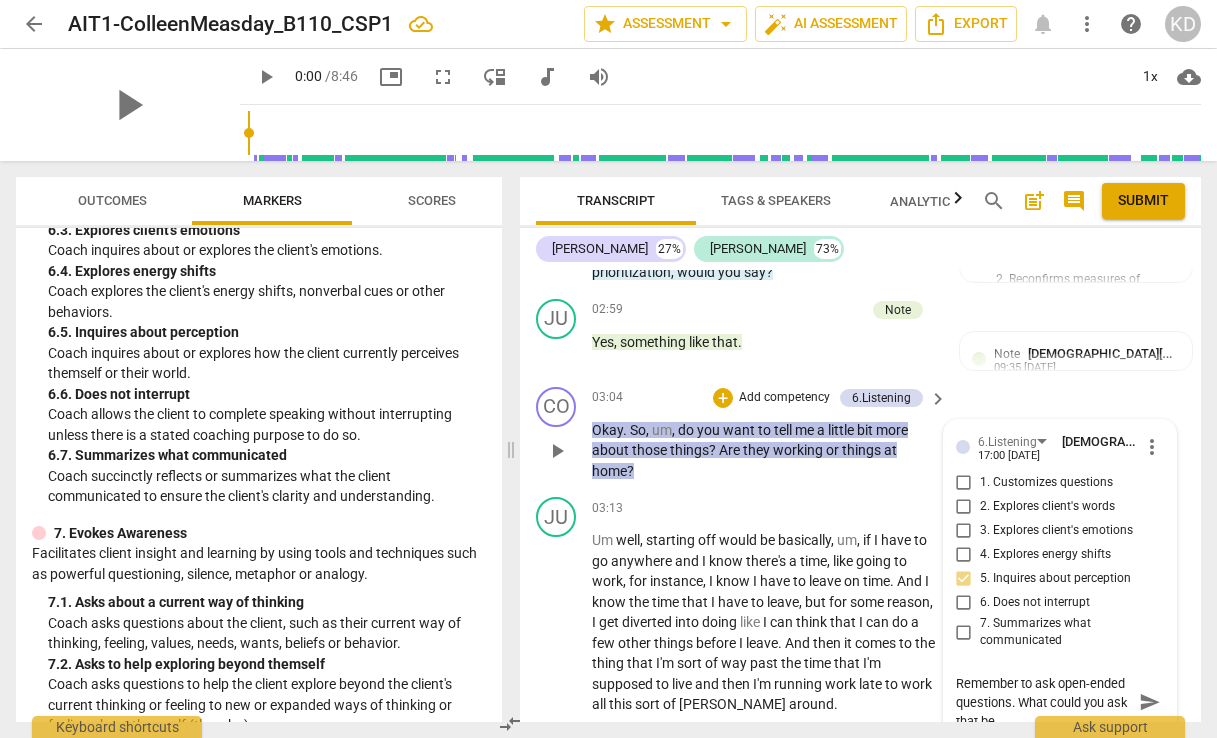 type on "Remember to ask open-ended questions. What could you ask that beg" 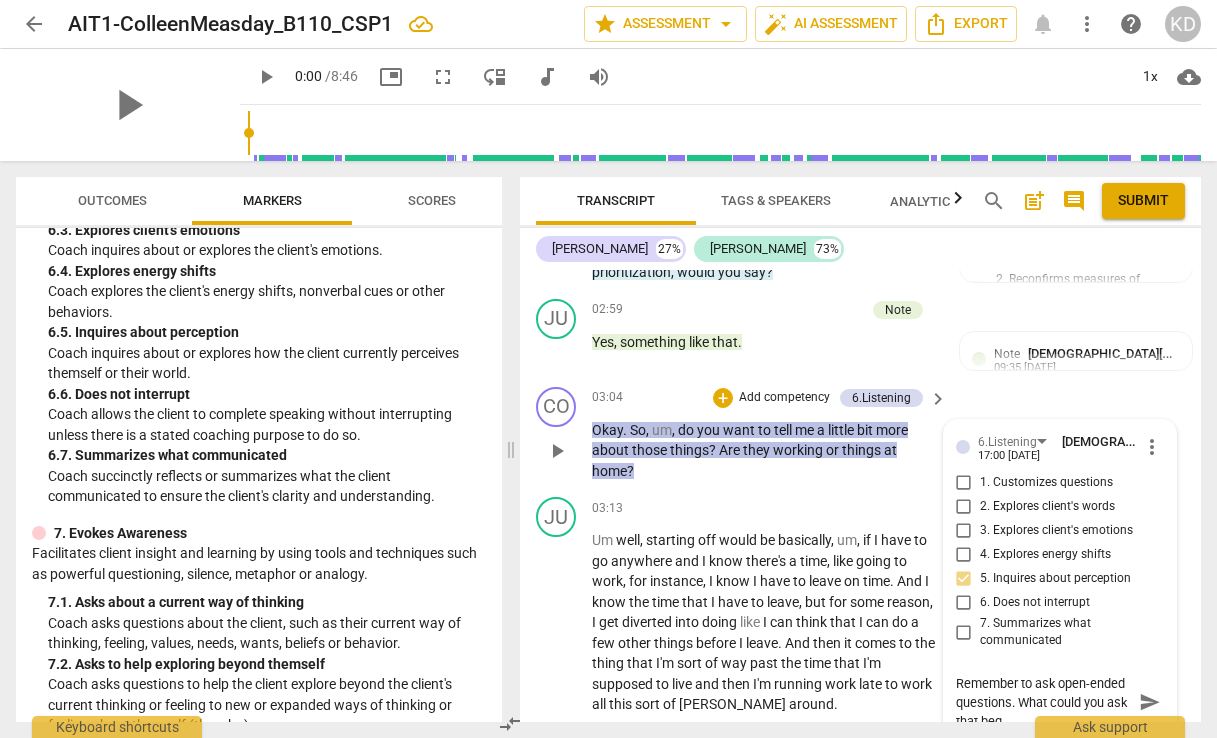 type on "Remember to ask open-ended questions. What could you ask that begi" 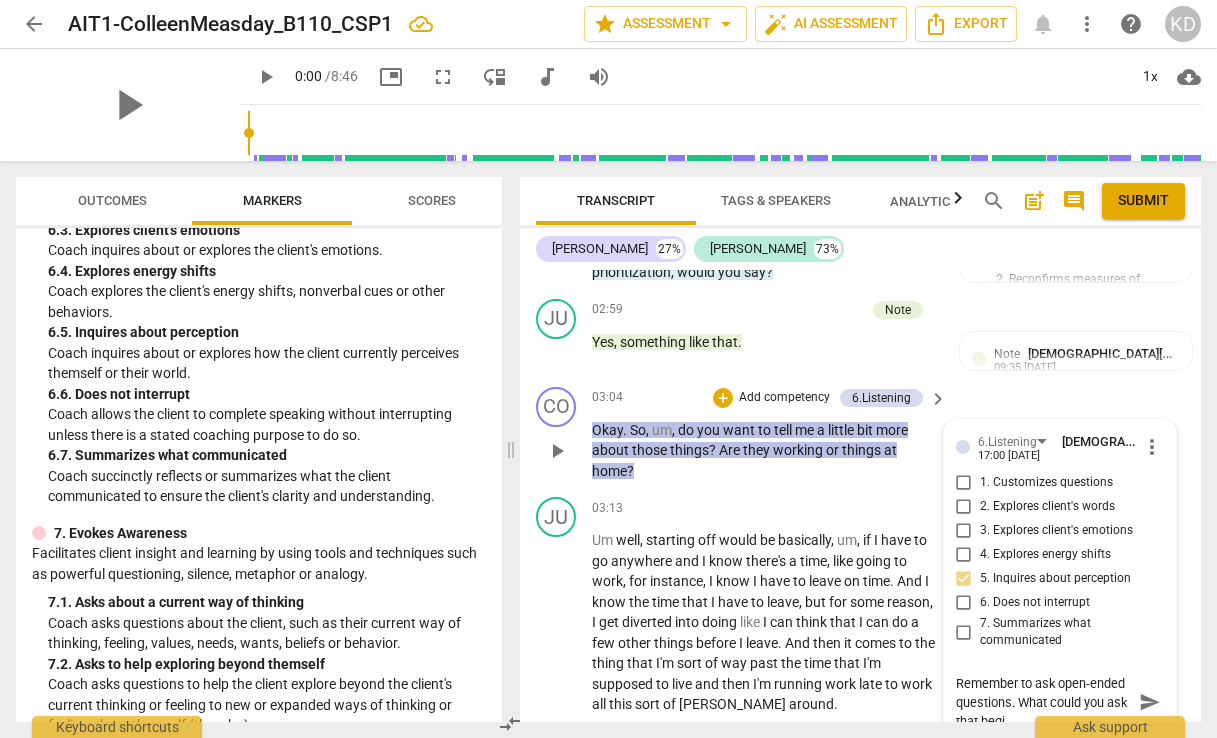 type on "Remember to ask open-ended questions. What could you ask that begin" 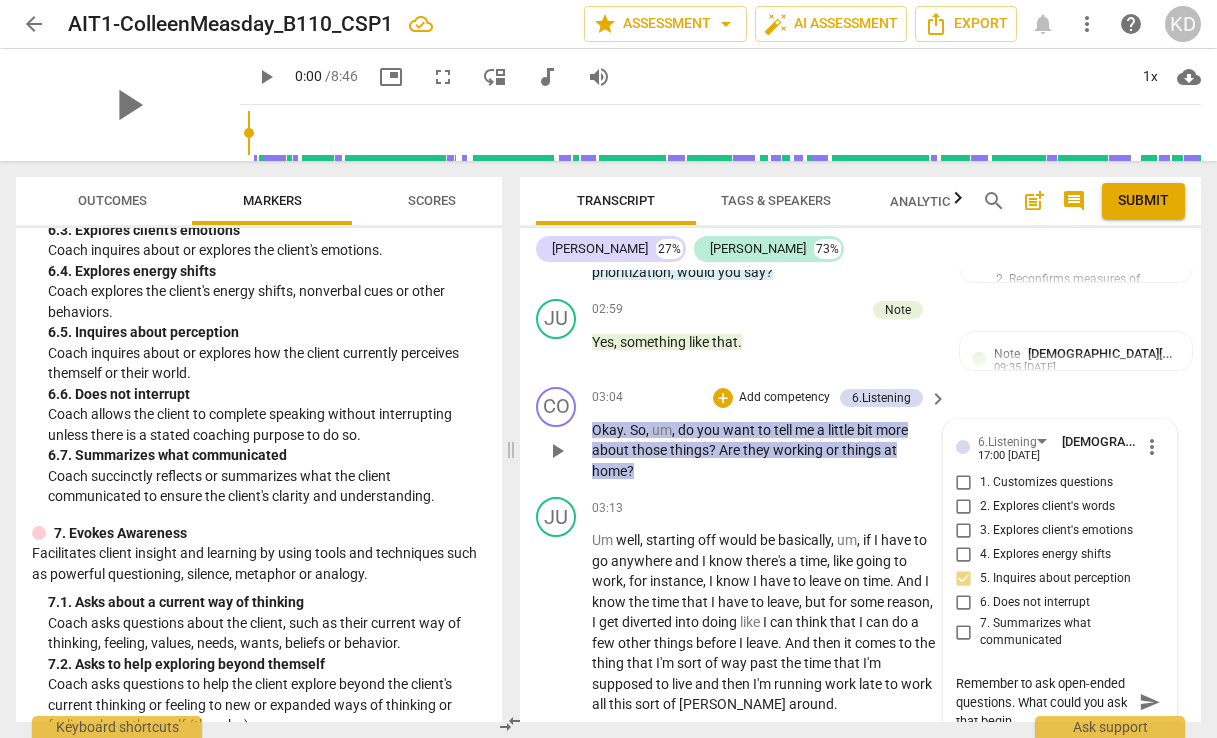 type on "Remember to ask open-ended questions. What could you ask that begins" 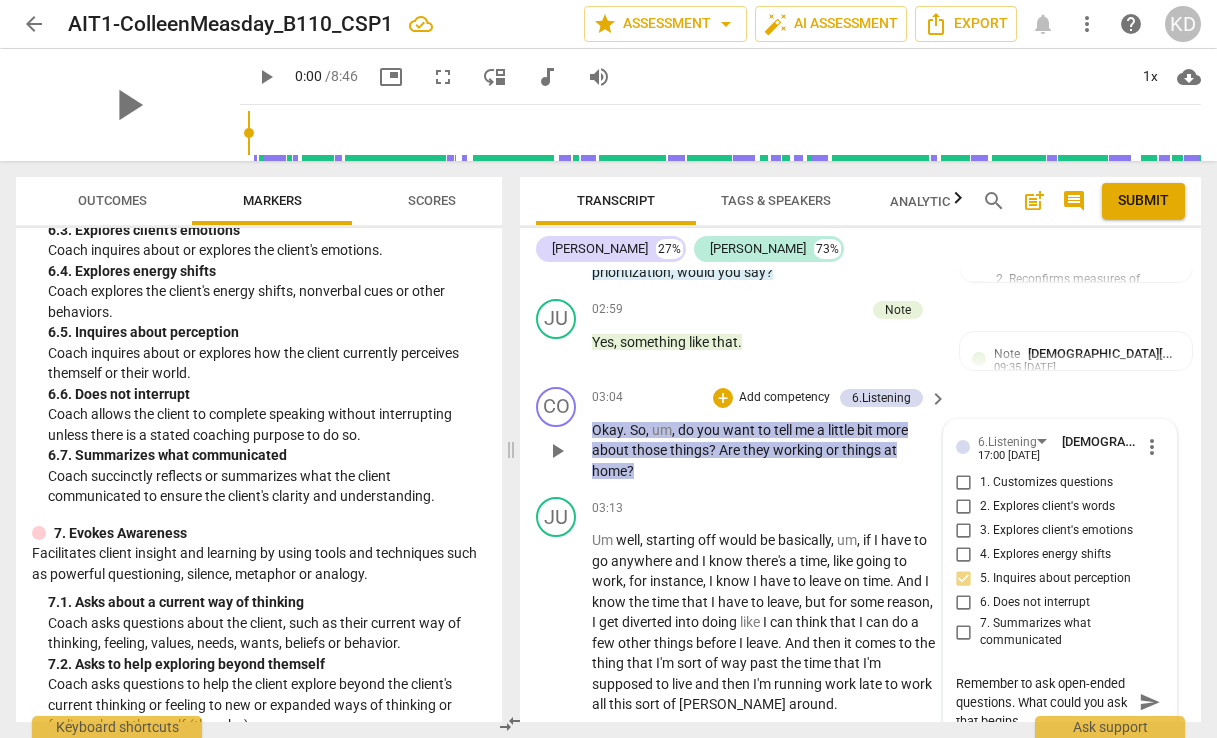 type on "Remember to ask open-ended questions. What could you ask that begins" 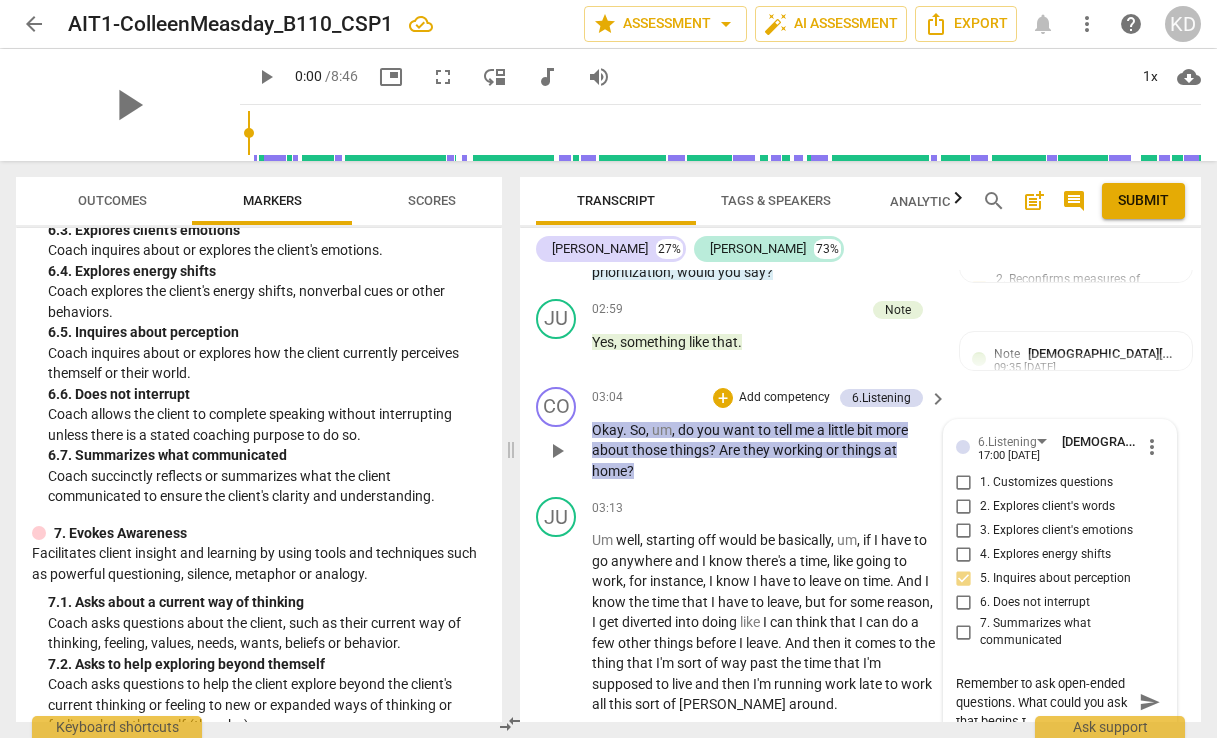 type on "Remember to ask open-ended questions. What could you ask that begins th" 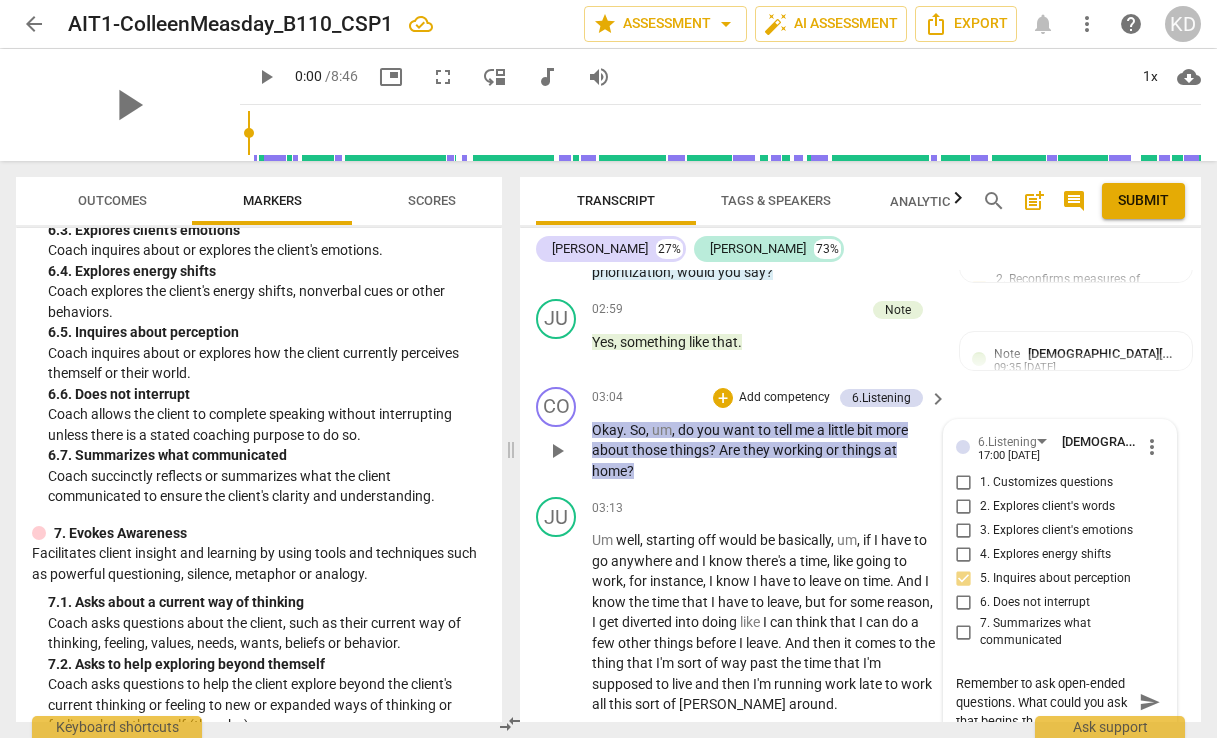 type on "Remember to ask open-ended questions. What could you ask that begins the" 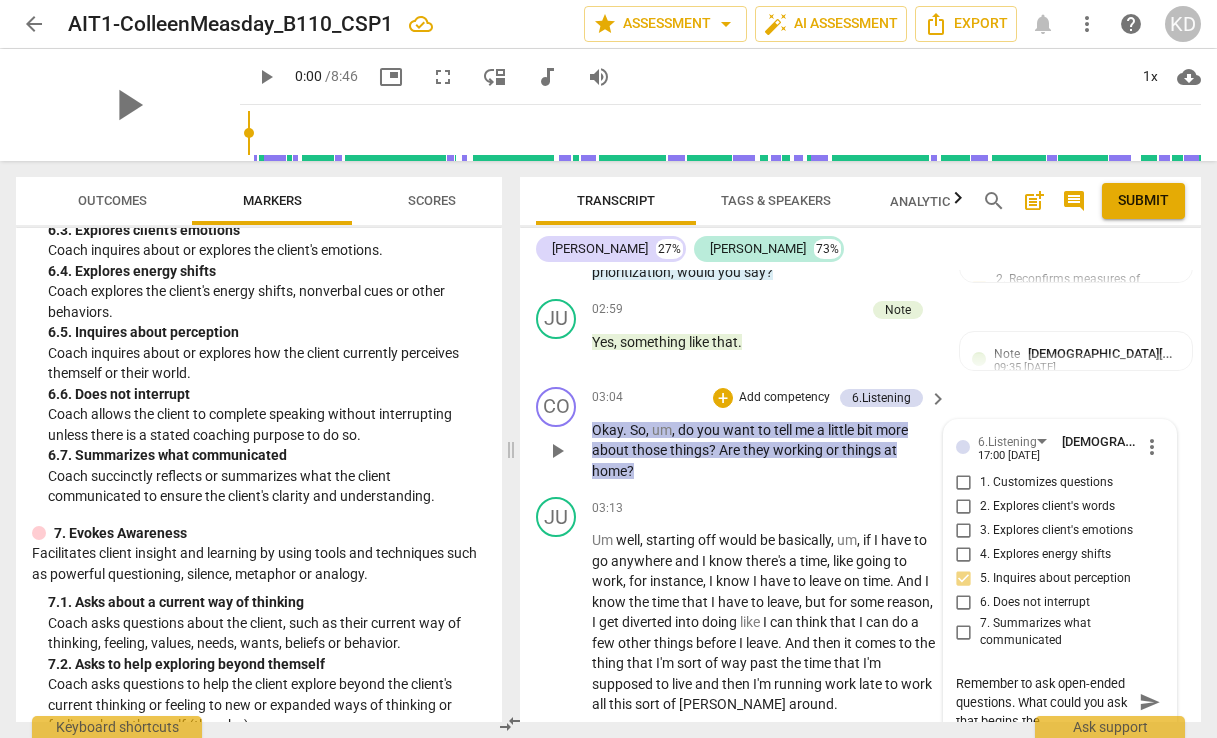 type on "Remember to ask open-ended questions. What could you ask that begins the" 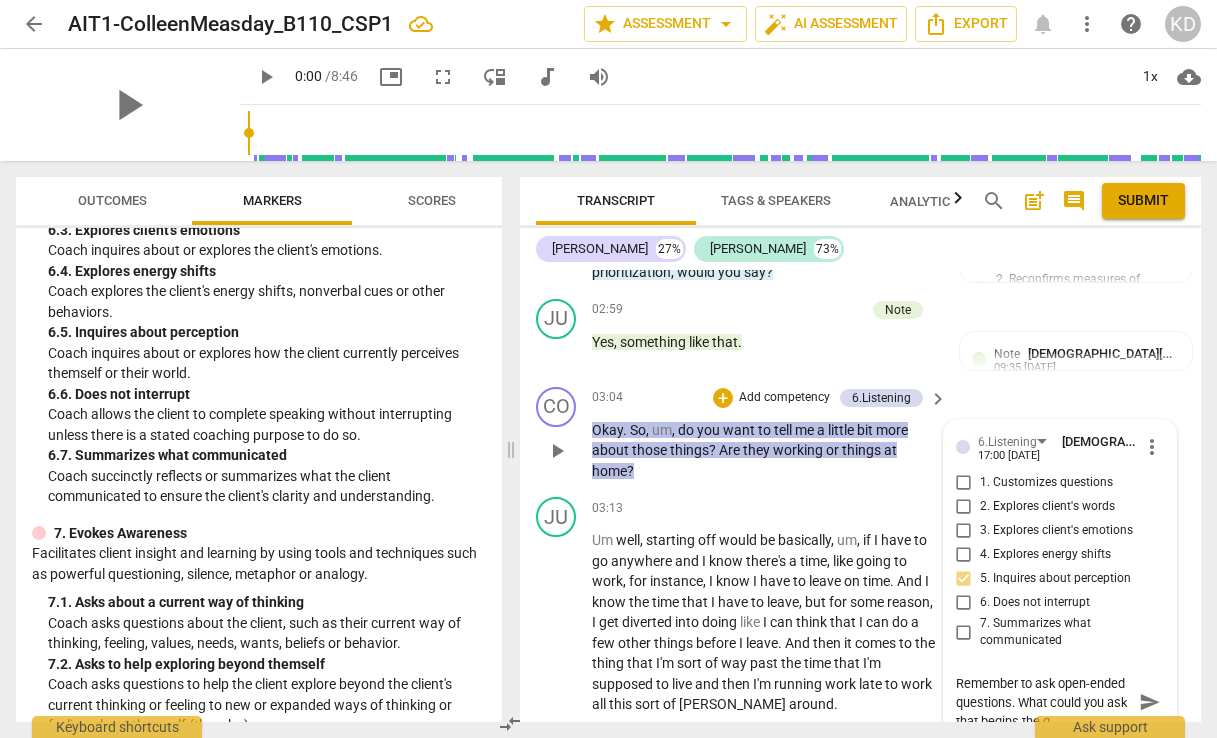 type on "Remember to ask open-ended questions. What could you ask that begins the qu" 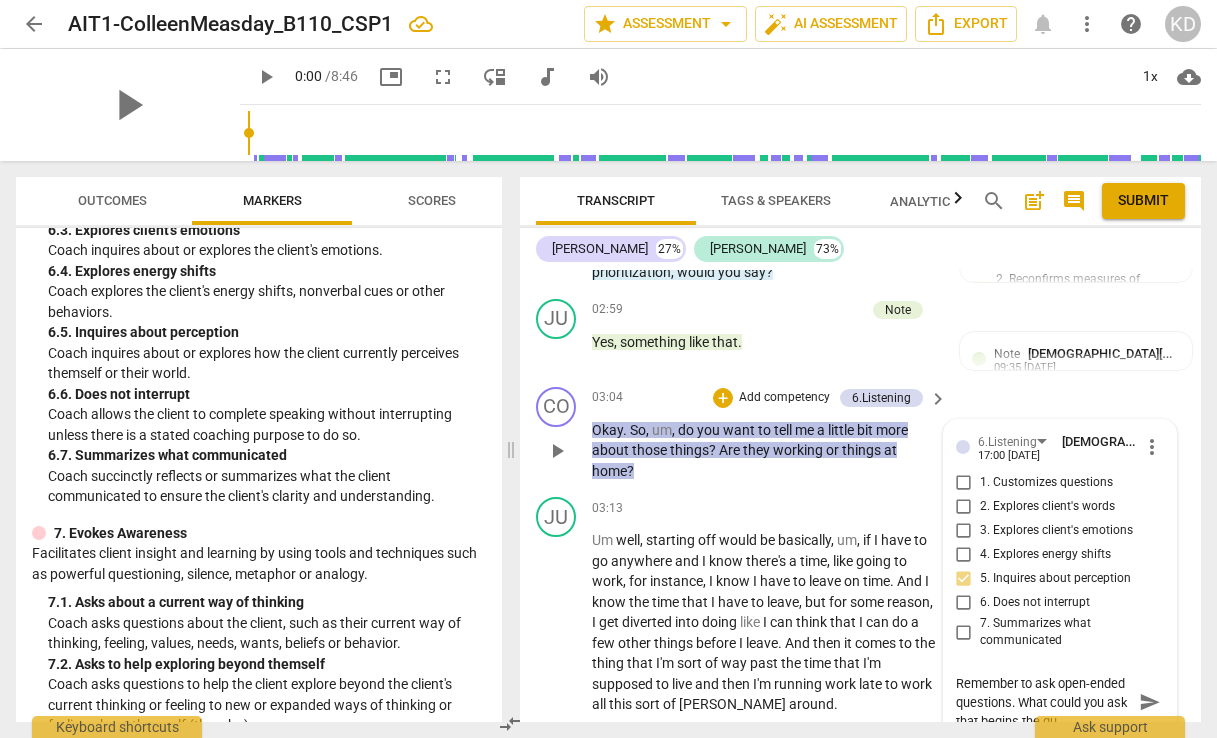 type on "Remember to ask open-ended questions. What could you ask that begins the que" 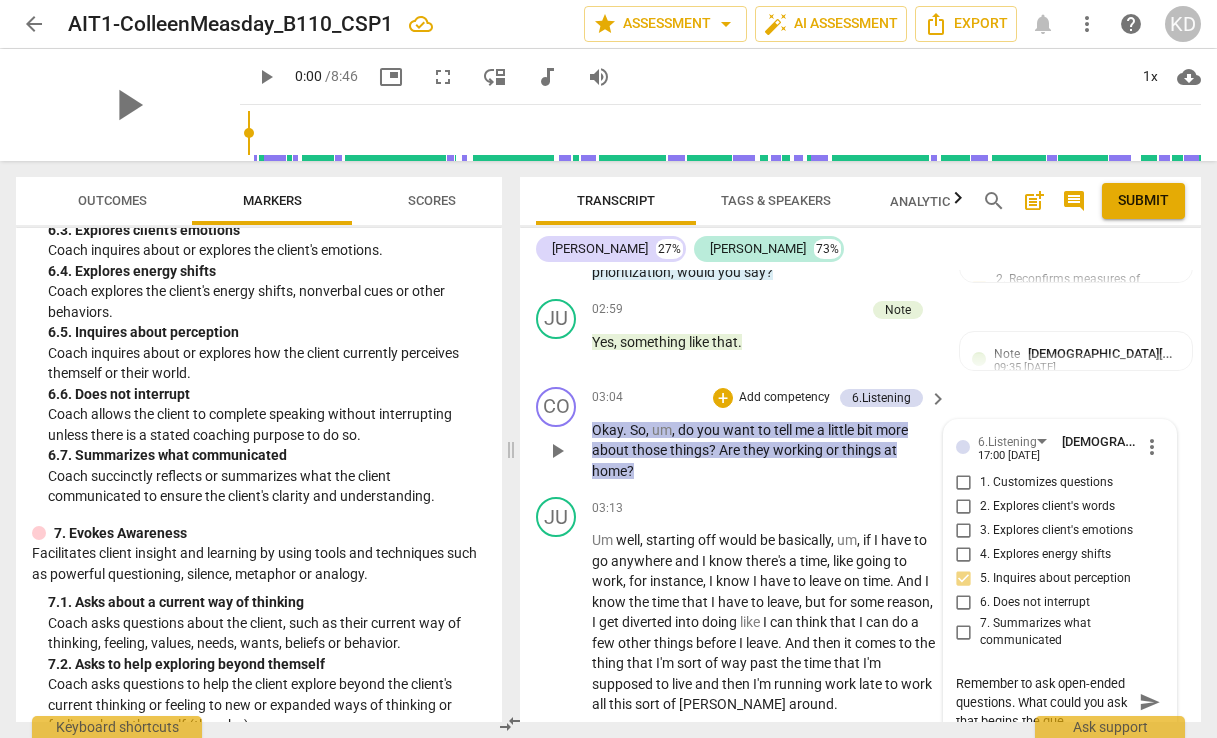 type on "Remember to ask open-ended questions. What could you ask that begins the ques" 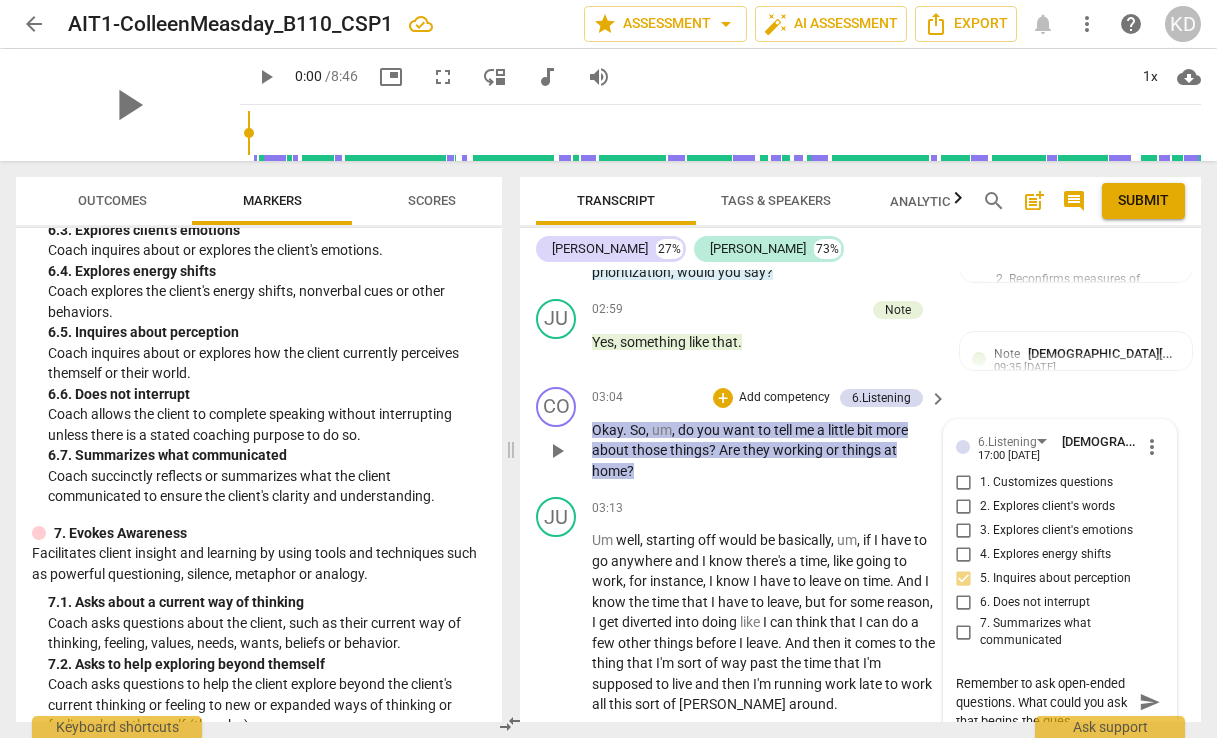 type on "Remember to ask open-ended questions. What could you ask that begins the quest" 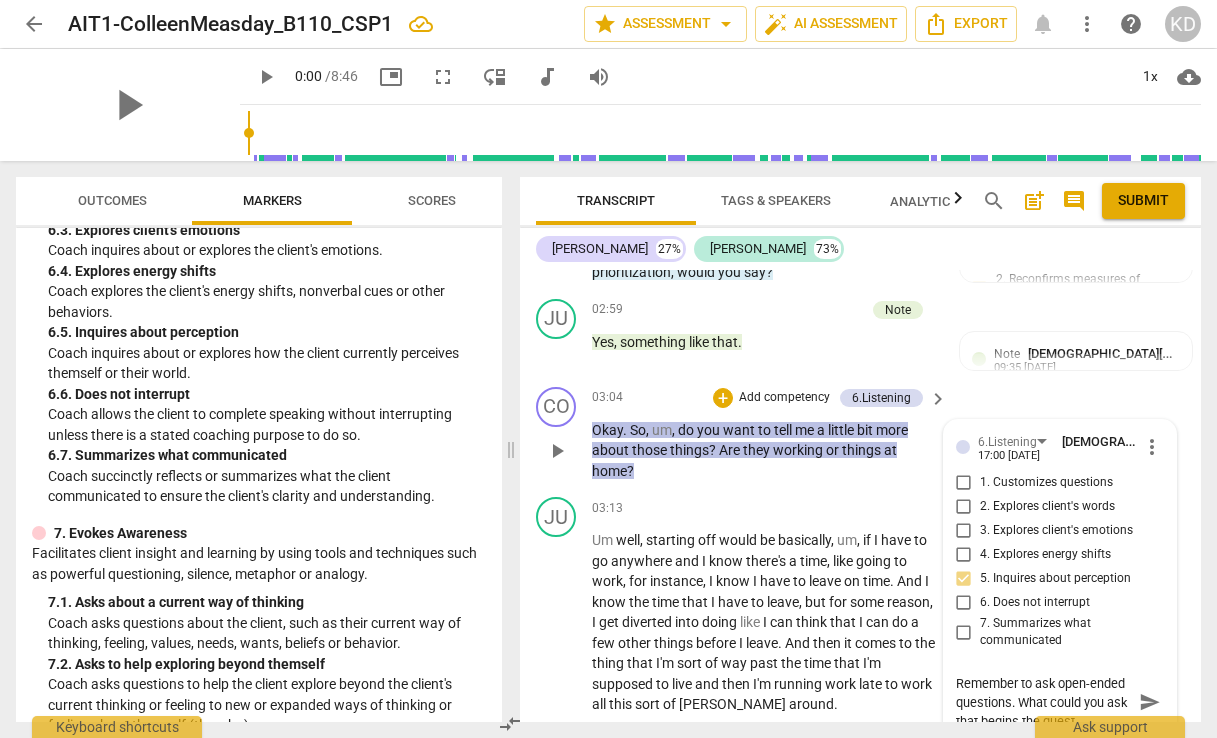 type on "Remember to ask open-ended questions. What could you ask that begins the questi" 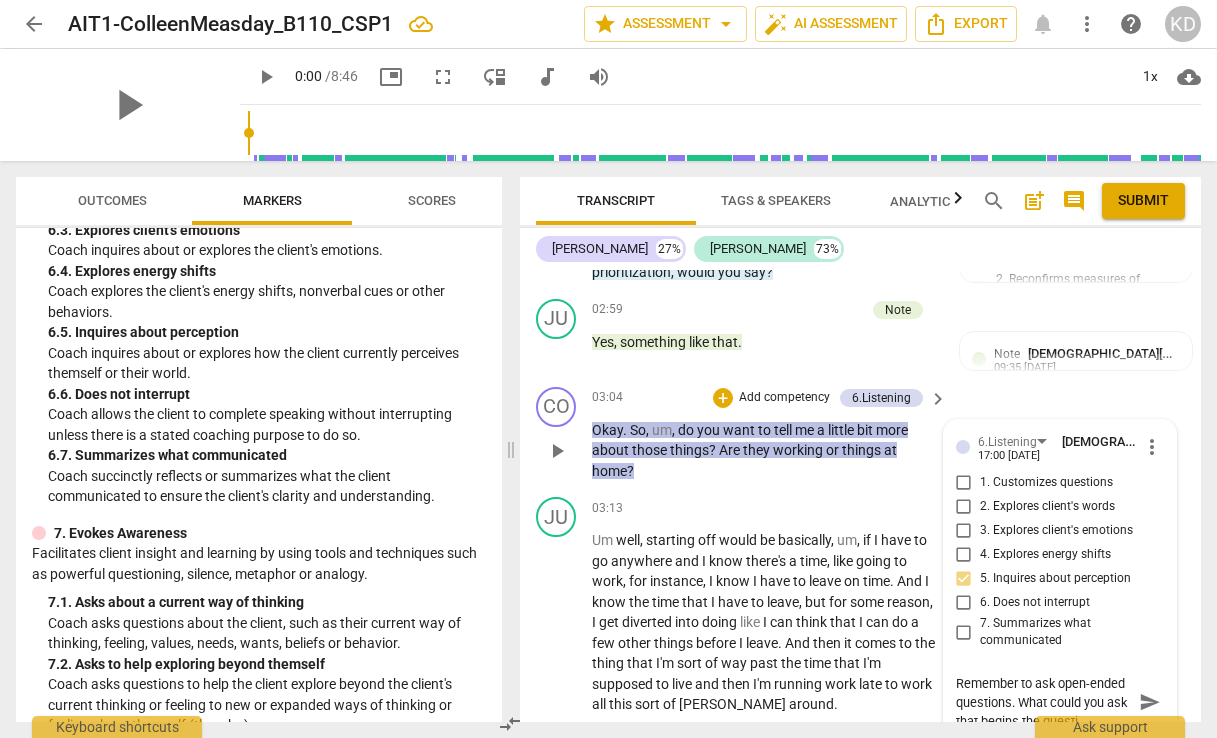 type on "Remember to ask open-ended questions. What could you ask that begins the questio" 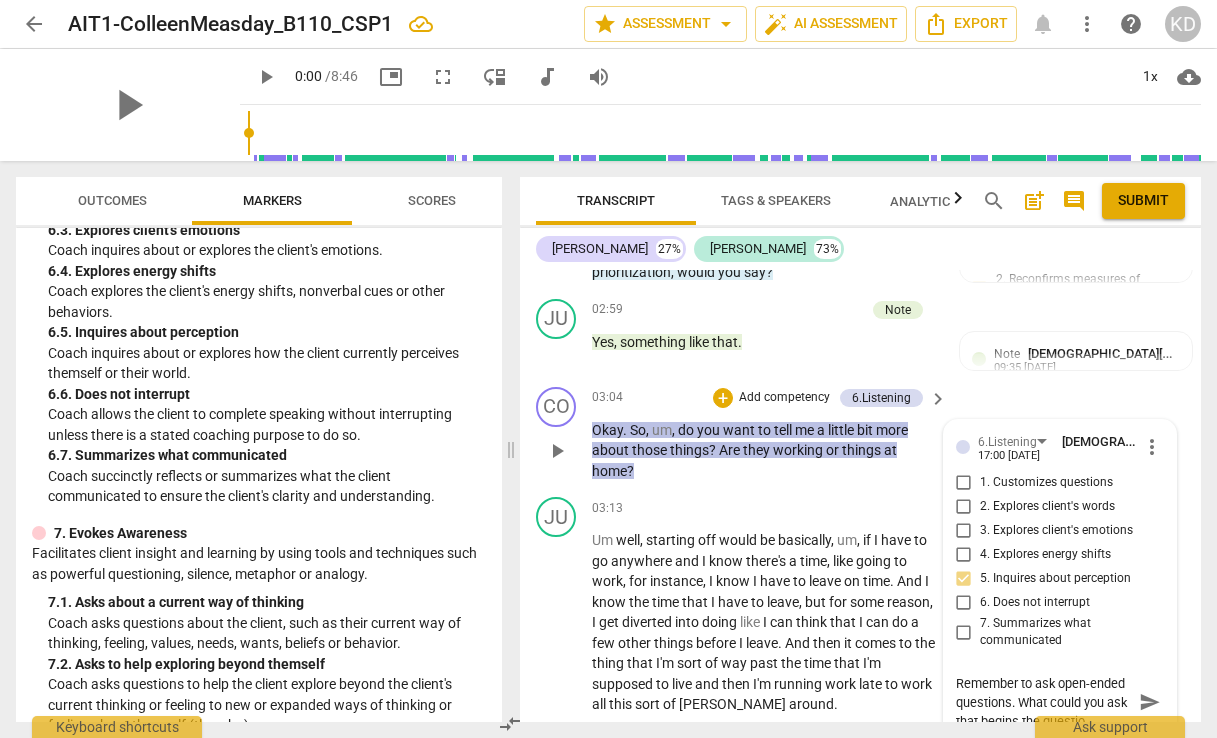 type on "Remember to ask open-ended questions. What could you ask that begins the question" 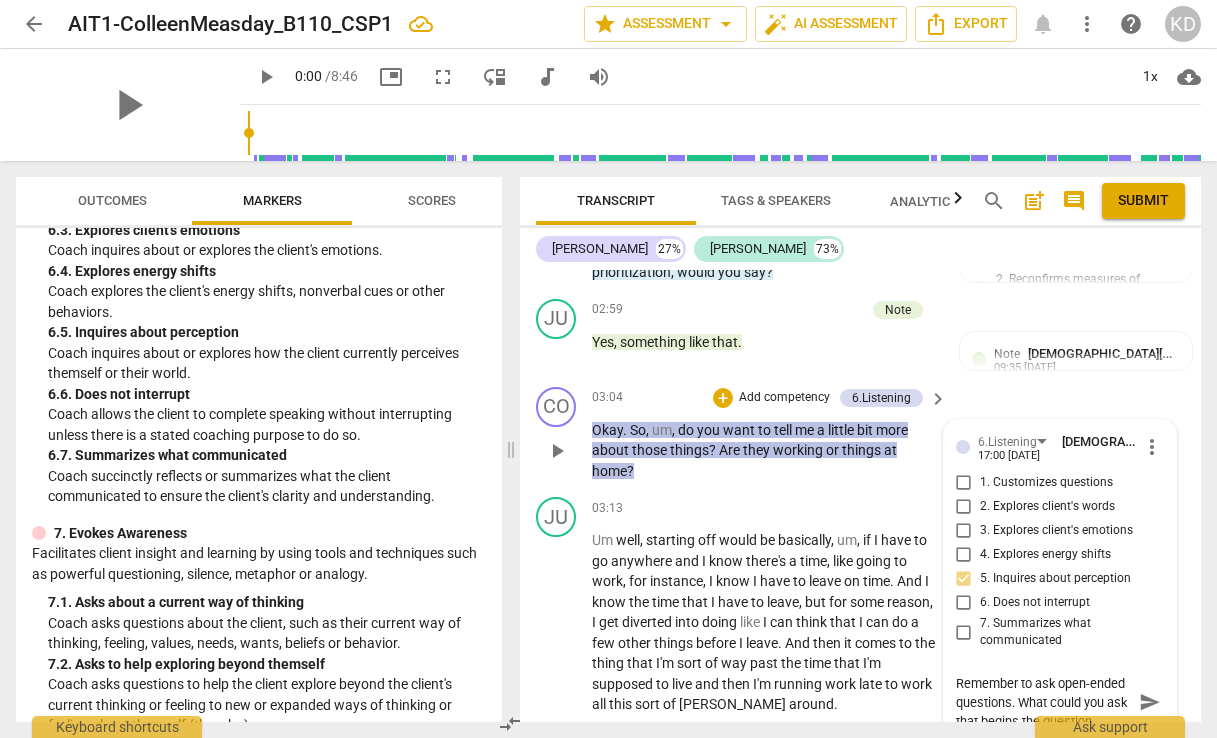 type on "Remember to ask open-ended questions. What could you ask that begins the question" 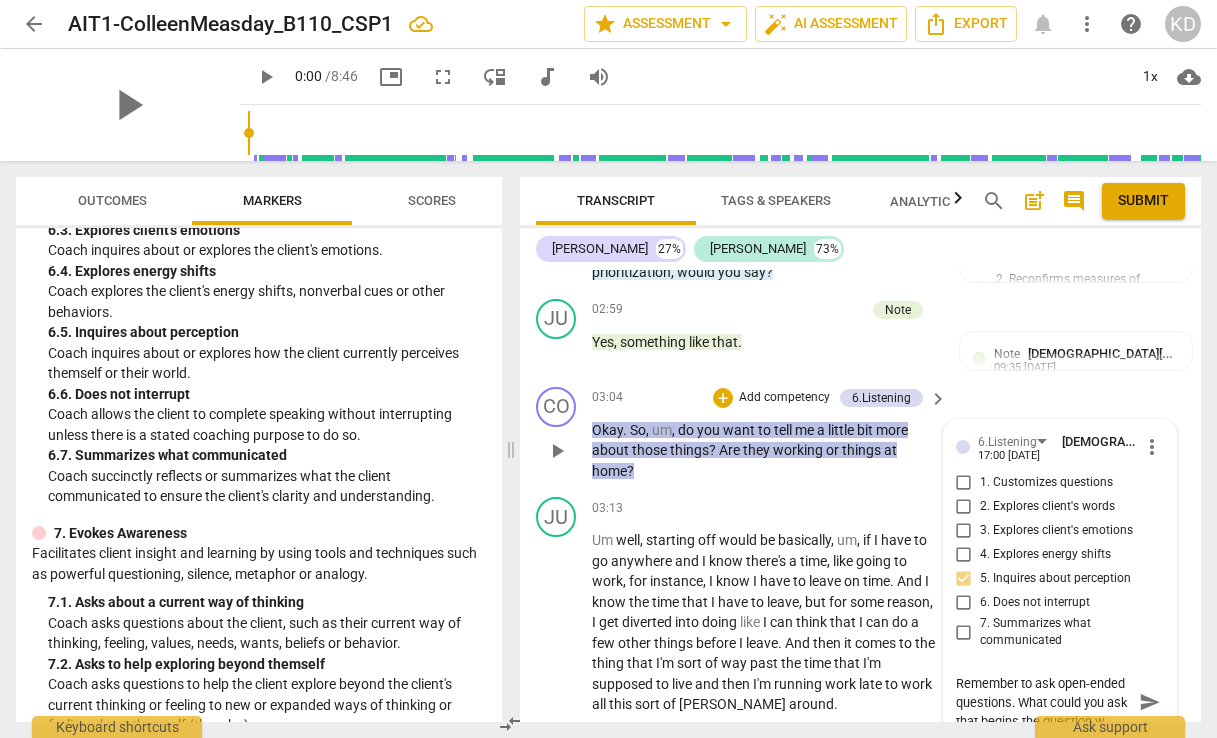 type on "Remember to ask open-ended questions. What could you ask that begins the question wi" 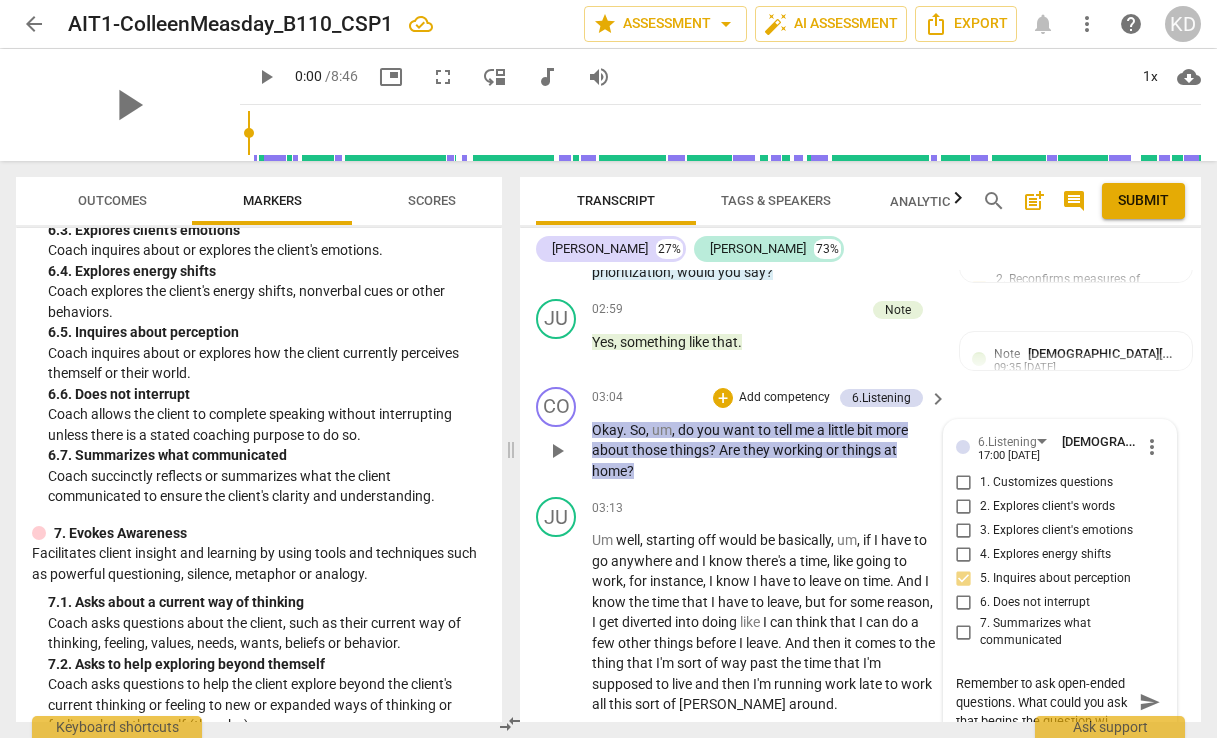 scroll, scrollTop: 17, scrollLeft: 0, axis: vertical 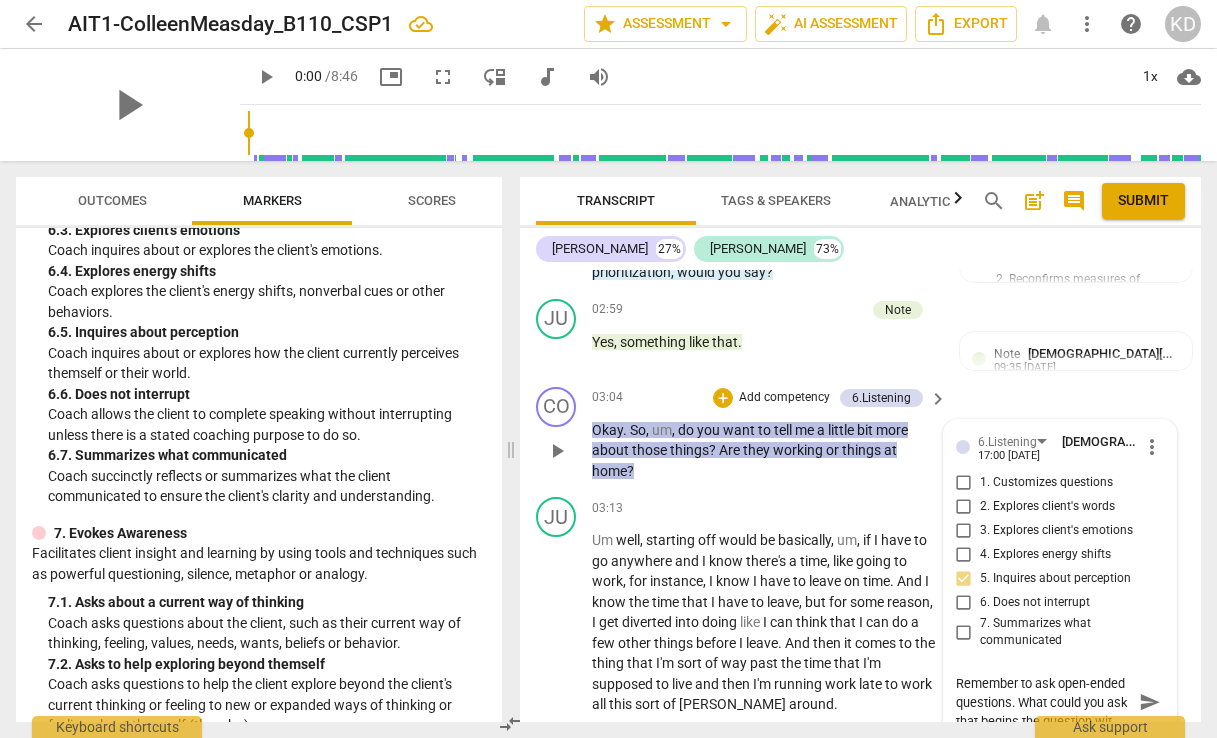 type on "Remember to ask open-ended questions. What could you ask that begins the question with" 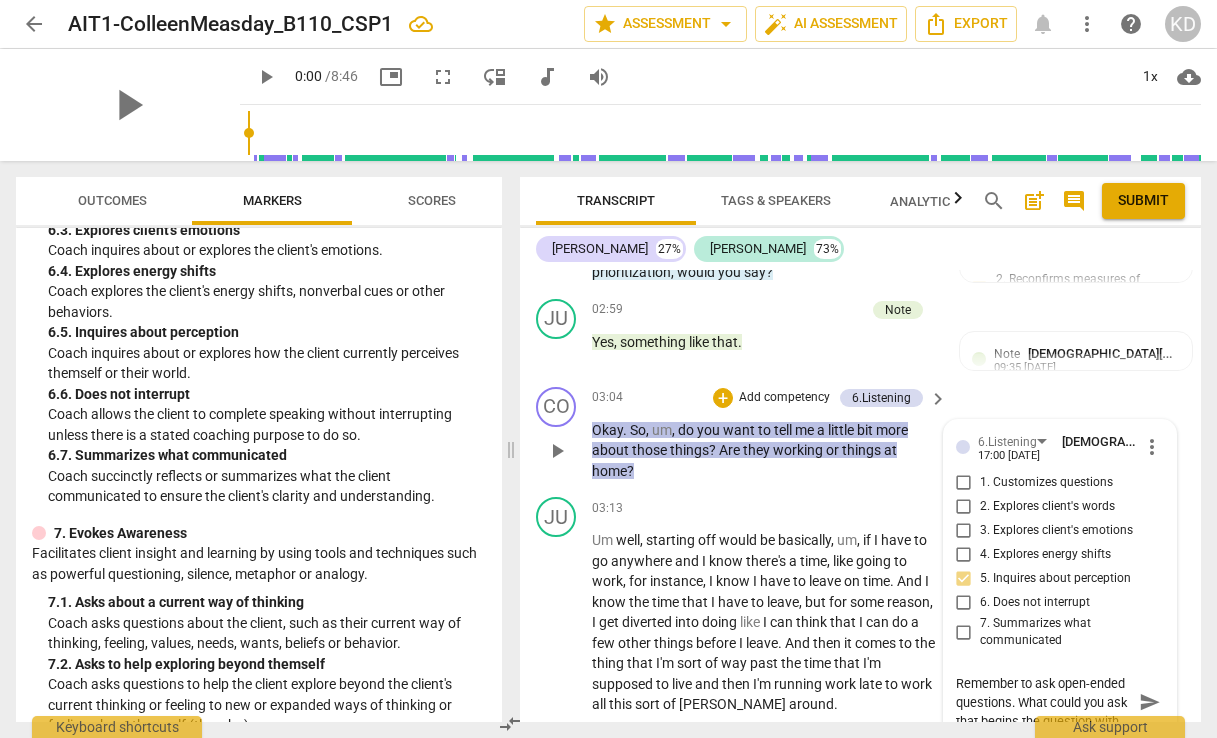 type on "Remember to ask open-ended questions. What could you ask that begins the question with" 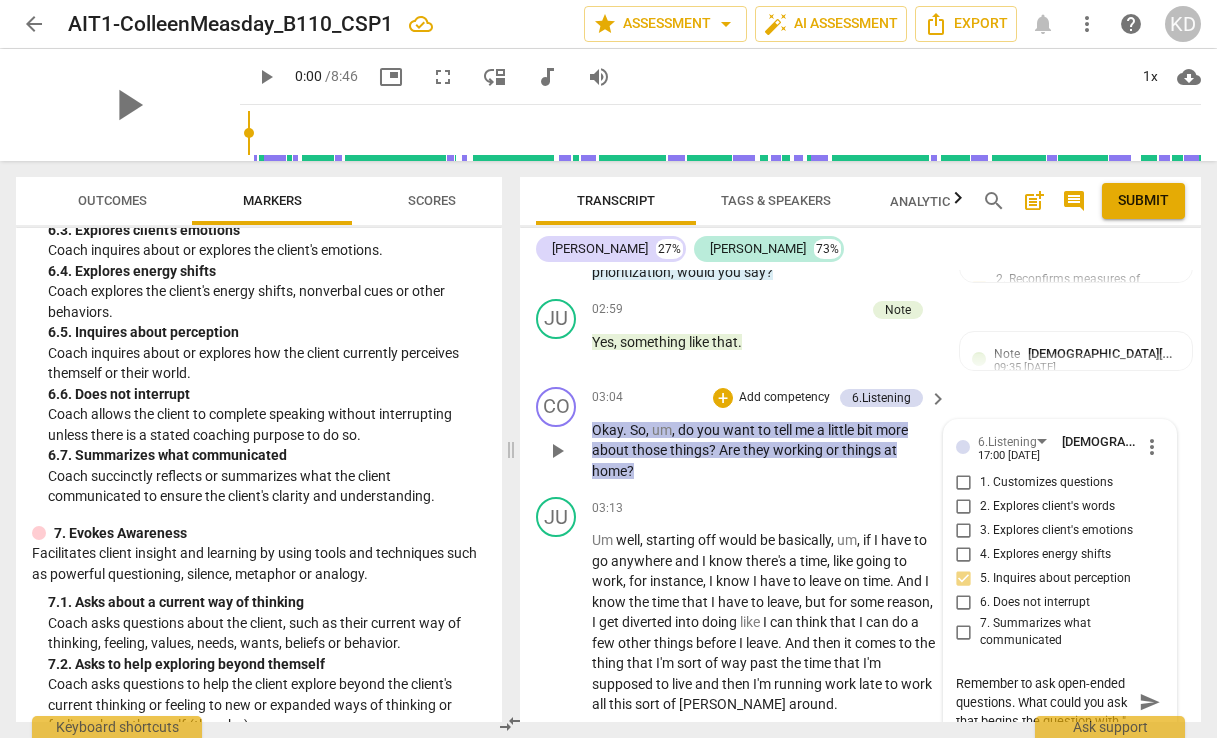 type on "Remember to ask open-ended questions. What could you ask that begins the question with "w" 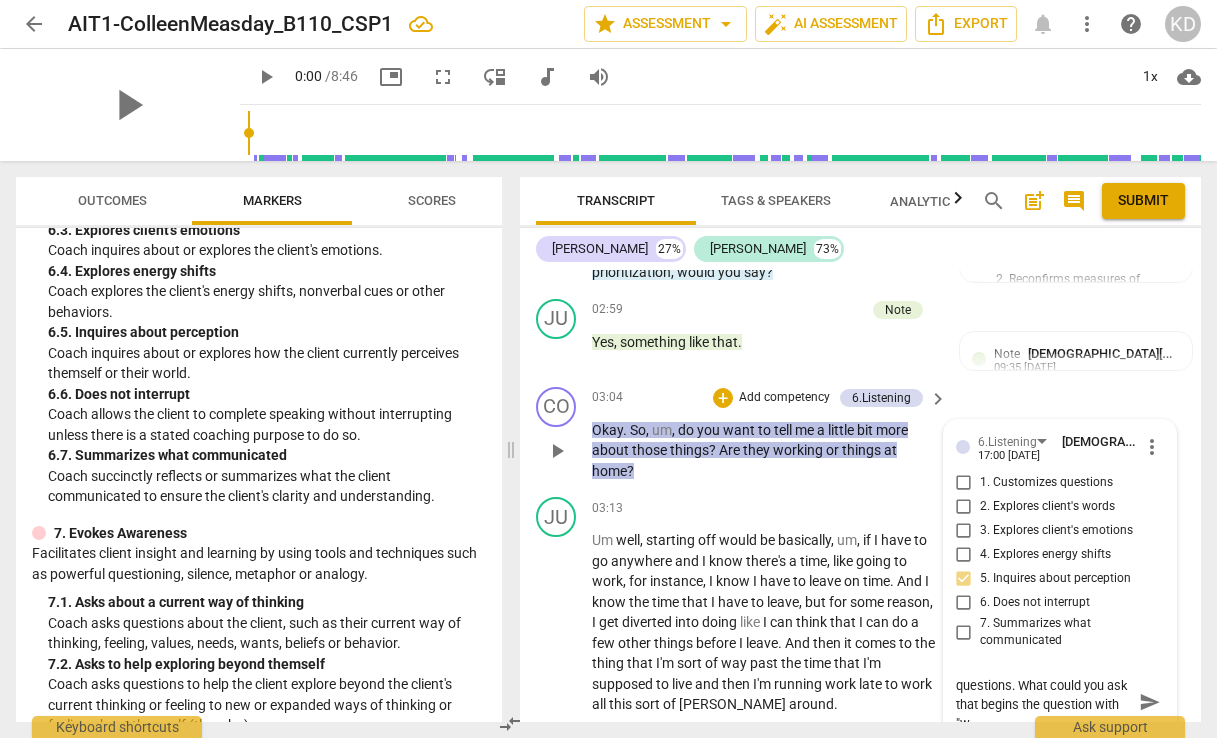 type on "Remember to ask open-ended questions. What could you ask that begins the question with "wh" 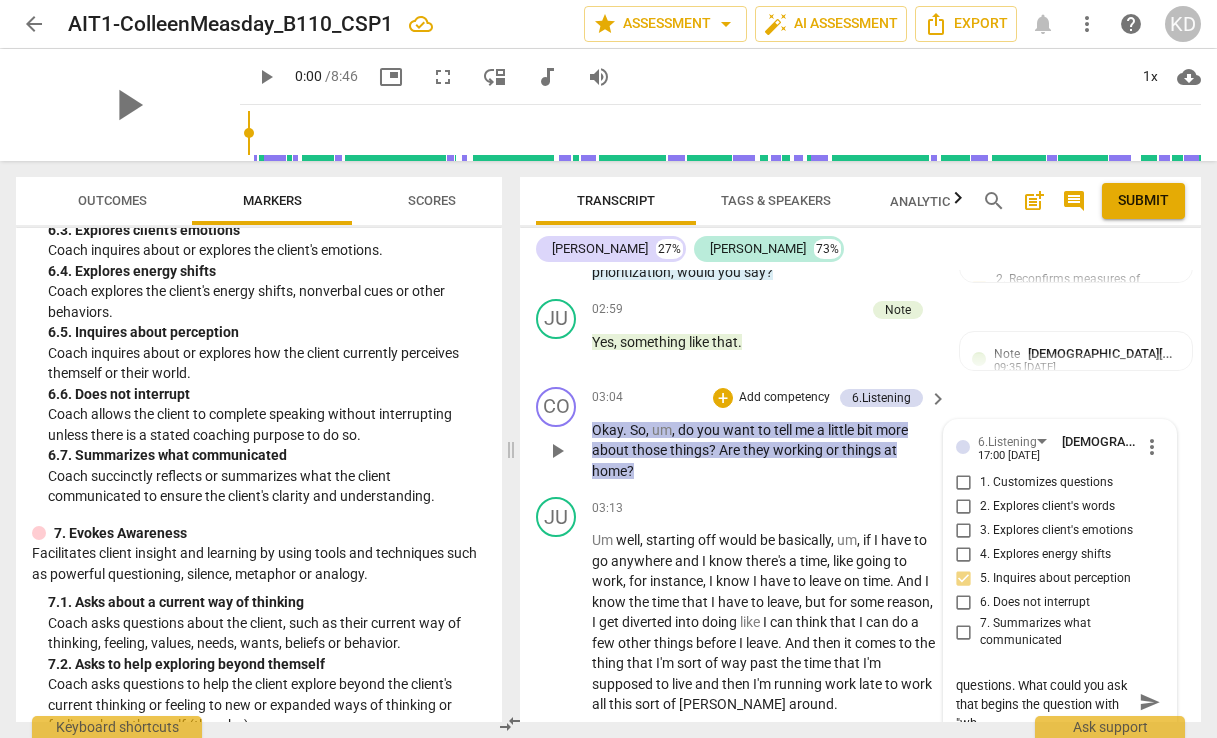 type on "Remember to ask open-ended questions. What could you ask that begins the question with "wha" 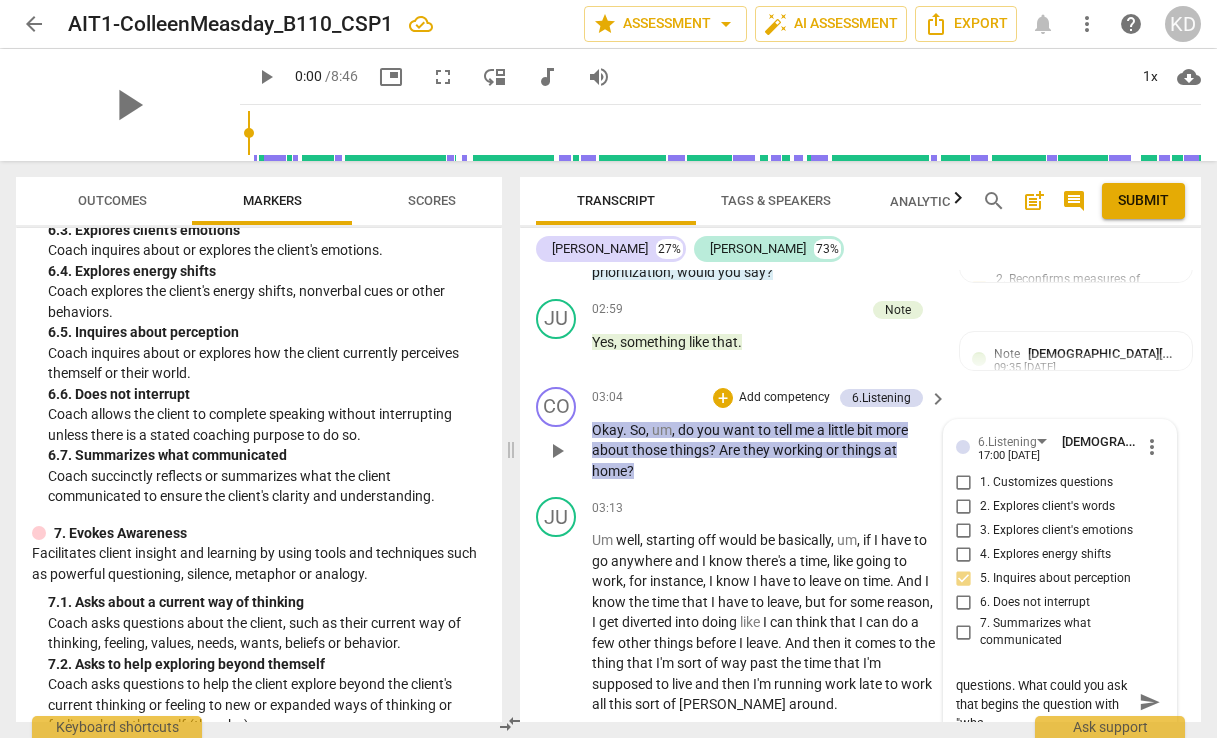 type on "Remember to ask open-ended questions. What could you ask that begins the question with "what" 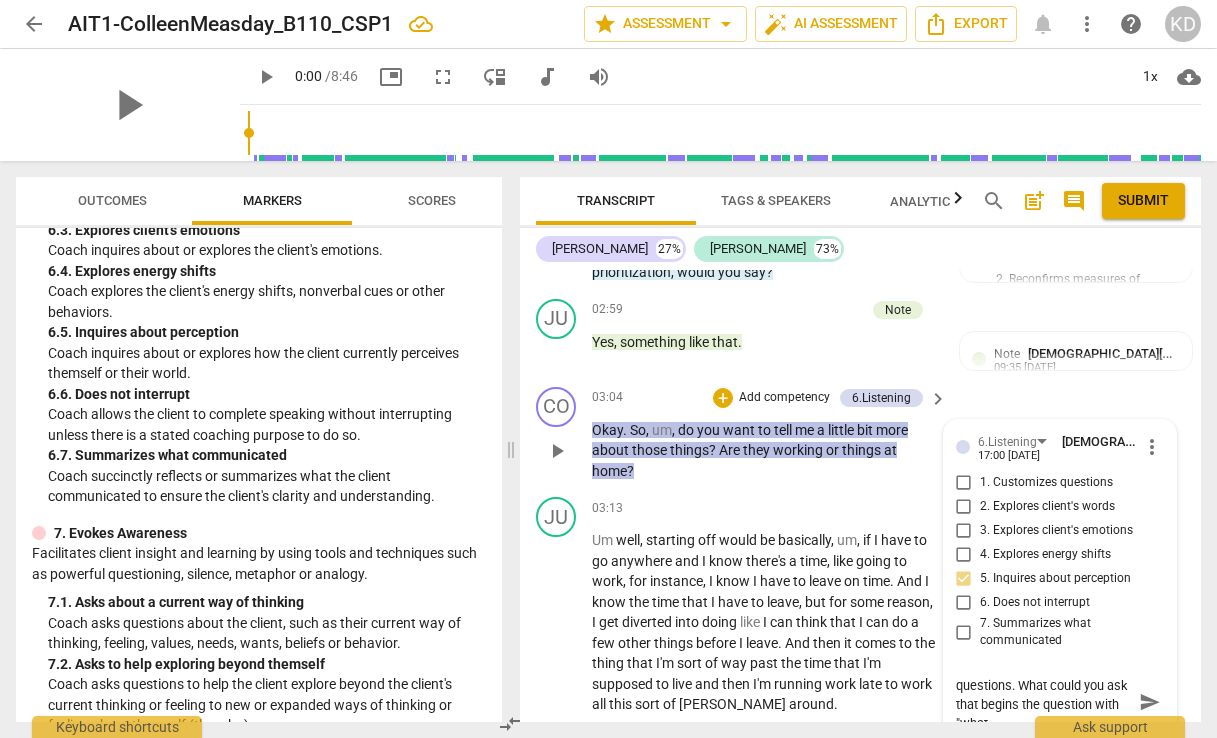 type on "Remember to ask open-ended questions. What could you ask that begins the question with "what"" 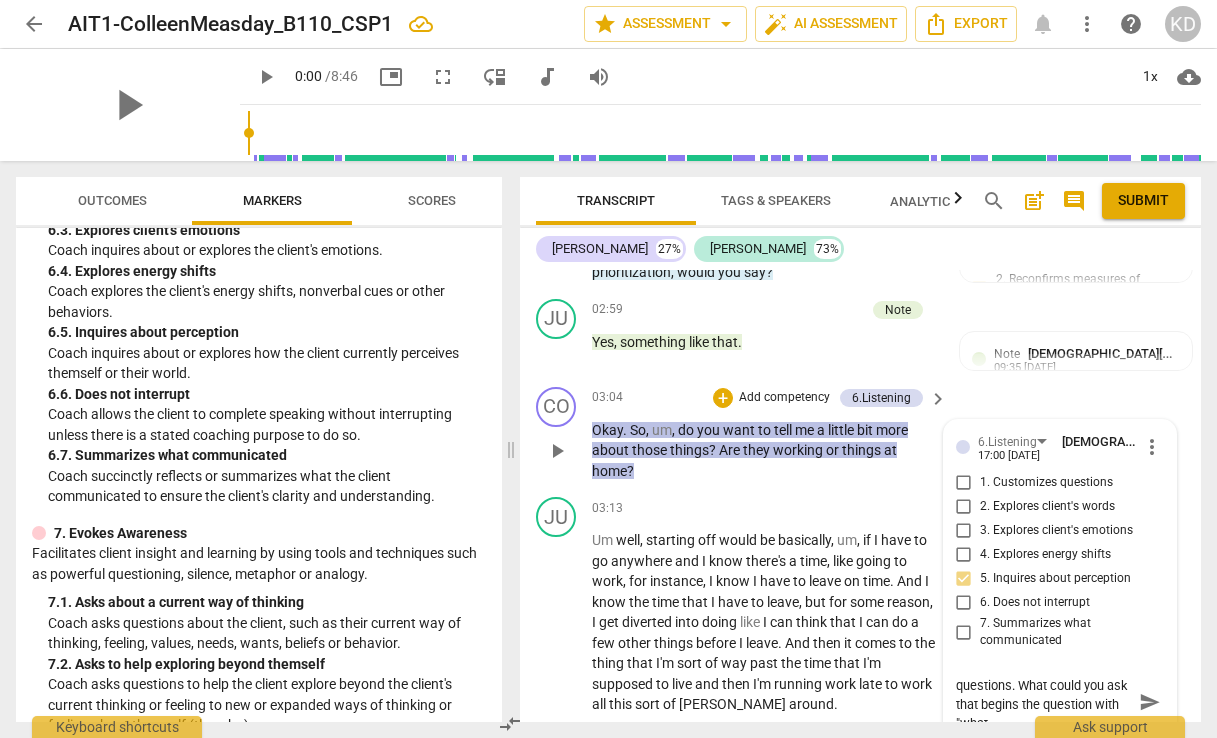 type on "Remember to ask open-ended questions. What could you ask that begins the question with "what"" 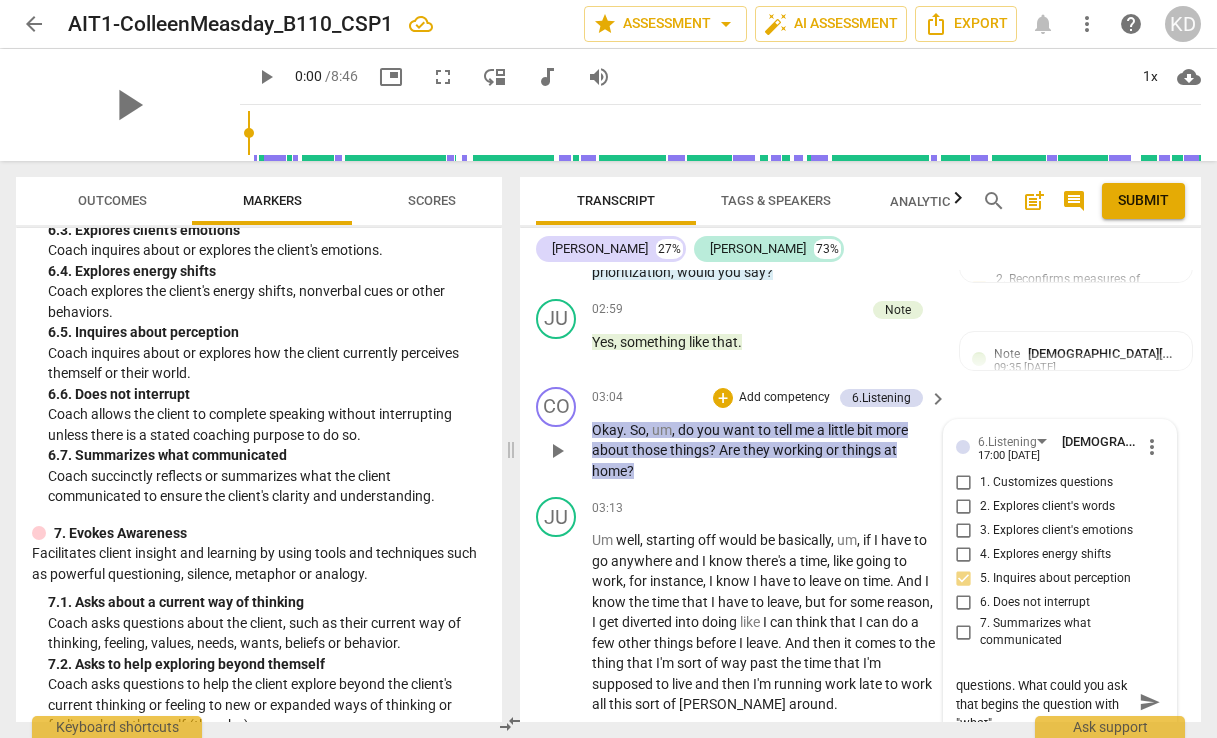 type on "Remember to ask open-ended questions. What could you ask that begins the question with "what"?" 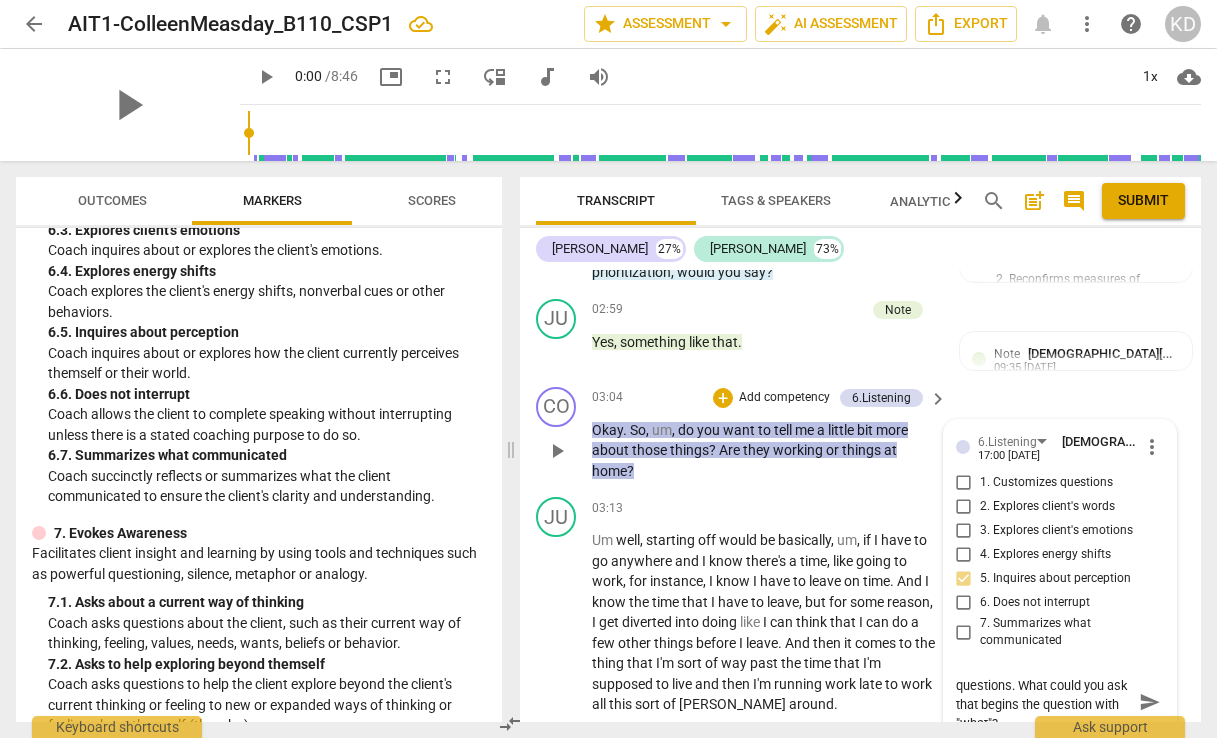 type on "Remember to ask open-ended questions. What could you ask that begins the question with "what"?" 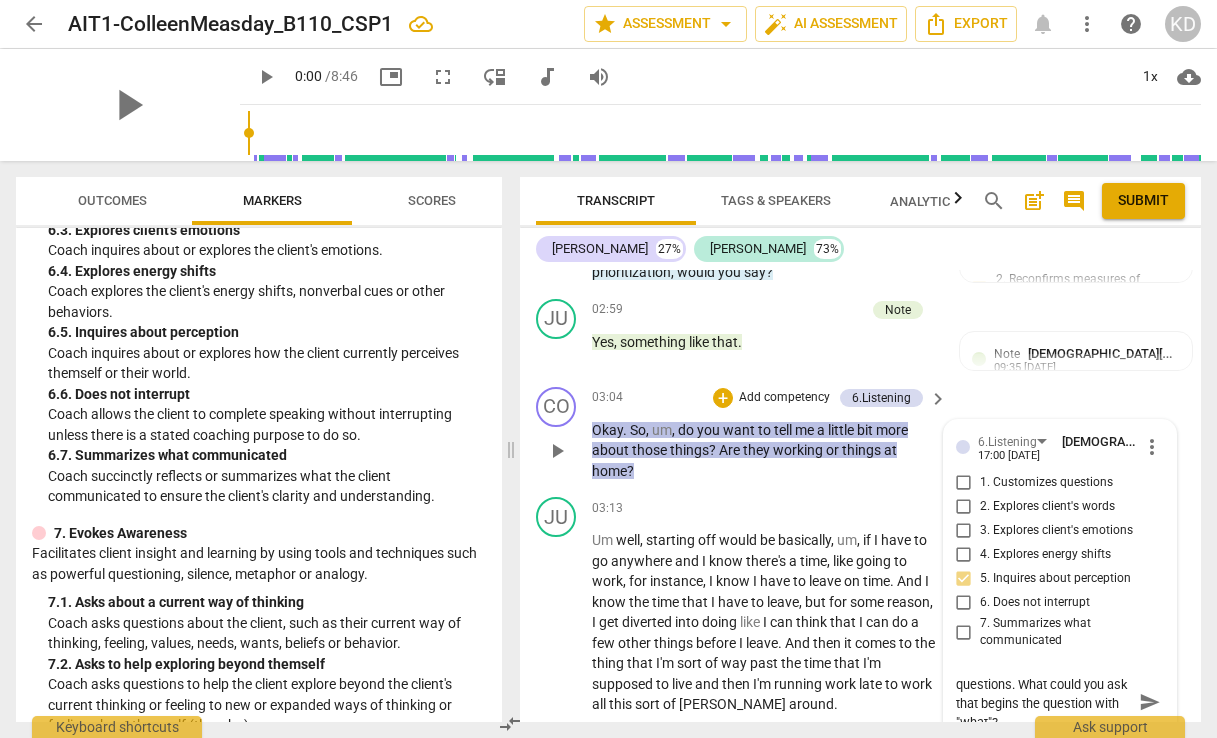 scroll, scrollTop: 19, scrollLeft: 0, axis: vertical 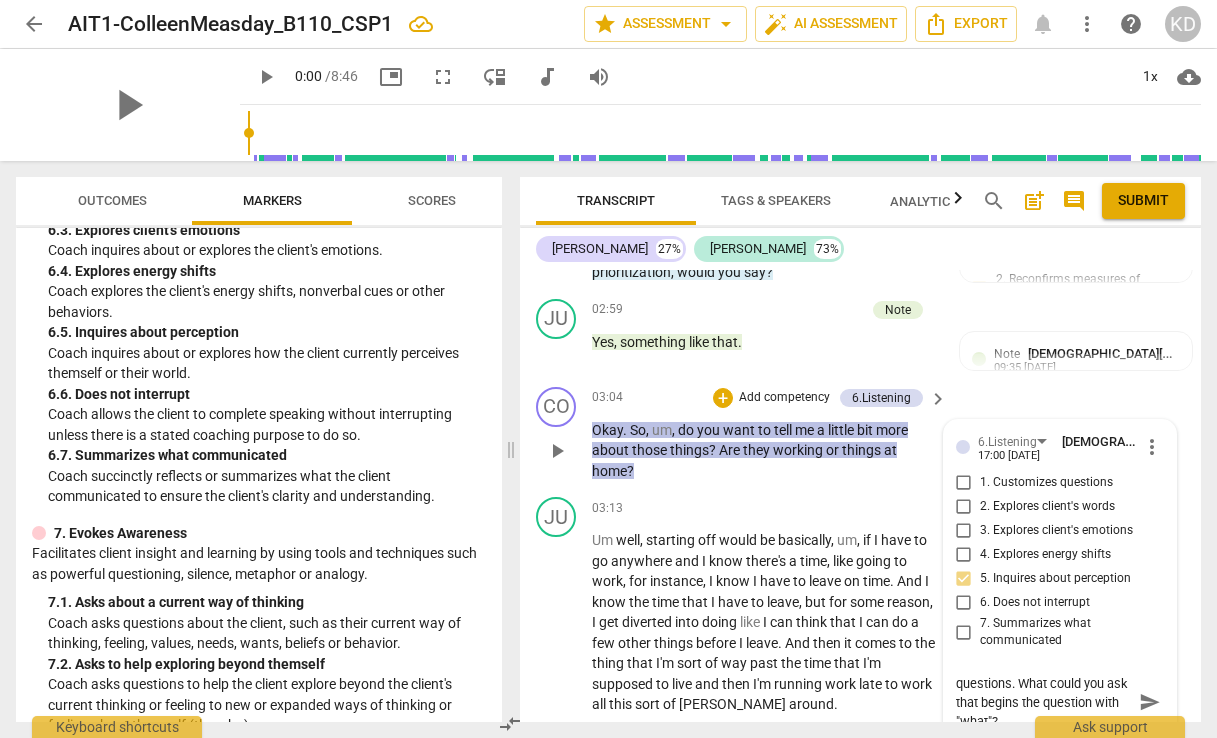 type on "Remember to ask open-ended questions. What could you ask that begins the question with "what"? H" 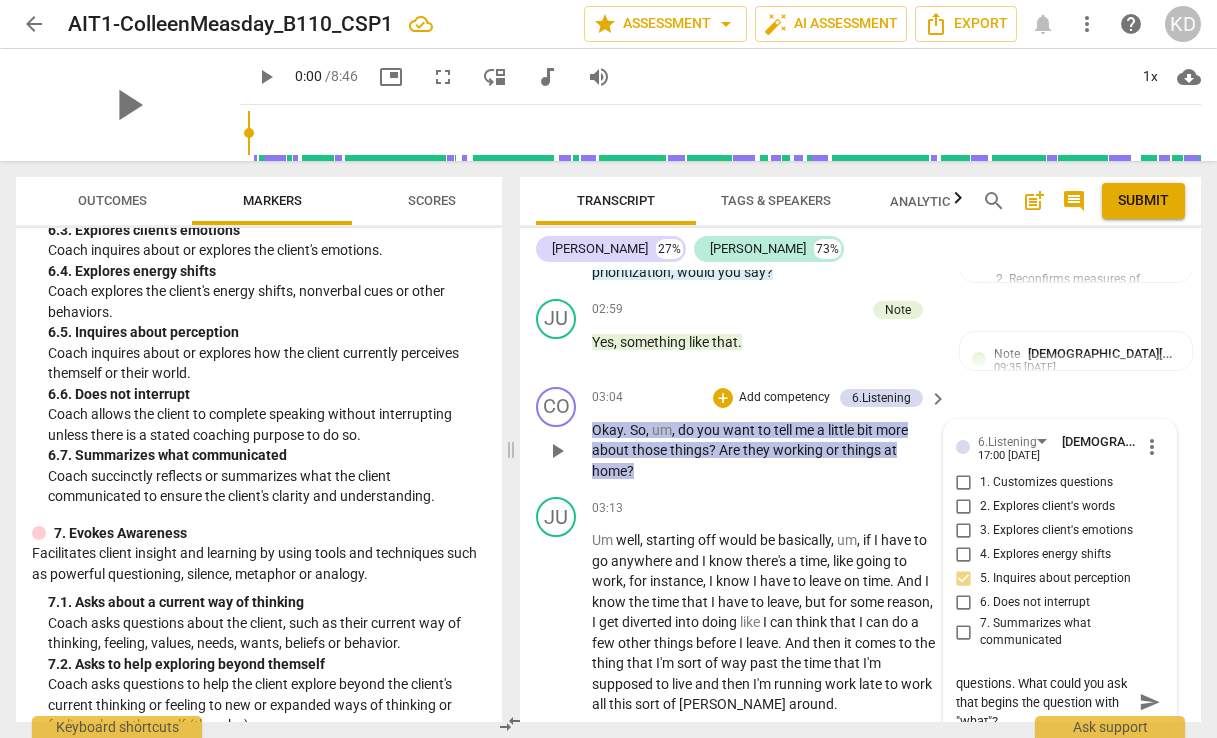 type on "Remember to ask open-ended questions. What could you ask that begins the question with "what"? H" 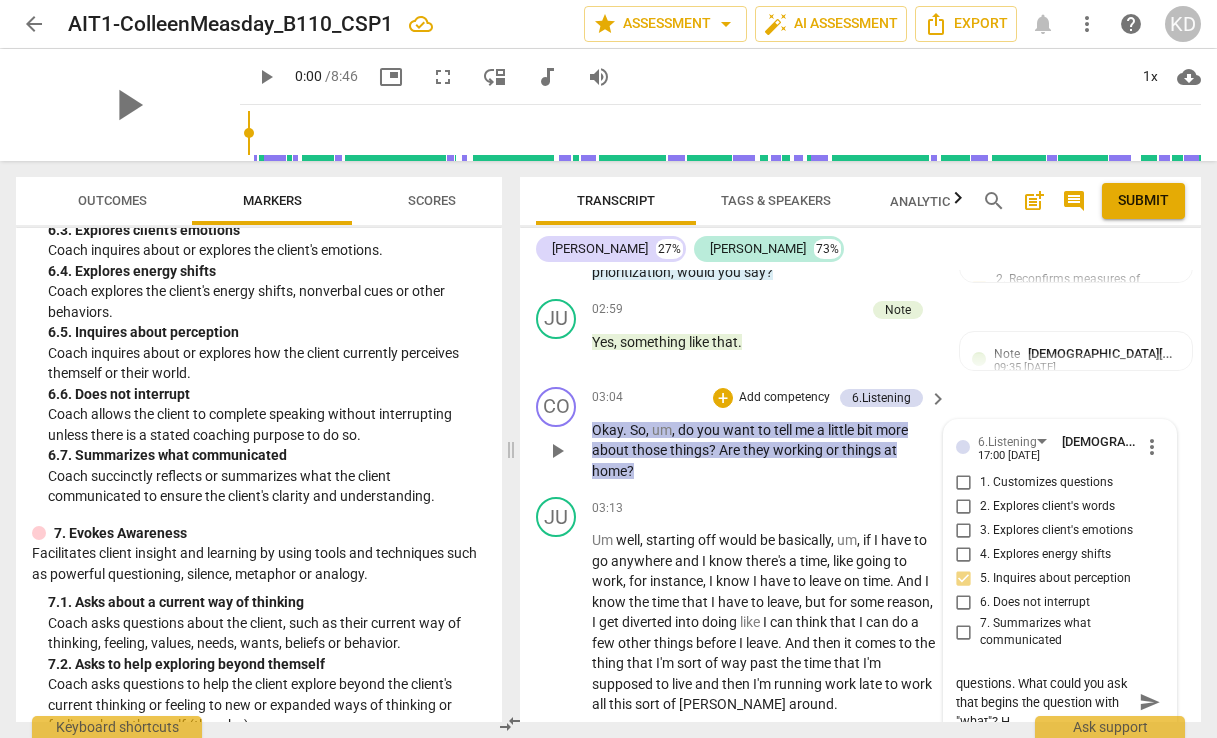 type on "Remember to ask open-ended questions. What could you ask that begins the question with "what"? Ho" 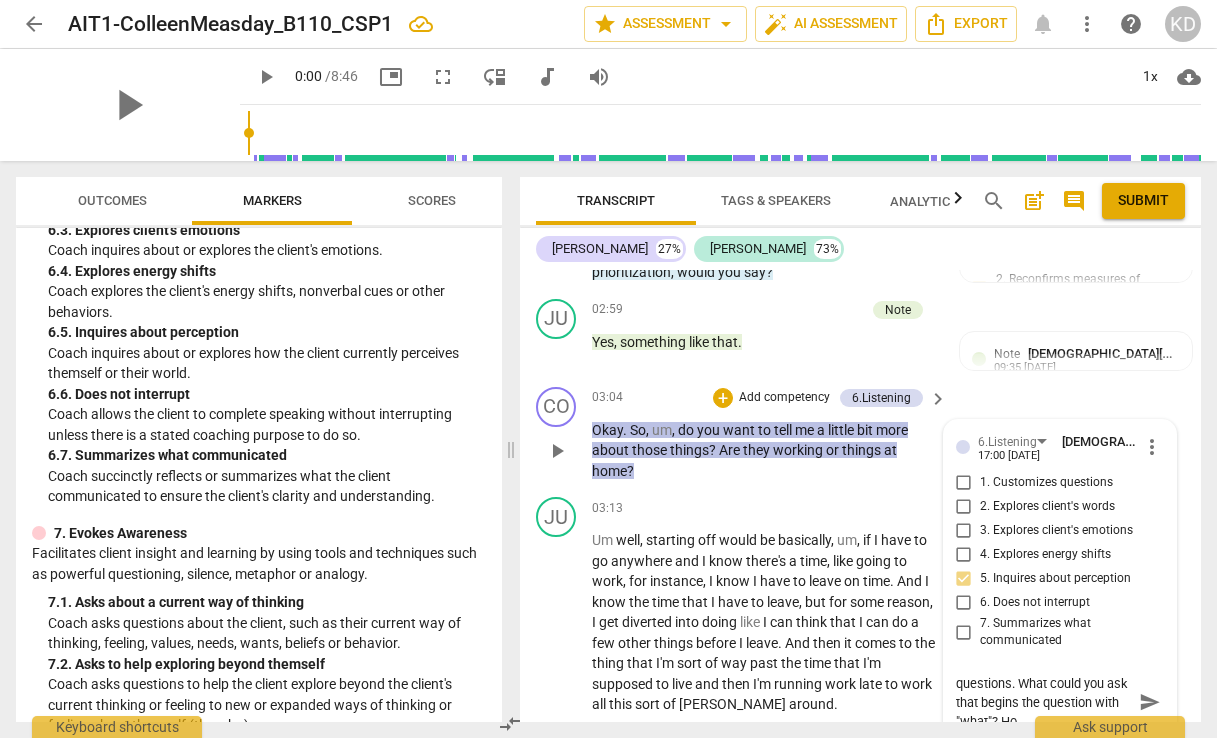 type on "Remember to ask open-ended questions. What could you ask that begins the question with "what"? How" 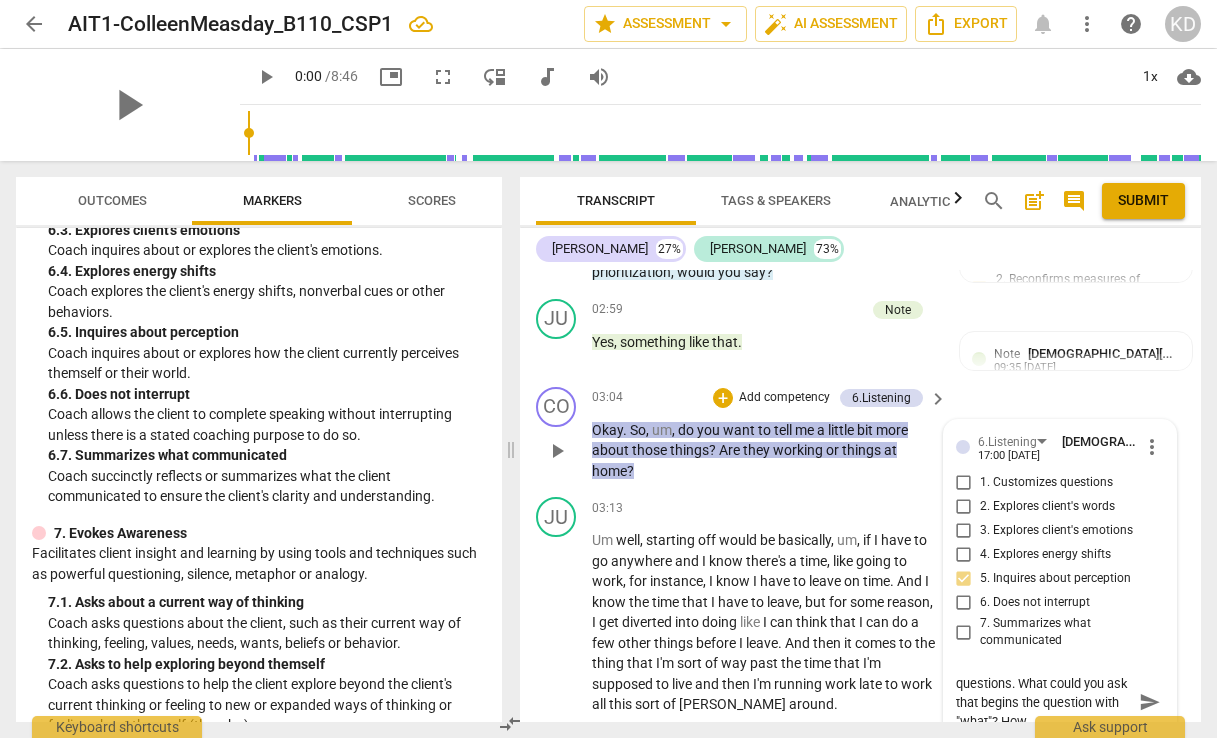 scroll, scrollTop: 5739, scrollLeft: 0, axis: vertical 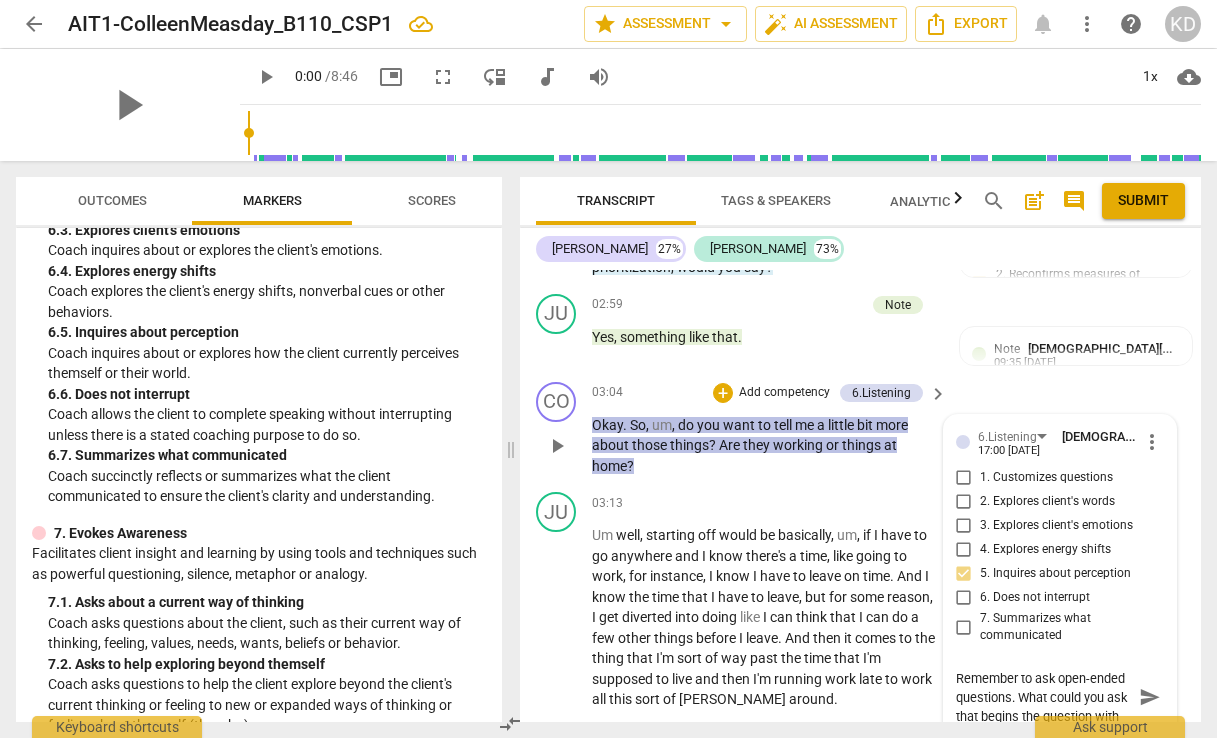 type on "Remember to ask open-ended questions. What could you ask that begins the question with "what"? How" 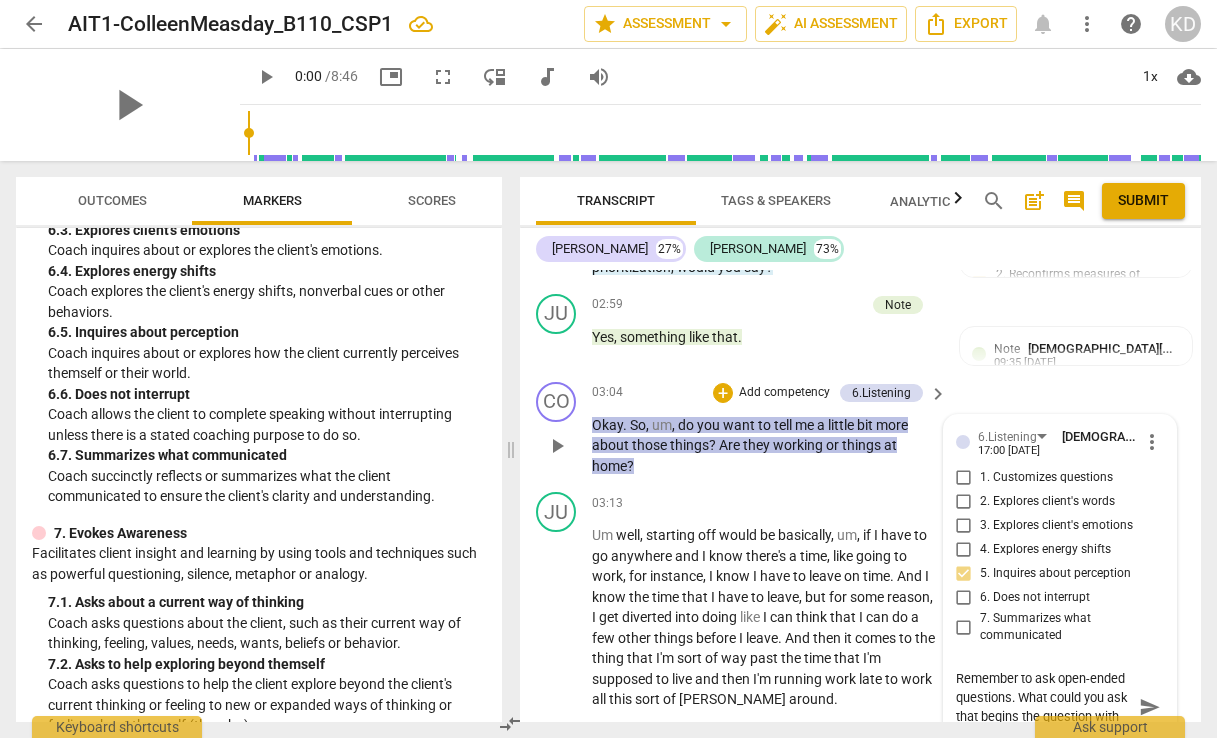 type on "Remember to ask open-ended questions. What could you ask that begins the question with "what"? How w" 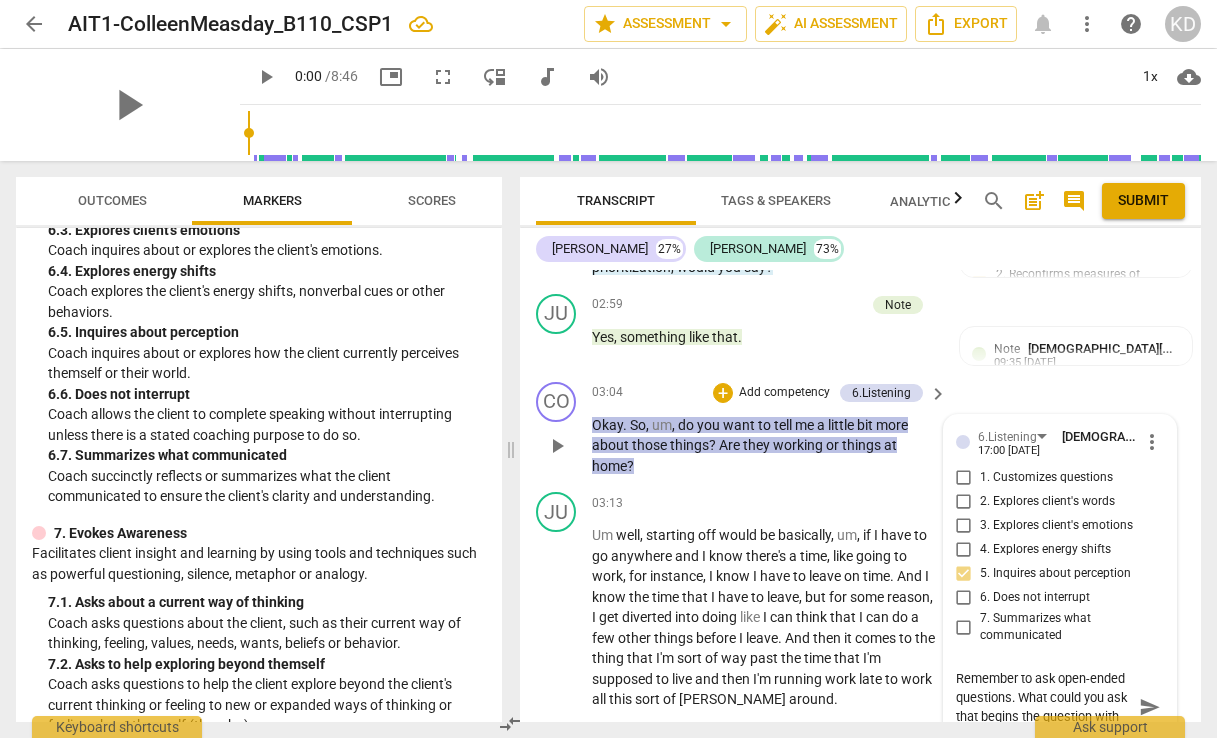 scroll, scrollTop: 17, scrollLeft: 0, axis: vertical 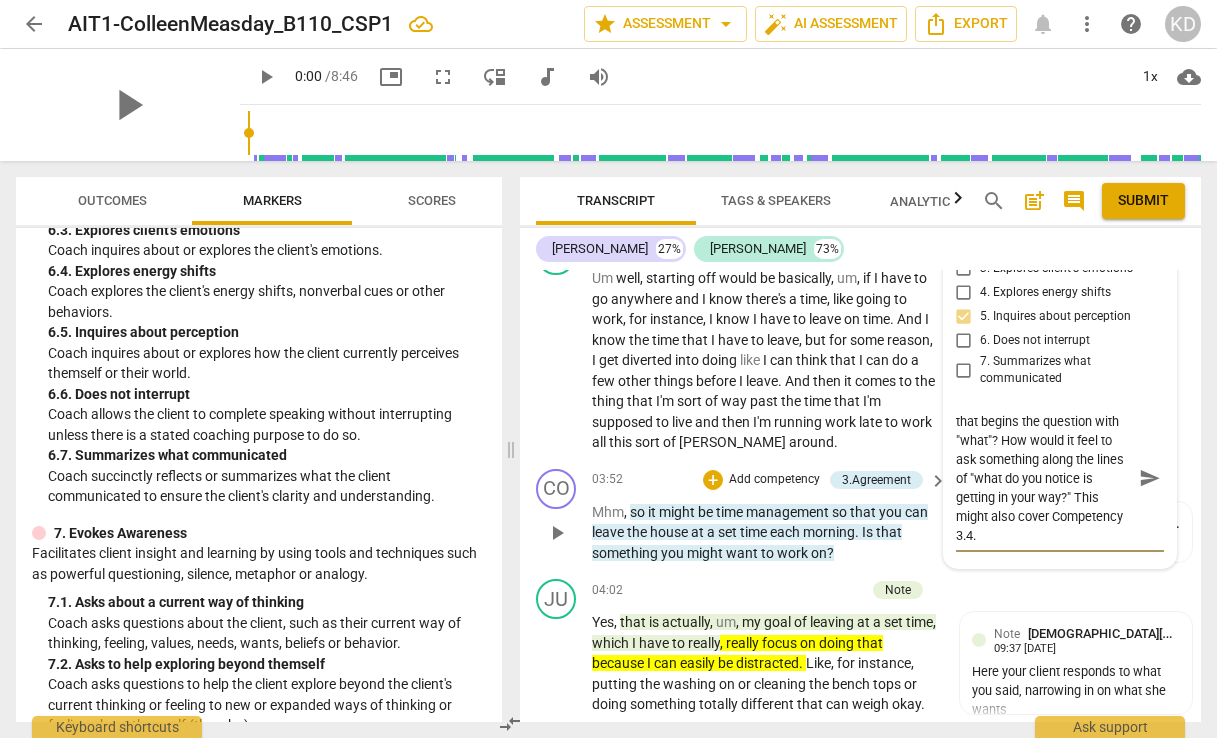 click on "03:52 + Add competency 3.Agreement keyboard_arrow_right" at bounding box center (770, 480) 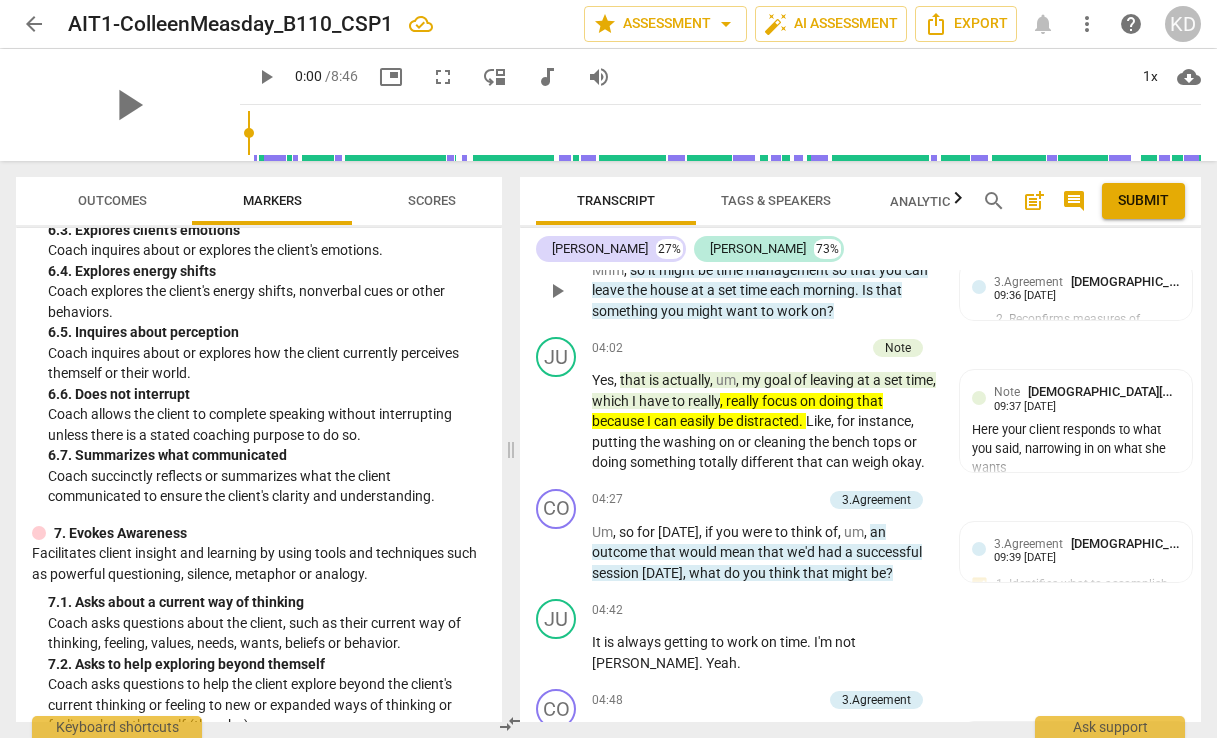 scroll, scrollTop: 6241, scrollLeft: 0, axis: vertical 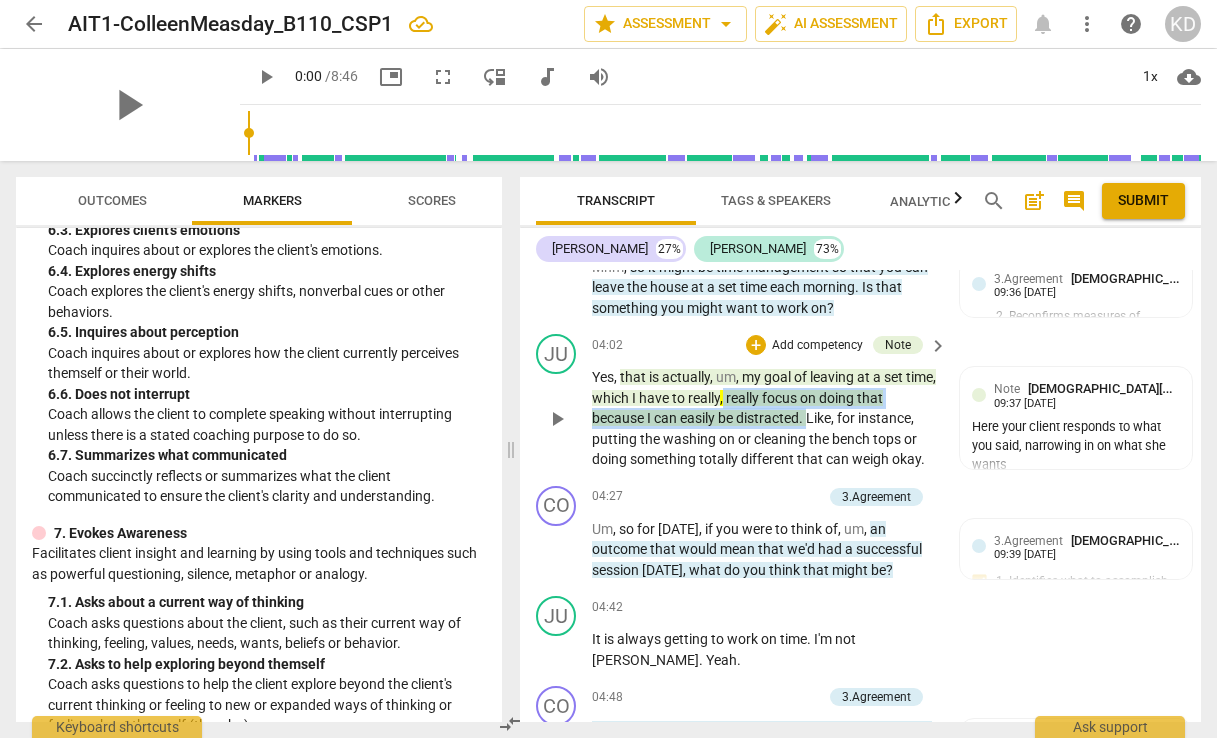 drag, startPoint x: 757, startPoint y: 379, endPoint x: 808, endPoint y: 399, distance: 54.781384 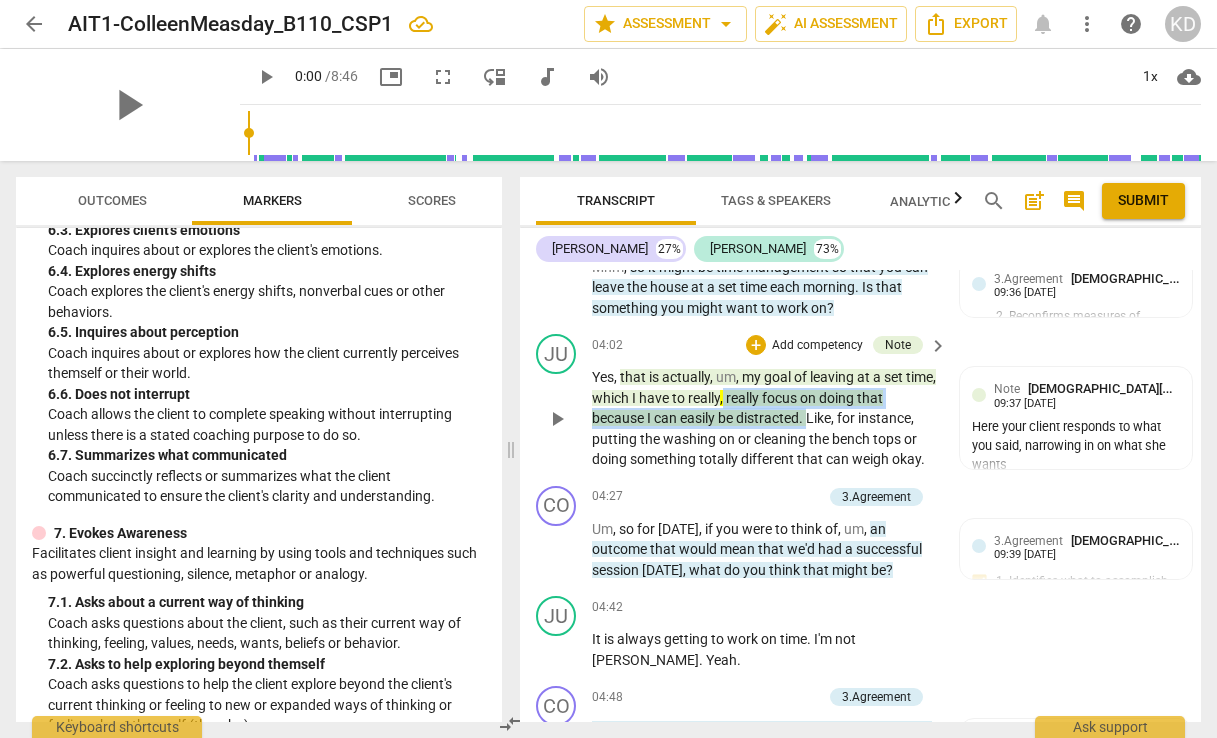 click on "Yes ,   that   is   actually ,   um ,   my   goal   of   leaving   at   a   set   time ,   which   I   have   to   really ,   really   focus   on   doing   that   because   I   can   easily   be   distracted .   Like ,   for   instance ,   putting   the   washing   on   or   cleaning   the   bench   tops   or   doing   something   totally   different   that   can   weigh   okay ." at bounding box center [764, 418] 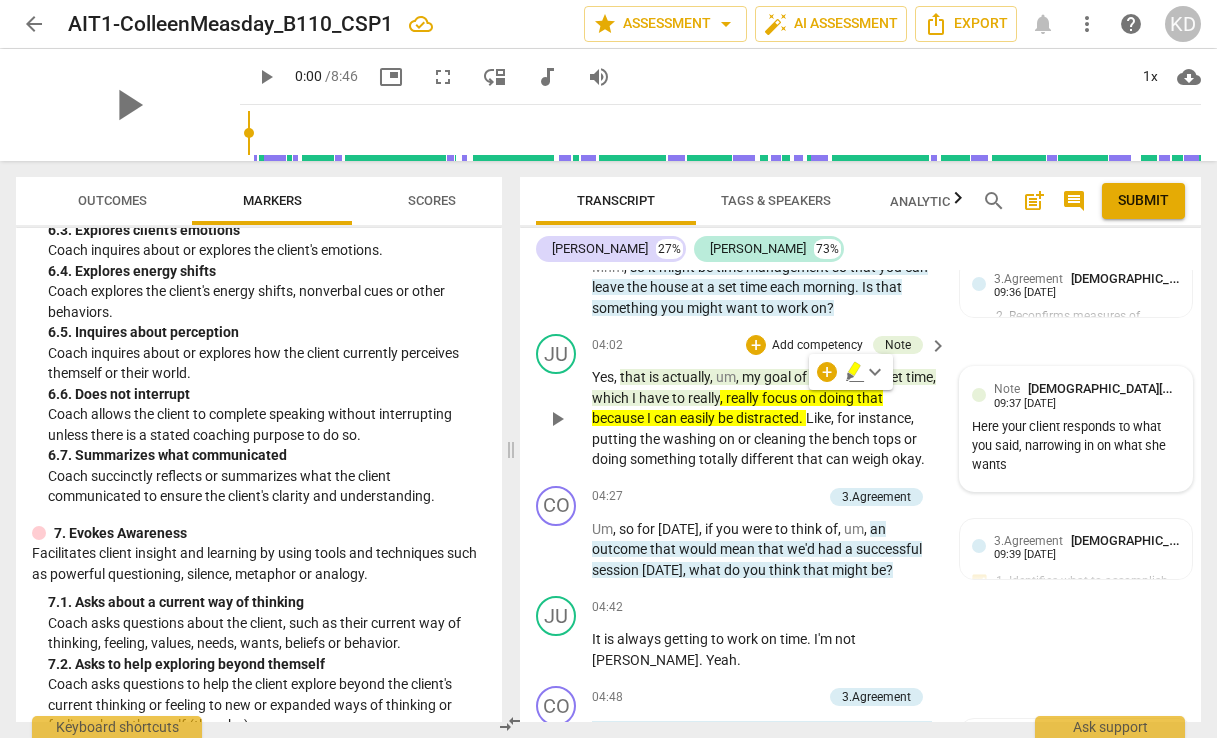 click on "Here your client responds to what you said, narrowing in on what she wants" at bounding box center [1076, 446] 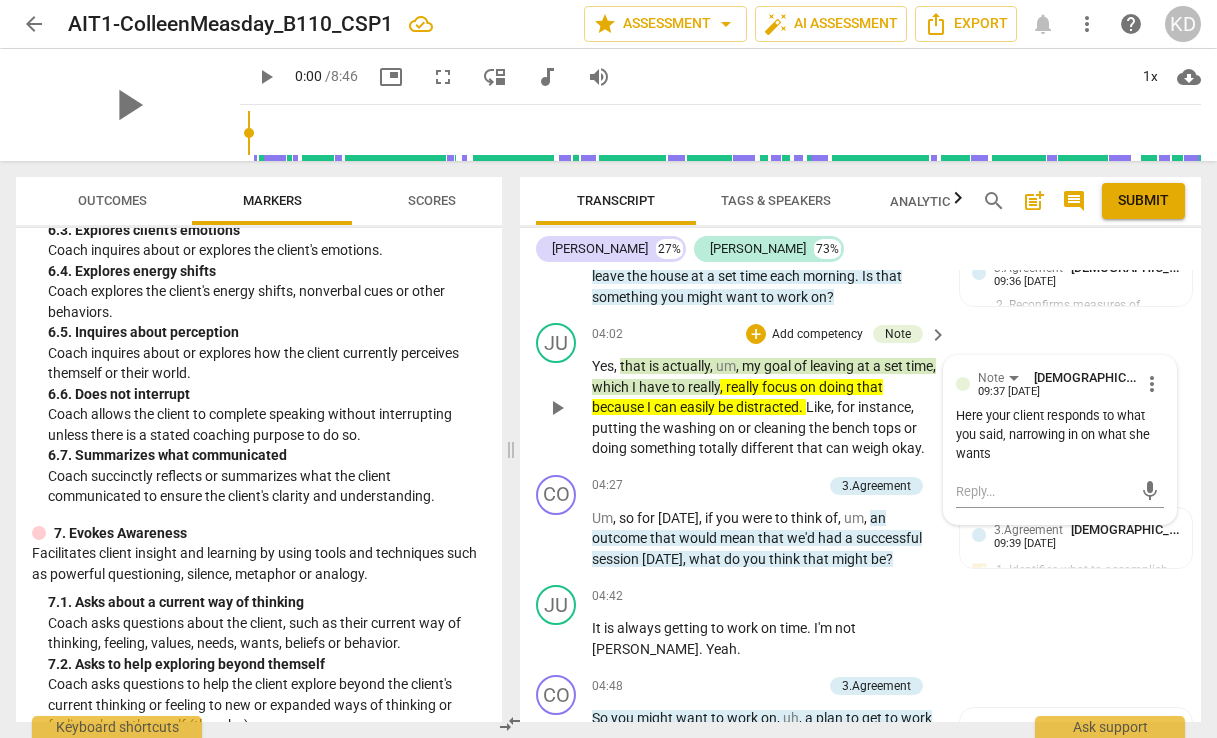 scroll, scrollTop: 6248, scrollLeft: 0, axis: vertical 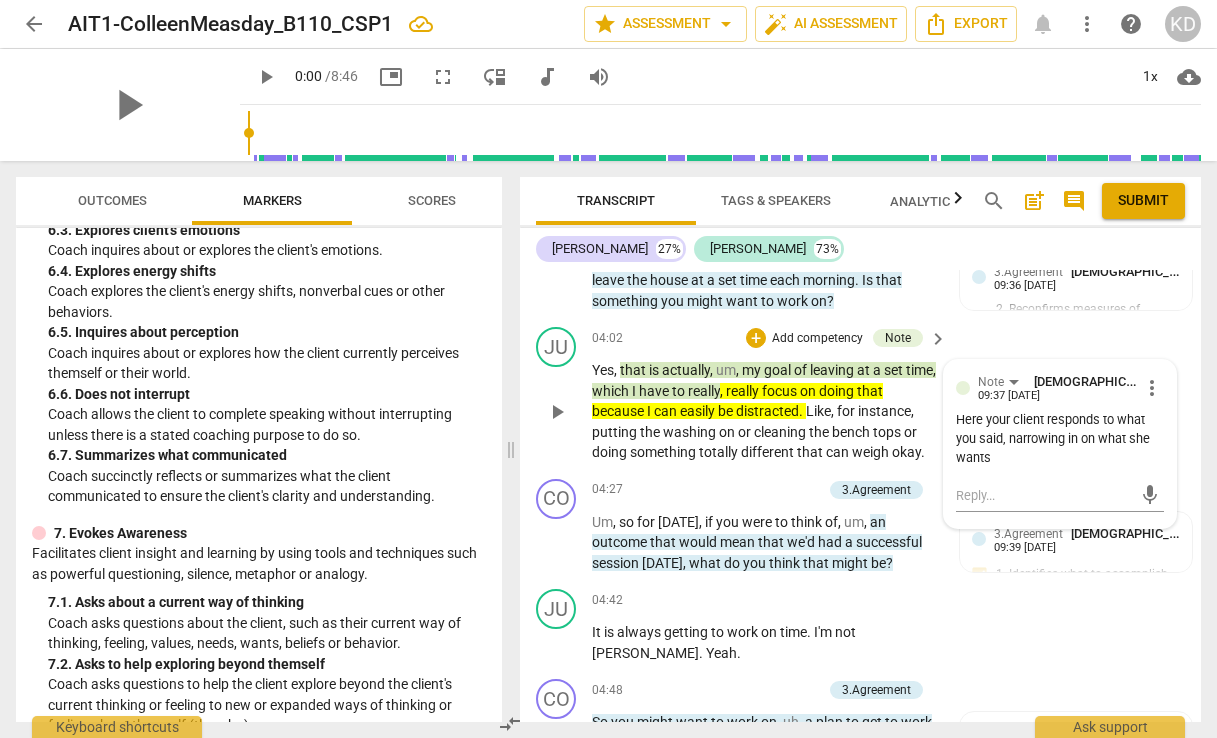 click on "more_vert" at bounding box center [1152, 388] 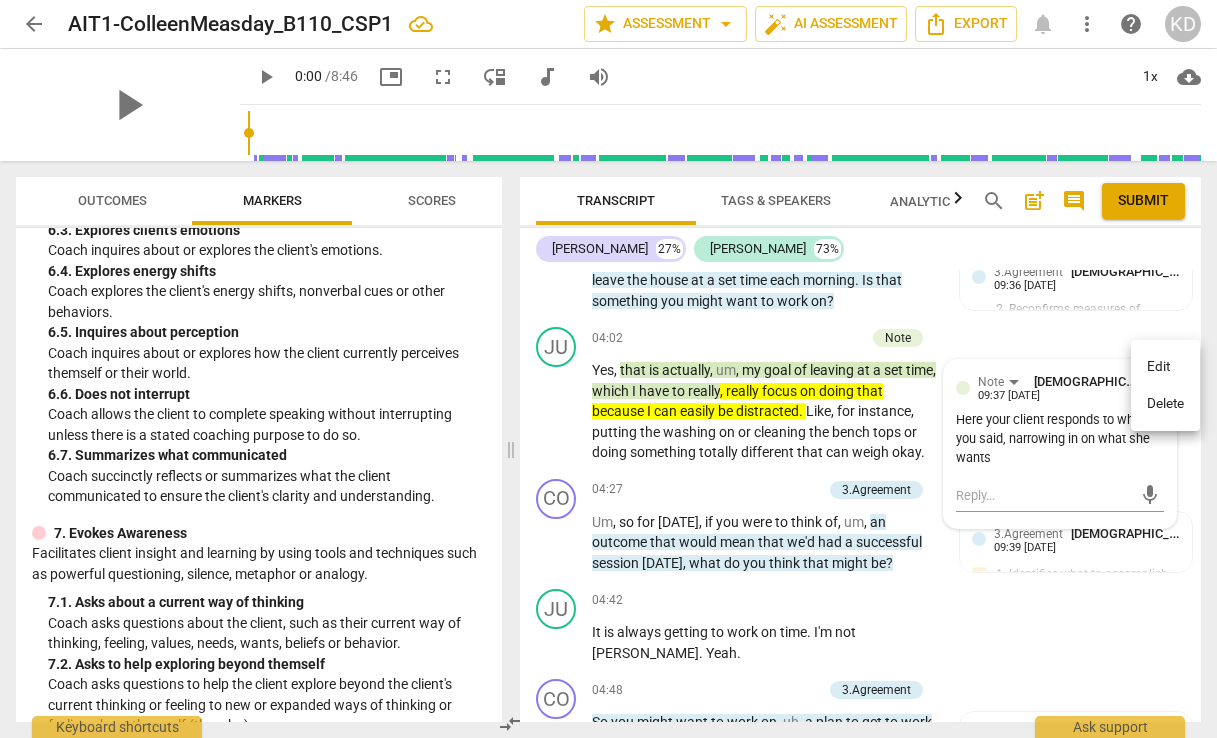 click on "Edit" at bounding box center (1165, 367) 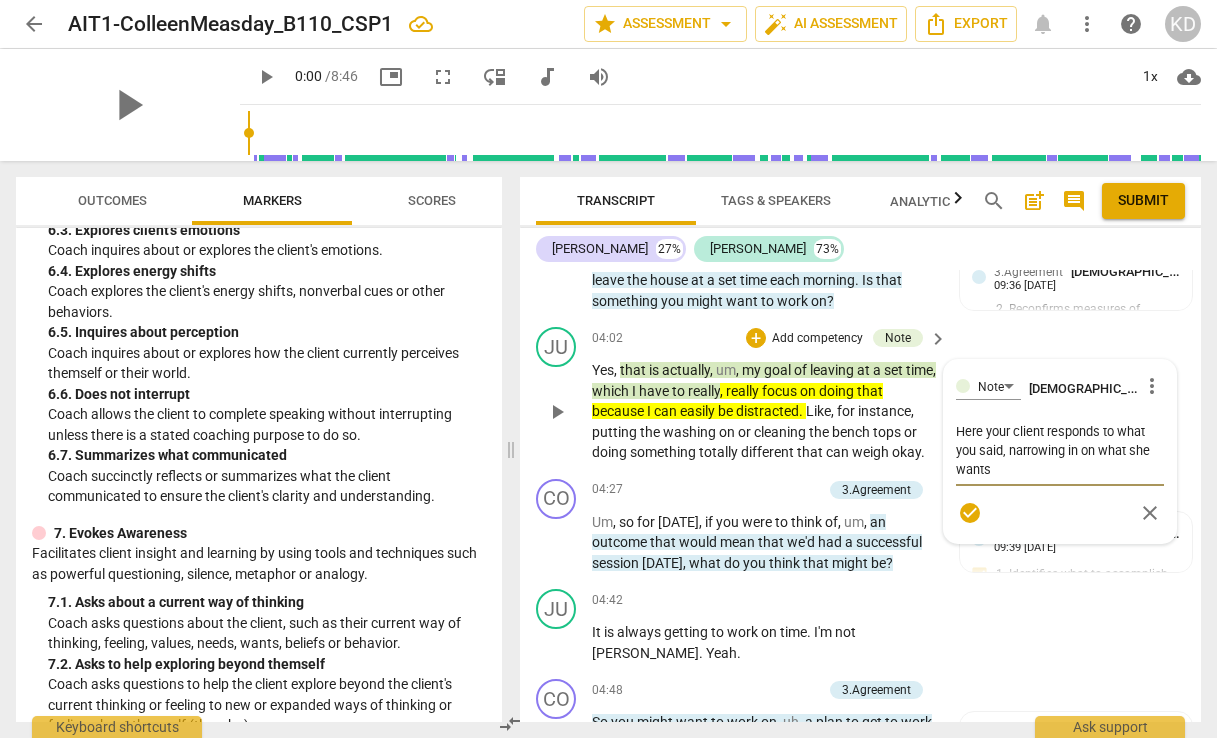 click on "Here your client responds to what you said, narrowing in on what she wants" at bounding box center [1060, 450] 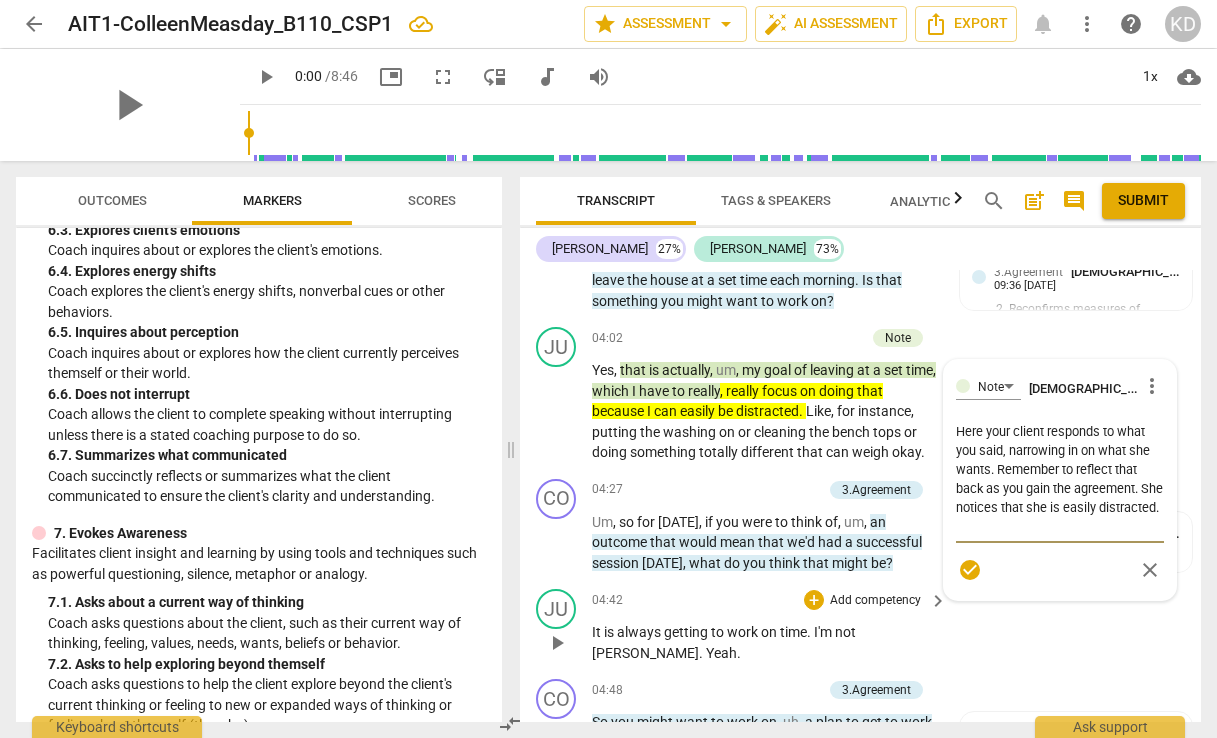 click on "JU play_arrow pause 04:42 + Add competency keyboard_arrow_right It   is   always   getting   to   work   on   time .   I'm   not   [PERSON_NAME] .   Yeah ." at bounding box center (860, 626) 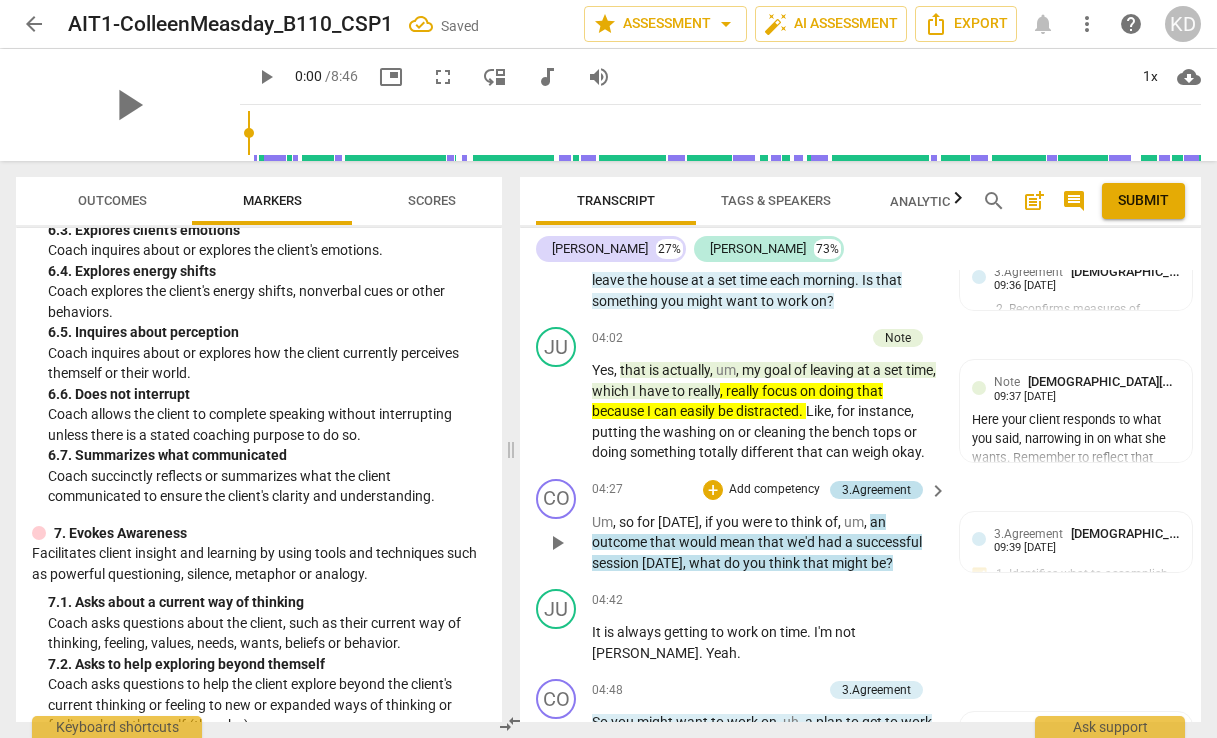 click on "3.Agreement" at bounding box center (876, 490) 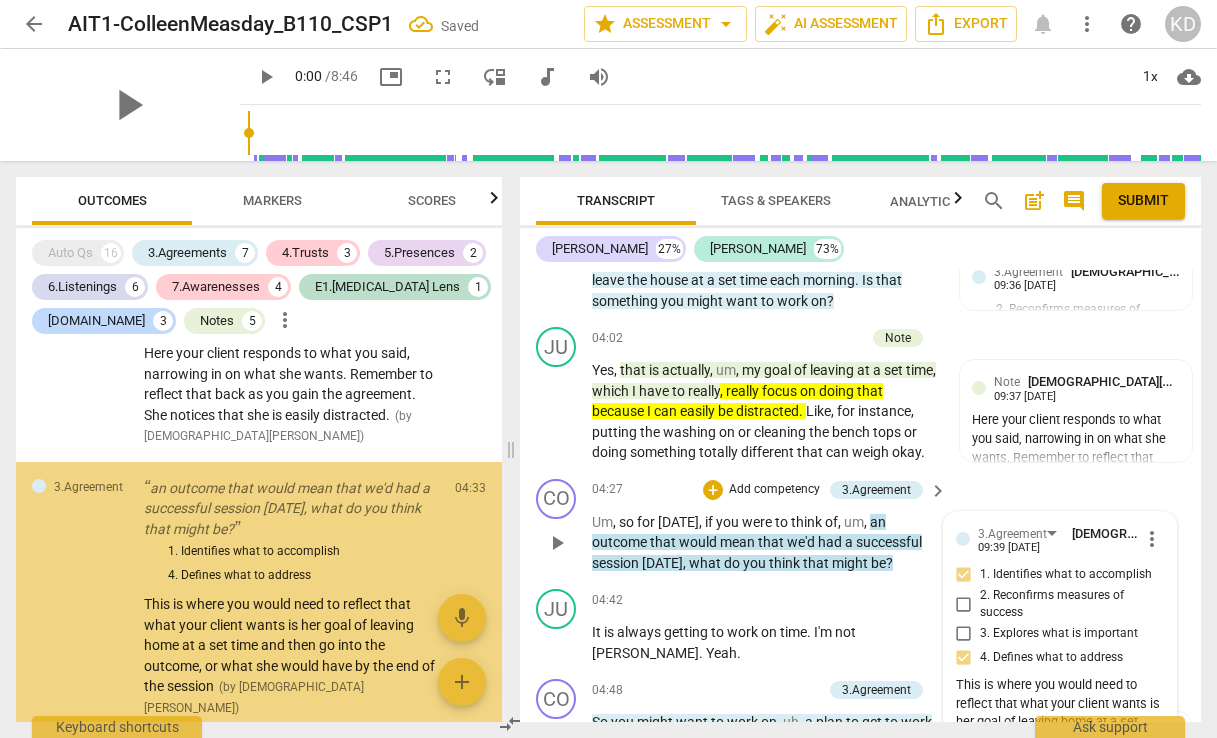 scroll, scrollTop: 2419, scrollLeft: 0, axis: vertical 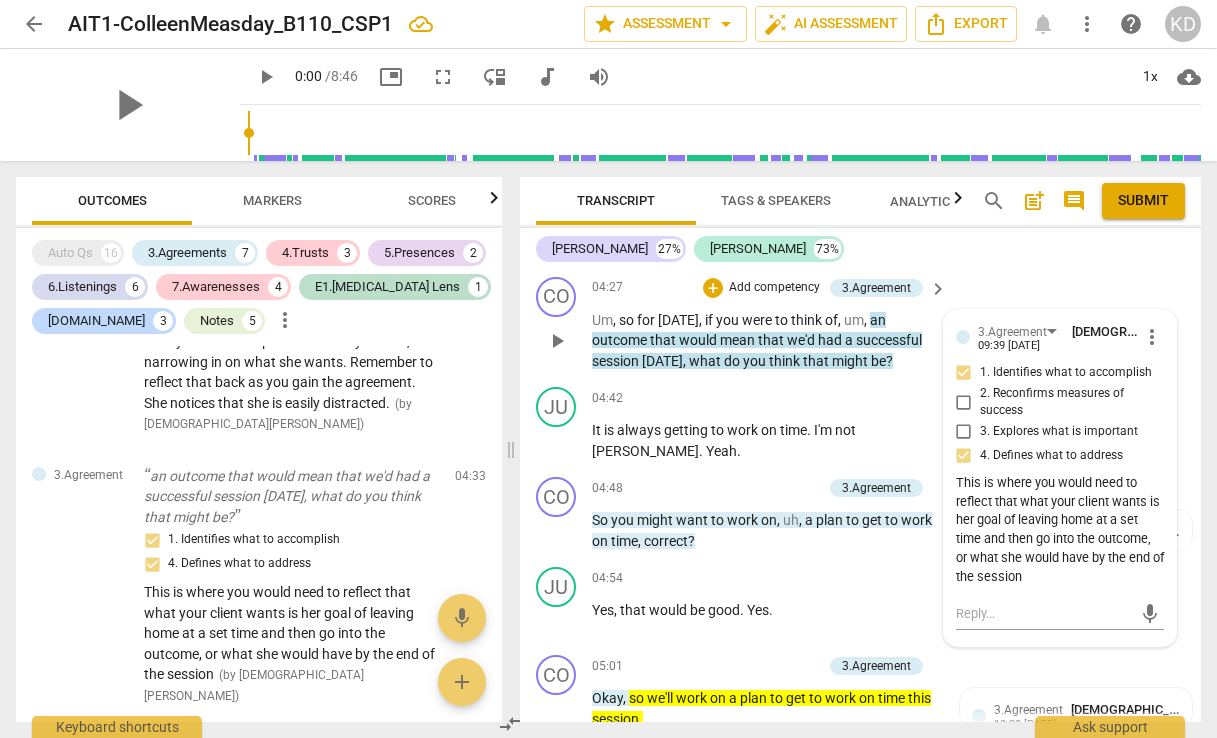 click on "This is where you would need to reflect that what your client wants is her goal of leaving home at a set time and then go into the outcome, or what she would have by the end of the session" at bounding box center (1060, 530) 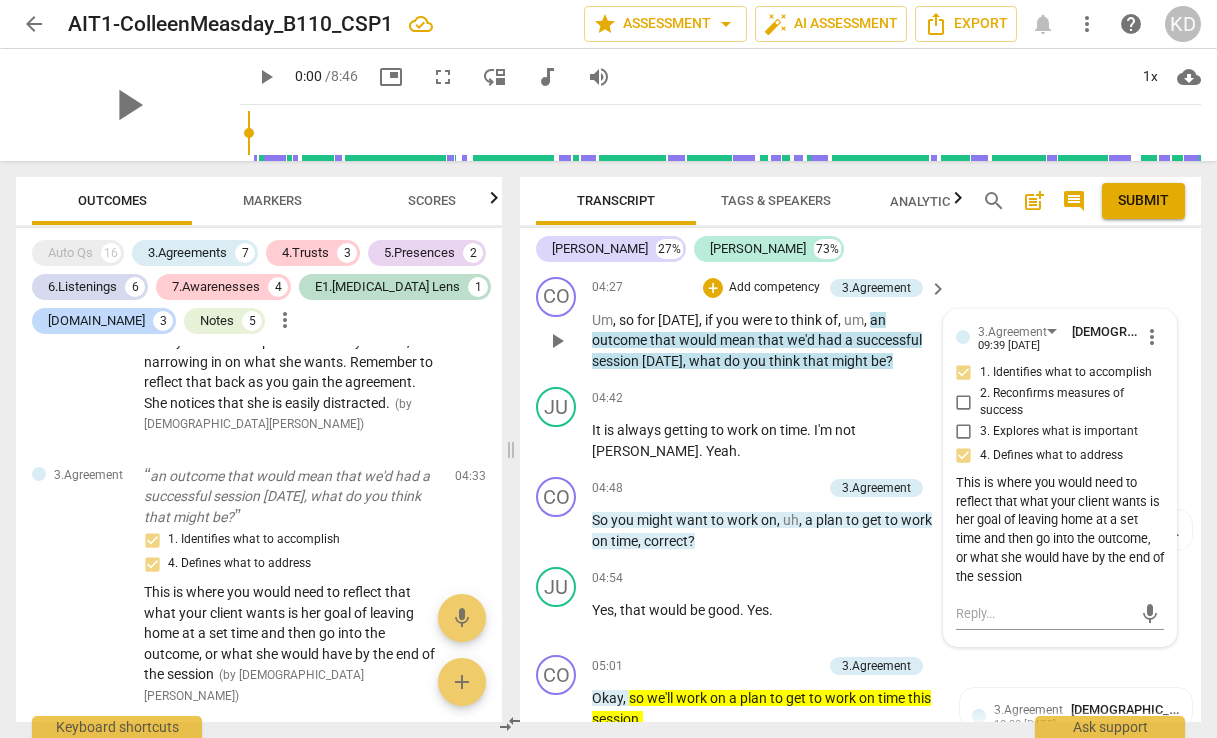 click on "This is where you would need to reflect that what your client wants is her goal of leaving home at a set time and then go into the outcome, or what she would have by the end of the session" at bounding box center [1060, 530] 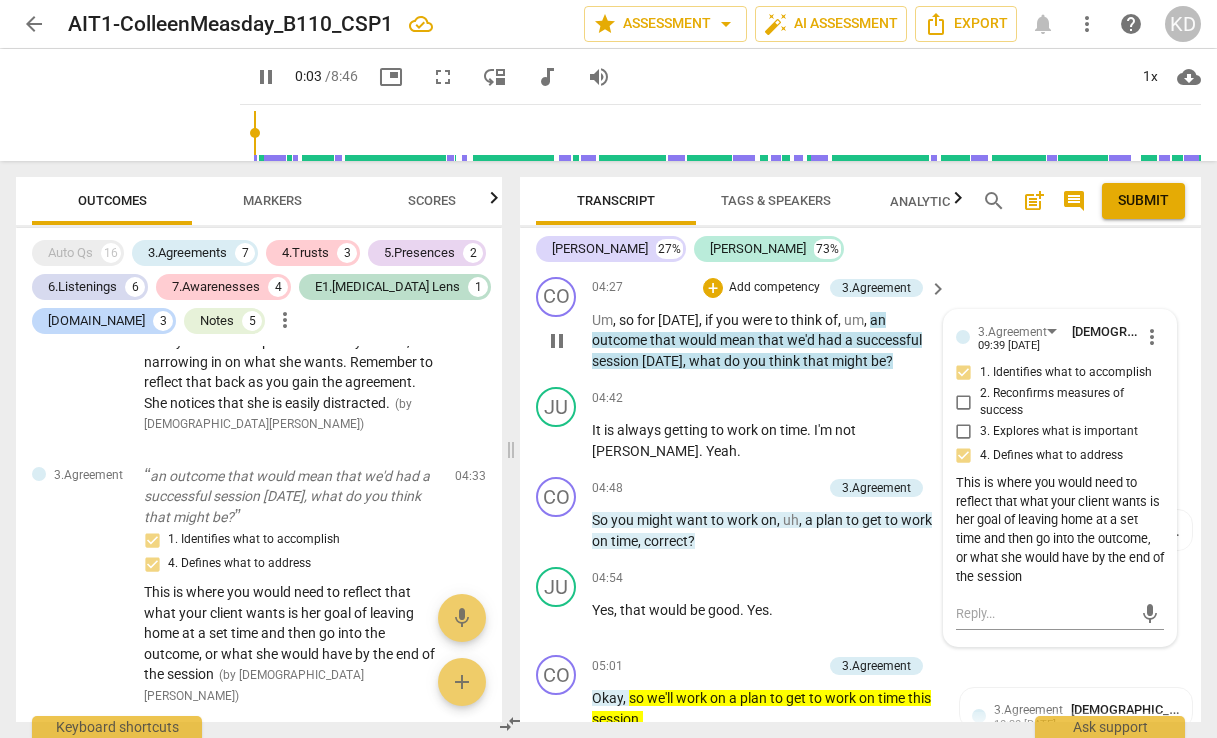 click on "more_vert" at bounding box center (1152, 337) 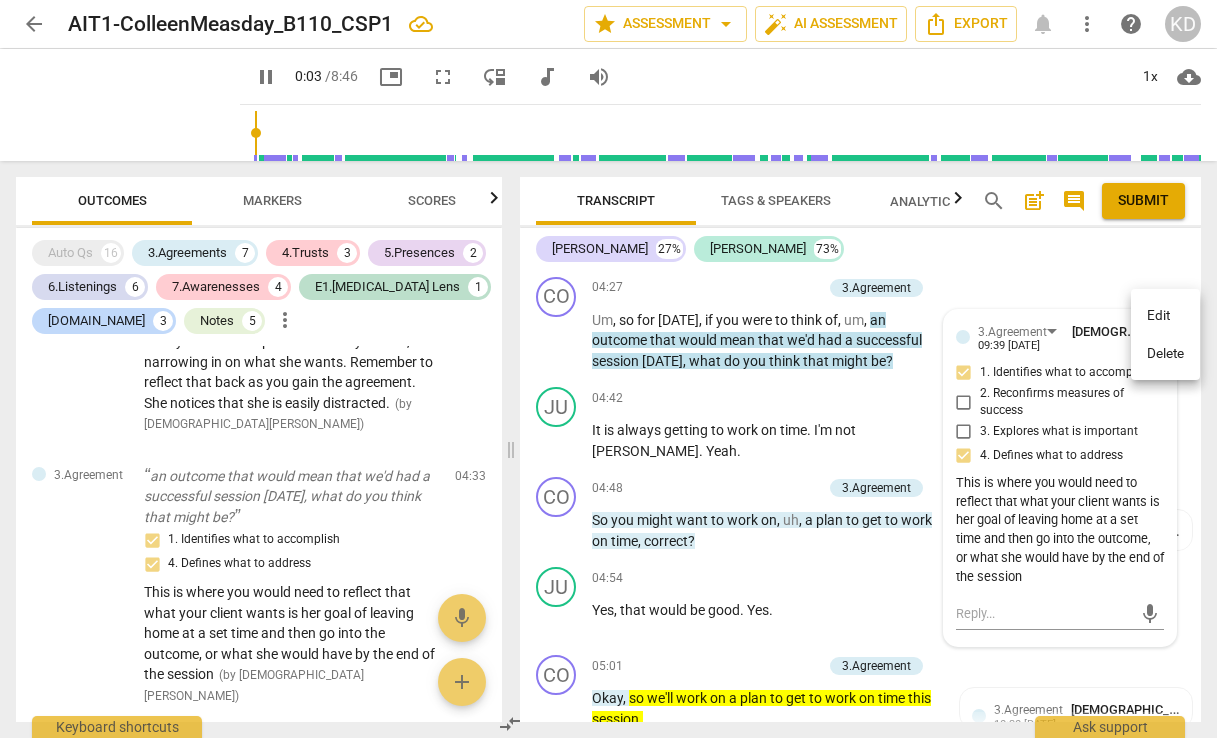 click on "Edit" at bounding box center [1165, 316] 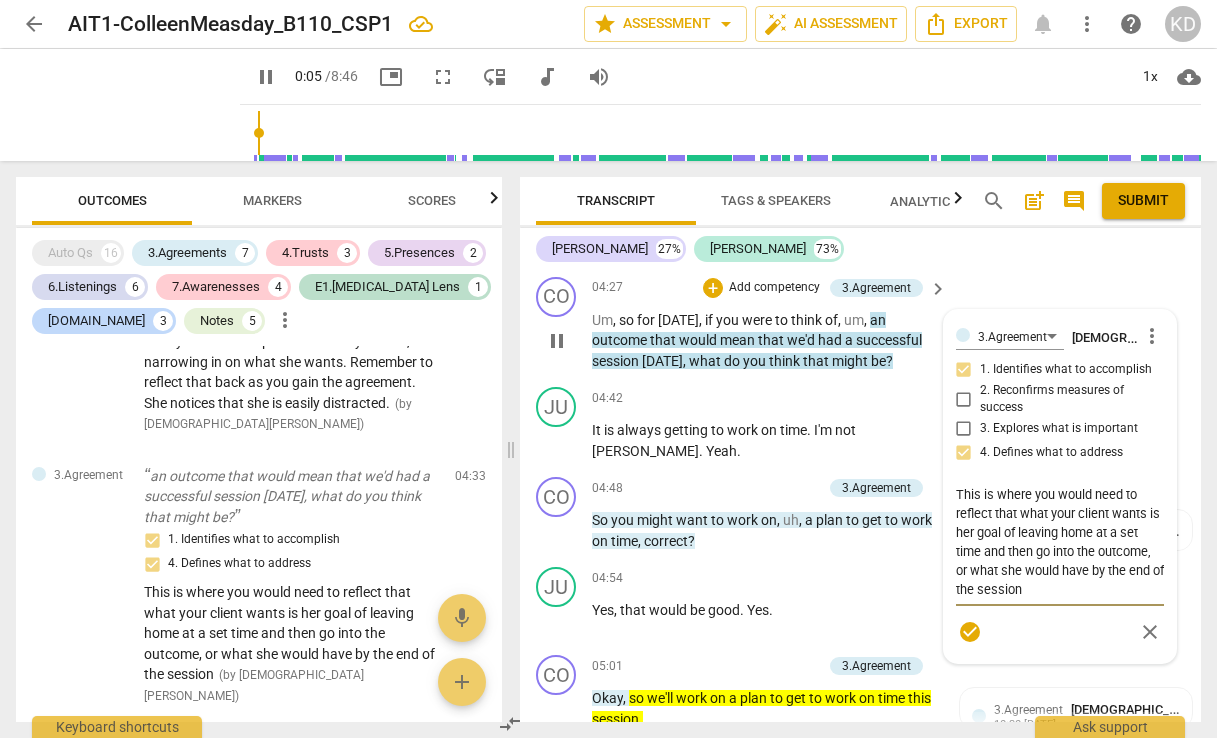 click on "This is where you would need to reflect that what your client wants is her goal of leaving home at a set time and then go into the outcome, or what she would have by the end of the session" at bounding box center (1060, 542) 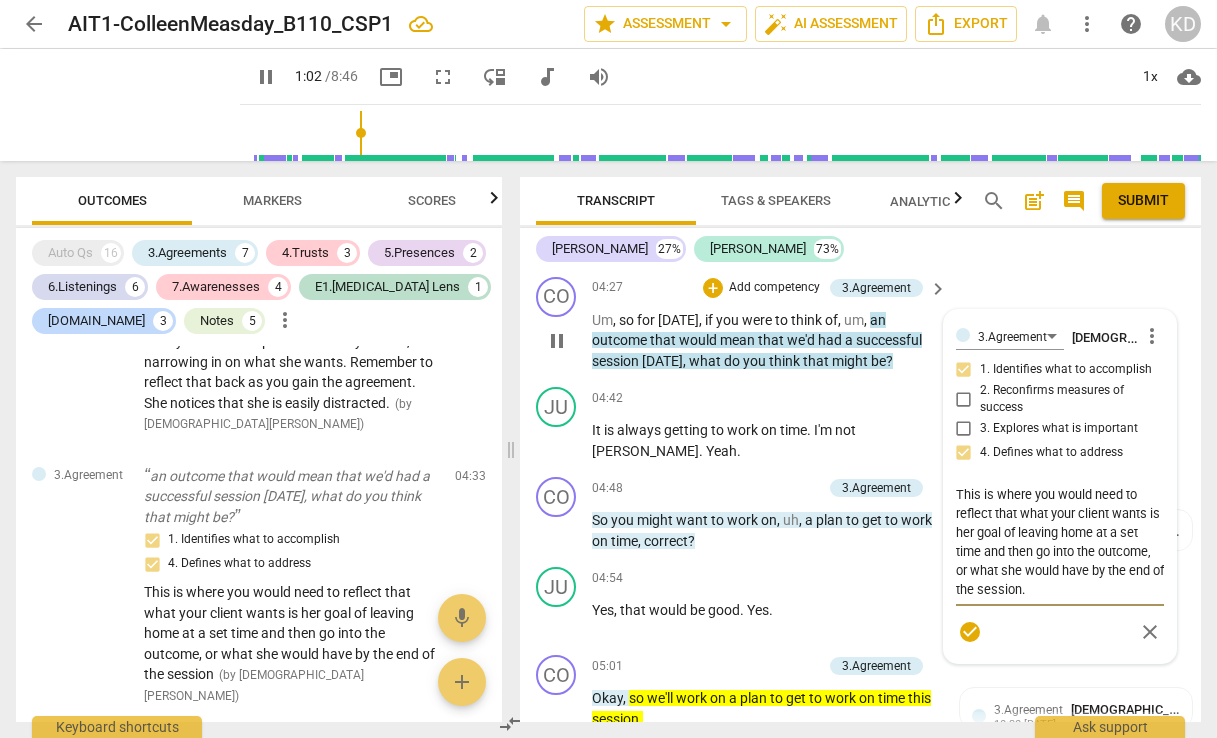 click on "This is where you would need to reflect that what your client wants is her goal of leaving home at a set time and then go into the outcome, or what she would have by the end of the session." at bounding box center (1060, 542) 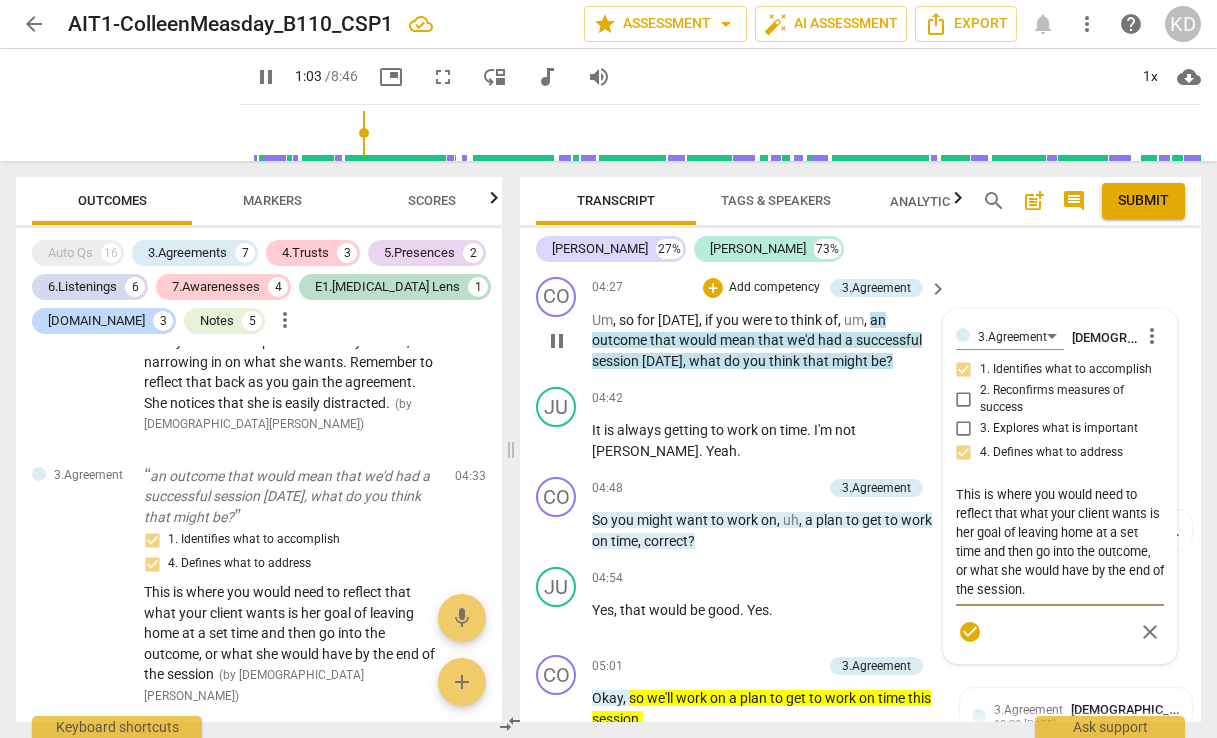 drag, startPoint x: 1046, startPoint y: 572, endPoint x: 948, endPoint y: 549, distance: 100.6628 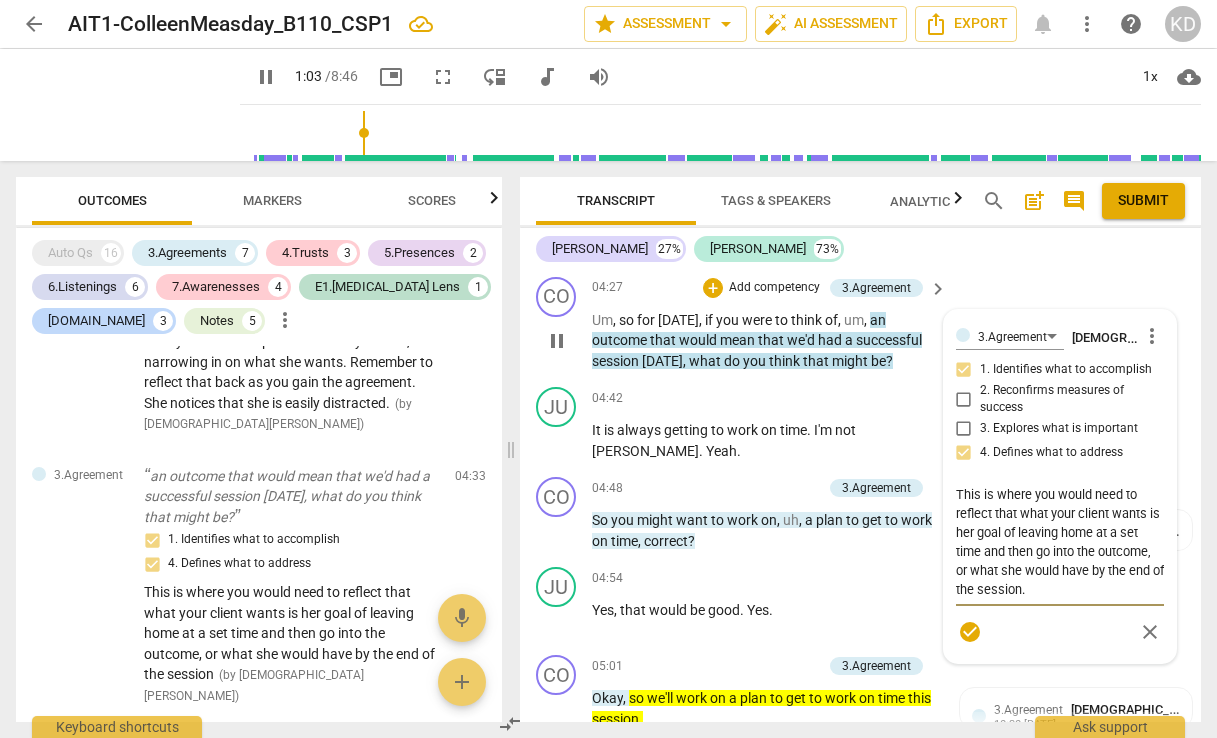 click on "3.Agreement [DEMOGRAPHIC_DATA][PERSON_NAME] more_vert 1. Identifies what to accomplish 2. Reconfirms measures of success 3. Explores what is important 4. Defines what to address This is where you would need to reflect that what your client wants is her goal of leaving home at a set time and then go into the outcome, or what she would have by the end of the session.  This is where you would need to reflect that what your client wants is her goal of leaving home at a set time and then go into the outcome, or what she would have by the end of the session.  check_circle close" at bounding box center [1060, 486] 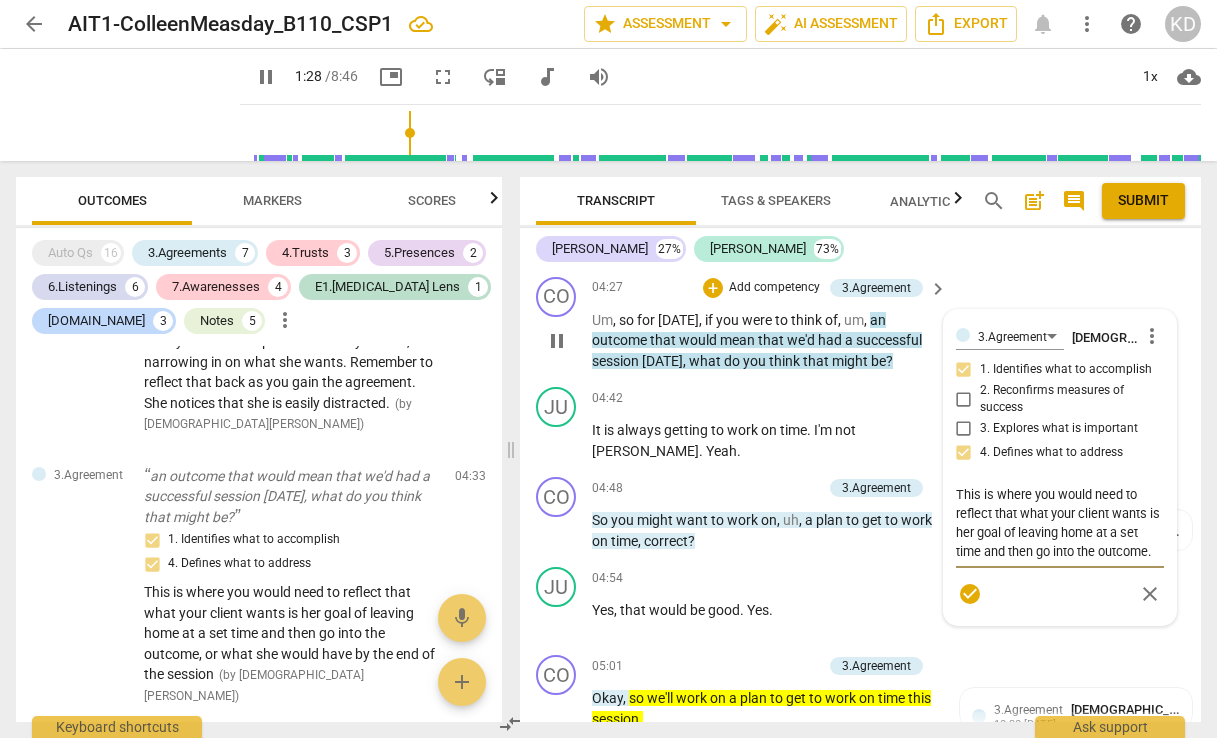 drag, startPoint x: 1156, startPoint y: 533, endPoint x: 948, endPoint y: 475, distance: 215.93518 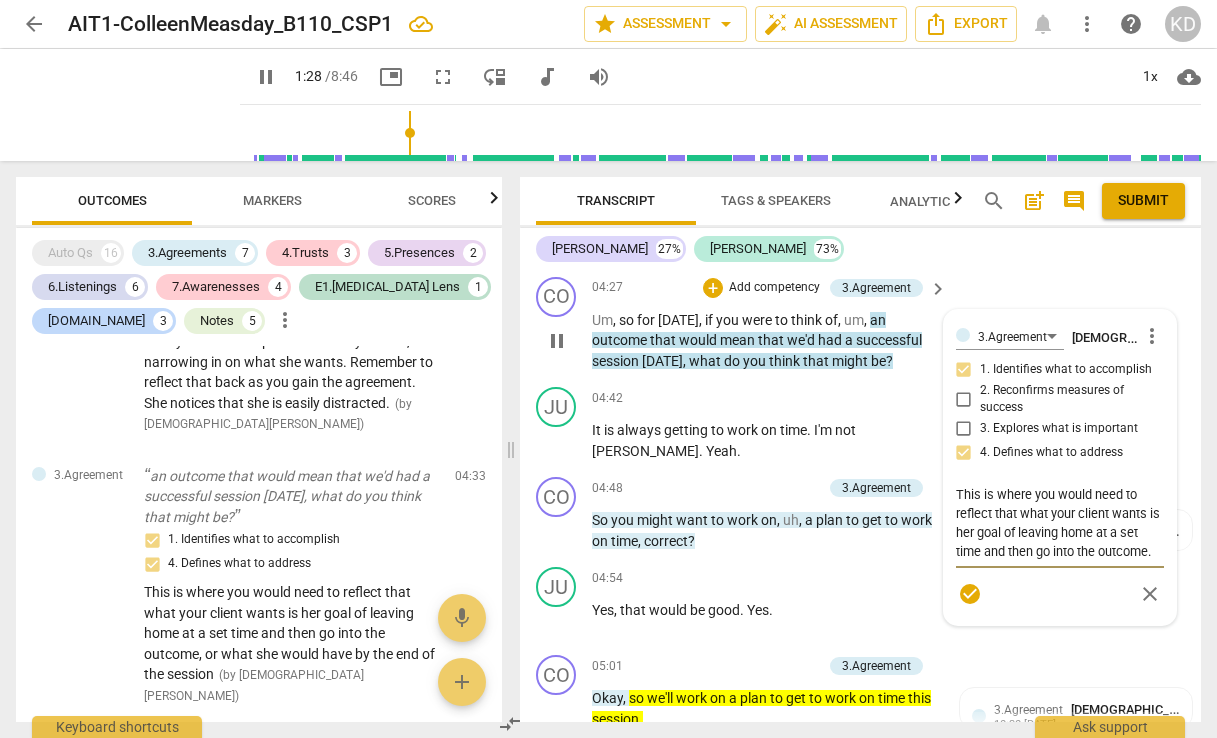 click on "3.Agreement [DEMOGRAPHIC_DATA][PERSON_NAME] more_vert 1. Identifies what to accomplish 2. Reconfirms measures of success 3. Explores what is important 4. Defines what to address This is where you would need to reflect that what your client wants is her goal of leaving home at a set time and then go into the outcome.  This is where you would need to reflect that what your client wants is her goal of leaving home at a set time and then go into the outcome.  check_circle close" at bounding box center [1060, 467] 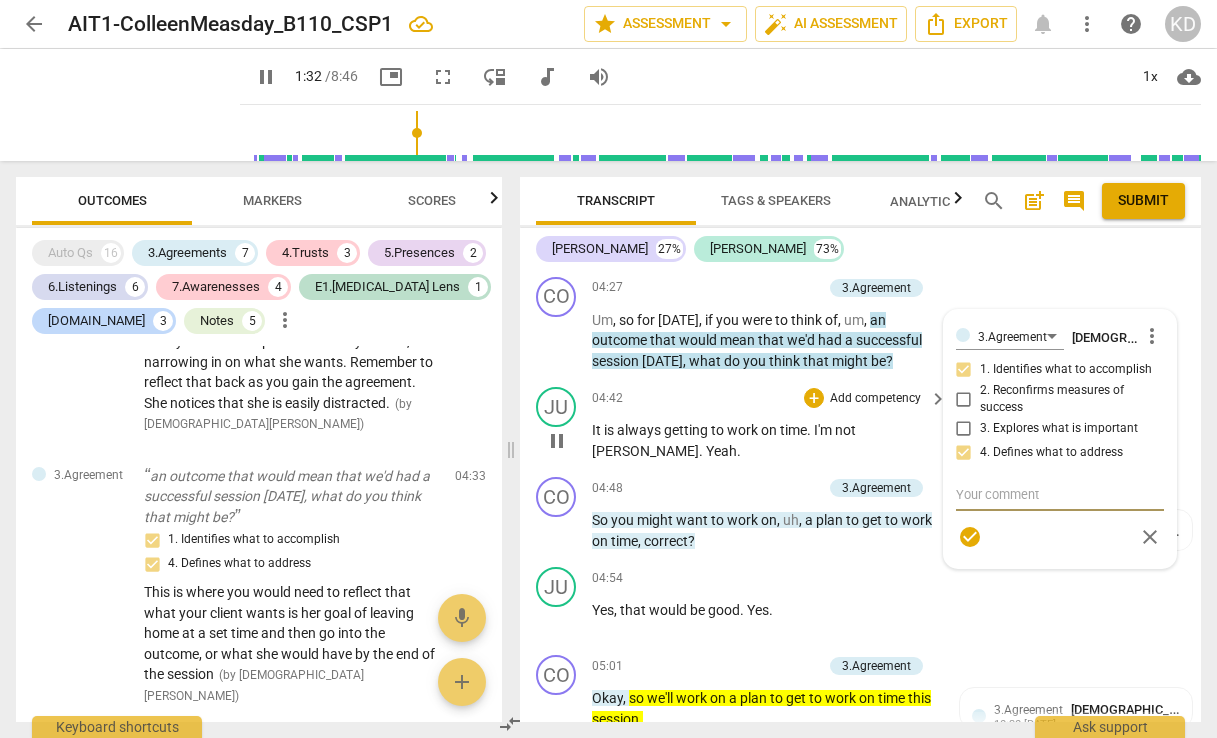 click on "It   is   always   getting   to   work   on   time .   I'm   not   [PERSON_NAME] .   Yeah ." at bounding box center [764, 440] 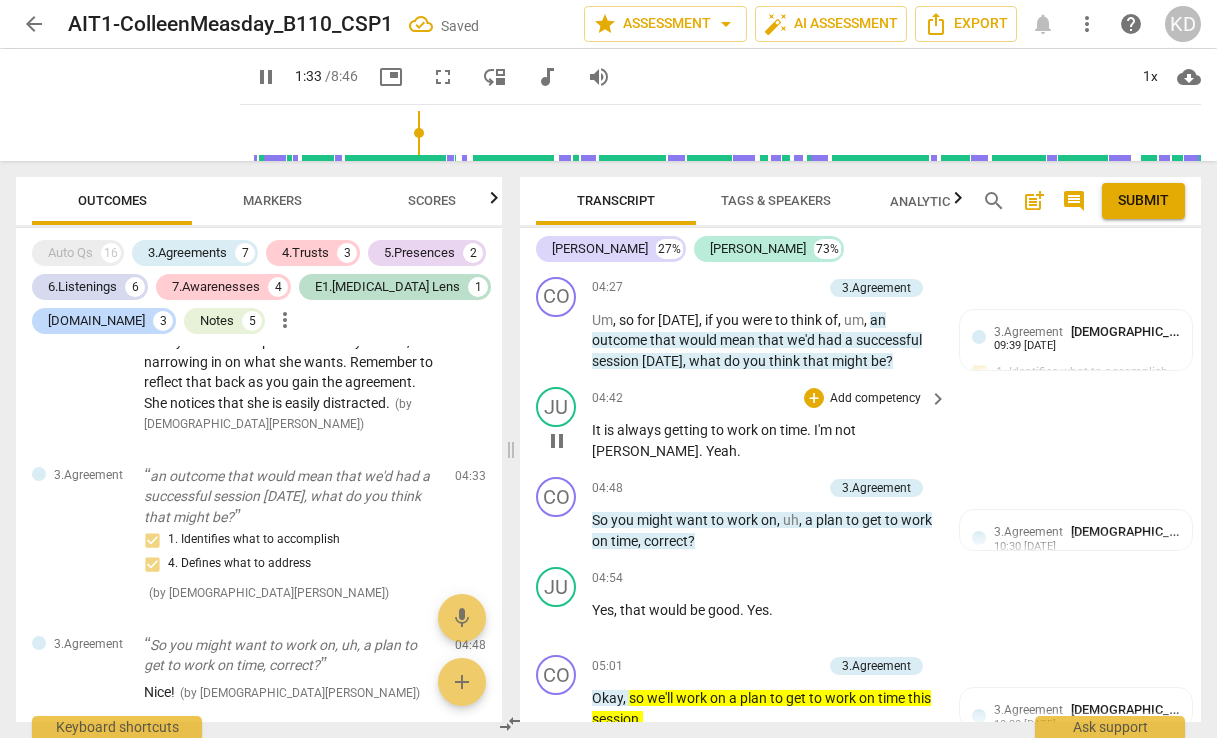 click on "JU play_arrow pause 04:42 + Add competency keyboard_arrow_right It   is   always   getting   to   work   on   time .   I'm   not   [PERSON_NAME] .   Yeah ." at bounding box center (860, 424) 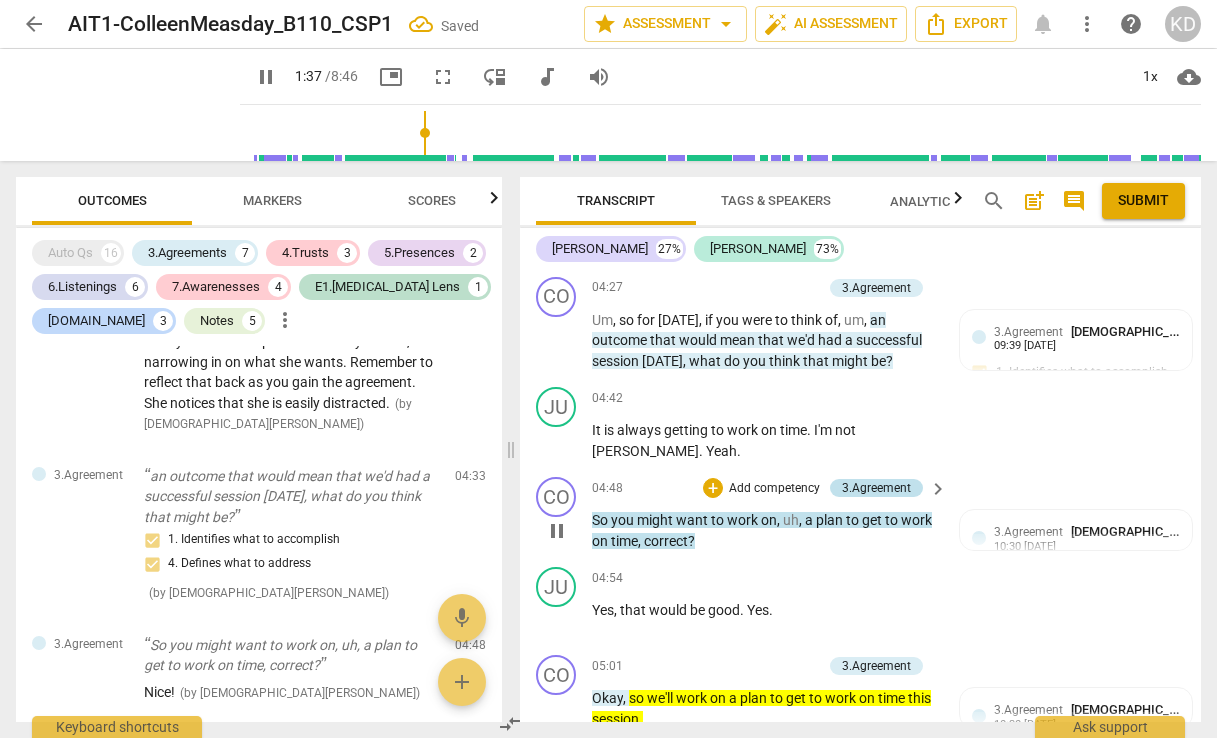 click on "3.Agreement" at bounding box center [876, 488] 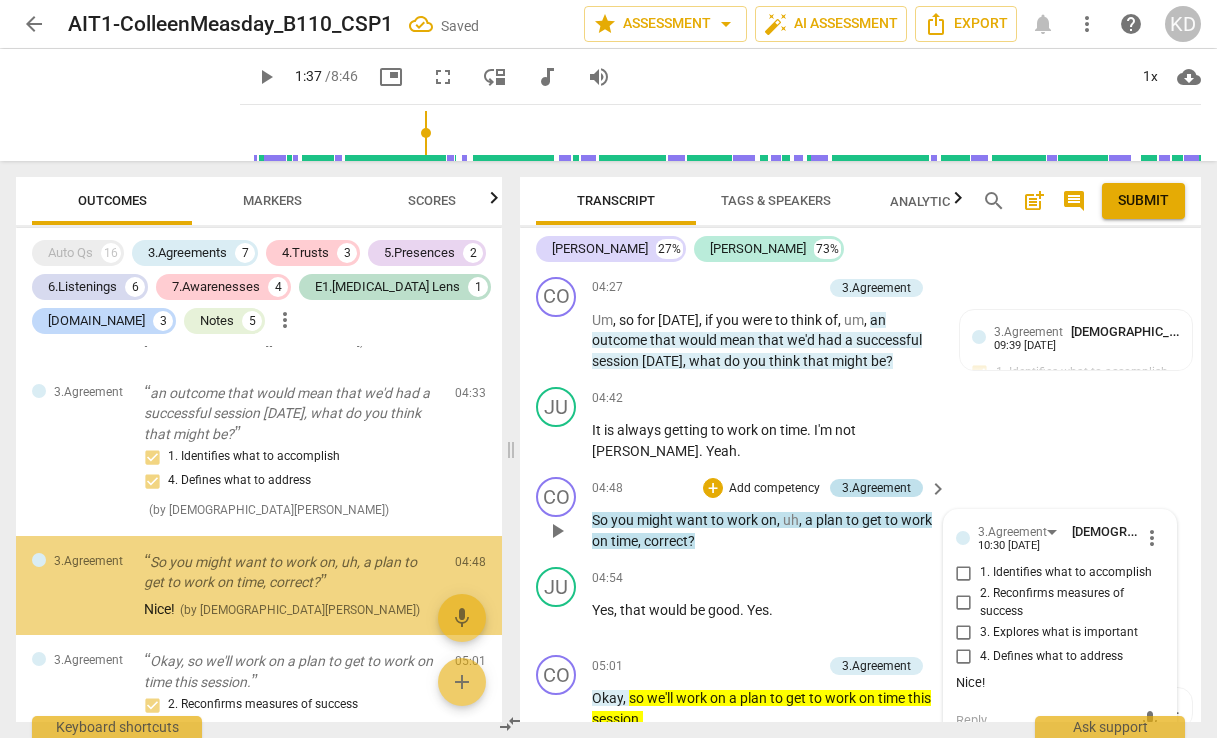 scroll, scrollTop: 2512, scrollLeft: 0, axis: vertical 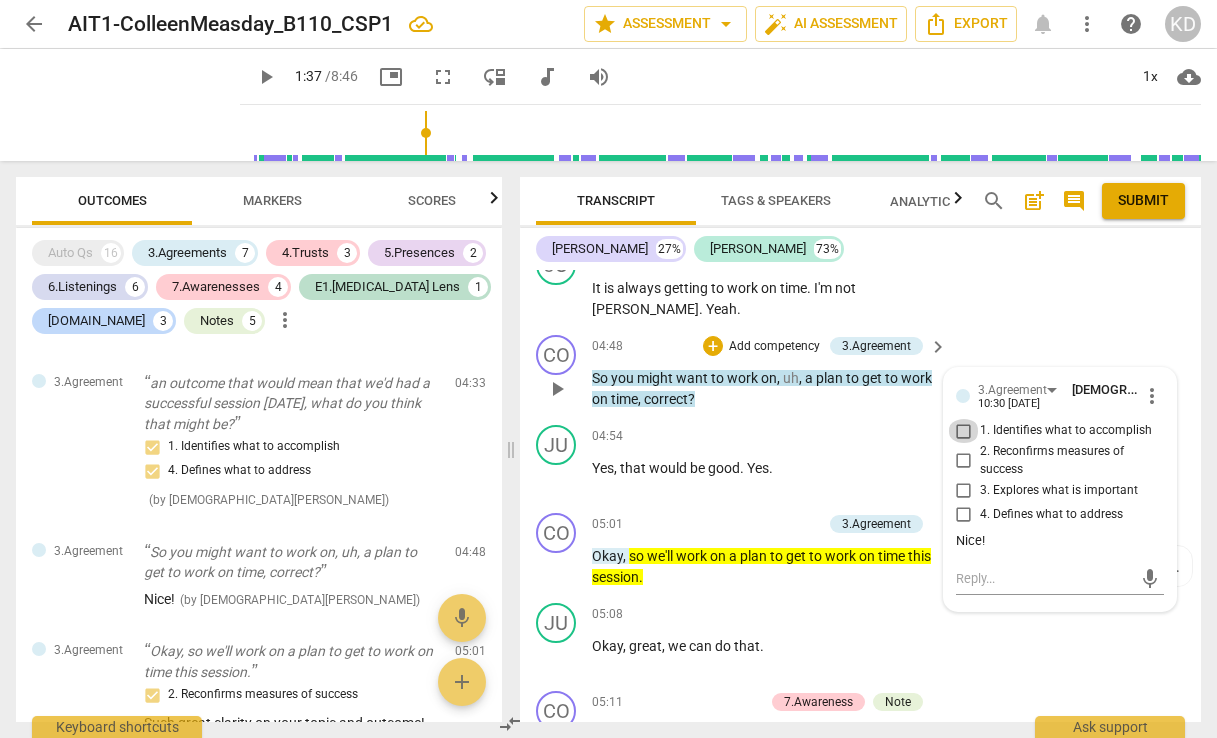 click on "1. Identifies what to accomplish" at bounding box center (964, 431) 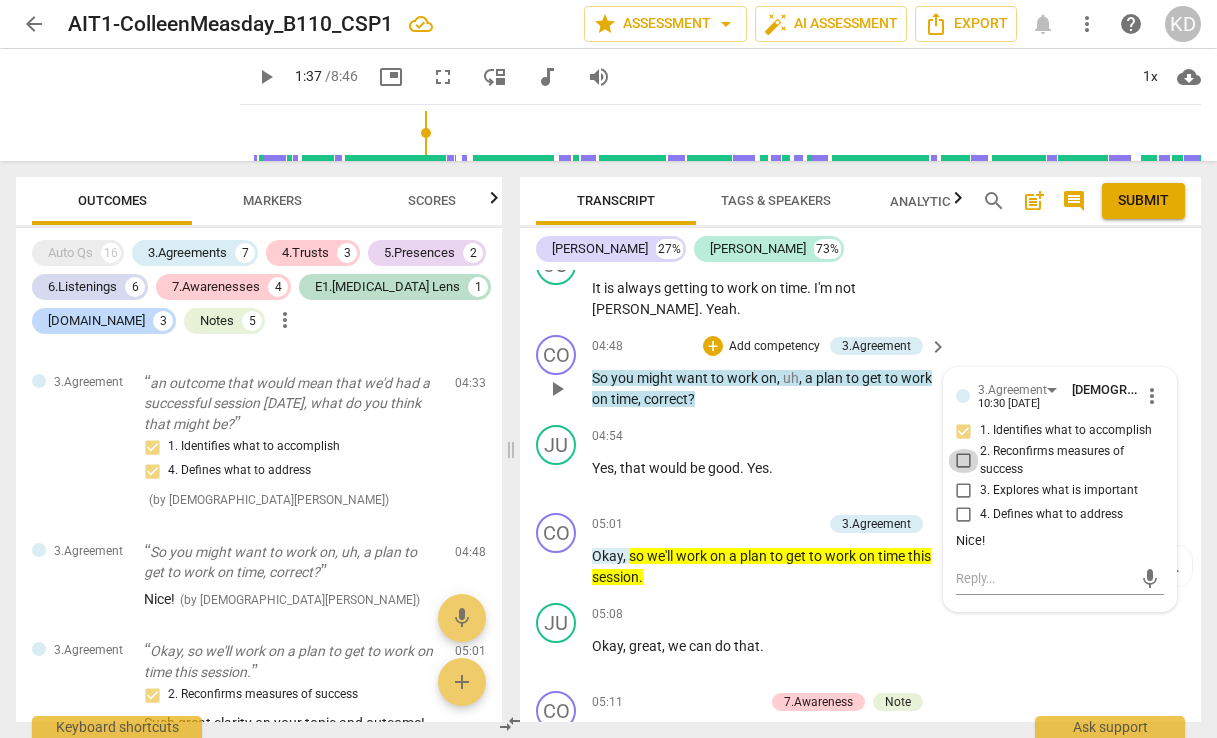 click on "2. Reconfirms measures of success" at bounding box center [964, 461] 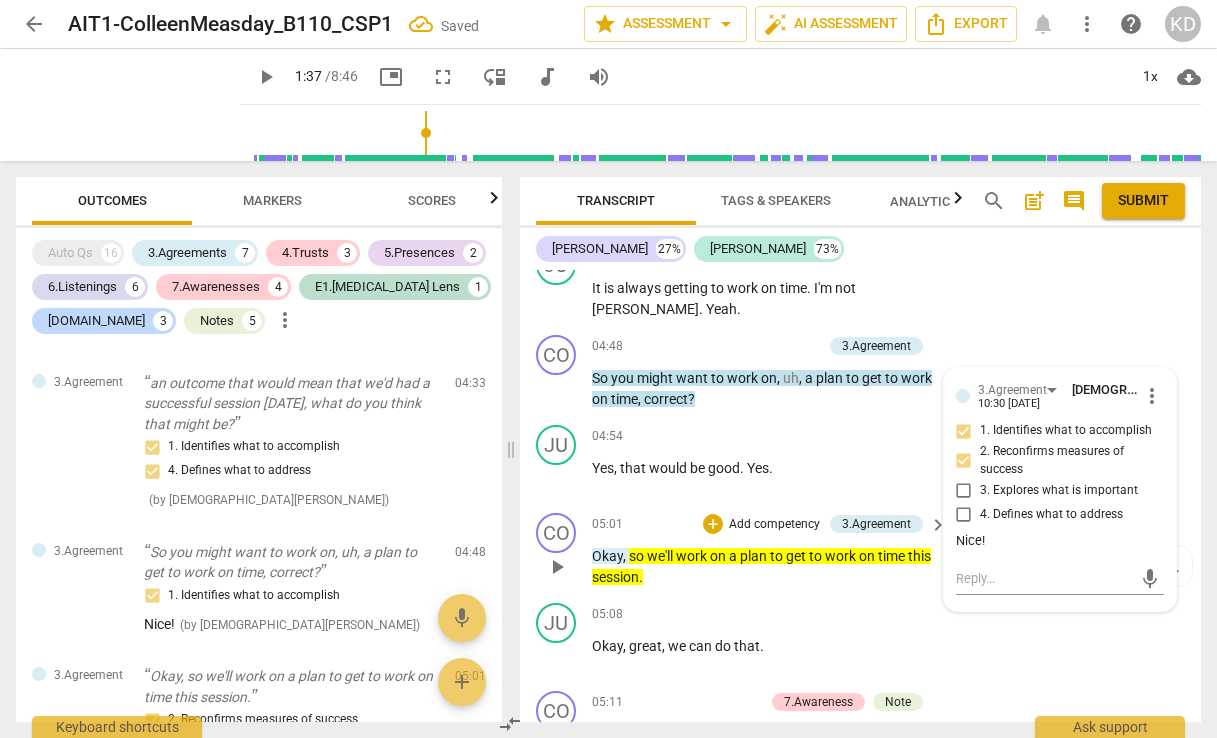click on "+ Add competency" at bounding box center (762, 524) 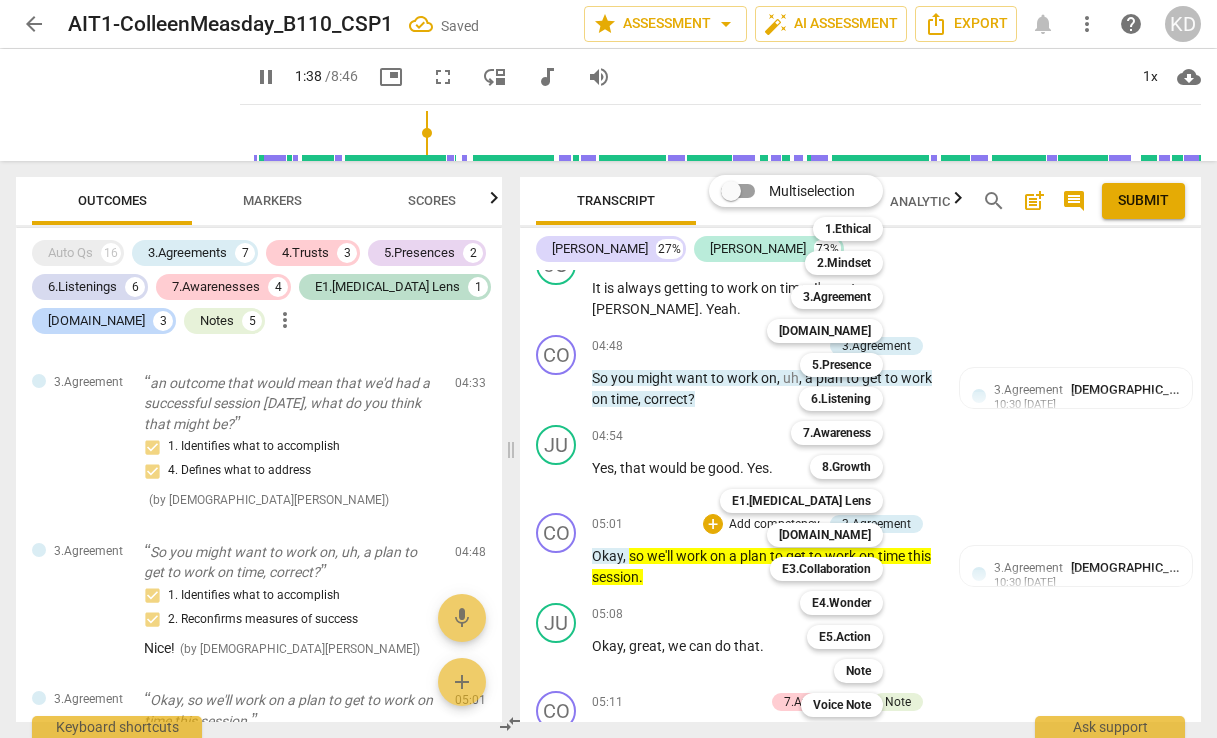 click at bounding box center (608, 369) 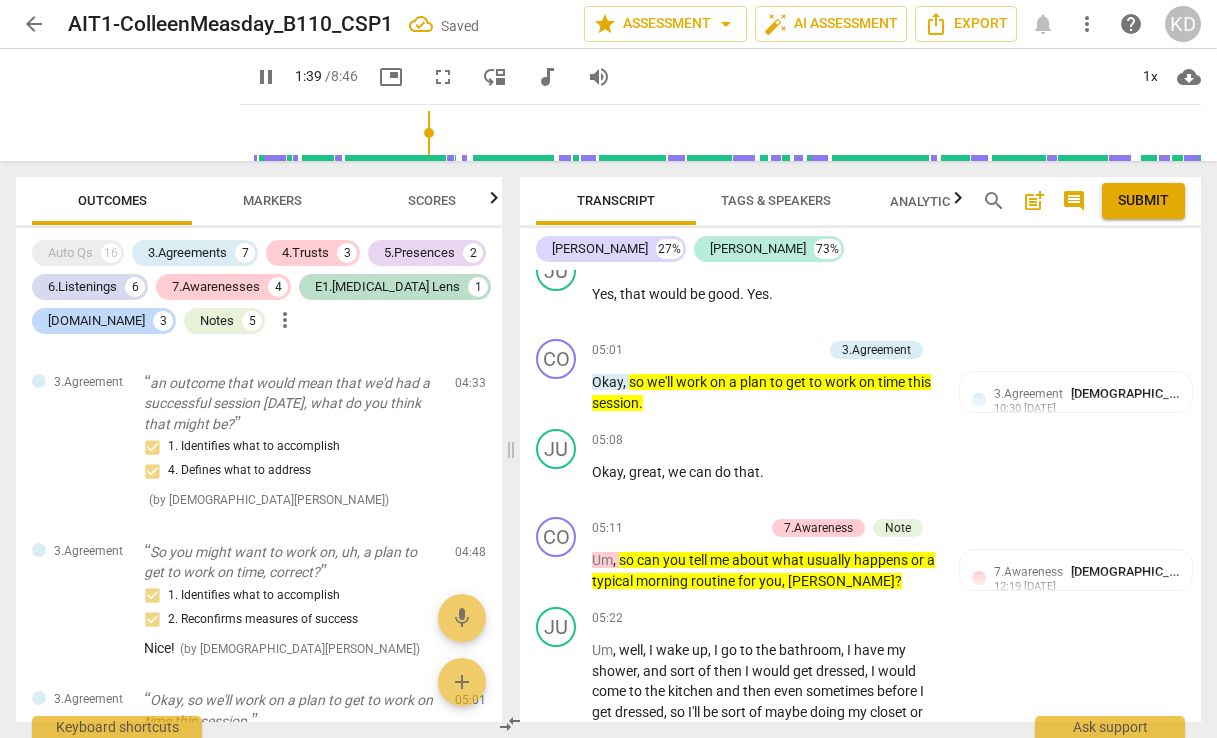 scroll, scrollTop: 6767, scrollLeft: 0, axis: vertical 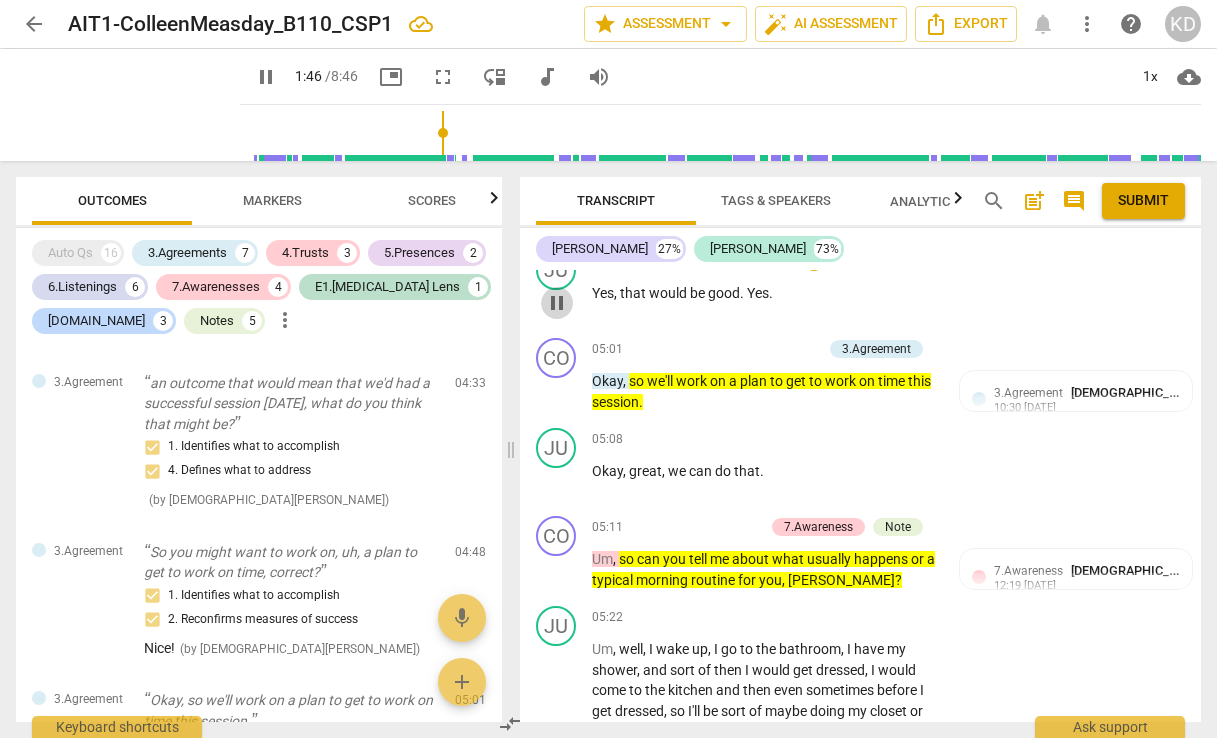 click on "pause" at bounding box center [557, 303] 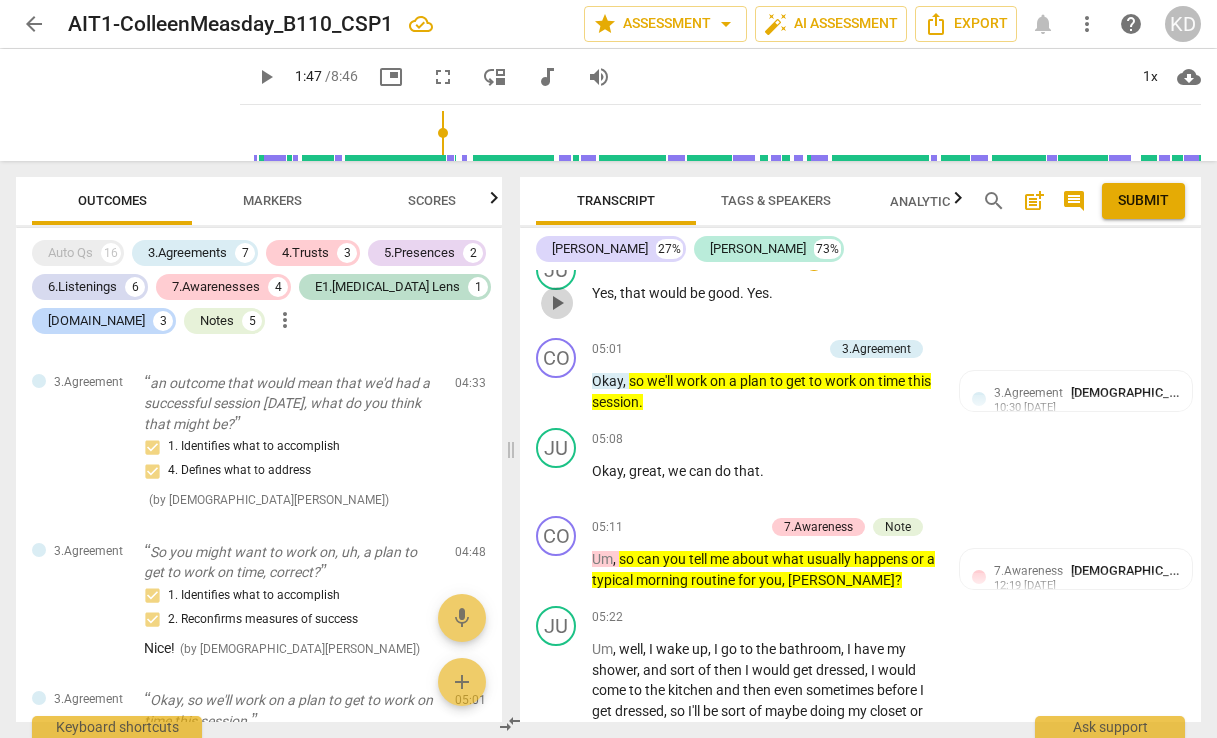 click on "play_arrow" at bounding box center (557, 303) 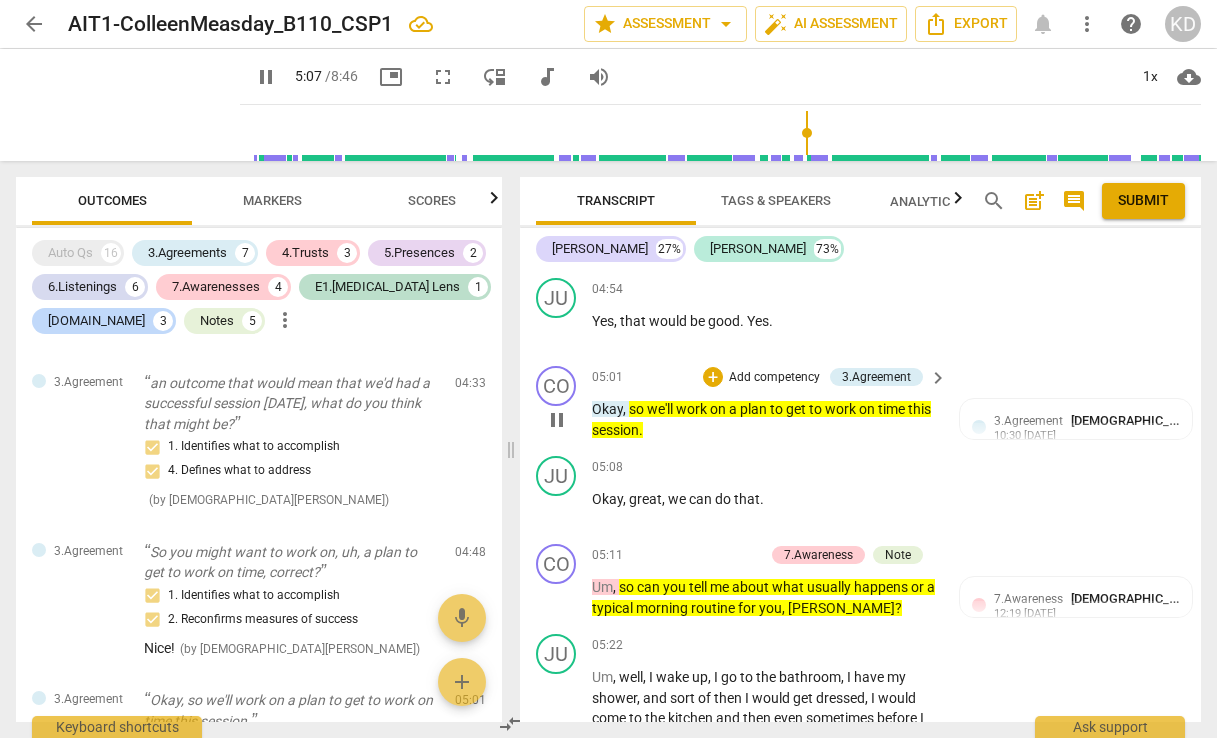 scroll, scrollTop: 6738, scrollLeft: 0, axis: vertical 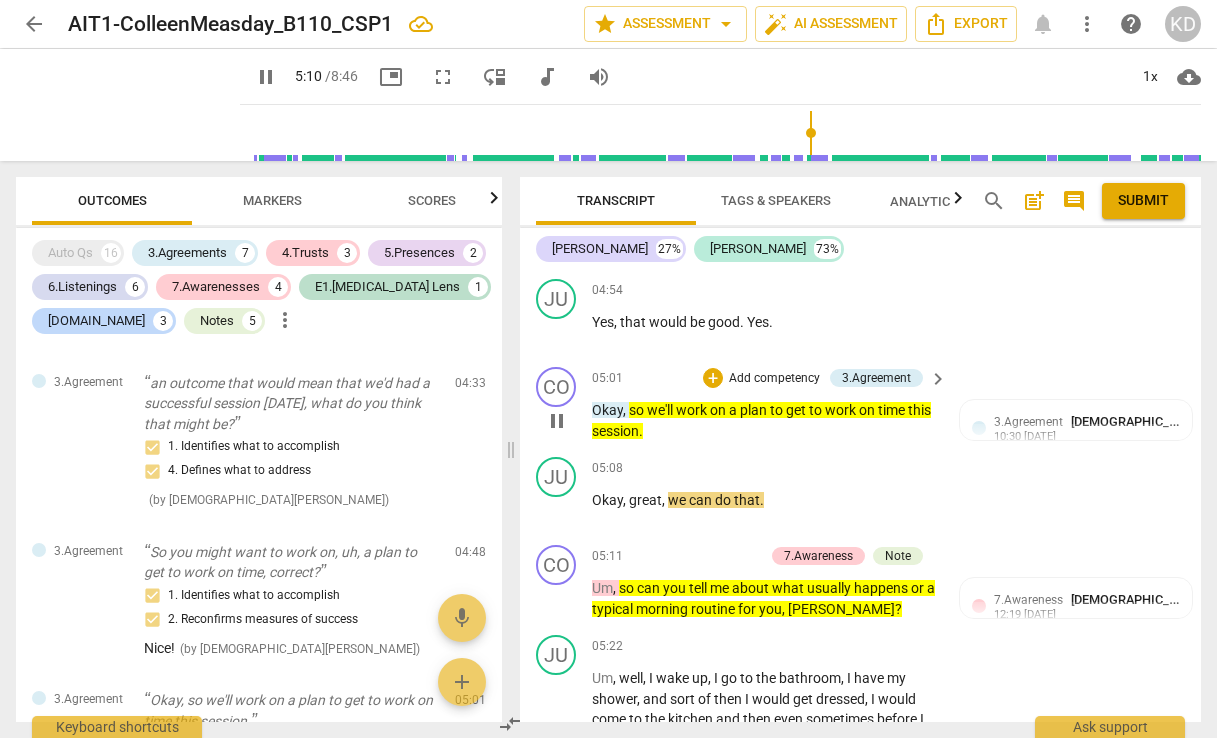 click on "pause" at bounding box center [557, 421] 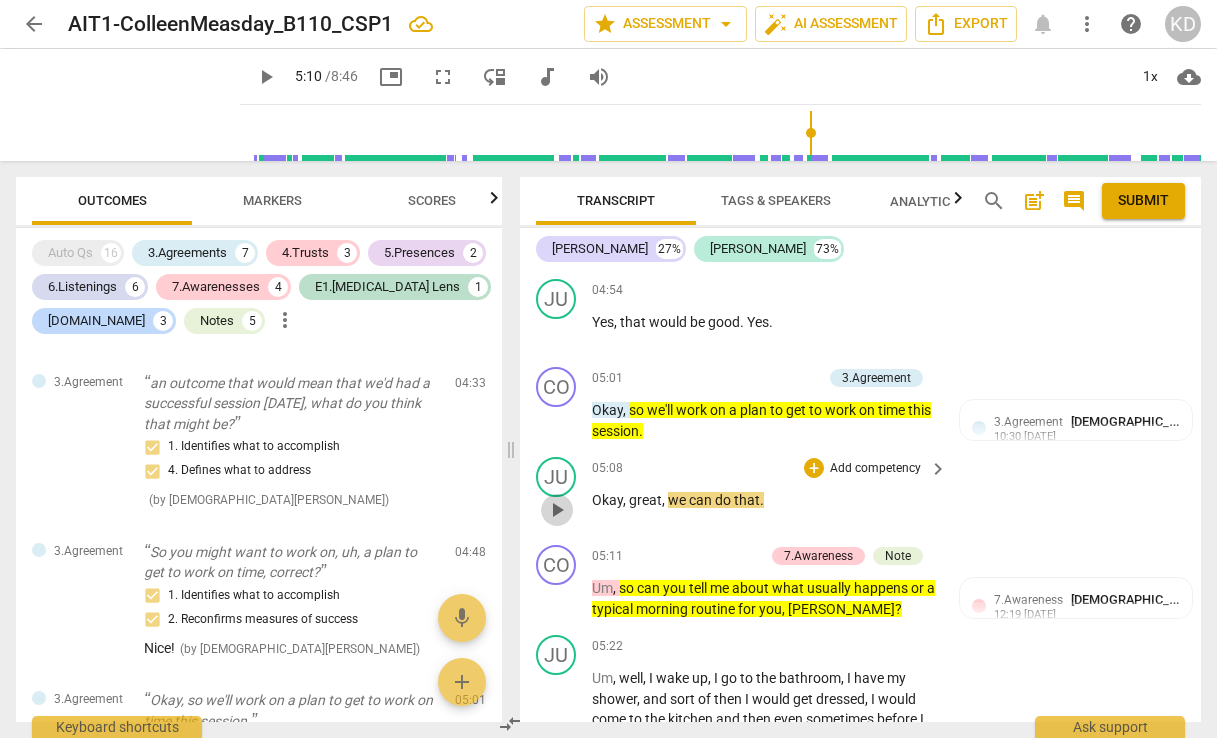 click on "play_arrow" at bounding box center (557, 510) 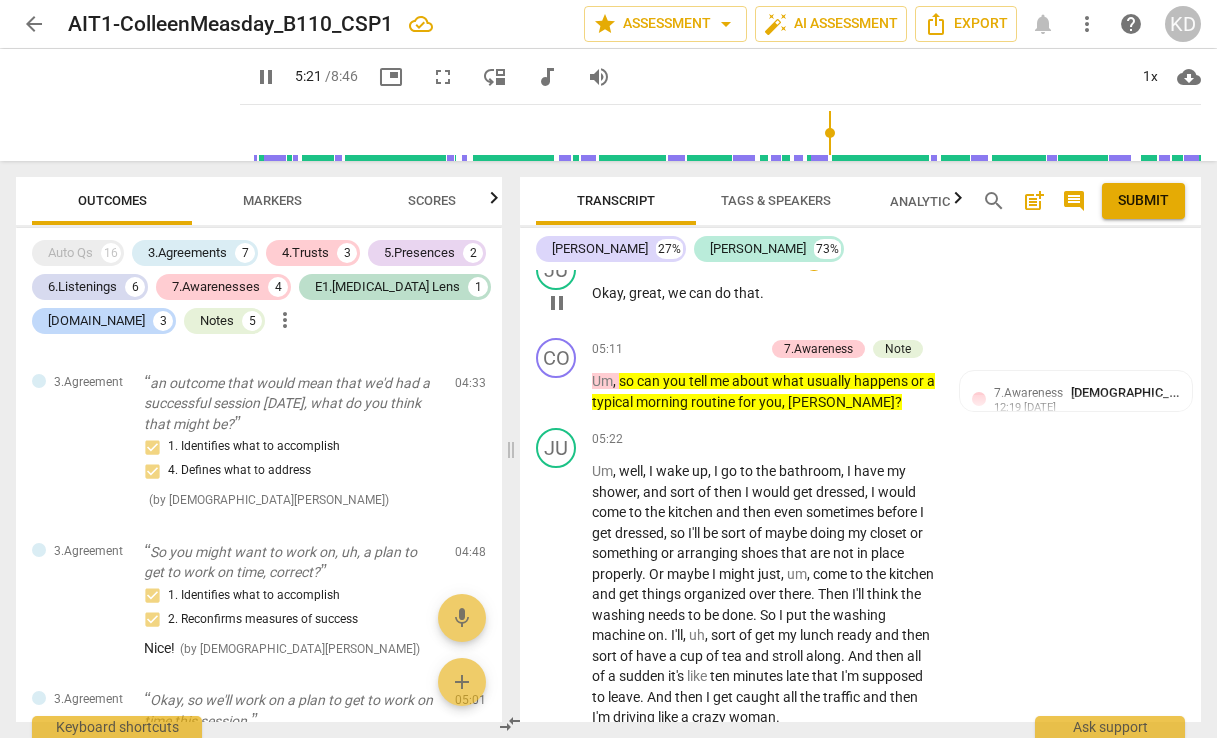 scroll, scrollTop: 6942, scrollLeft: 0, axis: vertical 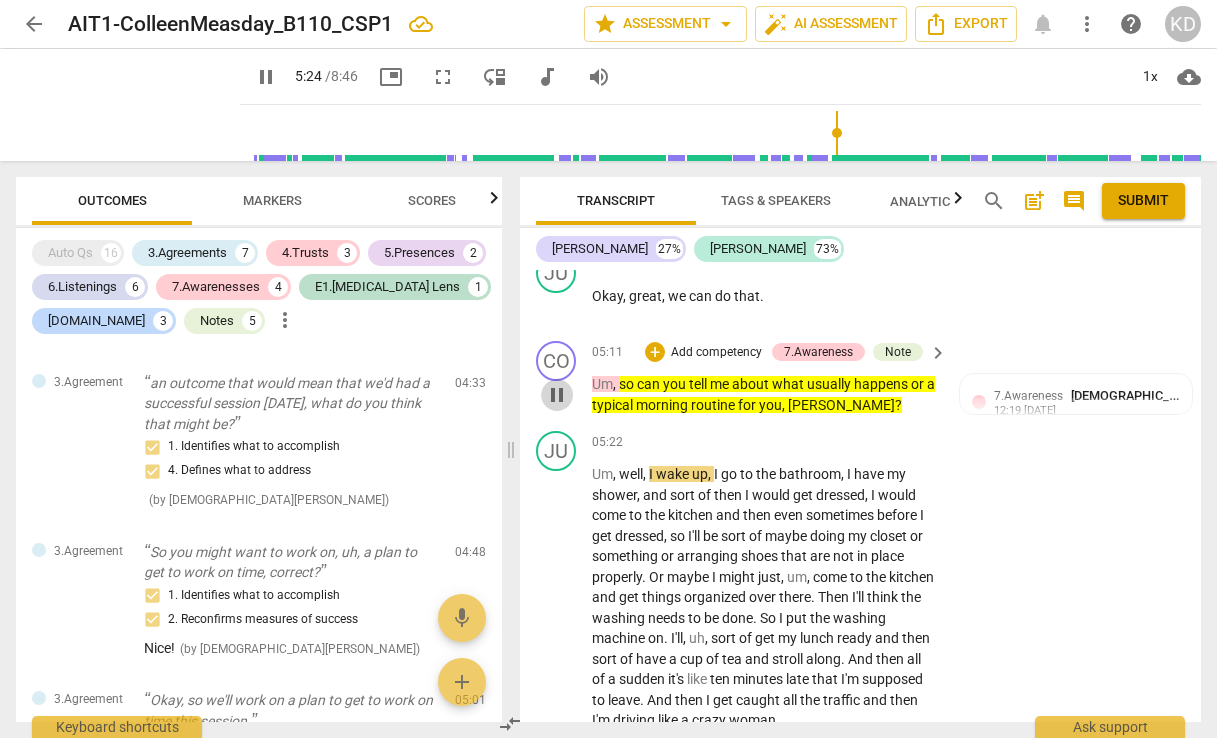 click on "pause" at bounding box center (557, 395) 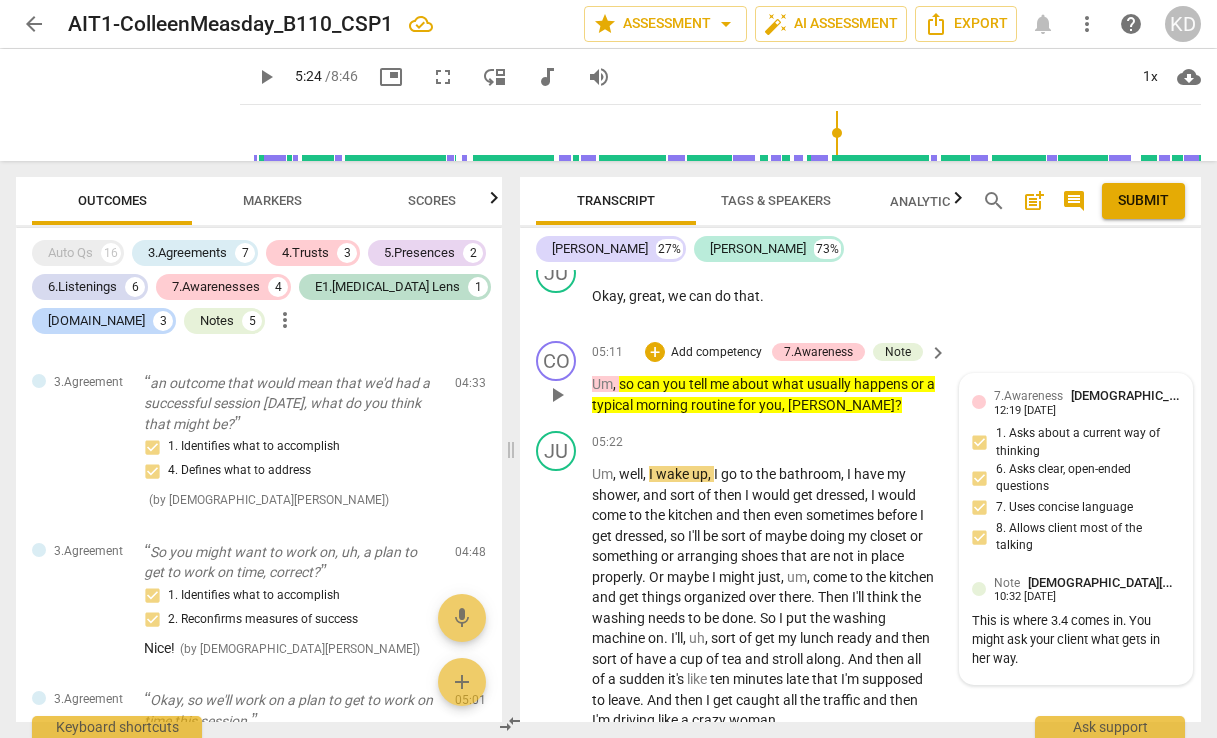 click on "This is where 3.4 comes in. You might ask your client what gets in her way." at bounding box center (1076, 640) 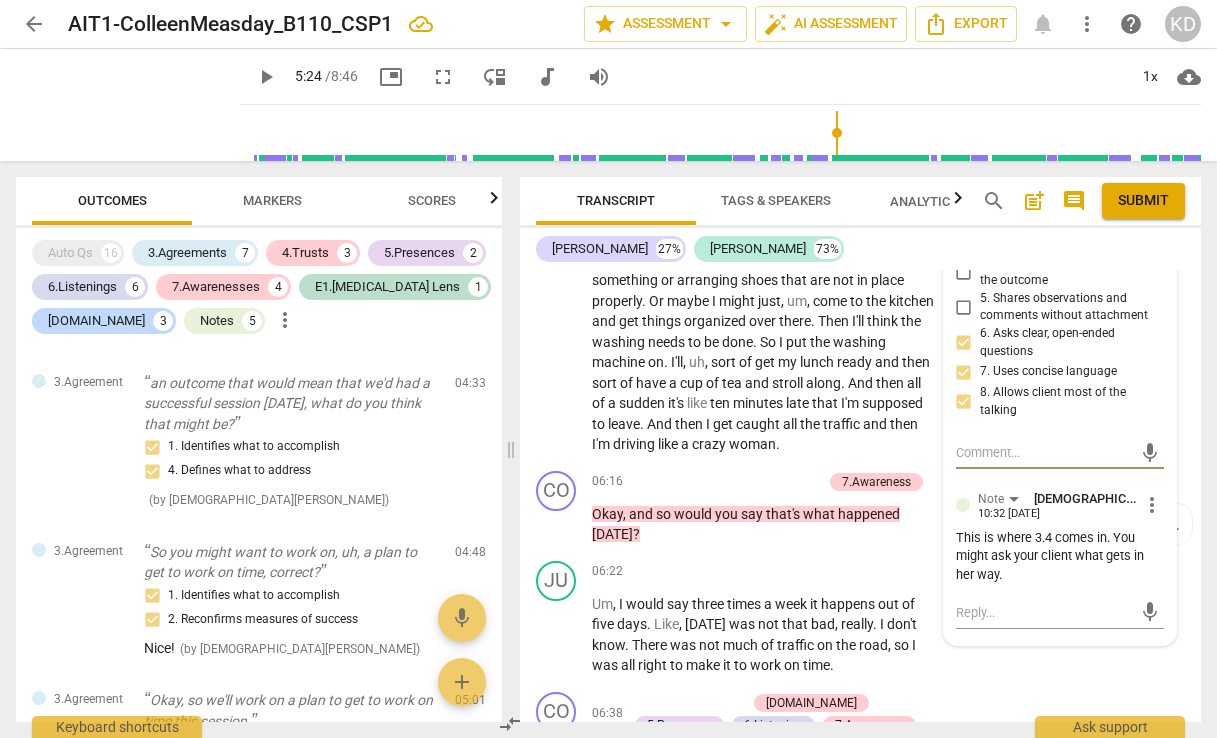 scroll, scrollTop: 7226, scrollLeft: 0, axis: vertical 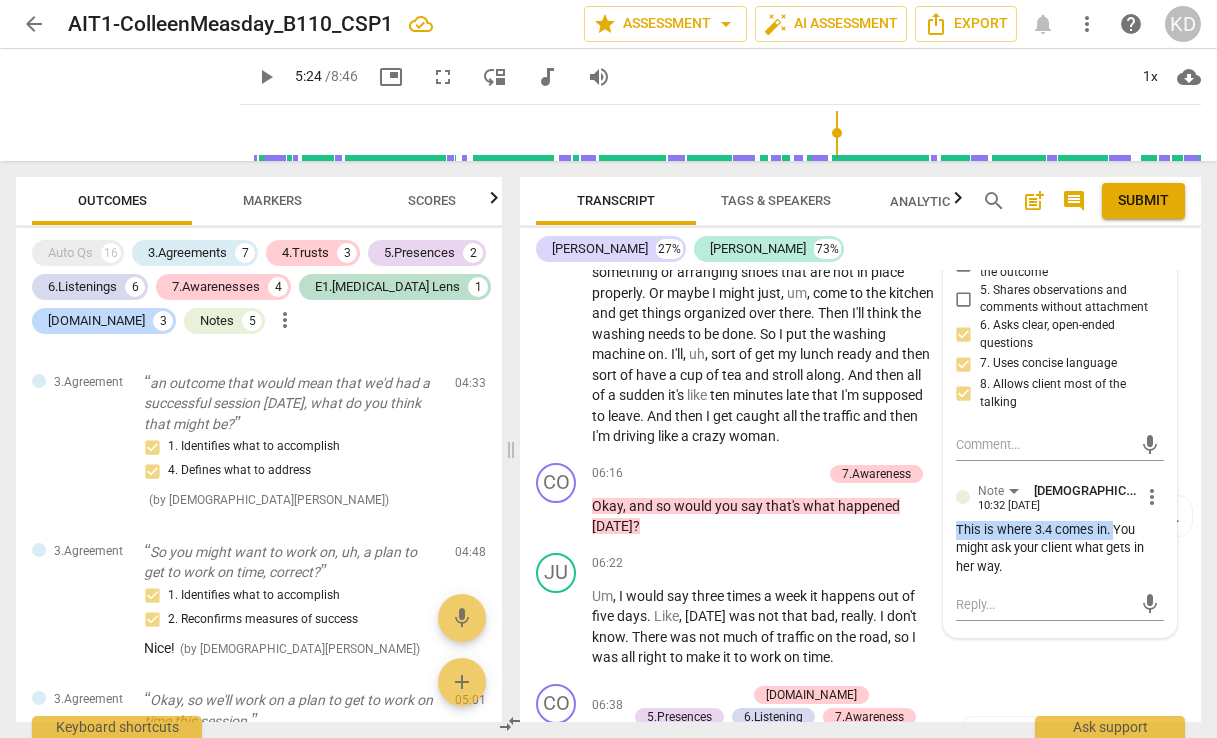 drag, startPoint x: 1109, startPoint y: 511, endPoint x: 955, endPoint y: 511, distance: 154 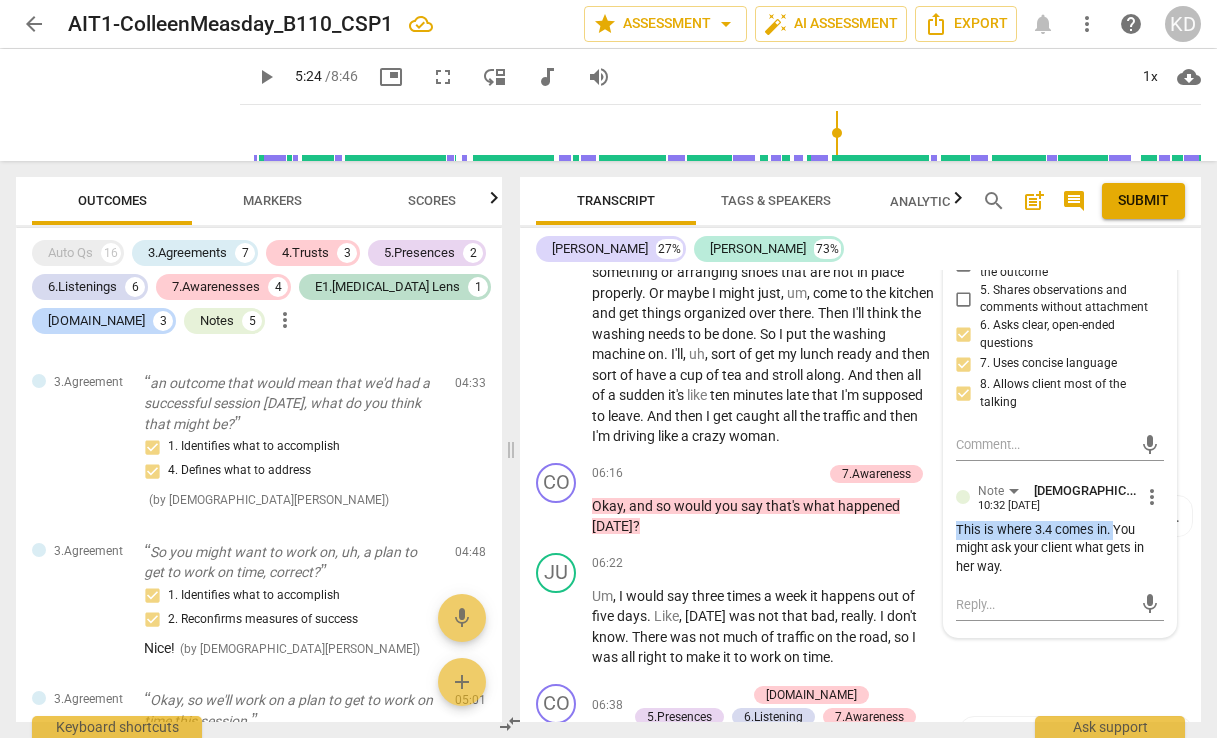 click on "This is where 3.4 comes in. You might ask your client what gets in her way." at bounding box center (1060, 549) 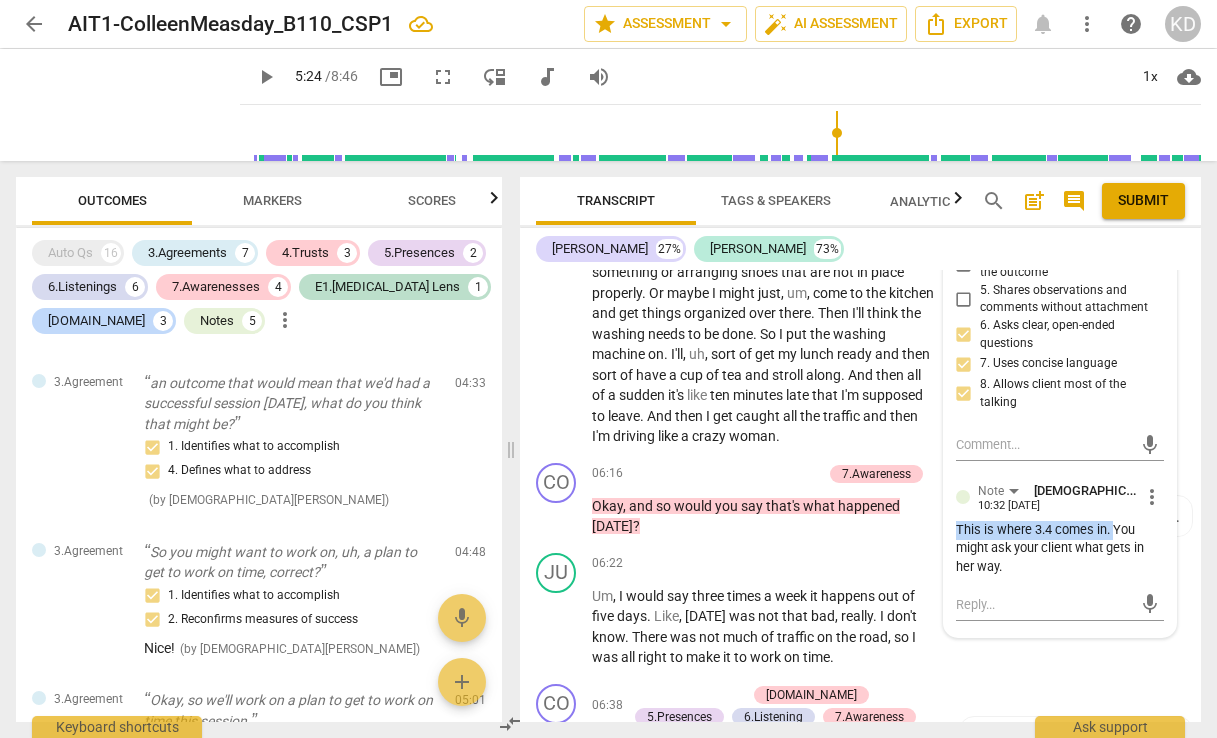 click on "more_vert" at bounding box center [1152, 497] 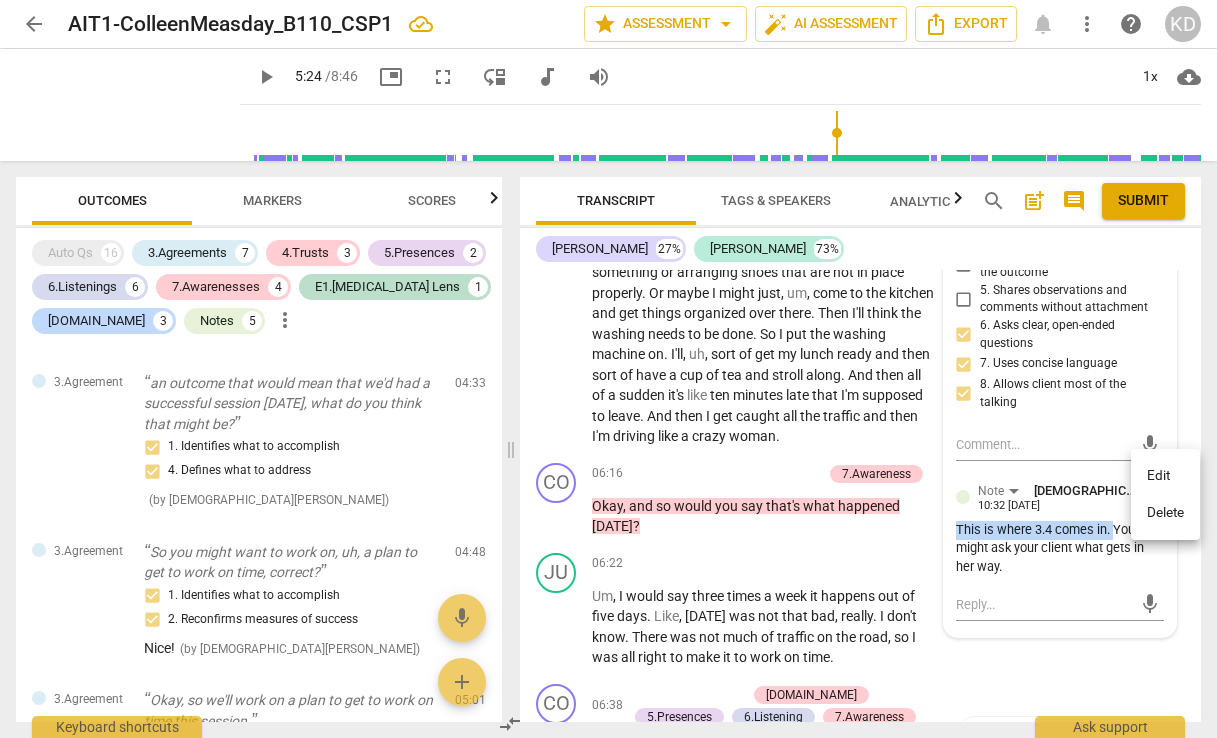 click on "Edit" at bounding box center [1165, 476] 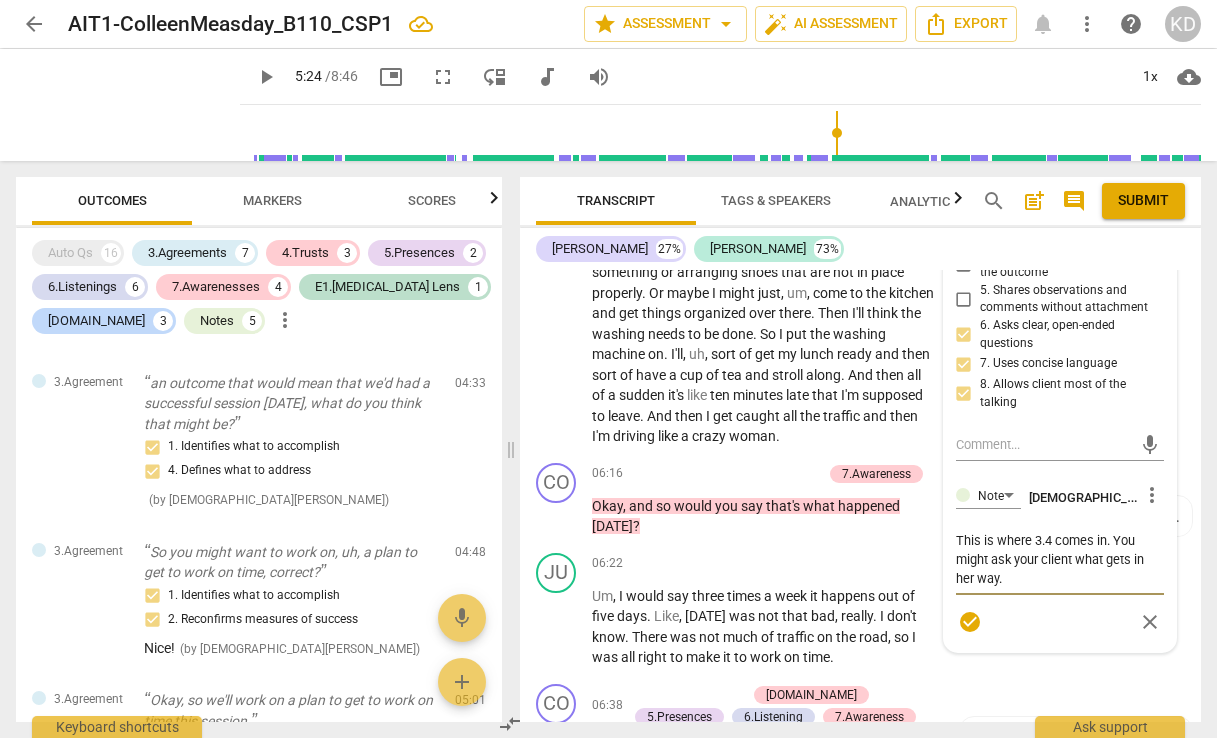 drag, startPoint x: 1109, startPoint y: 523, endPoint x: 952, endPoint y: 514, distance: 157.25775 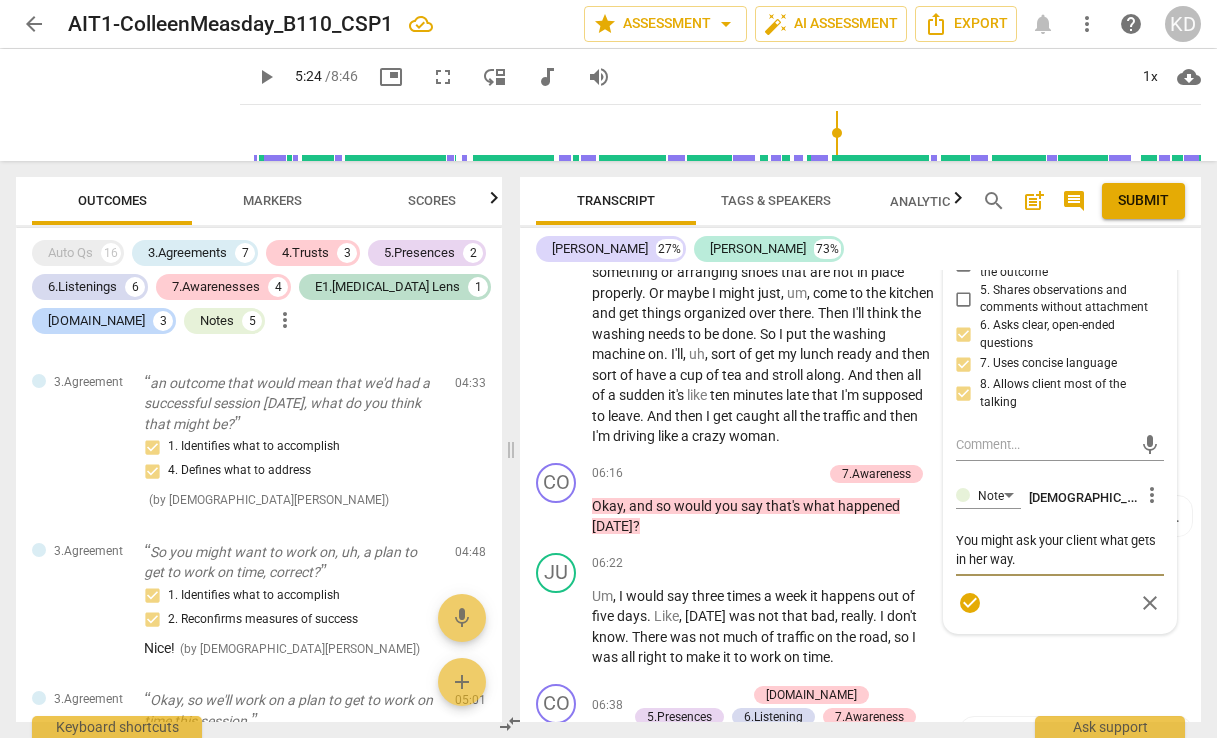 click on "You might ask your client what gets in her way." at bounding box center (1060, 550) 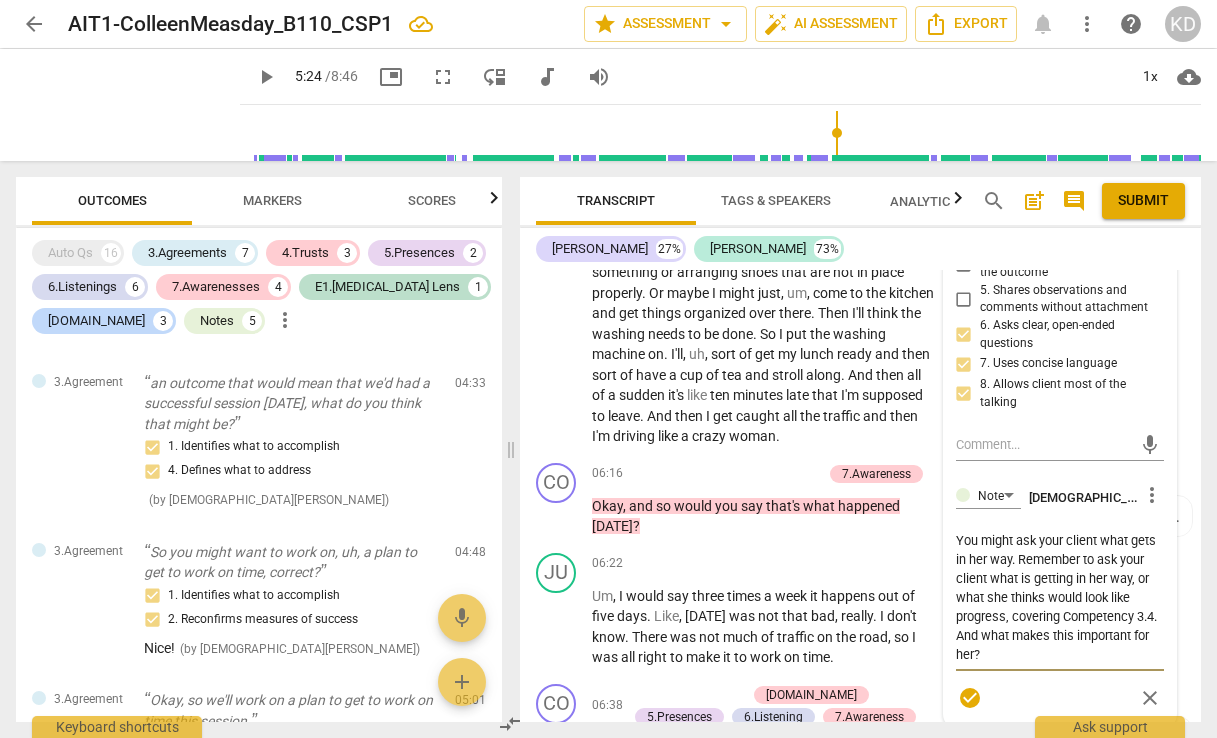 click on "You might ask your client what gets in her way. Remember to ask your client what is getting in her way, or what she thinks would look like progress, covering Competency 3.4. And what makes this important for her?" at bounding box center [1060, 597] 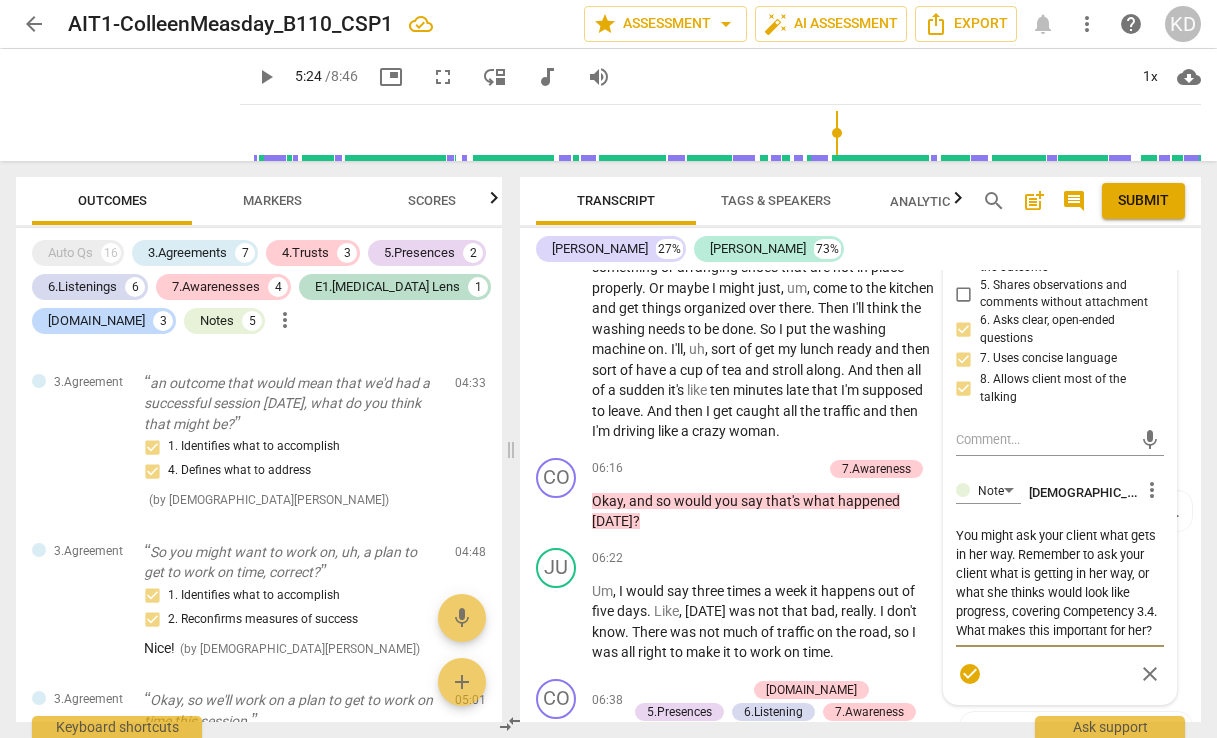 scroll, scrollTop: 7229, scrollLeft: 0, axis: vertical 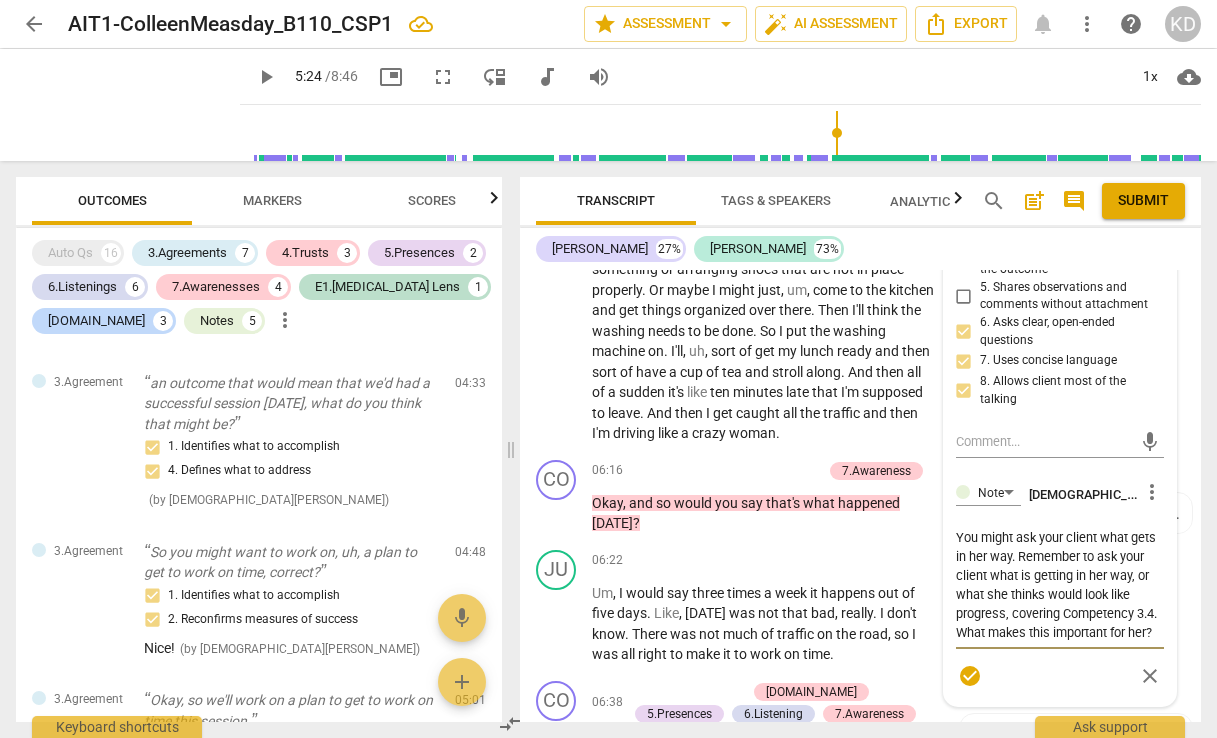 click on "You might ask your client what gets in her way. Remember to ask your client what is getting in her way, or what she thinks would look like progress, covering Competency 3.4. What makes this important for her?" at bounding box center (1060, 585) 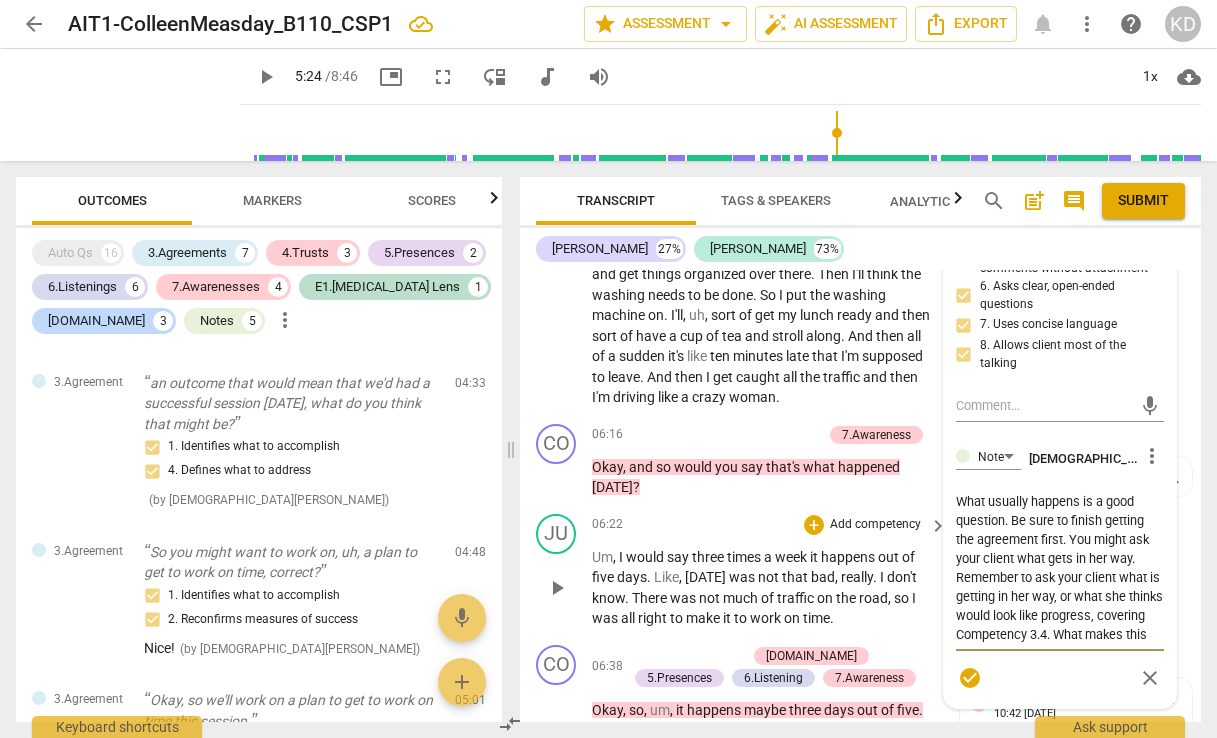 scroll, scrollTop: 7269, scrollLeft: 0, axis: vertical 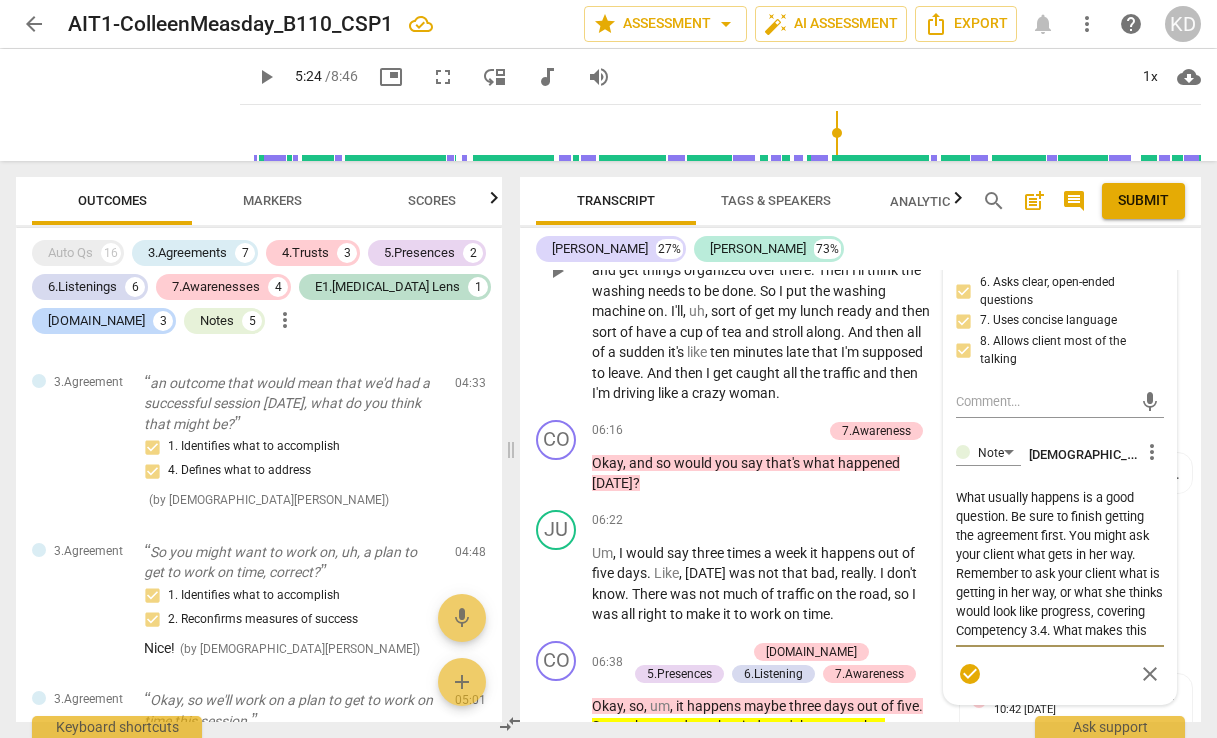 click on "play_arrow pause" at bounding box center (566, 271) 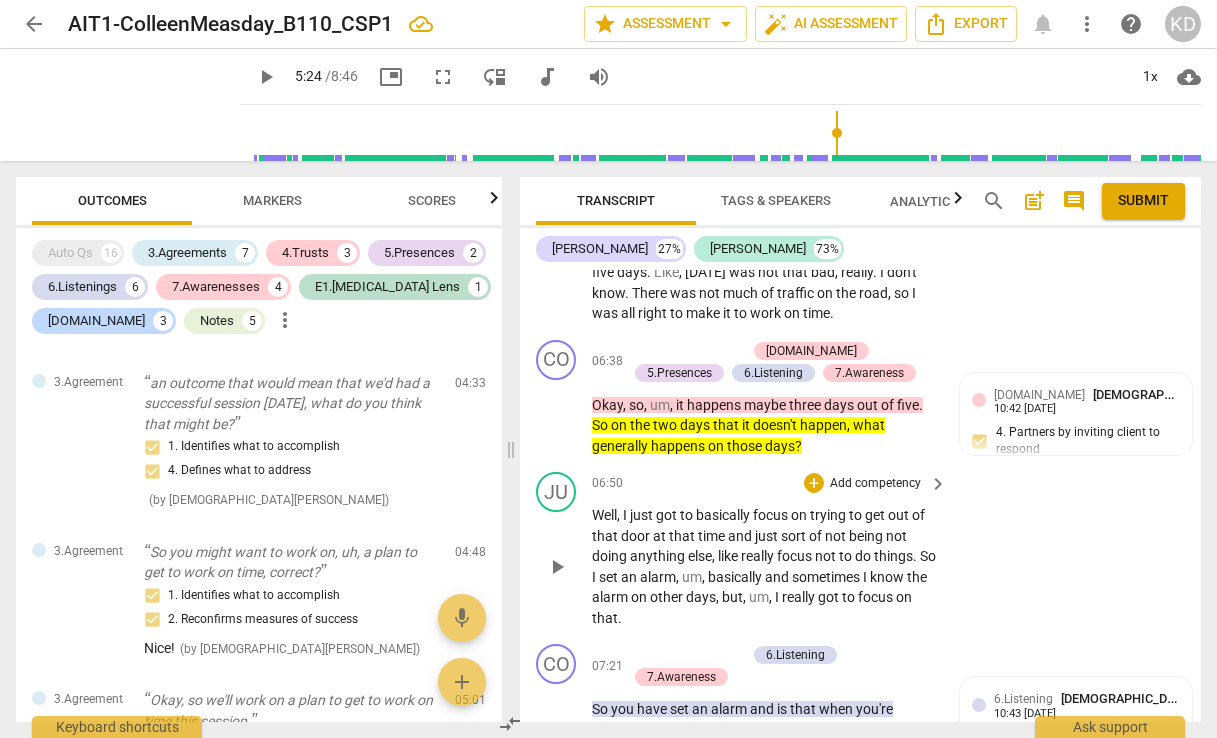 scroll, scrollTop: 7572, scrollLeft: 0, axis: vertical 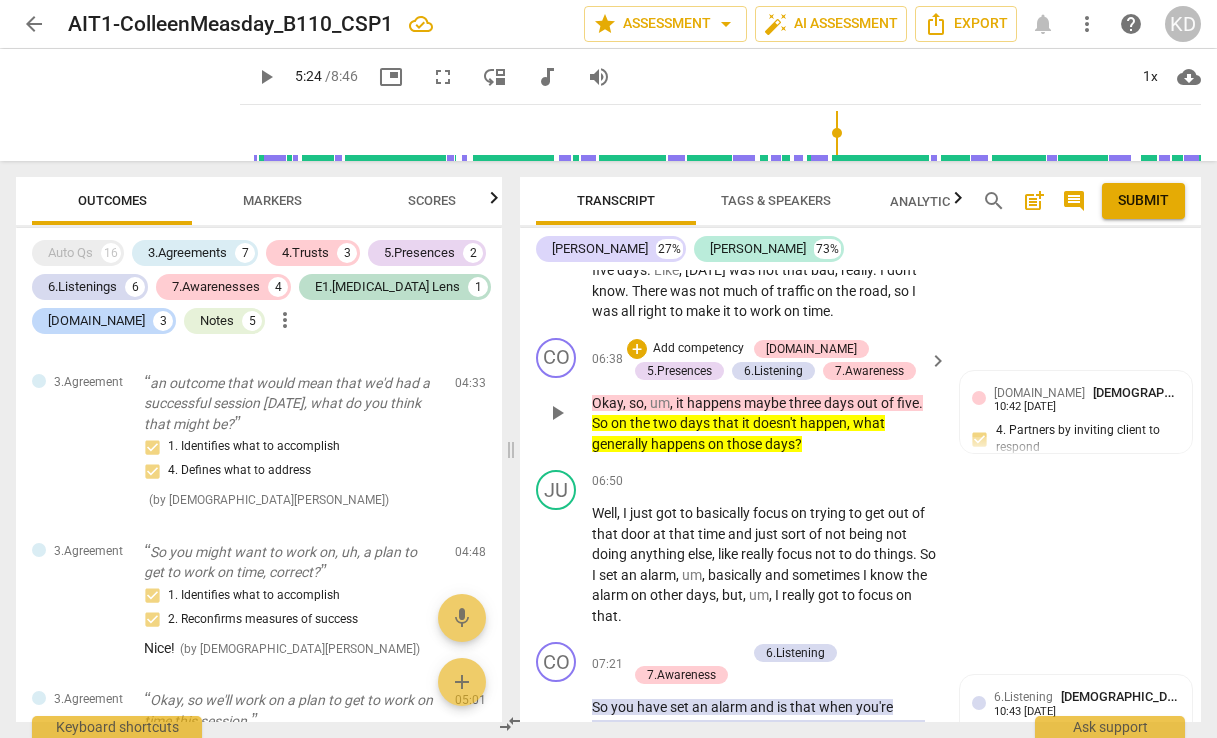 click on "two" at bounding box center (666, 423) 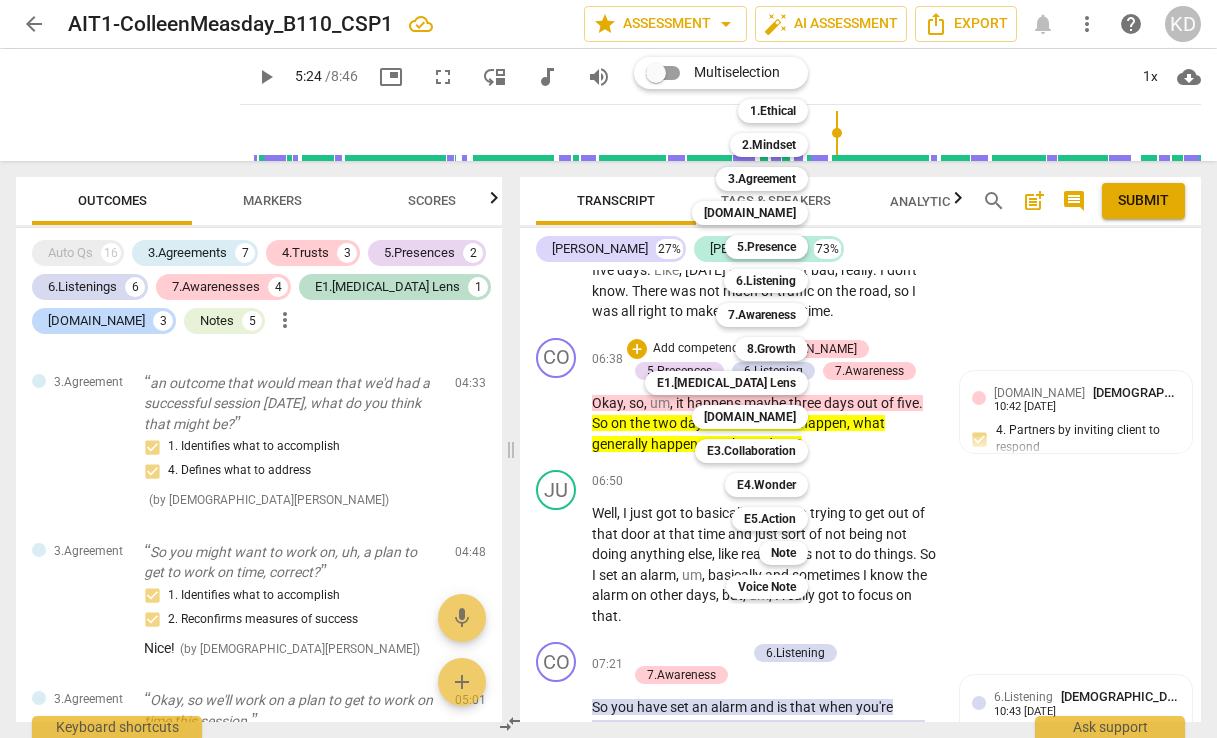 click at bounding box center [608, 369] 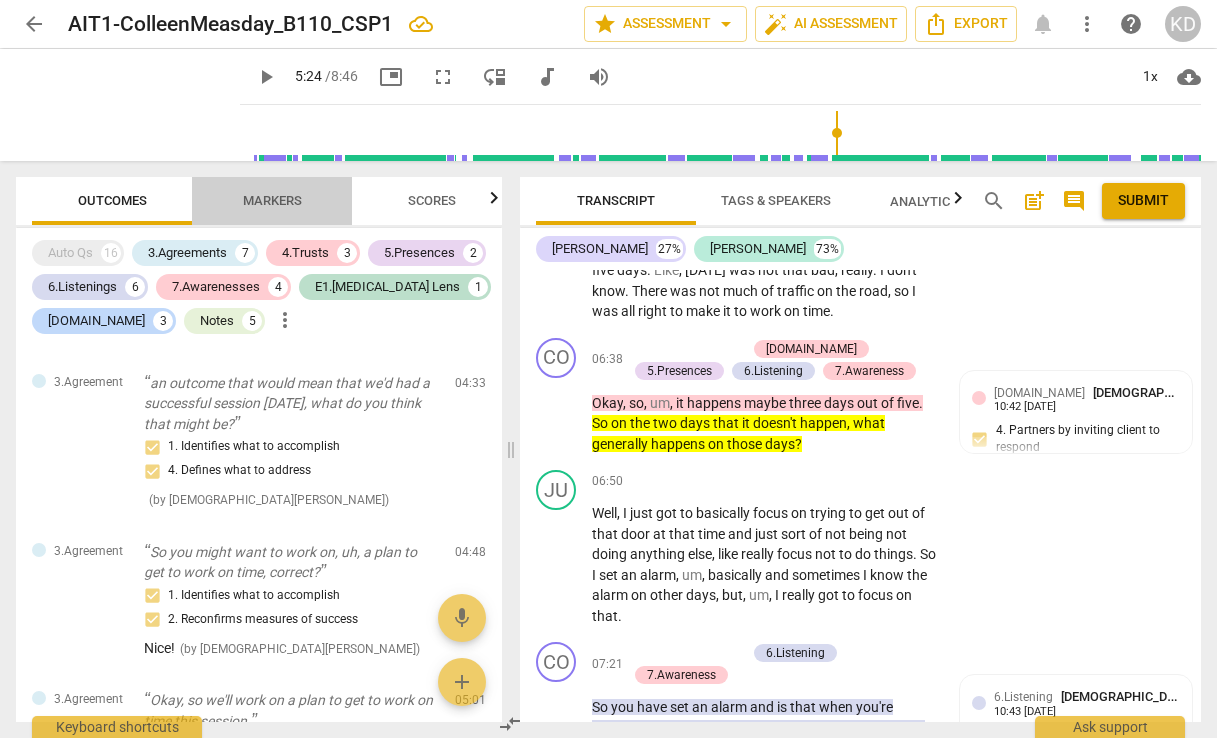 click on "Markers" at bounding box center [272, 201] 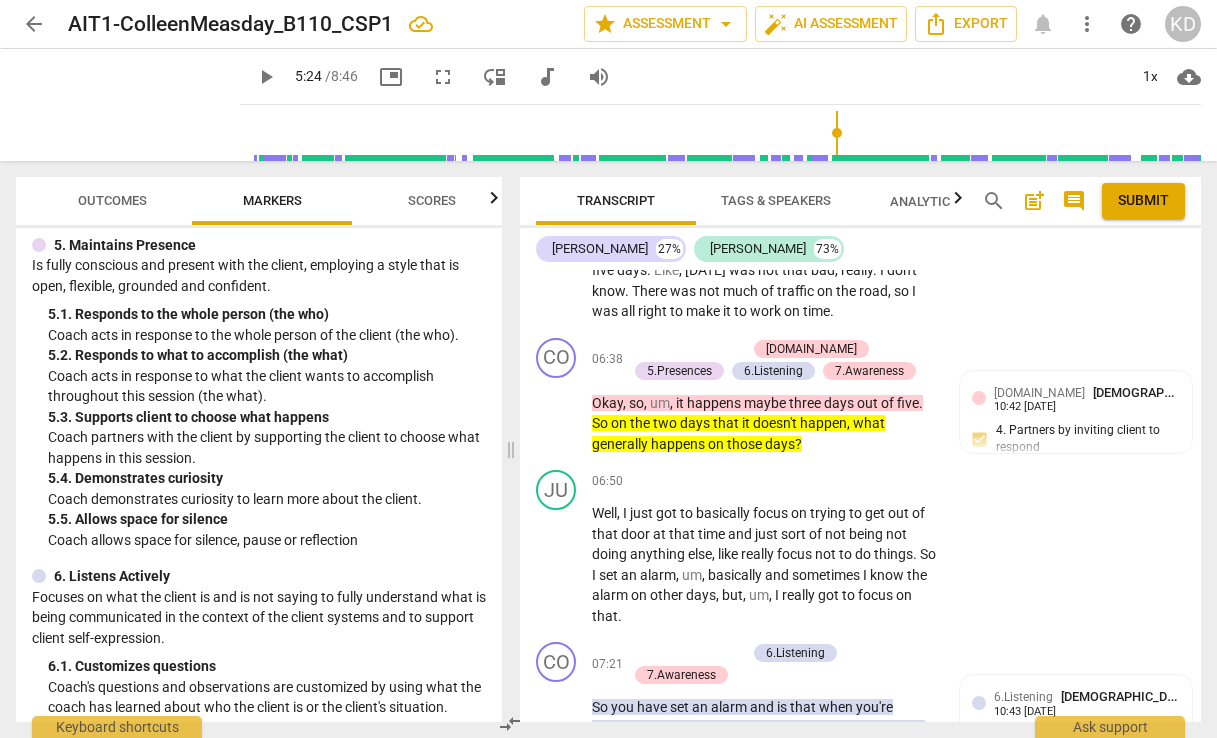 scroll, scrollTop: 927, scrollLeft: 0, axis: vertical 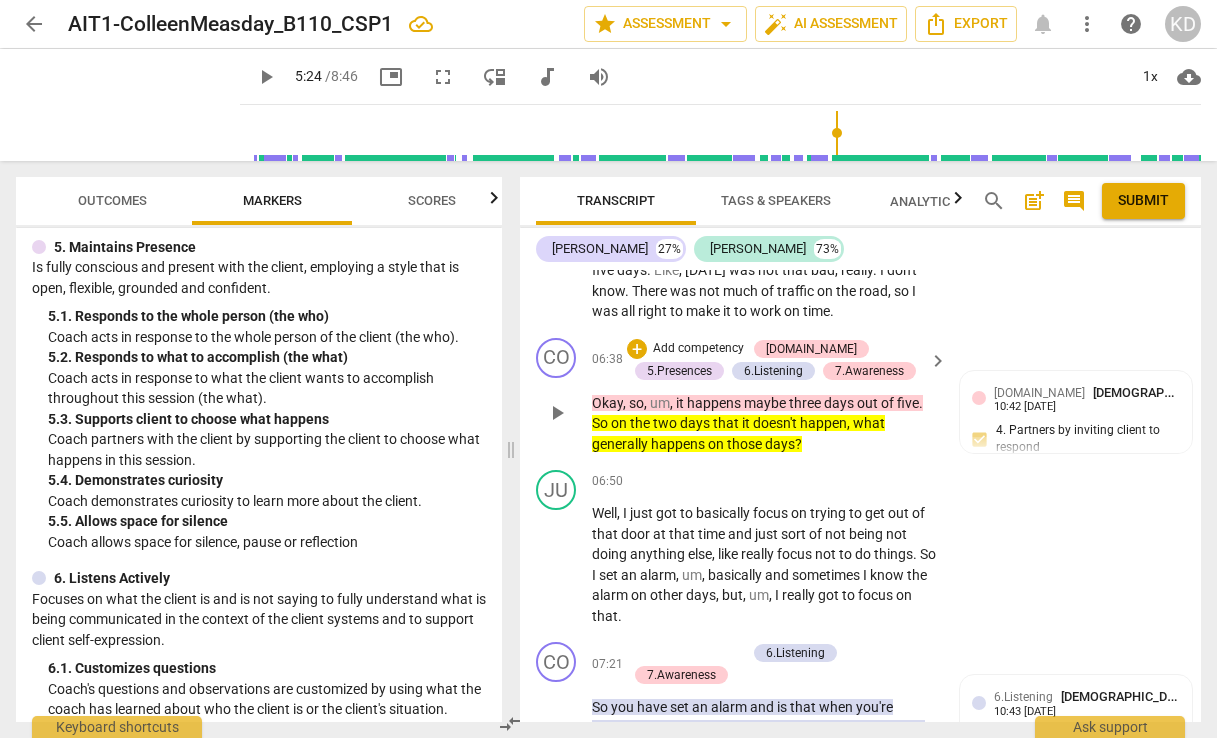 click on "Add competency" at bounding box center (698, 349) 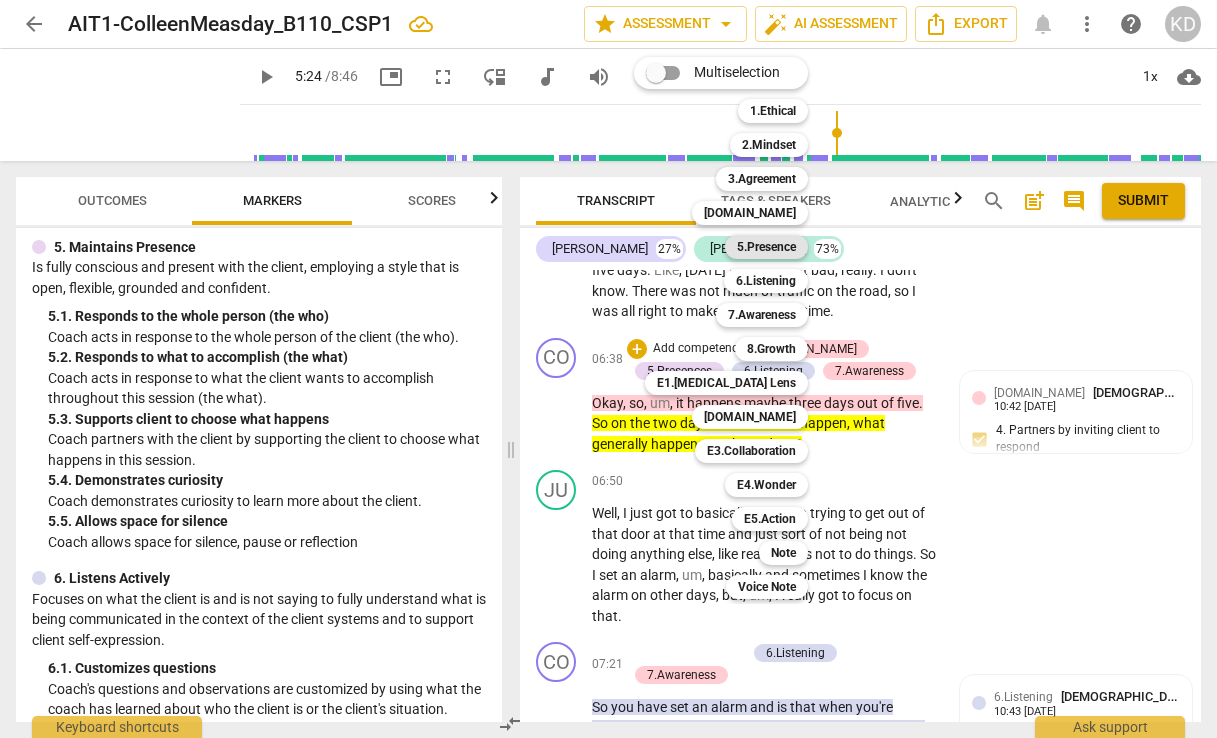 click on "5.Presence" at bounding box center [766, 247] 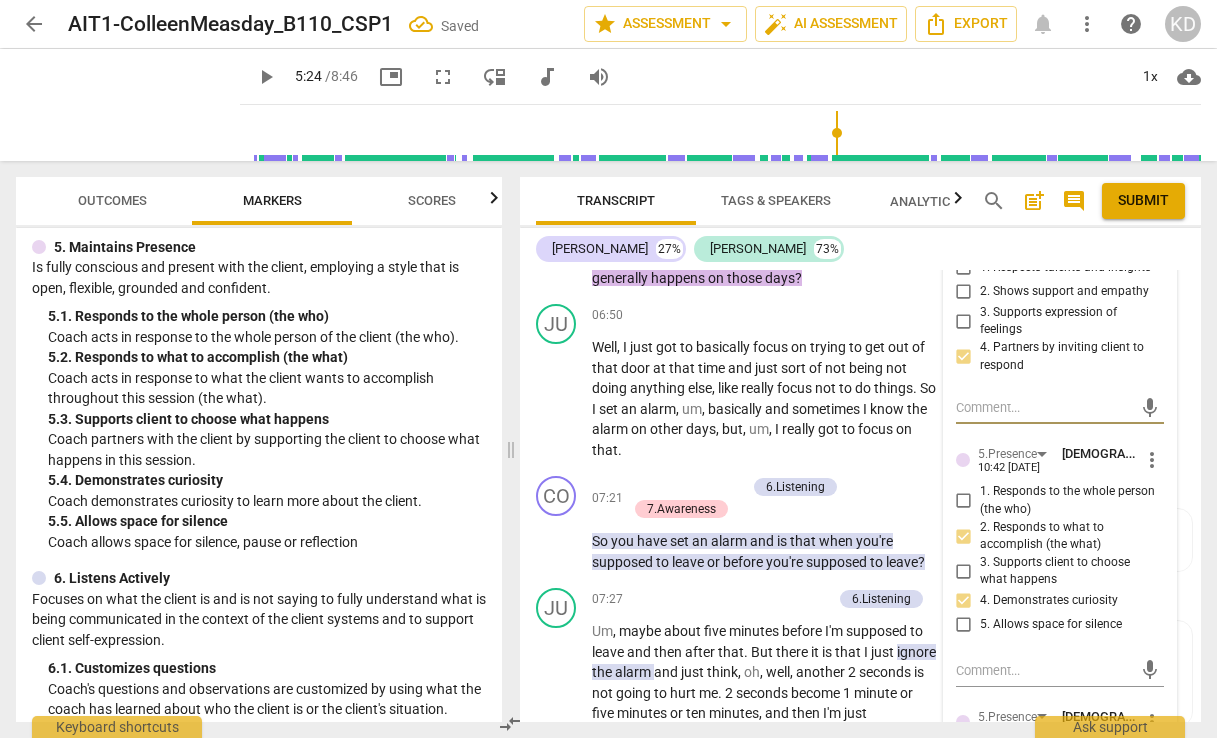 scroll, scrollTop: 7748, scrollLeft: 0, axis: vertical 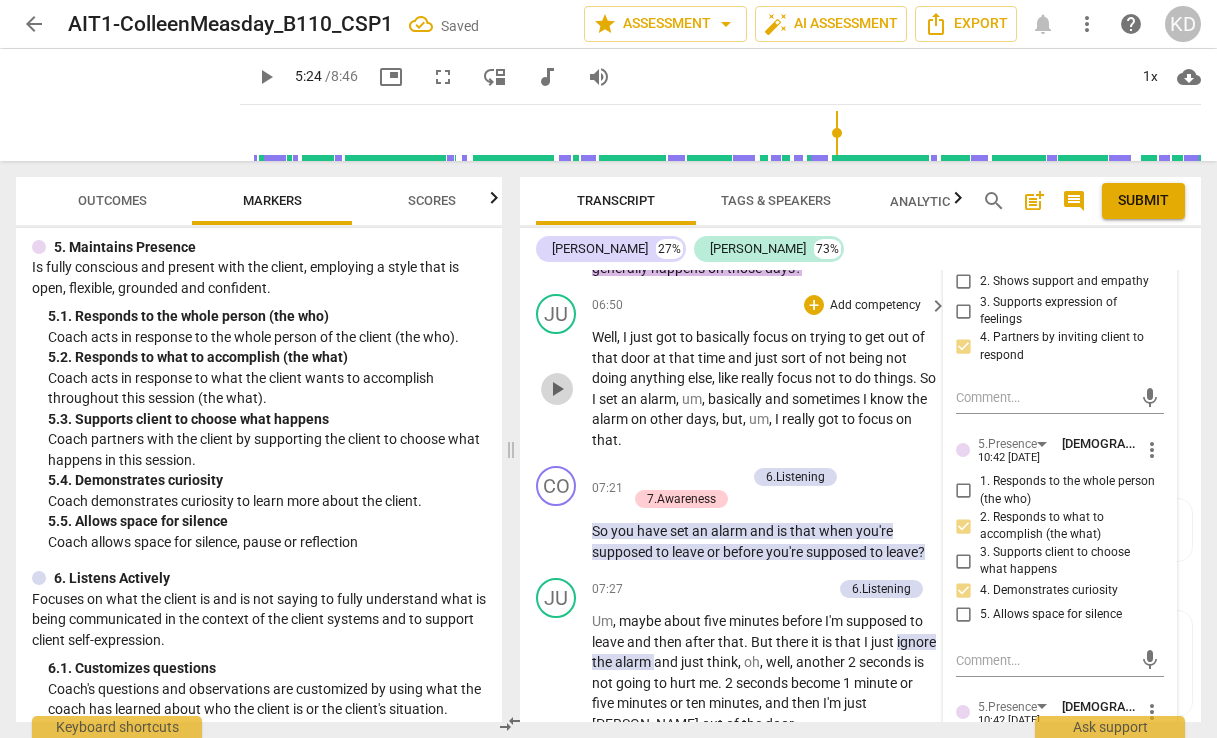 click on "play_arrow" at bounding box center (557, 389) 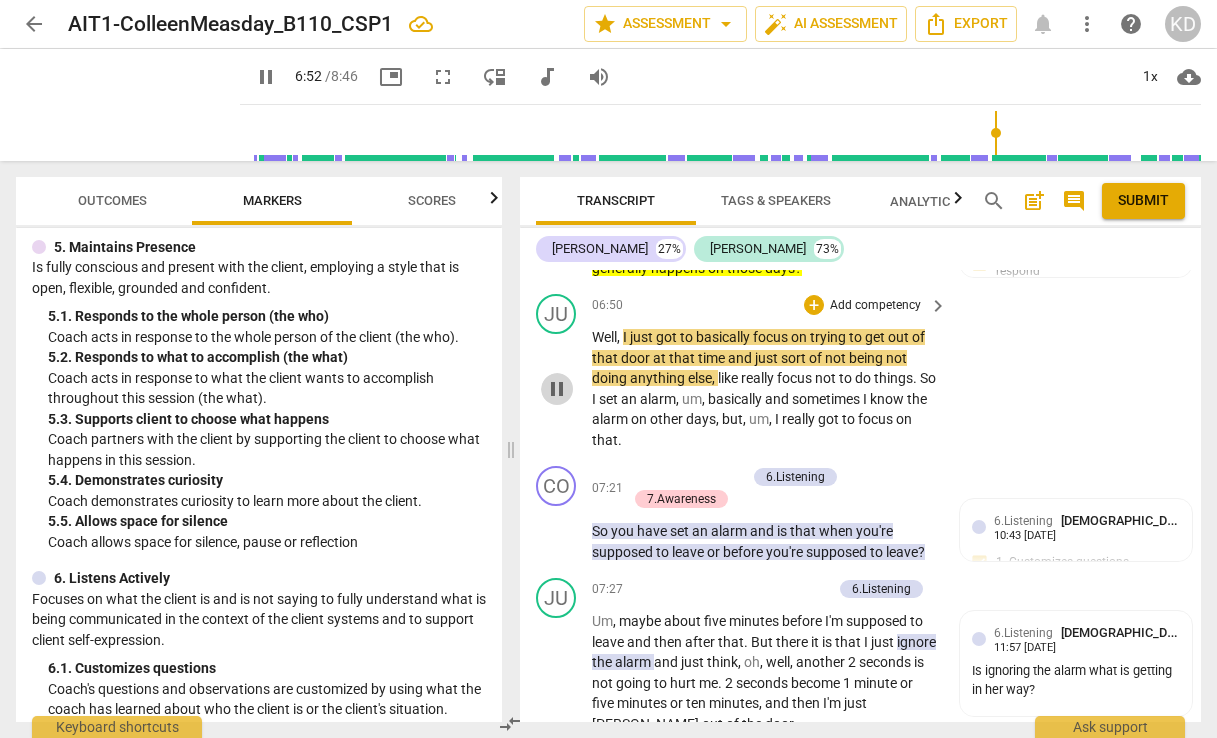 click on "pause" at bounding box center [557, 389] 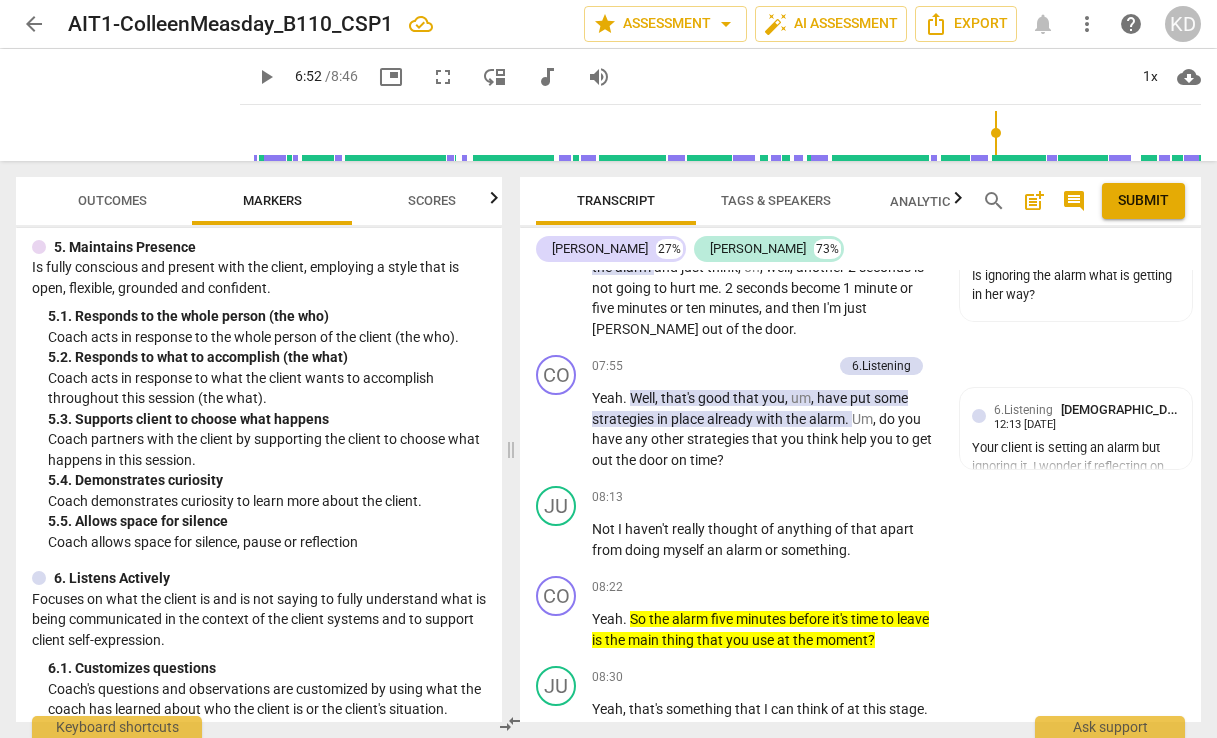 scroll, scrollTop: 8144, scrollLeft: 0, axis: vertical 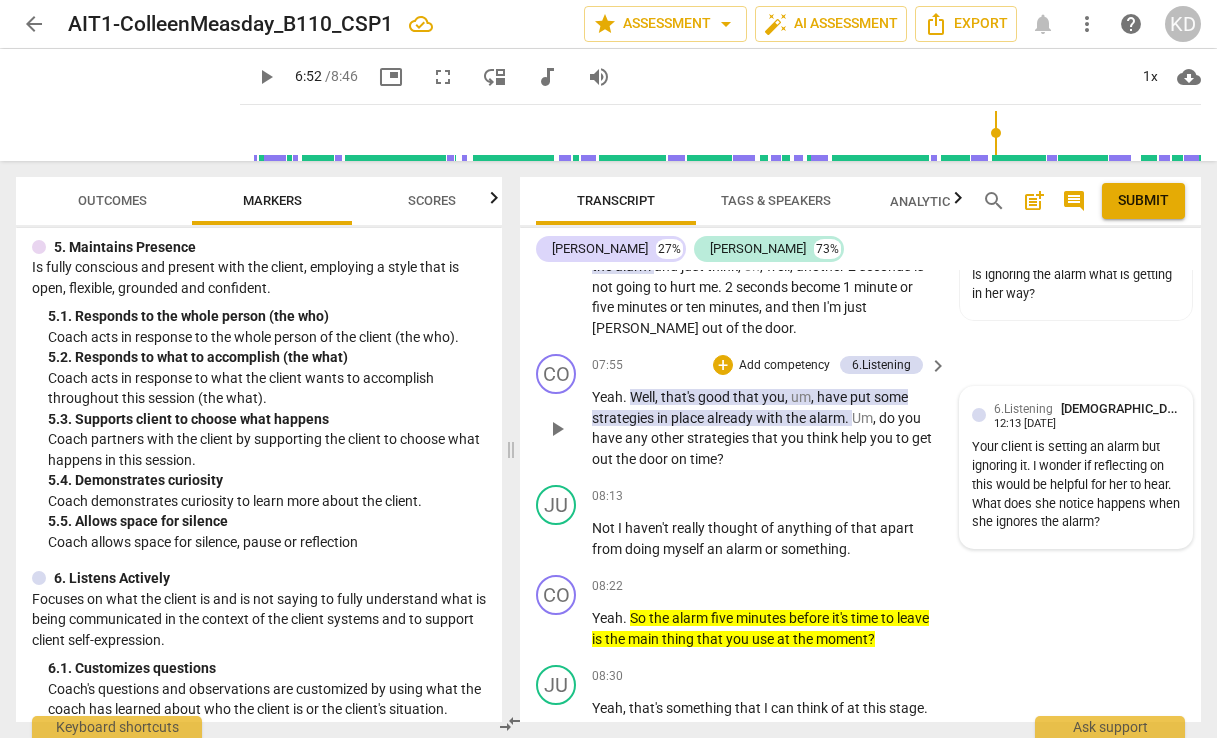 click on "Your client is setting an alarm but ignoring it. I wonder if reflecting on this would be helpful for her to hear. What does she notice happens when she ignores the alarm?" at bounding box center (1076, 485) 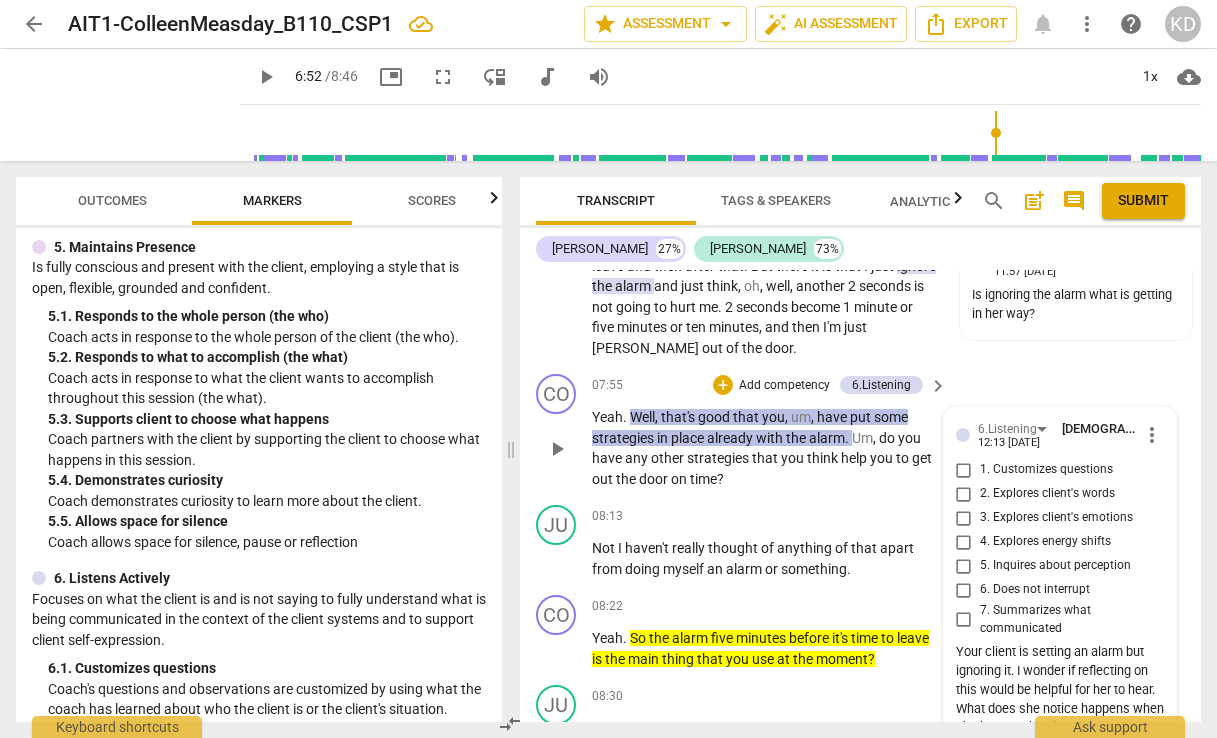 scroll, scrollTop: 8146, scrollLeft: 0, axis: vertical 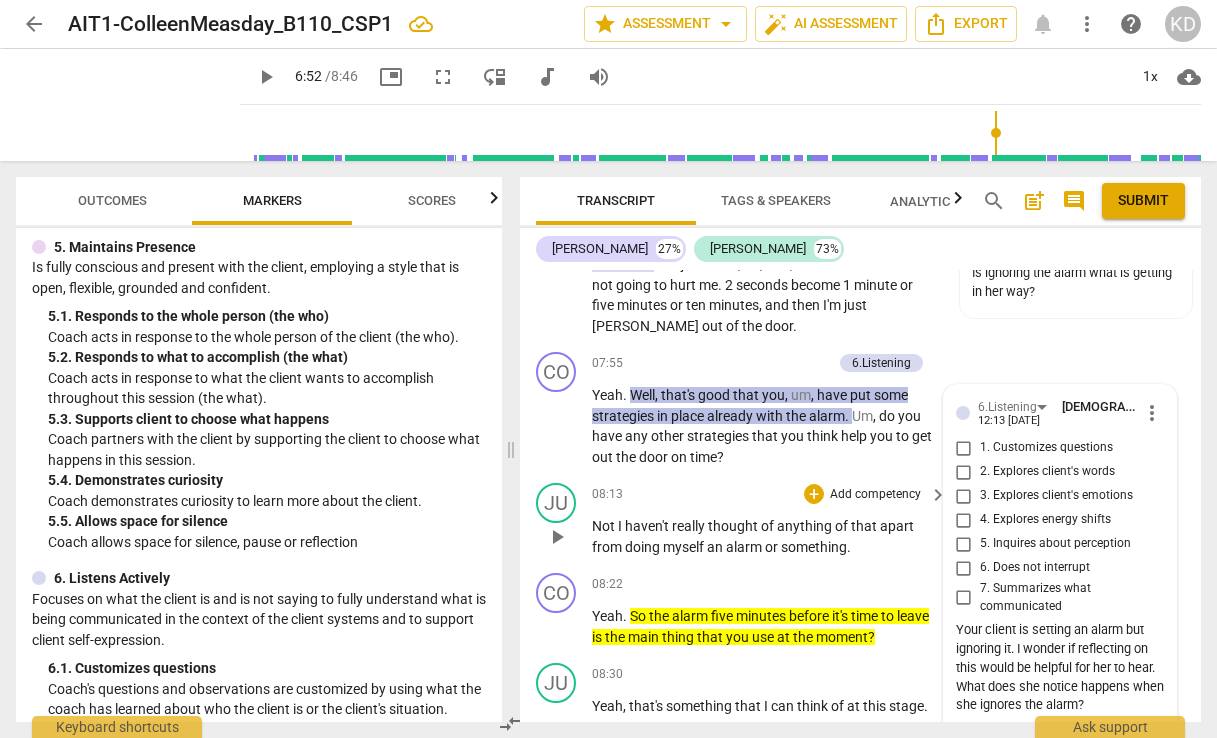 click on "JU play_arrow pause 08:13 + Add competency keyboard_arrow_right Not   I   haven't   really   thought   of   anything   of   that   apart   from   doing   myself   an   alarm   or   something ." at bounding box center (860, 520) 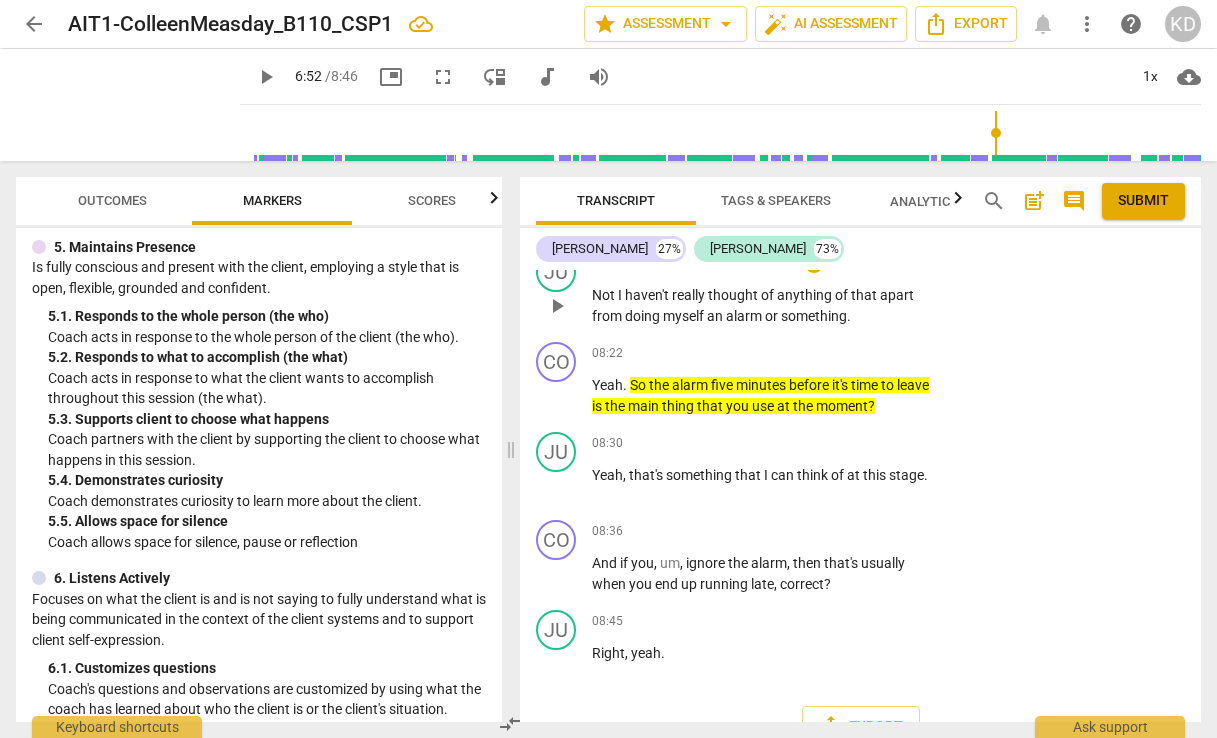 scroll, scrollTop: 8379, scrollLeft: 0, axis: vertical 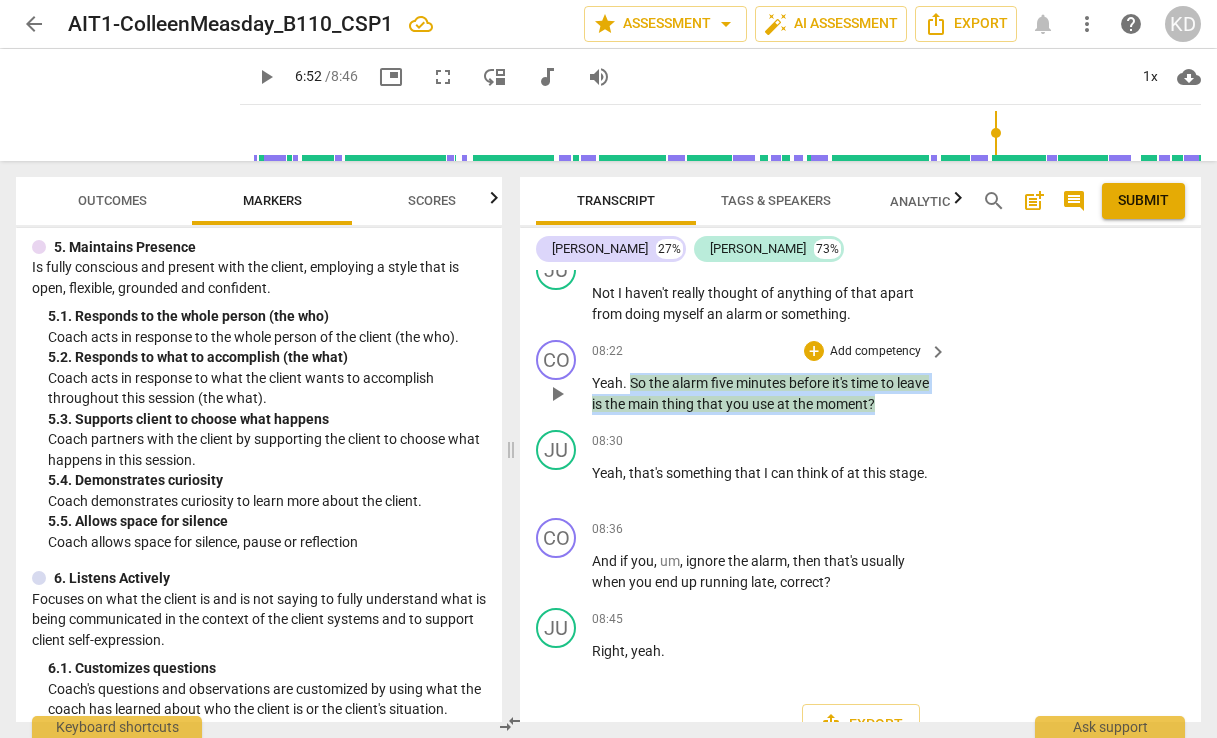 drag, startPoint x: 630, startPoint y: 361, endPoint x: 916, endPoint y: 390, distance: 287.46652 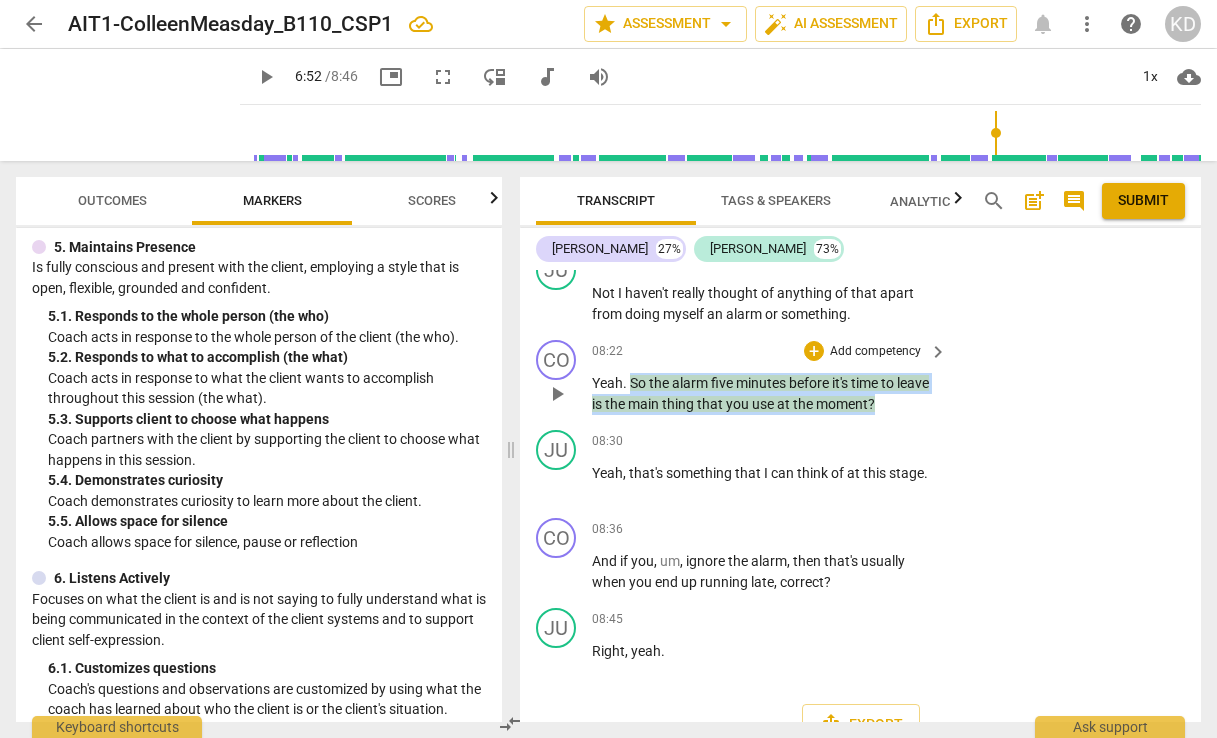 click on "Yeah .   So   the   alarm   five   minutes   before   it's   time   to   leave   is   the   main   thing   that   you   use   at   the   moment ?" at bounding box center [764, 393] 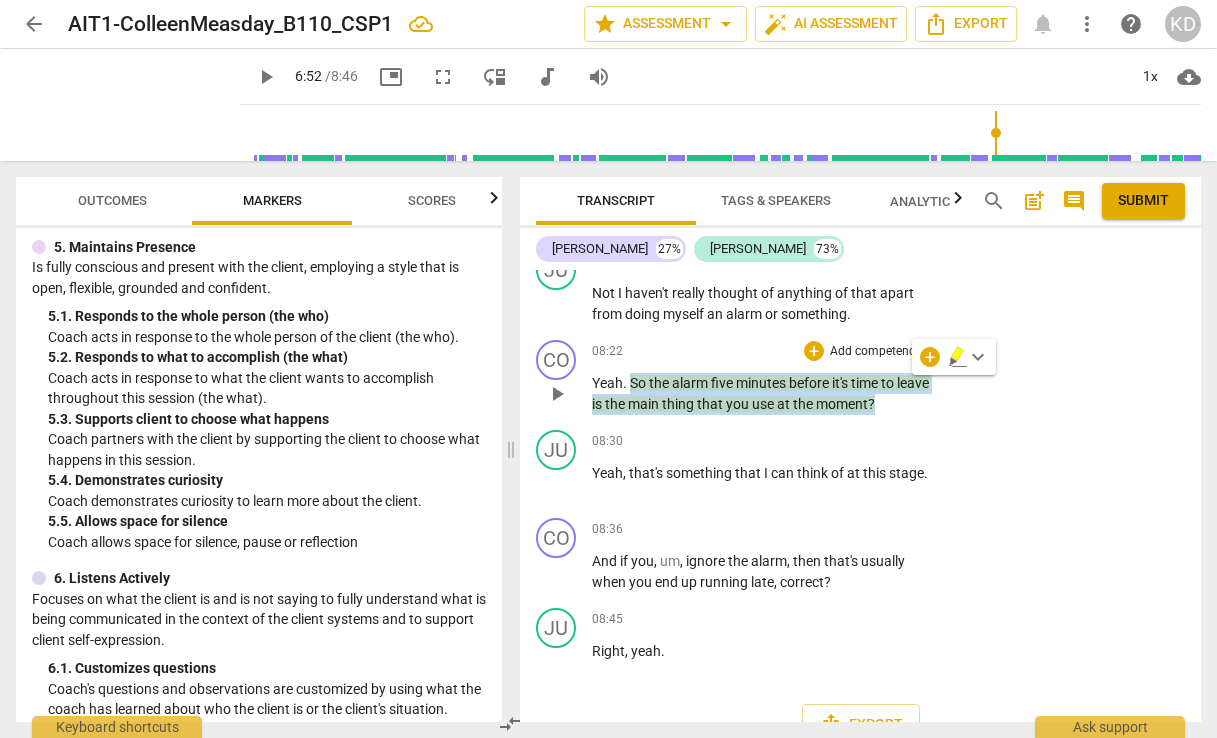 click on "Add competency" at bounding box center [875, 352] 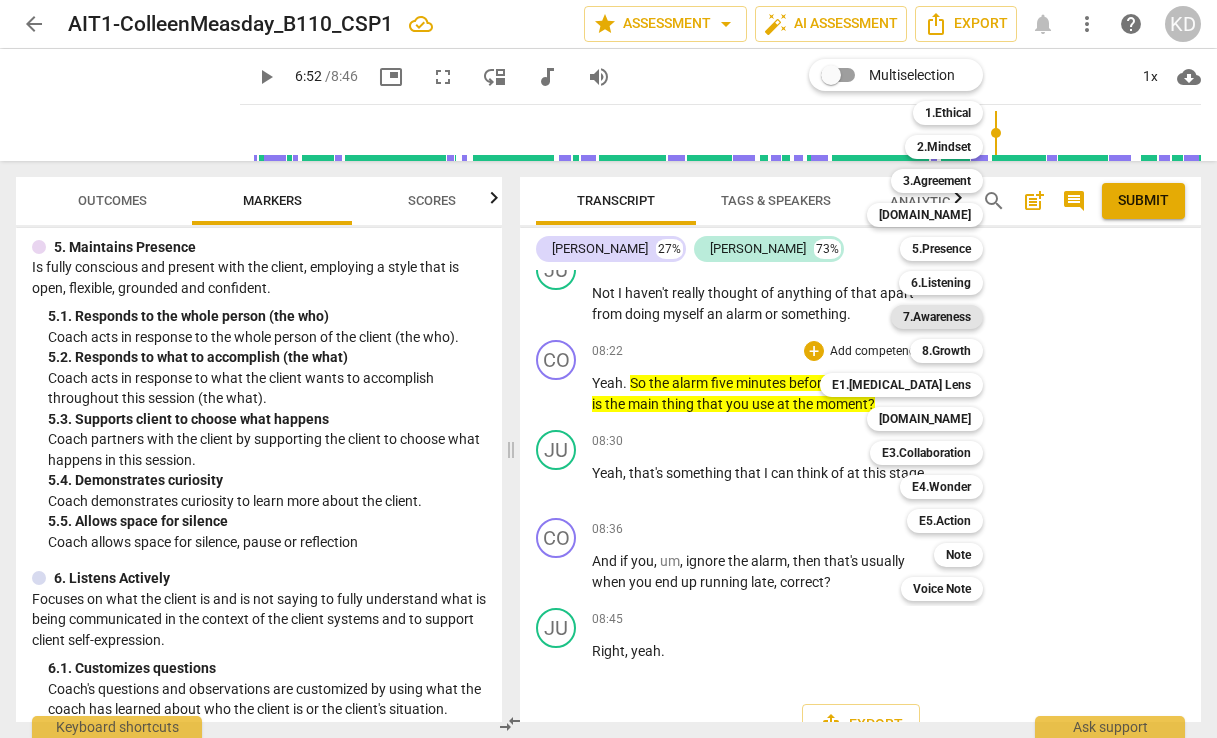 click on "7.Awareness" at bounding box center (937, 317) 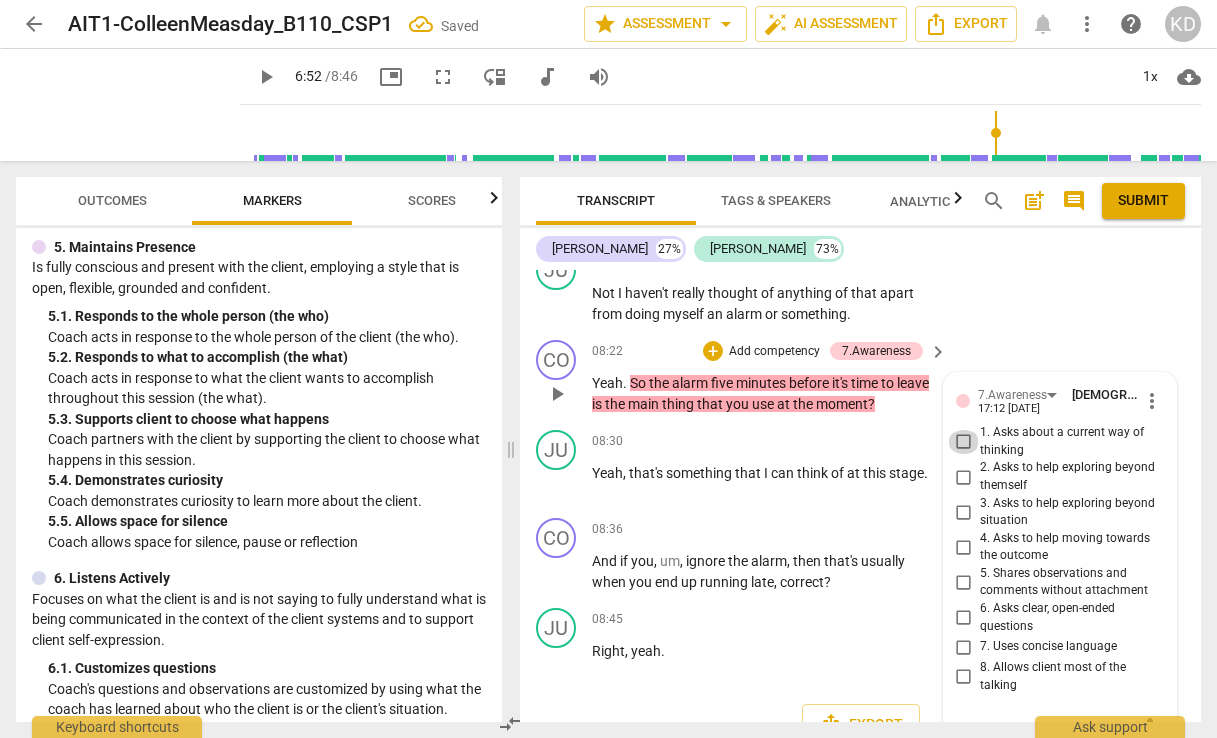 click on "1. Asks about a current way of thinking" at bounding box center [964, 442] 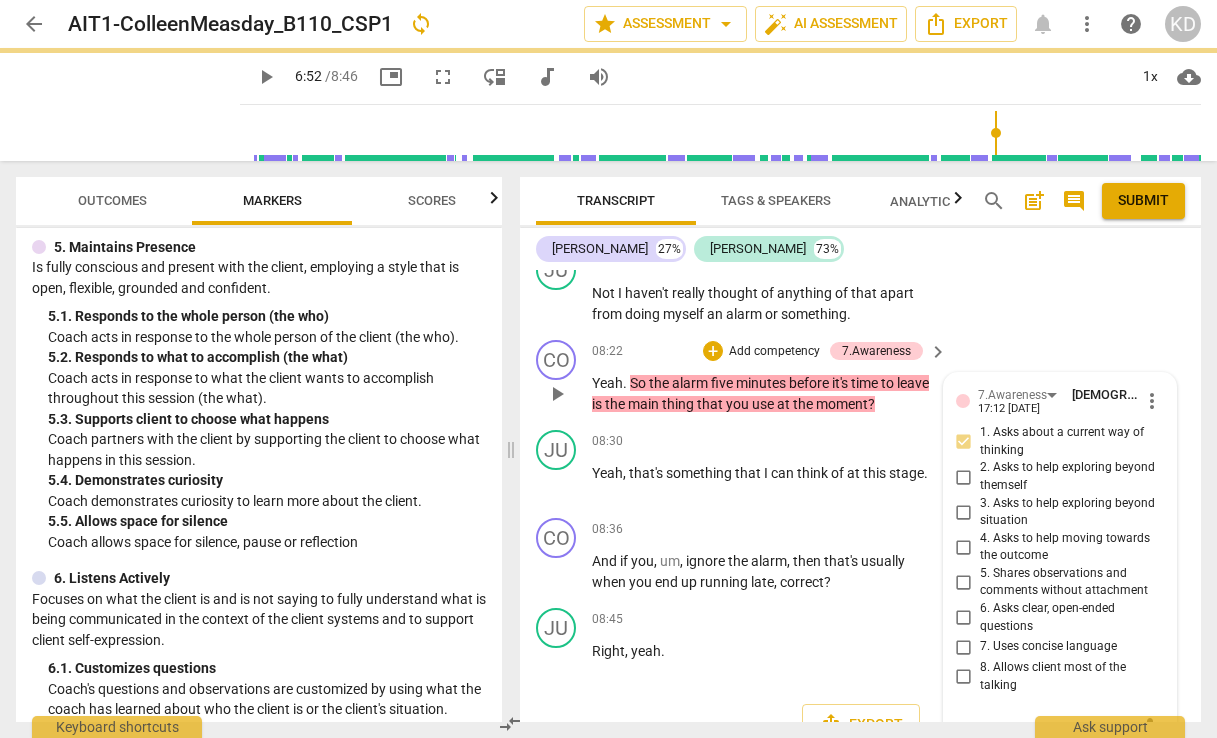 click on "3. Asks to help exploring beyond situation" at bounding box center (964, 512) 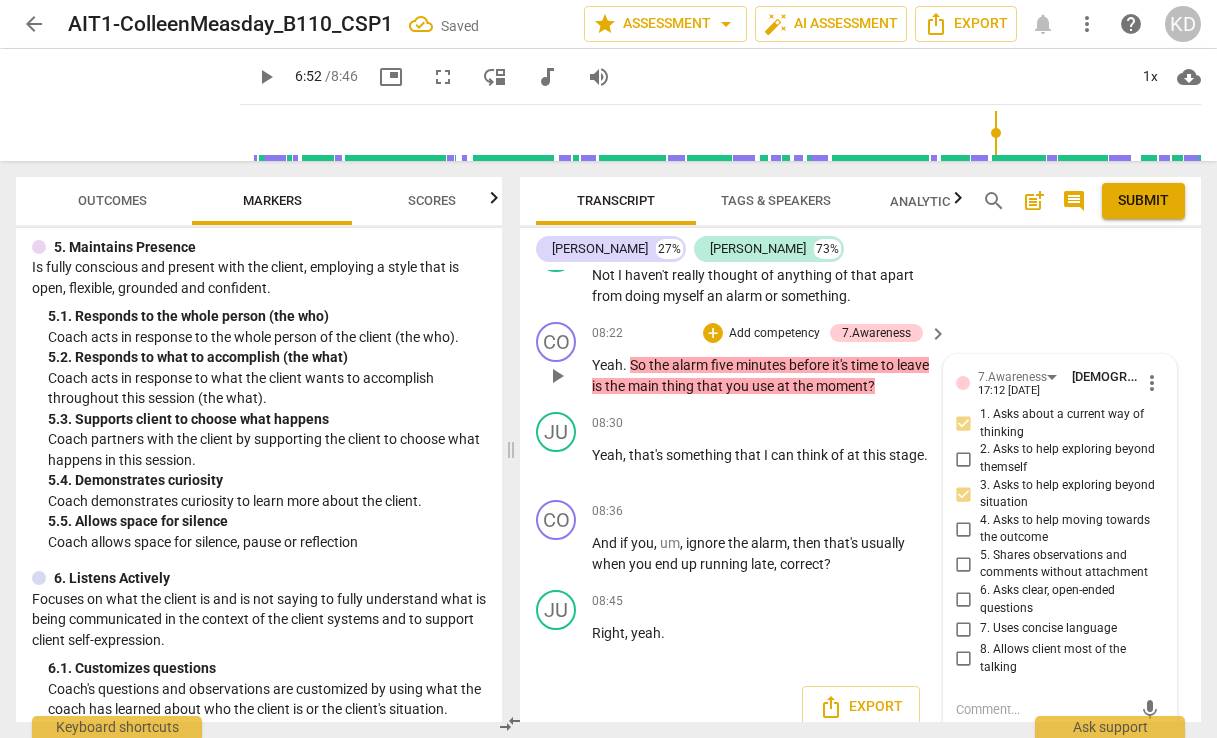 scroll, scrollTop: 8398, scrollLeft: 0, axis: vertical 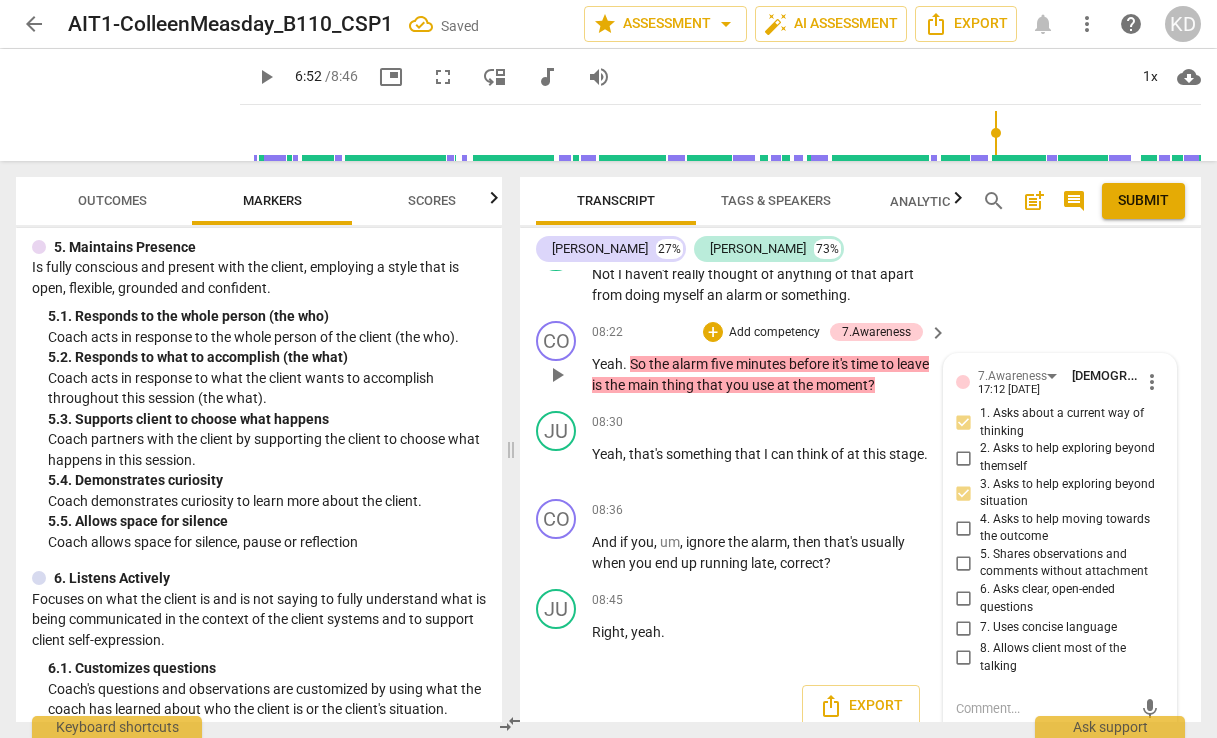click on "5. Shares observations and comments without attachment" at bounding box center (964, 563) 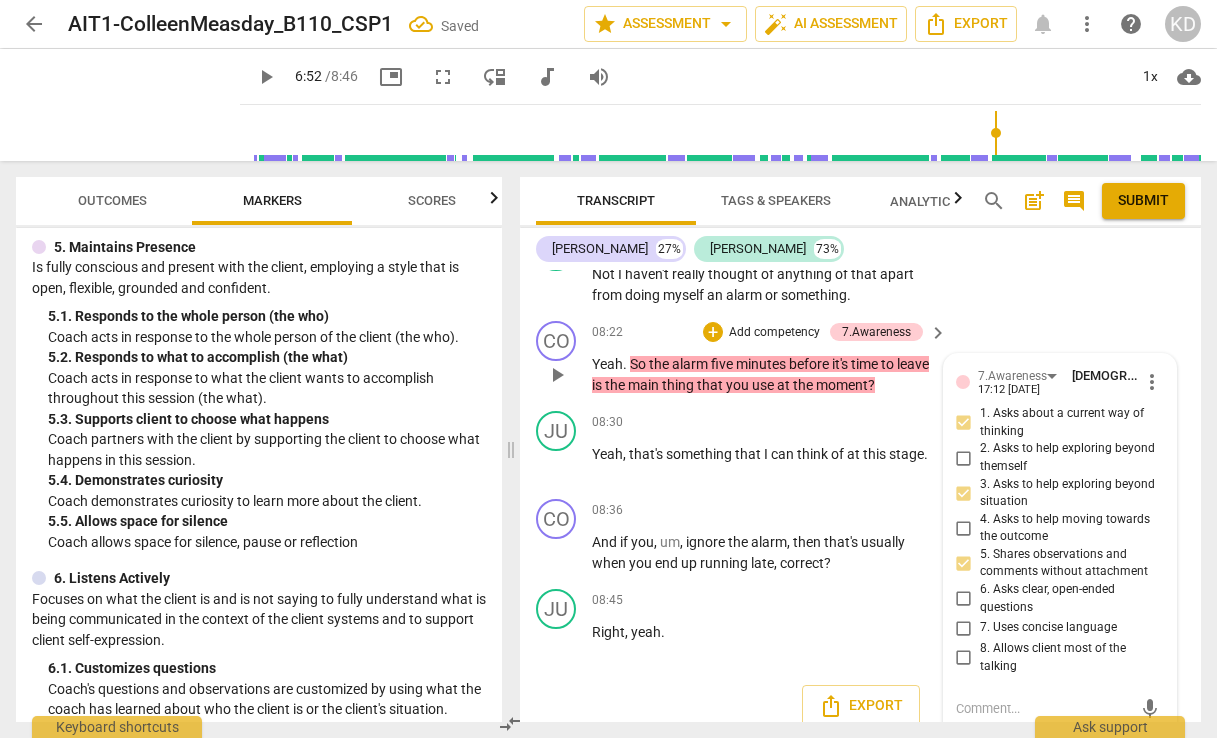click on "6. Asks clear, open-ended questions" at bounding box center [964, 599] 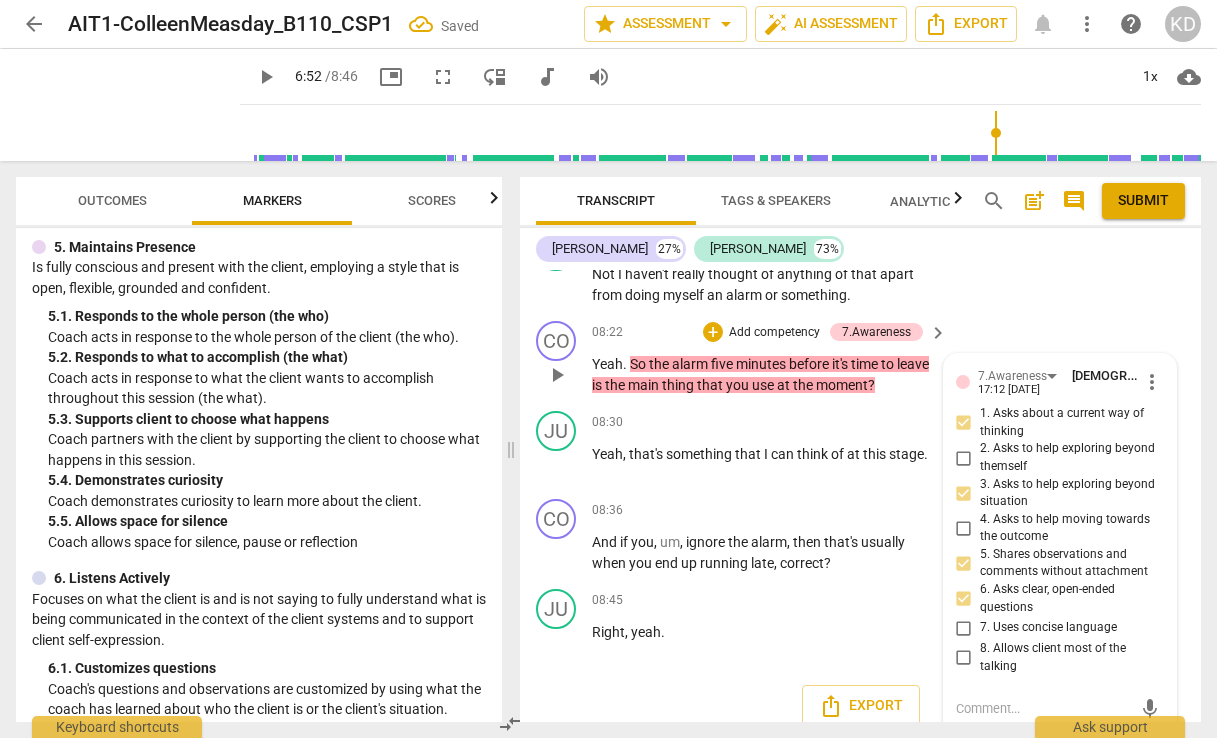 click on "7. Uses concise language" at bounding box center (964, 628) 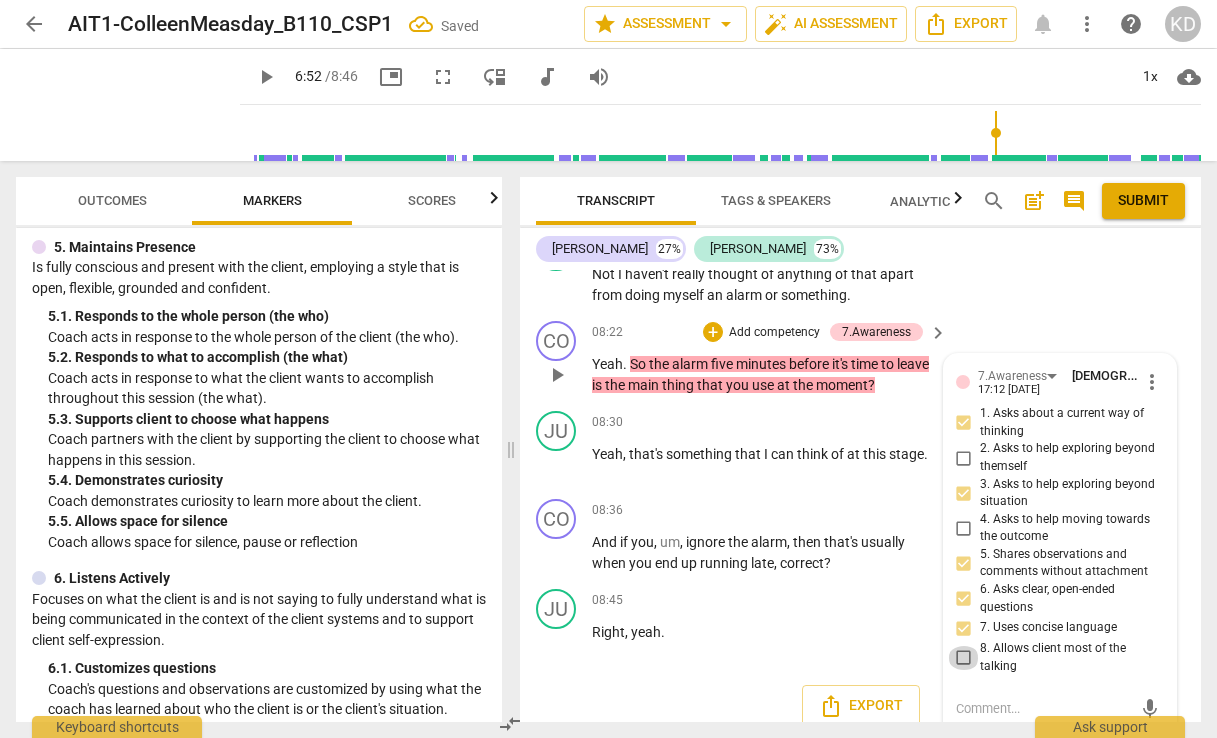 click on "8. Allows client most of the talking" at bounding box center [964, 658] 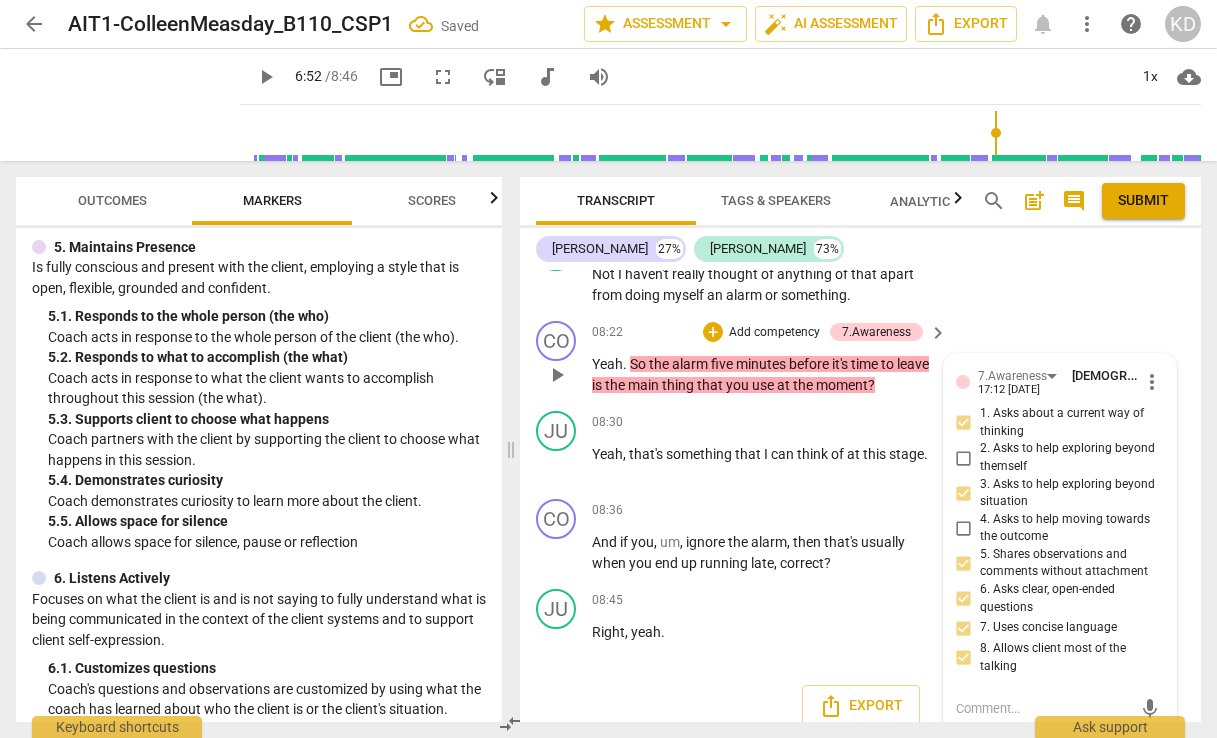click on "CO play_arrow pause 08:22 + Add competency 7.Awareness keyboard_arrow_right Yeah .   So   the   alarm   five   minutes   before   it's   time   to   leave   is   the   main   thing   that   you   use   at   the   moment ? 7.Awareness [DEMOGRAPHIC_DATA][PERSON_NAME] 17:12 [DATE] more_vert 1. Asks about a current way of thinking 2. Asks to help exploring beyond themself 3. Asks to help exploring beyond situation 4. Asks to help moving towards the outcome 5. Shares observations and comments without attachment 6. Asks clear, open-ended questions 7. Uses concise language 8. Allows client most of the talking mic" at bounding box center [860, 358] 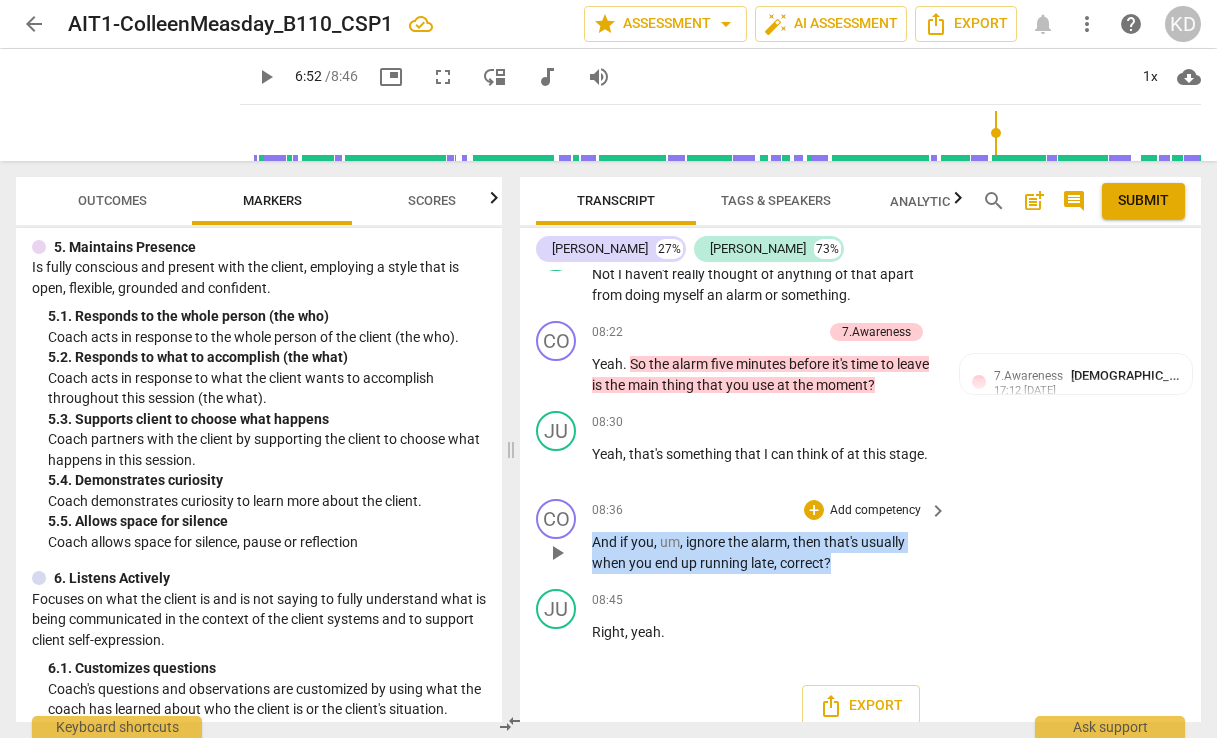 drag, startPoint x: 593, startPoint y: 522, endPoint x: 837, endPoint y: 548, distance: 245.38133 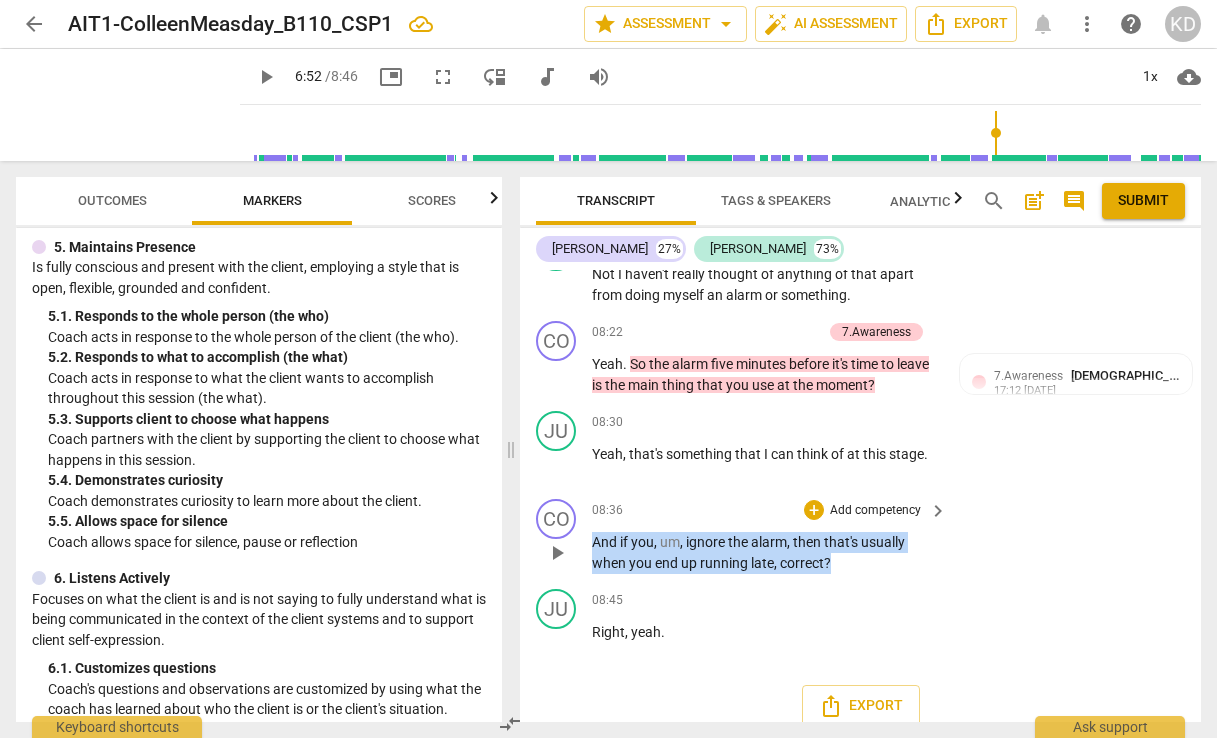 click on "And   if   you ,   um ,   ignore   the   alarm ,   then   that's   usually   when   you   end   up   running   late ,   correct ?" at bounding box center (764, 552) 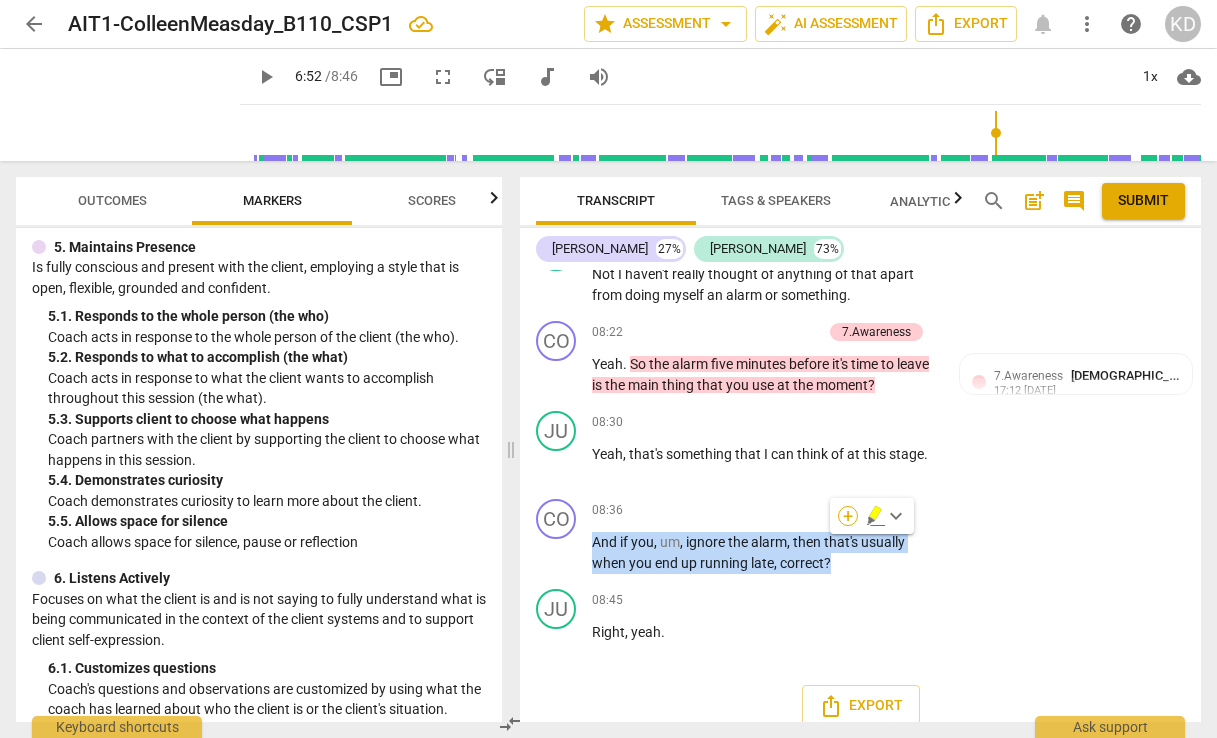 click on "+" at bounding box center [848, 516] 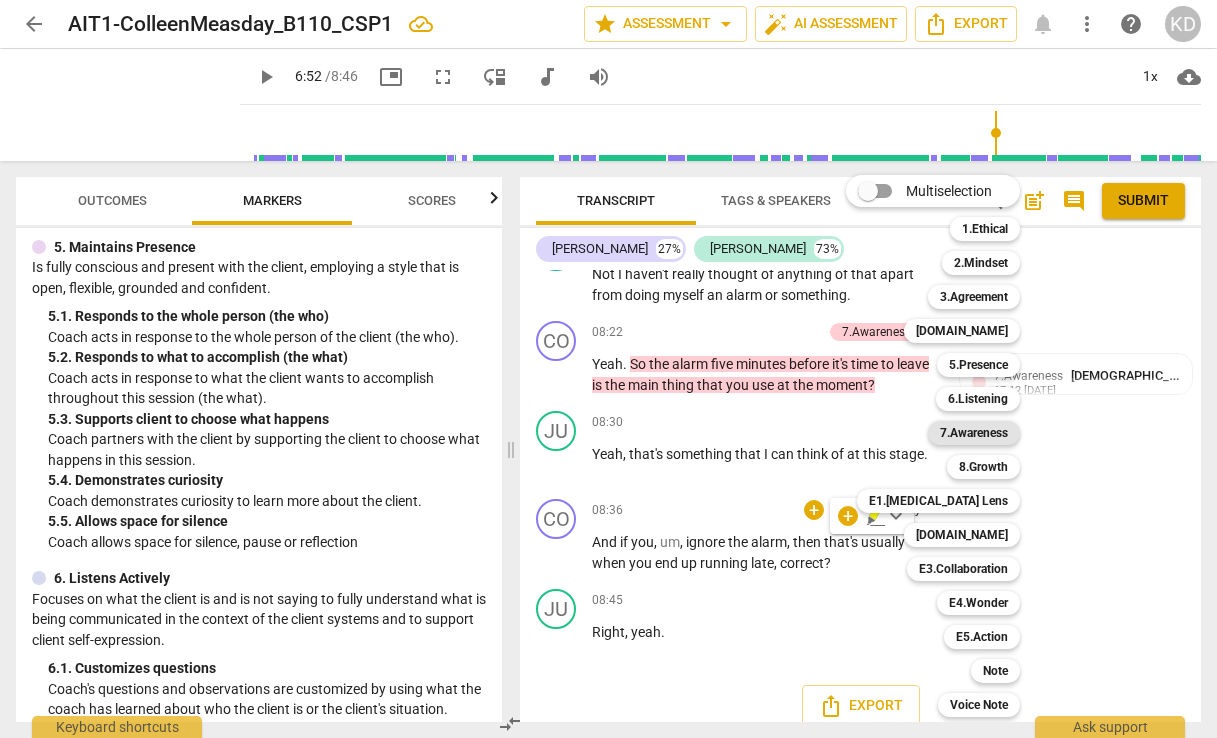 click on "7.Awareness" at bounding box center [974, 433] 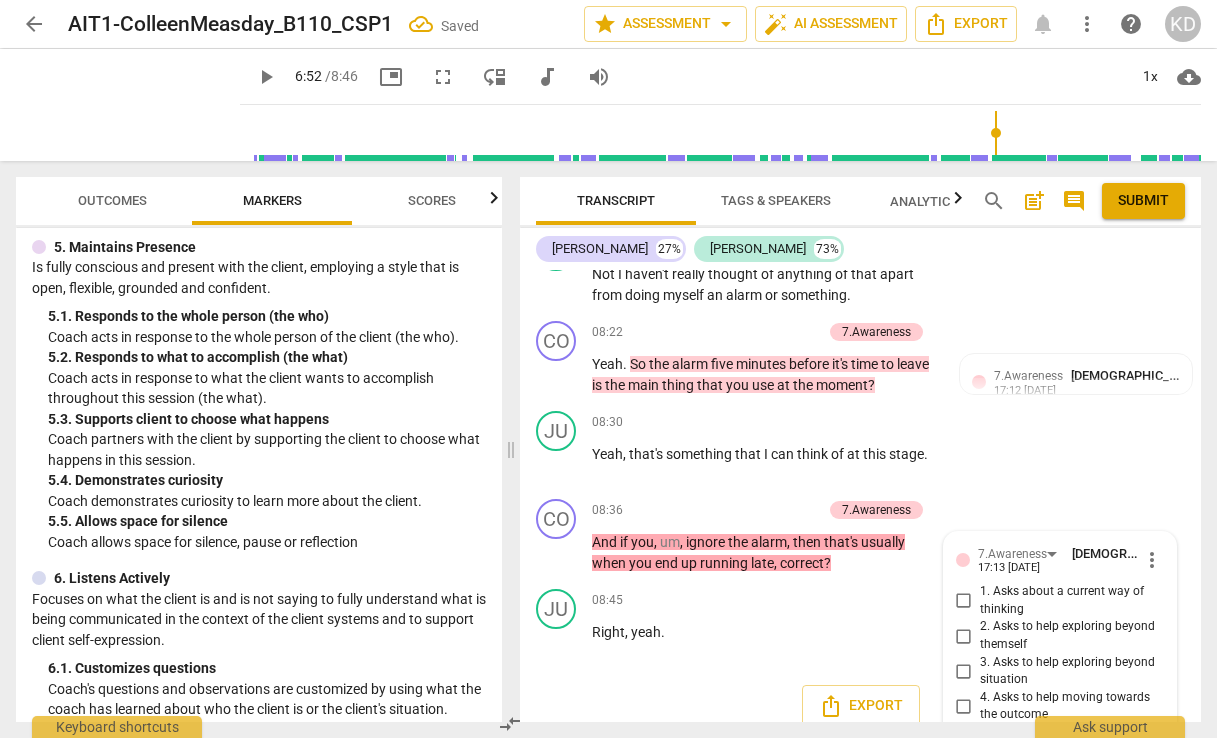 scroll, scrollTop: 8576, scrollLeft: 0, axis: vertical 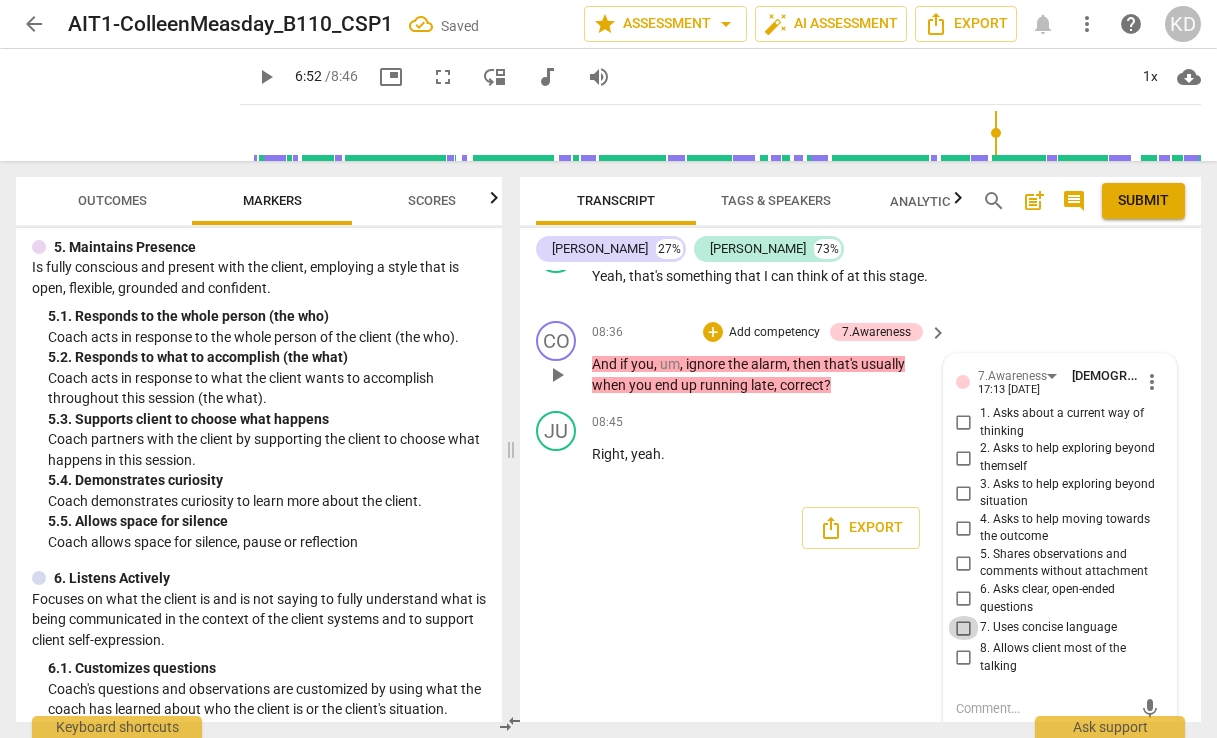 click on "7. Uses concise language" at bounding box center (964, 628) 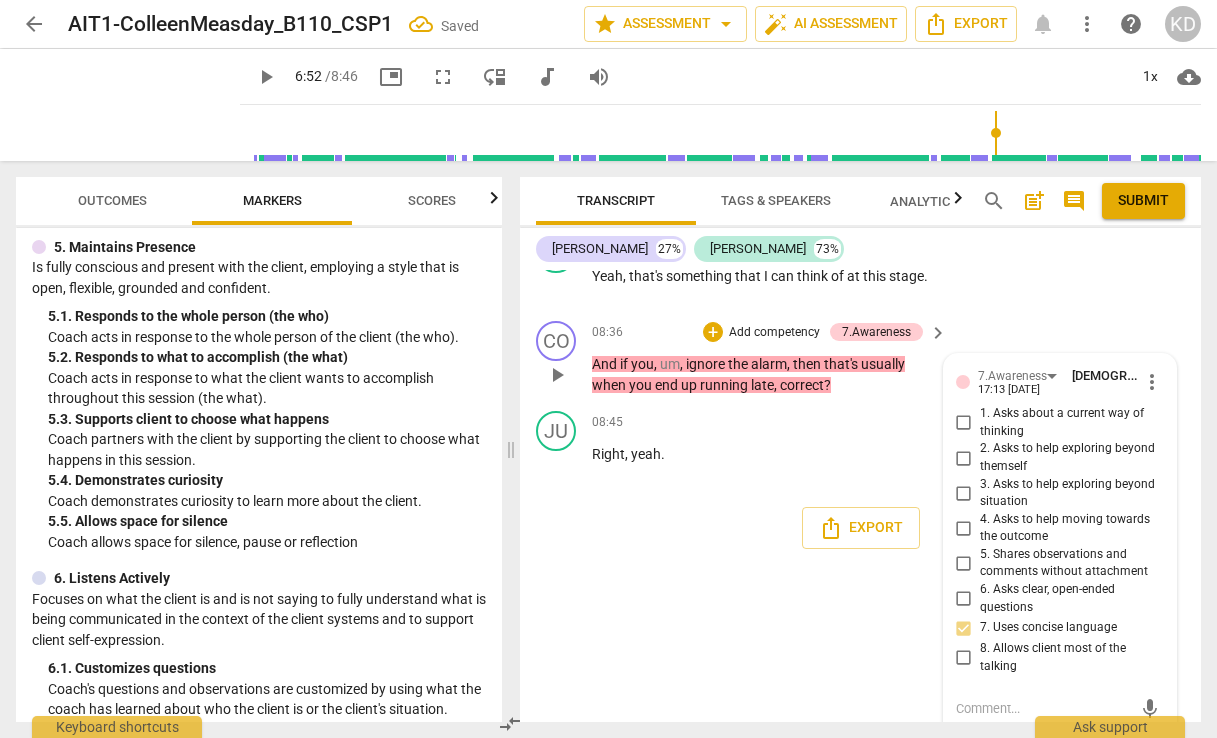 click on "6. Asks clear, open-ended questions" at bounding box center (964, 599) 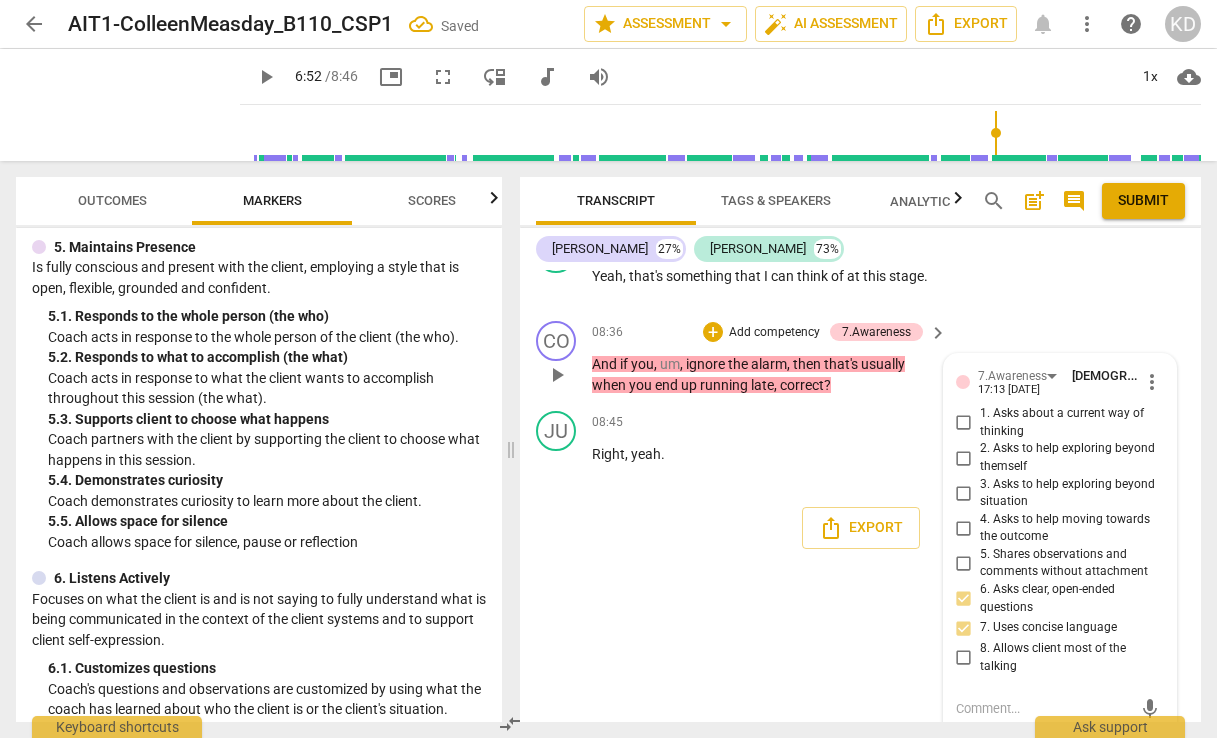 click on "5. Shares observations and comments without attachment" at bounding box center (964, 563) 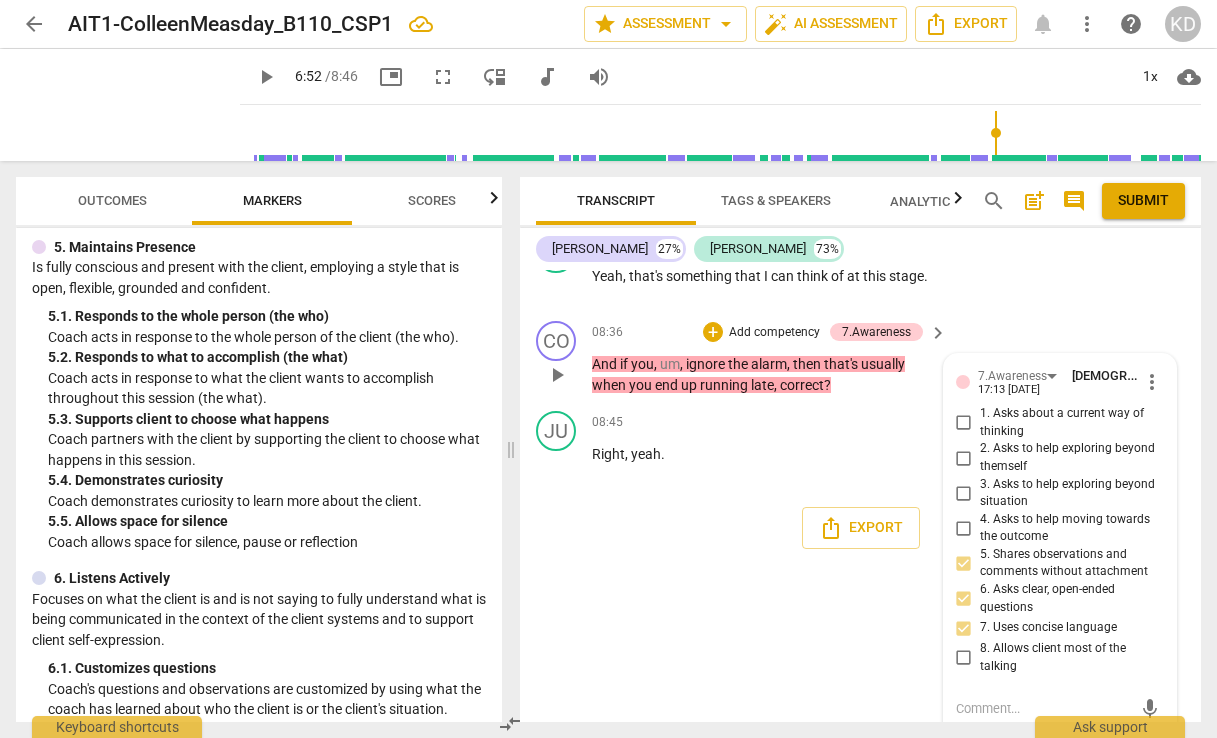 click on "1. Asks about a current way of thinking" at bounding box center (964, 423) 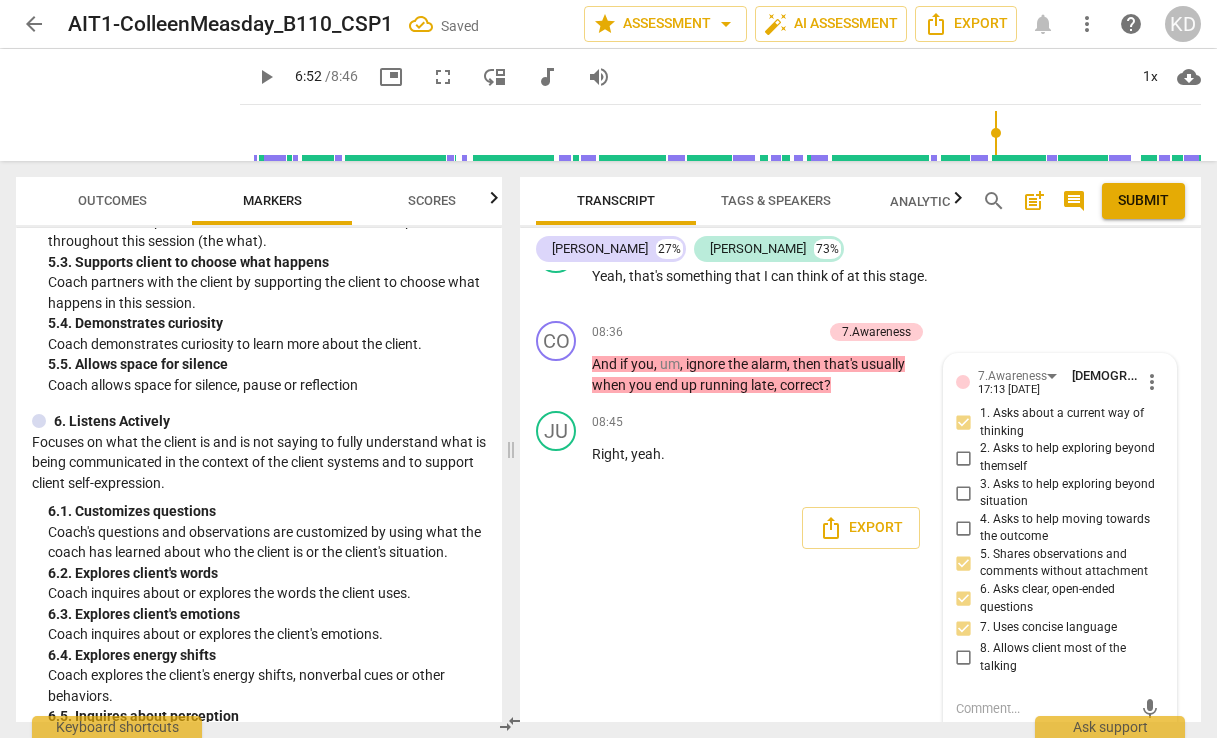 scroll, scrollTop: 1101, scrollLeft: 0, axis: vertical 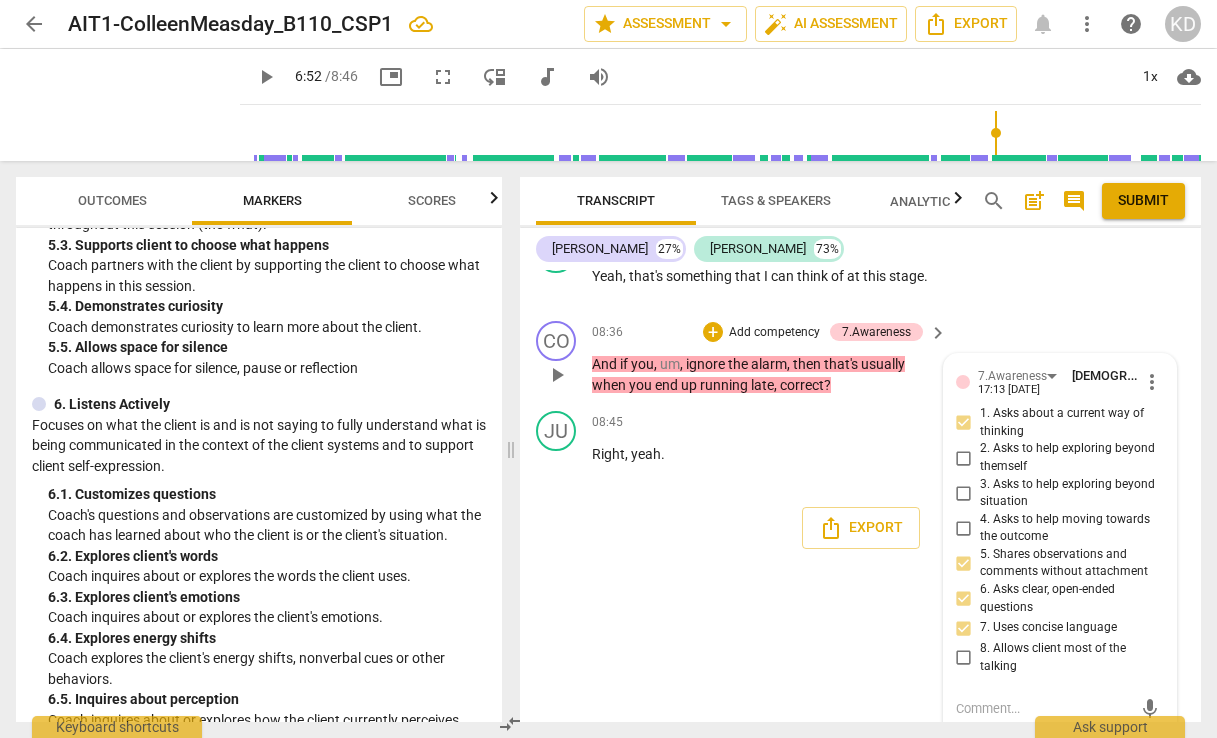 click on "Add competency" at bounding box center [774, 333] 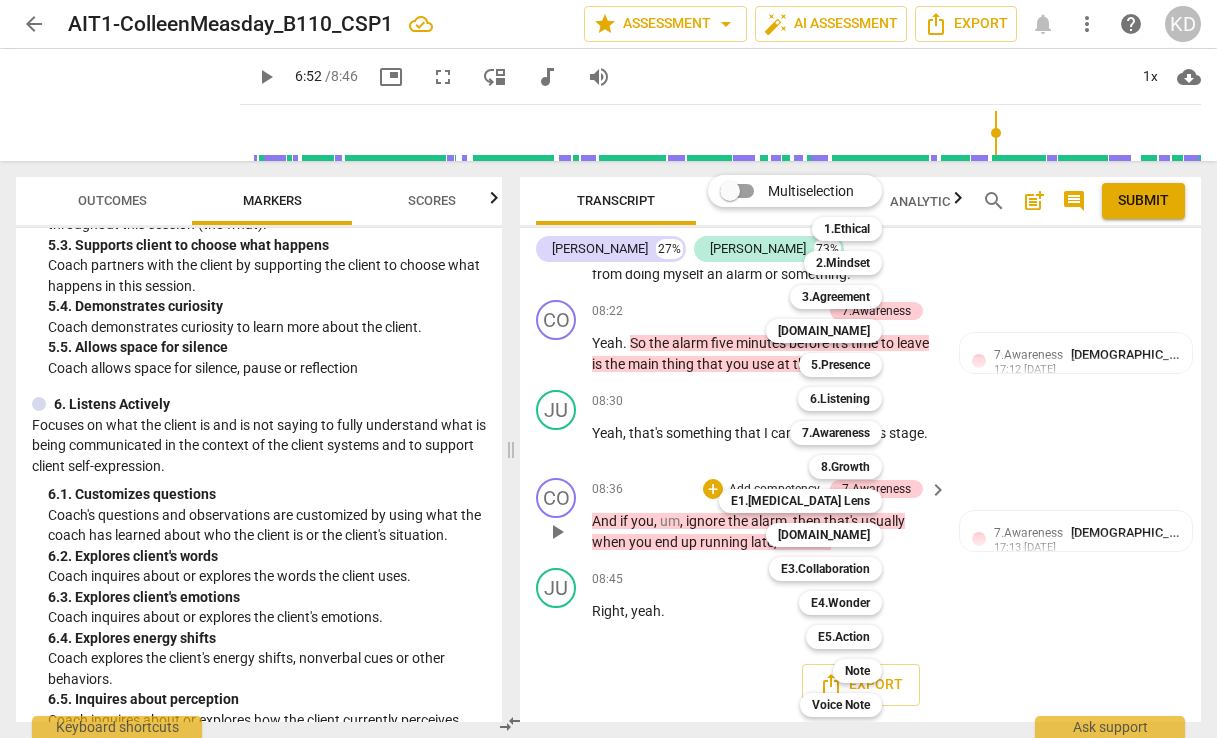 scroll, scrollTop: 8398, scrollLeft: 0, axis: vertical 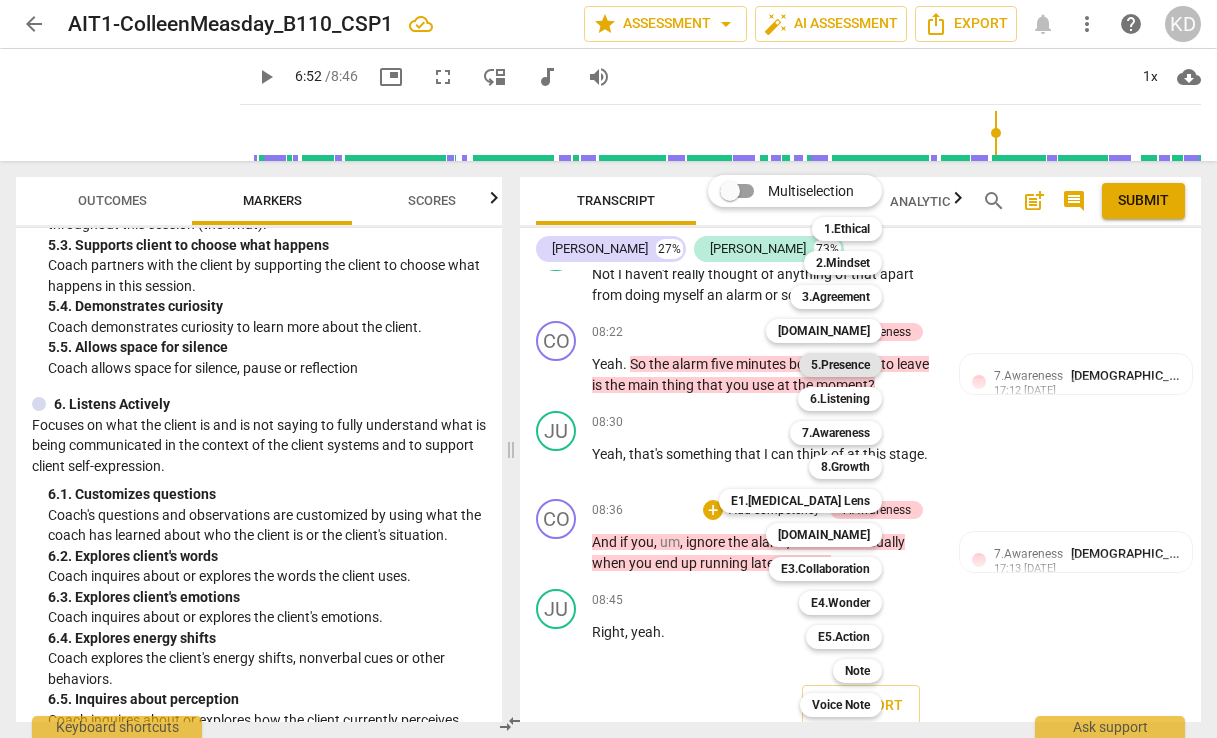 click on "5.Presence" at bounding box center [840, 365] 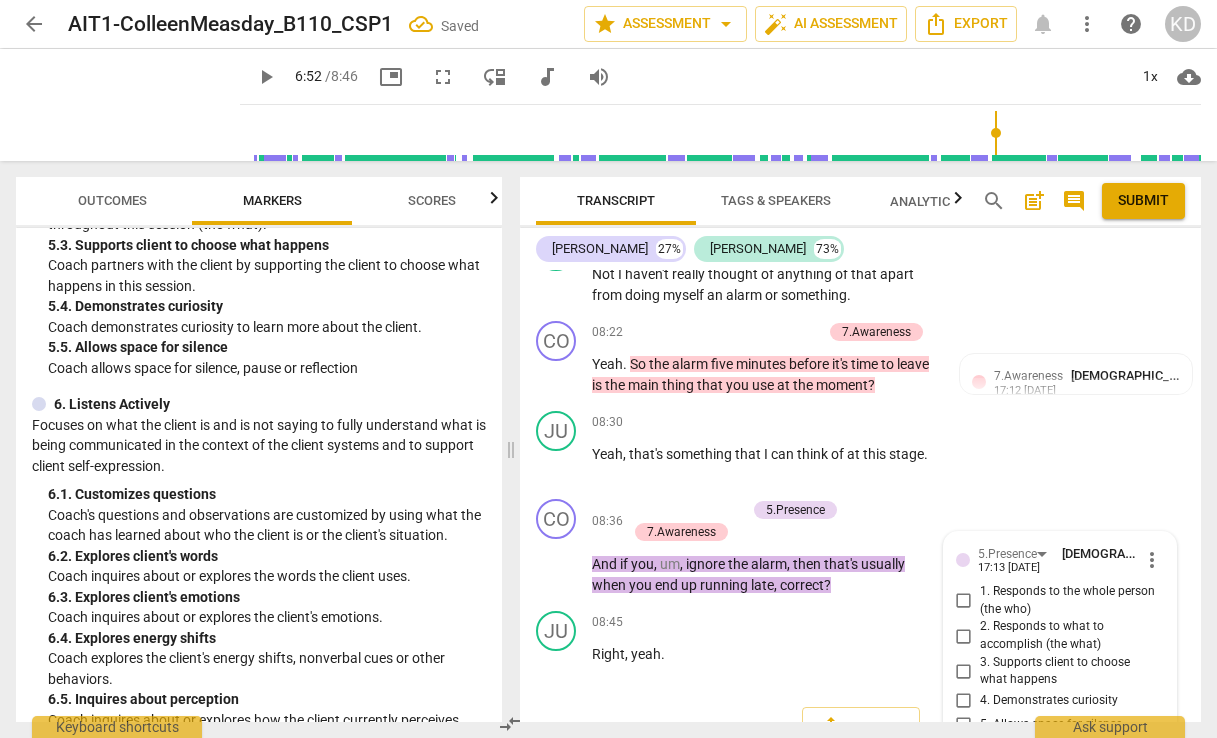 scroll, scrollTop: 8576, scrollLeft: 0, axis: vertical 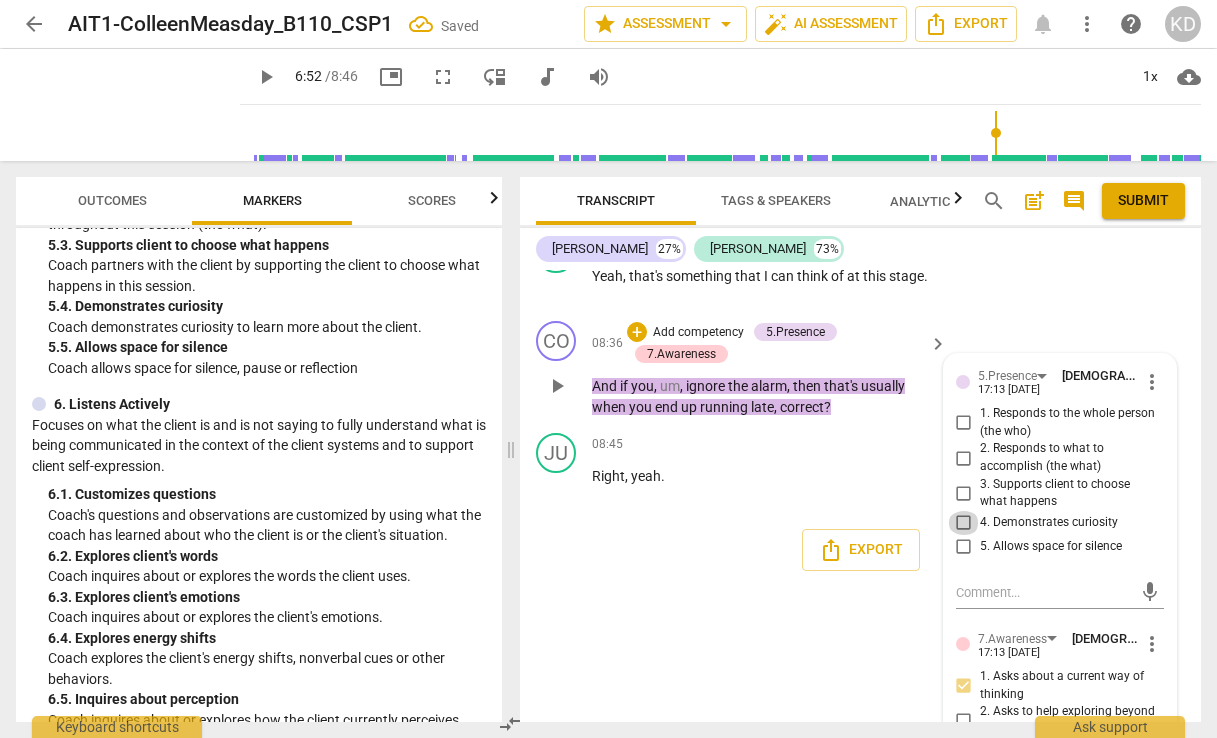 click on "4. Demonstrates curiosity" at bounding box center (964, 523) 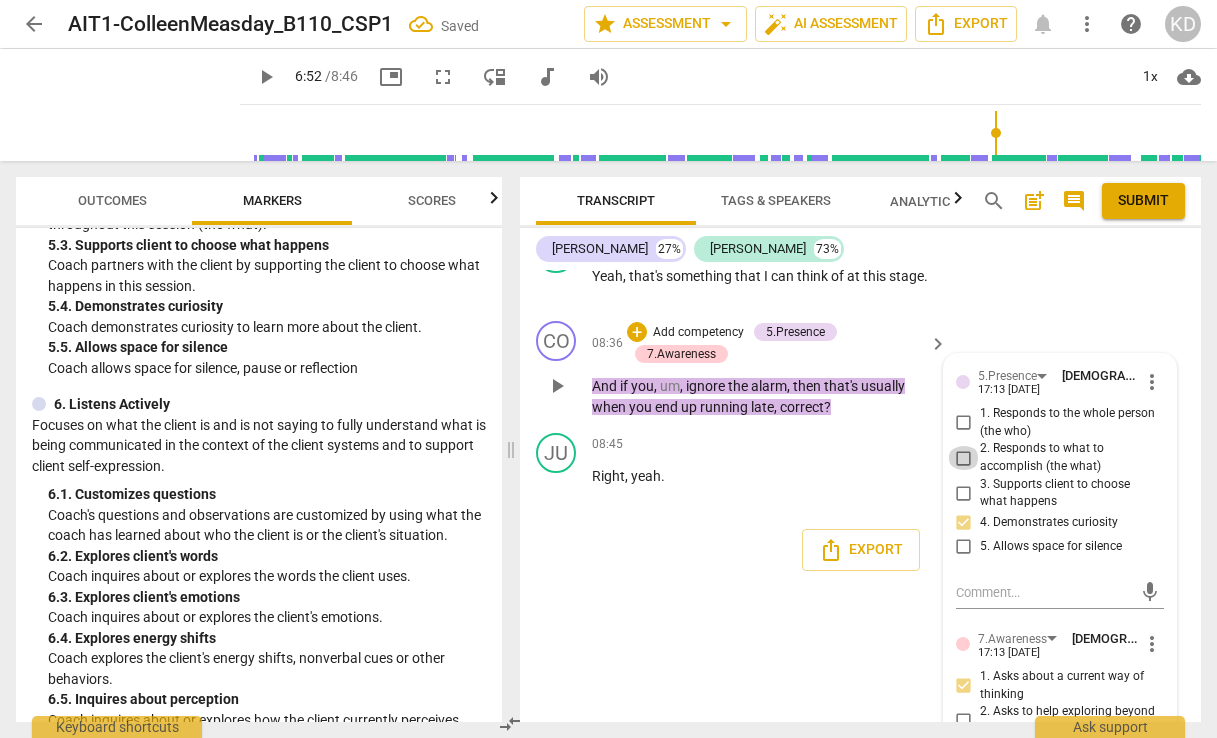 click on "2. Responds to what to accomplish (the what)" at bounding box center [964, 458] 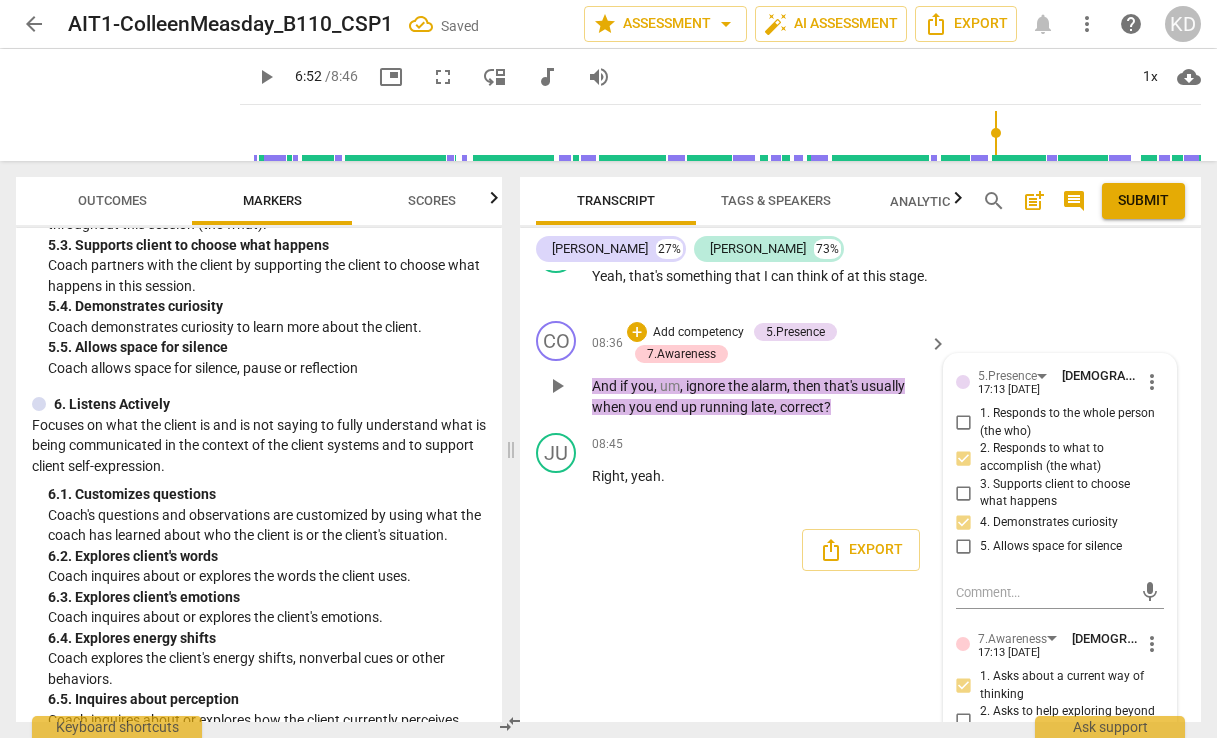 click on "1. Responds to the whole person (the who)" at bounding box center [964, 423] 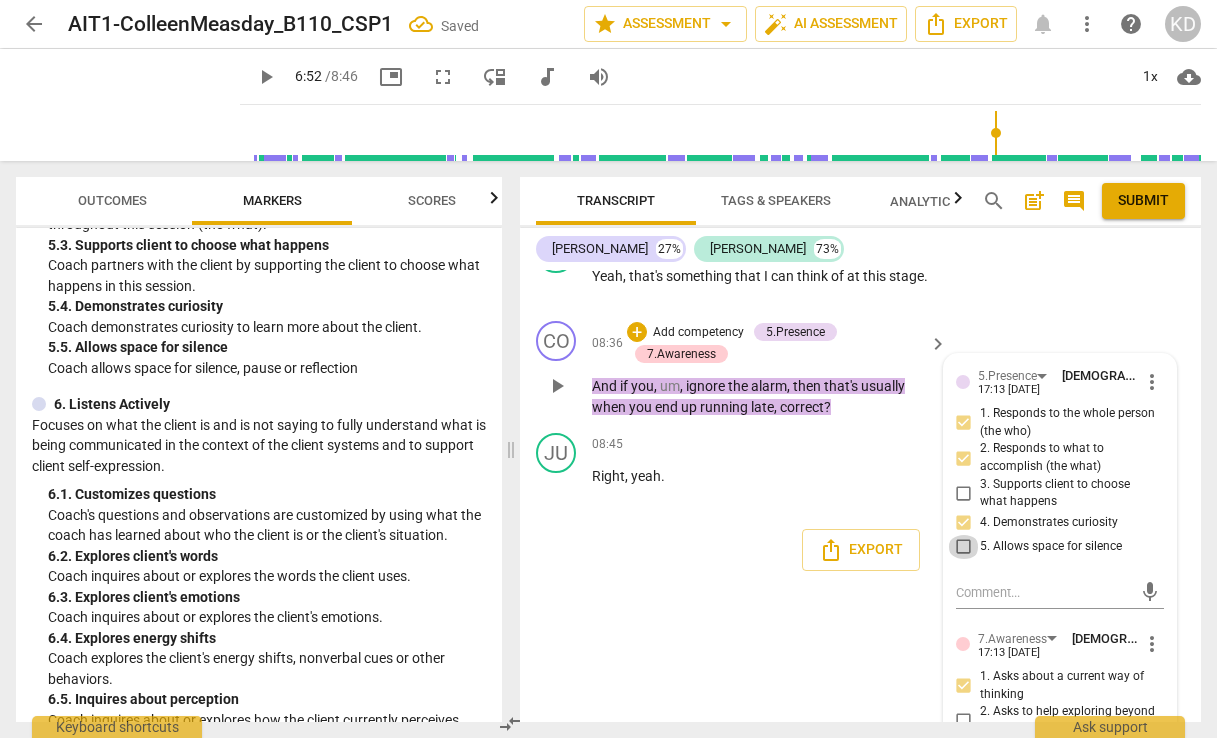 click on "5. Allows space for silence" at bounding box center [964, 547] 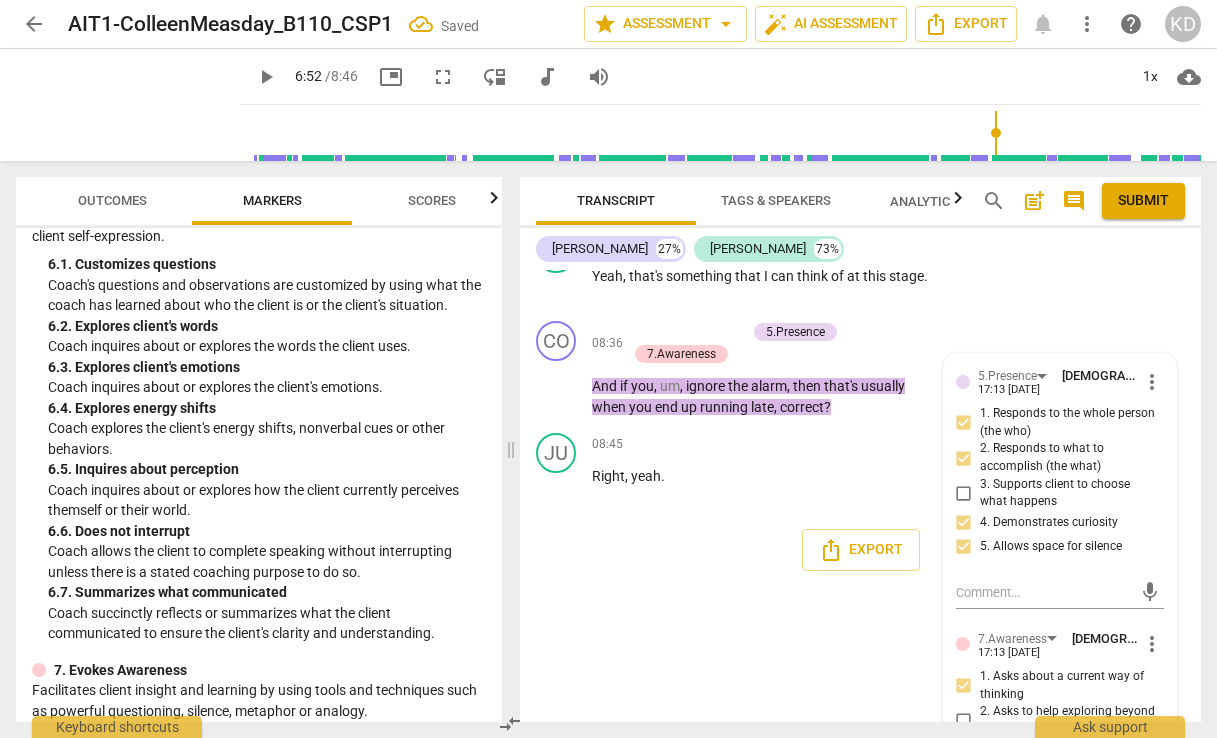 scroll, scrollTop: 1338, scrollLeft: 0, axis: vertical 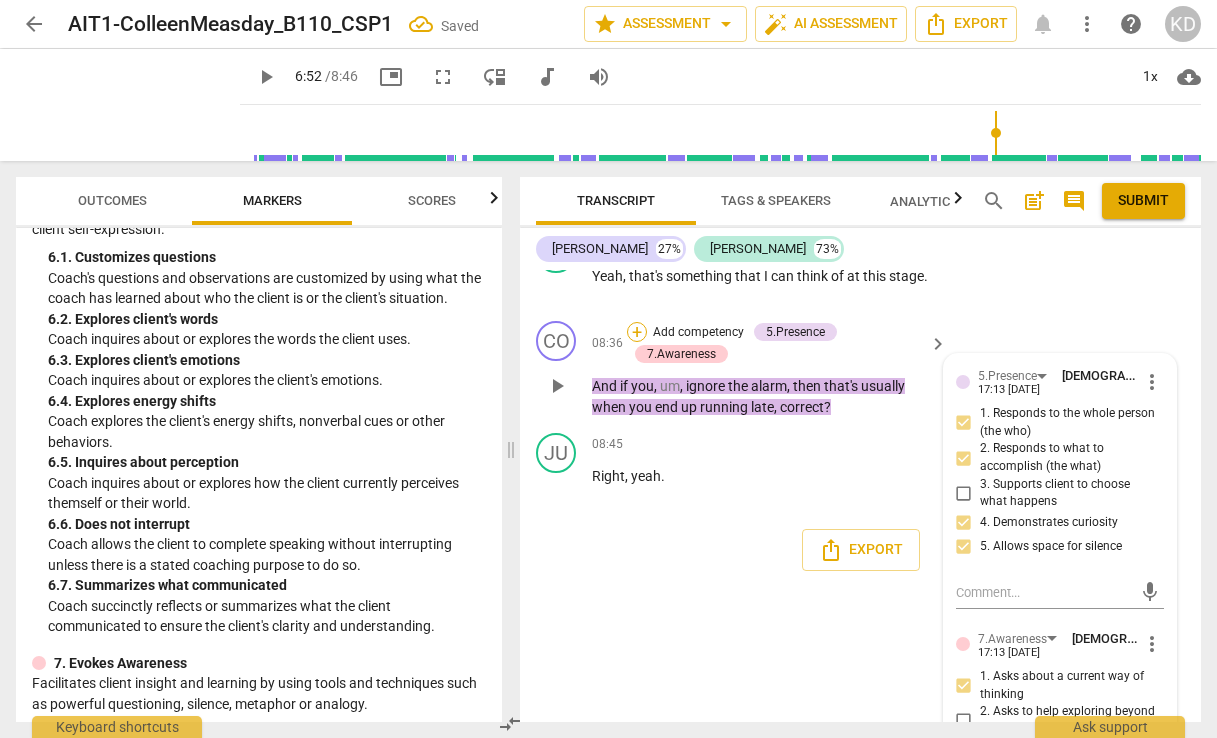 click on "+" at bounding box center [637, 332] 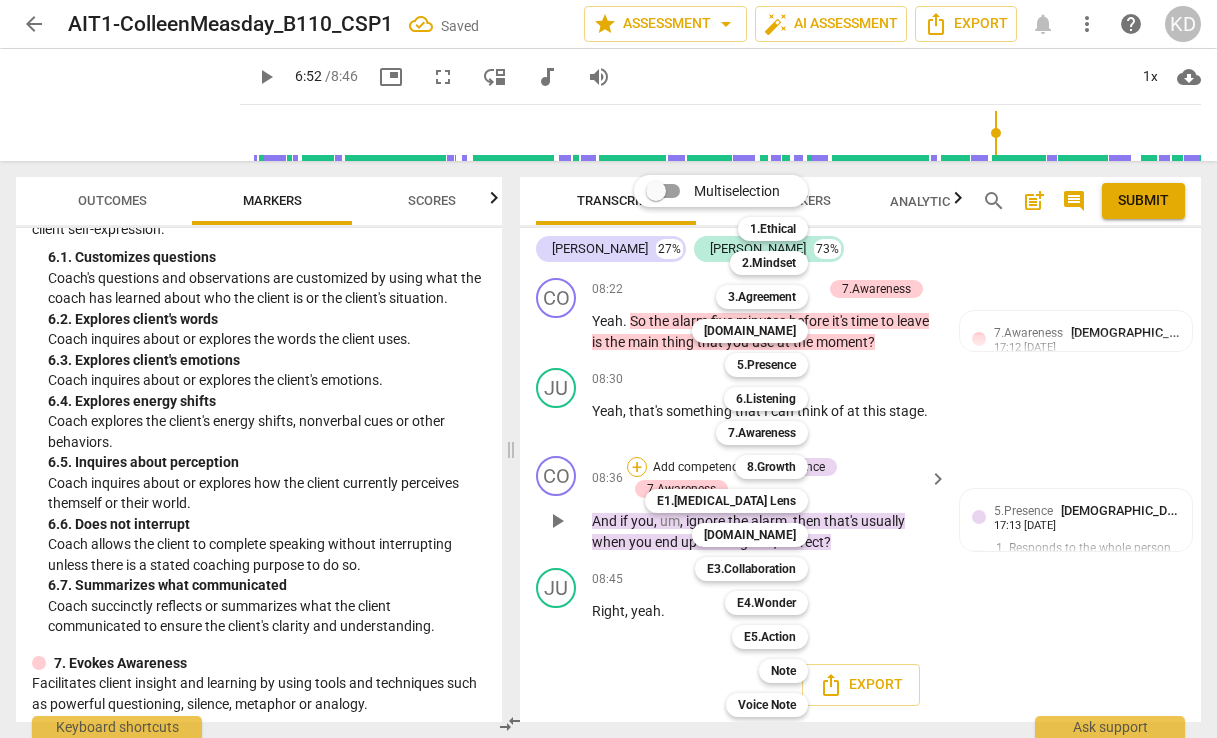 scroll, scrollTop: 8420, scrollLeft: 0, axis: vertical 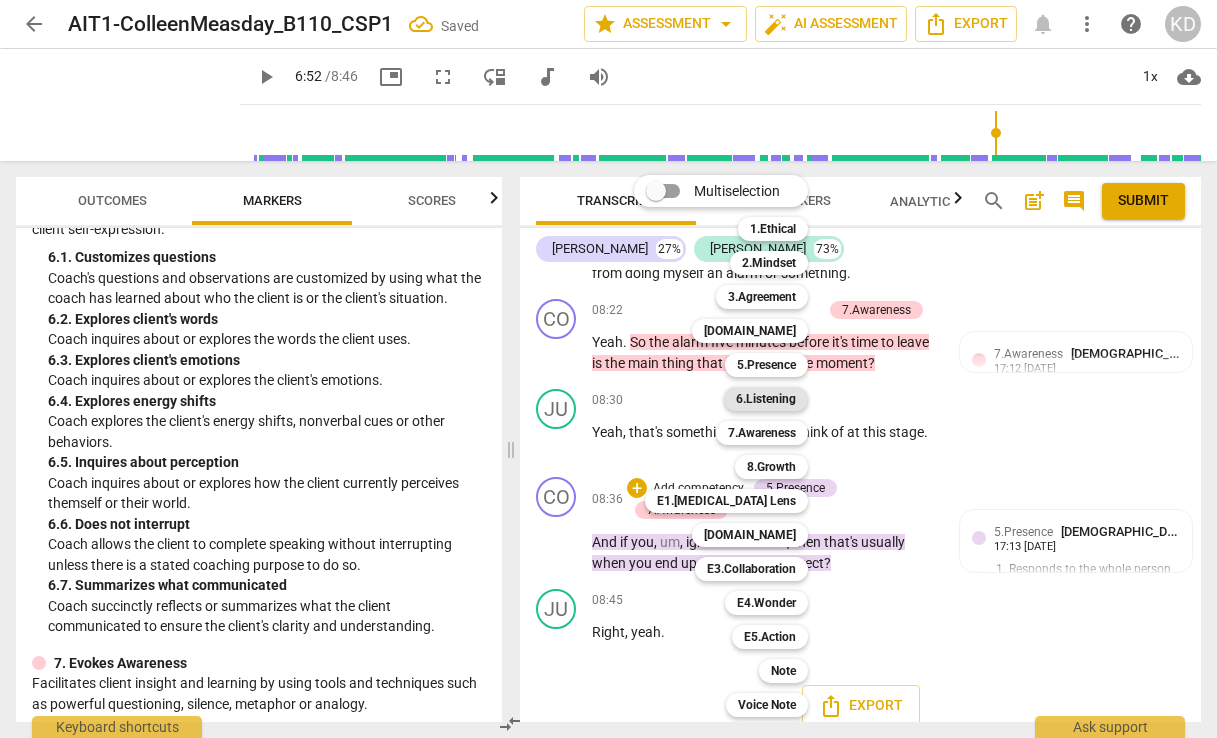 click on "6.Listening" at bounding box center [766, 399] 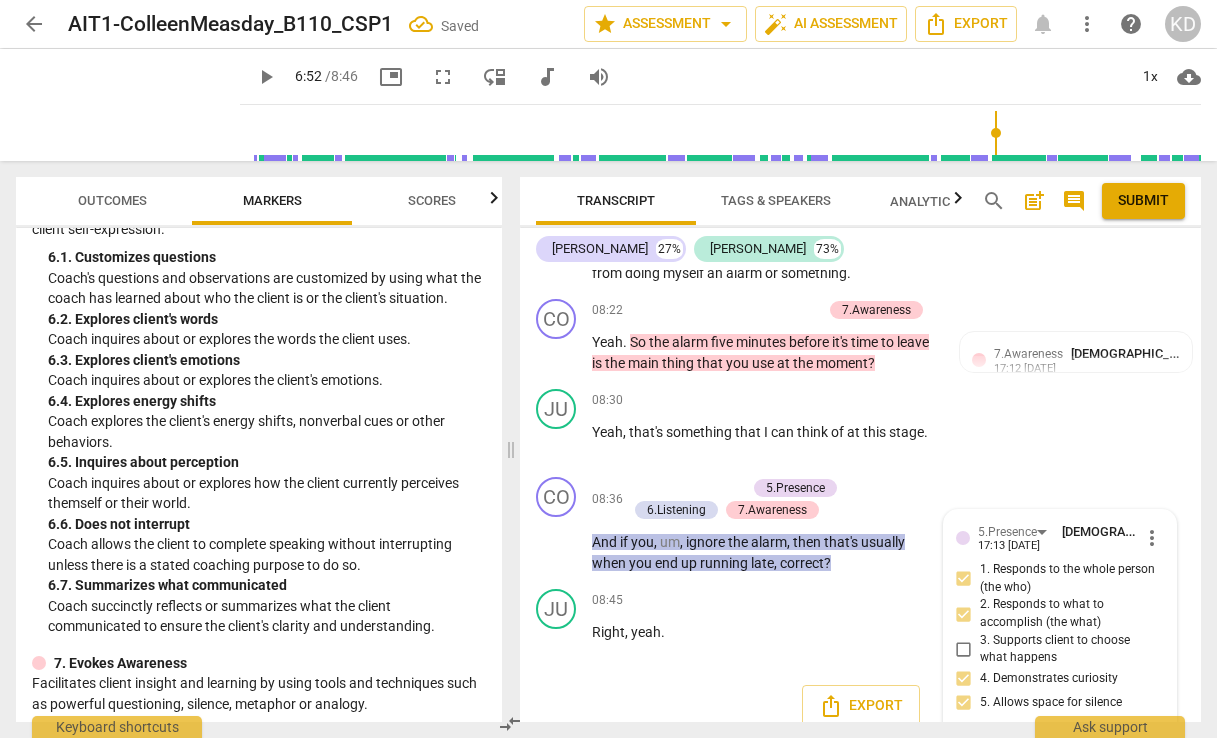 scroll, scrollTop: 8576, scrollLeft: 0, axis: vertical 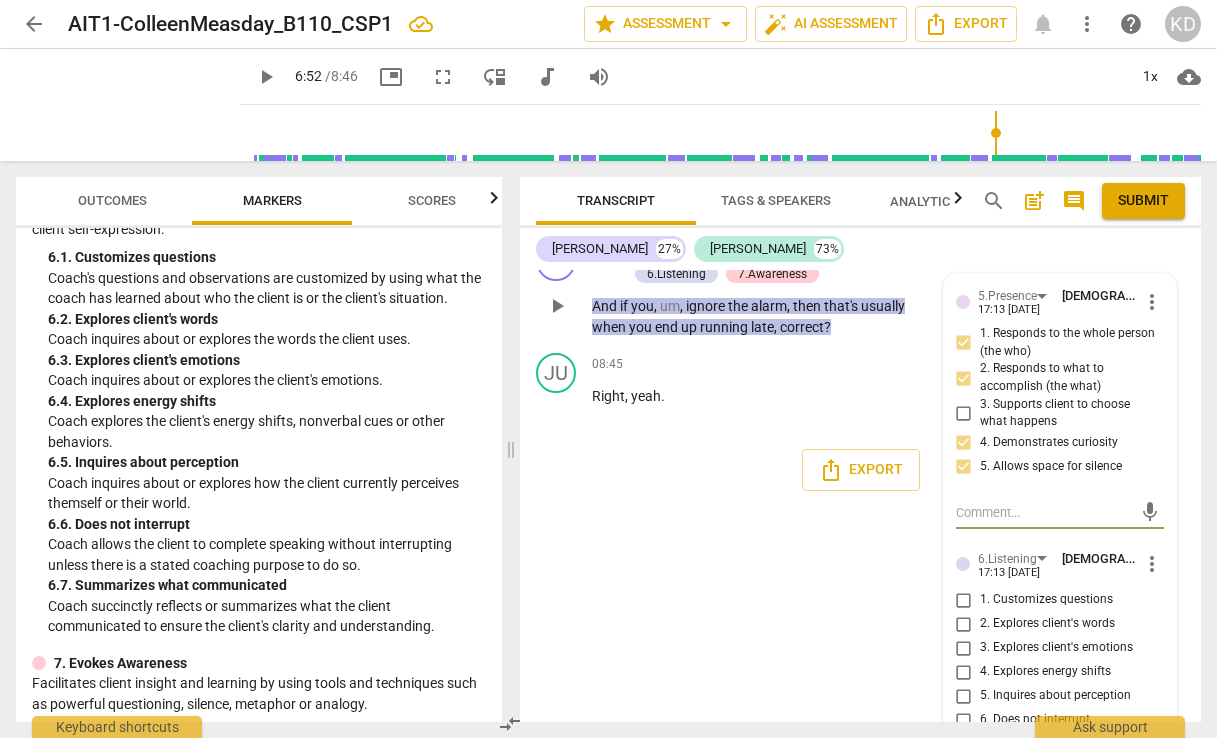click on "1. Customizes questions" at bounding box center (964, 600) 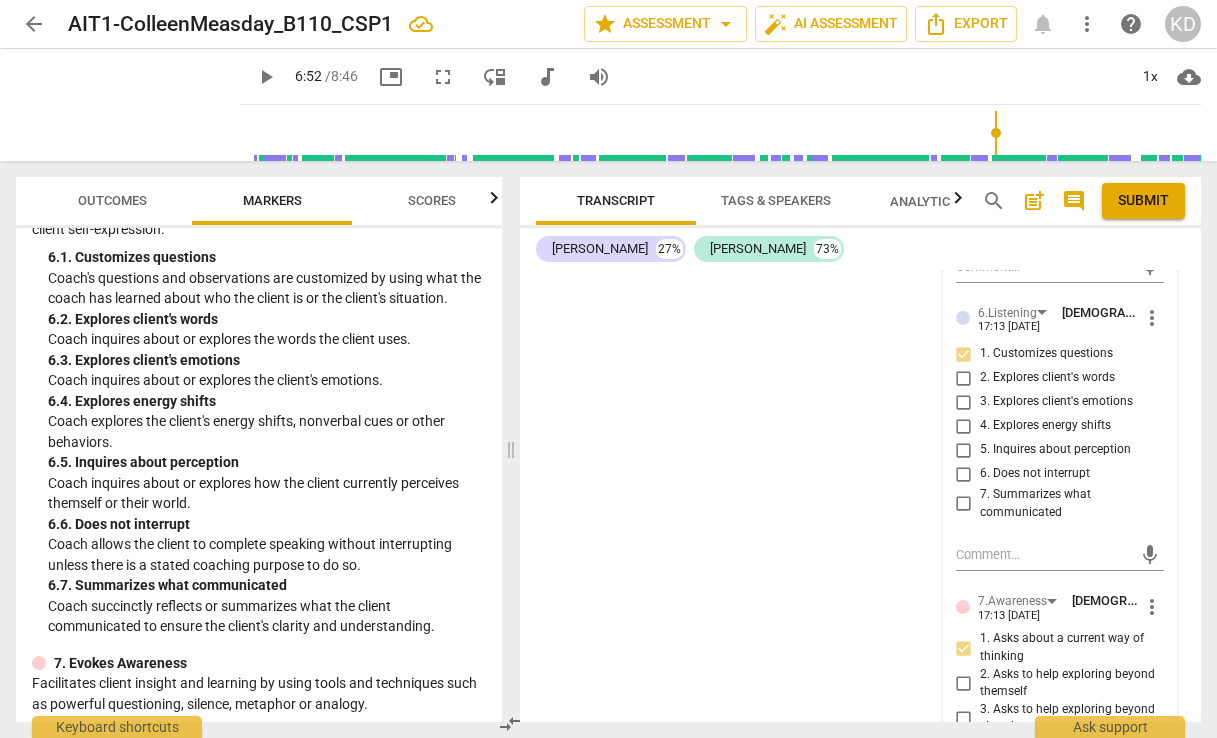 scroll, scrollTop: 8903, scrollLeft: 0, axis: vertical 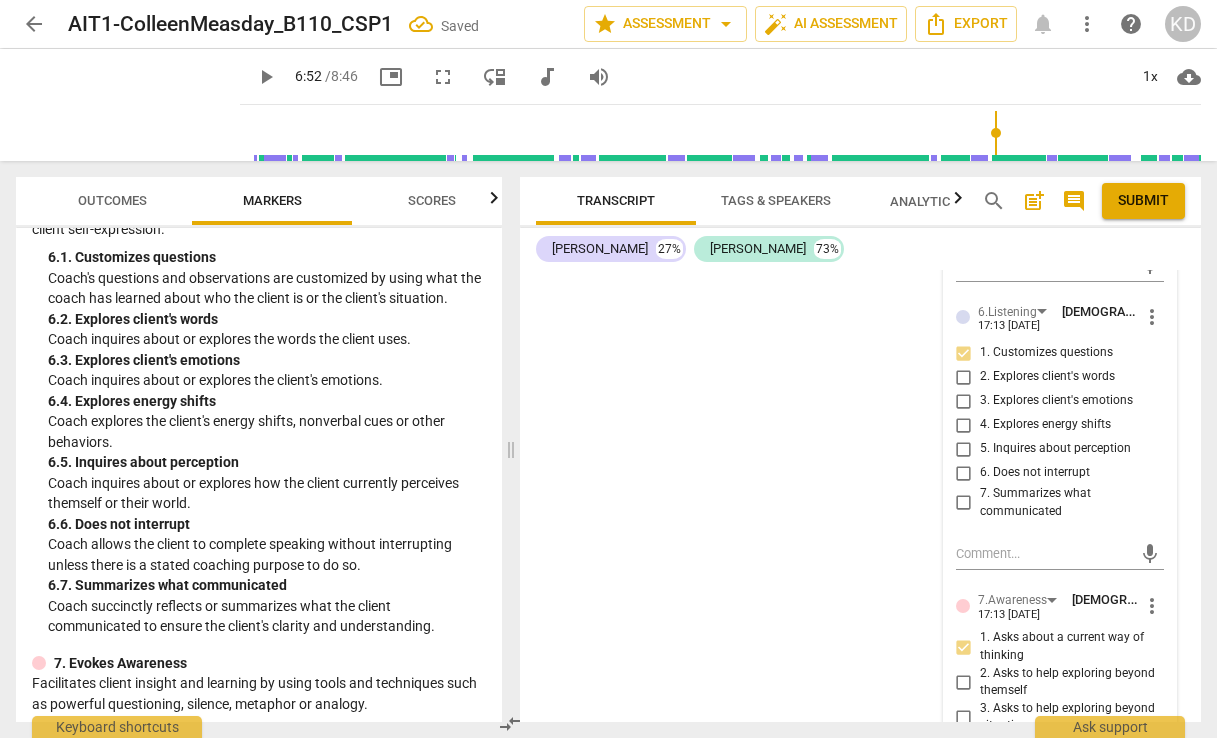 click on "6. Does not interrupt" at bounding box center (964, 473) 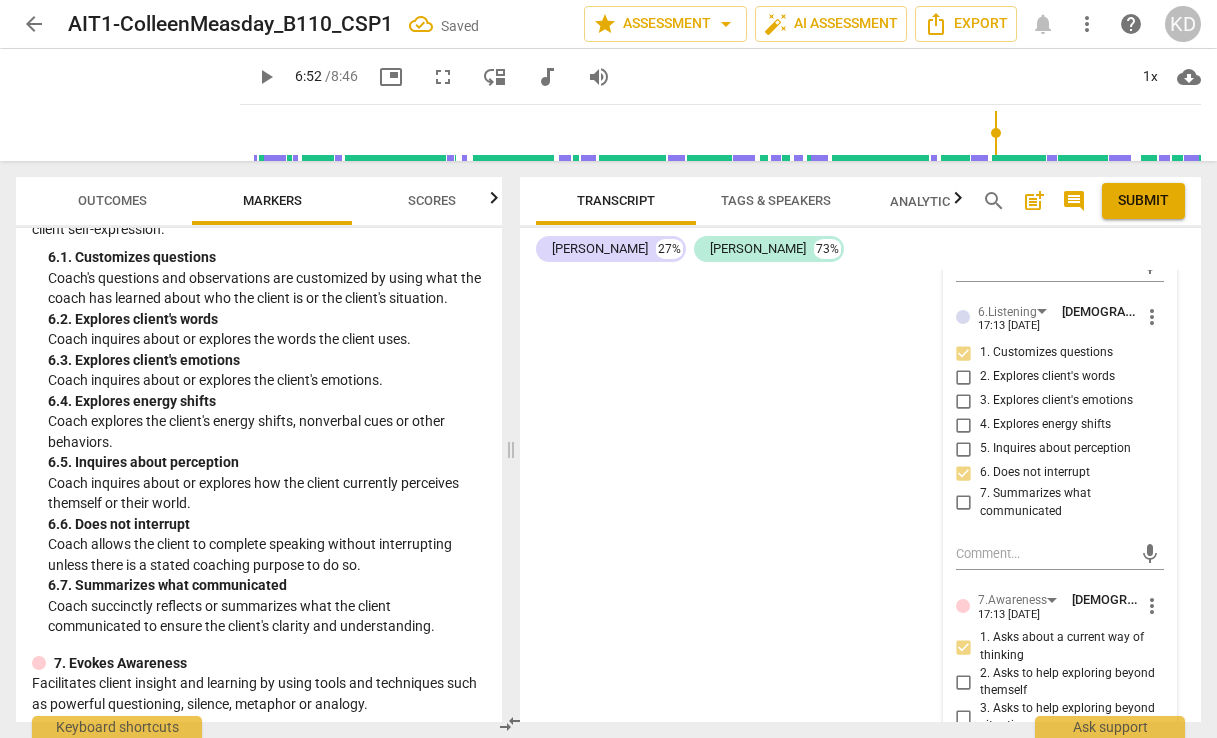 click on "7. Summarizes what communicated" at bounding box center [964, 503] 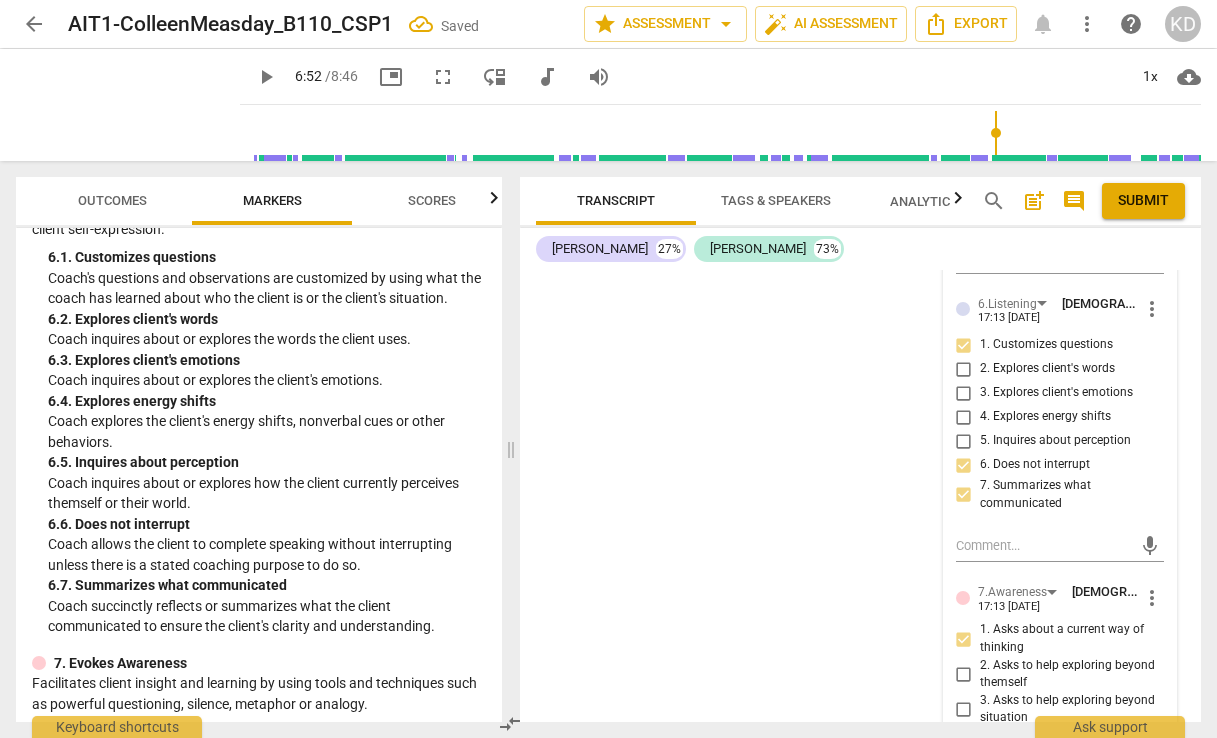 scroll, scrollTop: 8933, scrollLeft: 0, axis: vertical 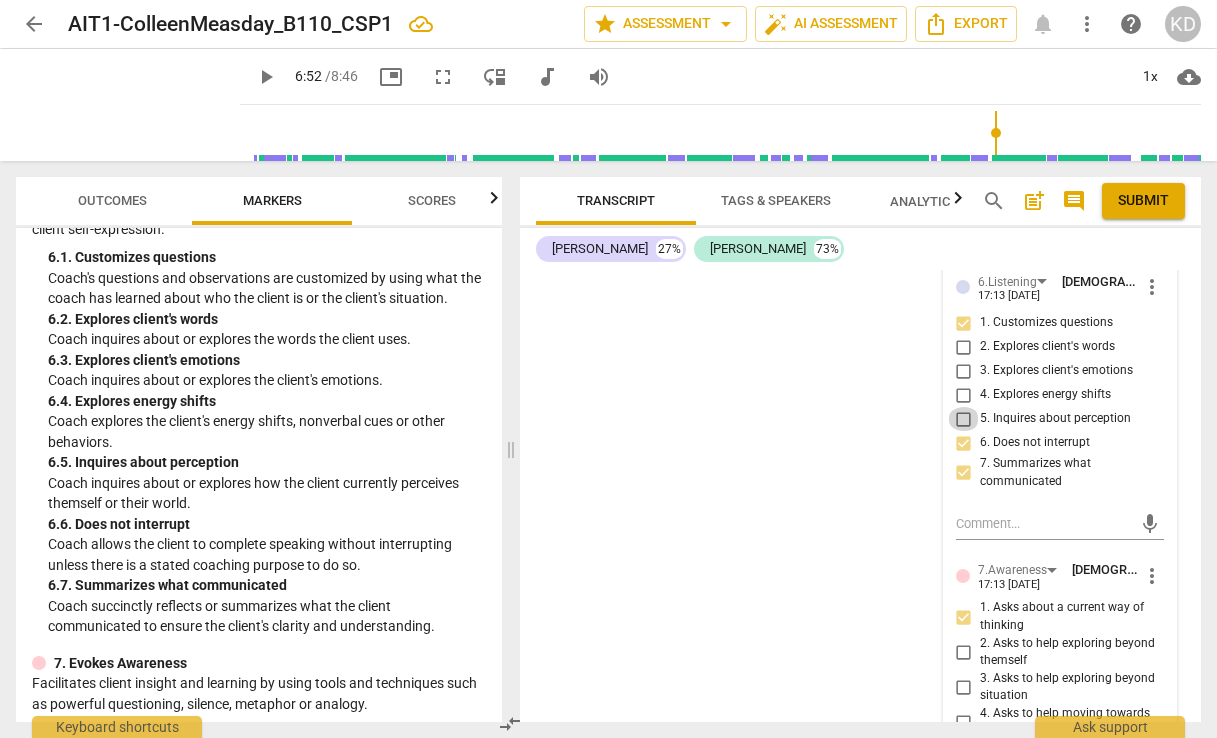 click on "5. Inquires about perception" at bounding box center [964, 419] 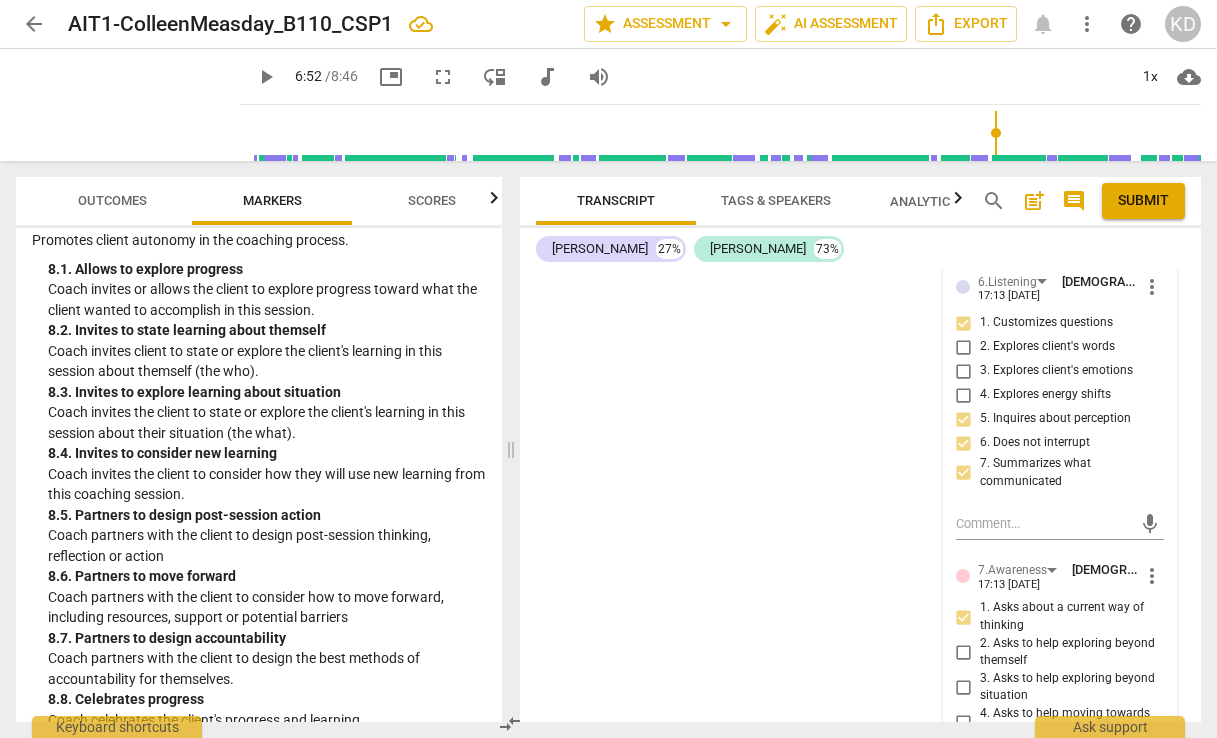 scroll, scrollTop: 2295, scrollLeft: 0, axis: vertical 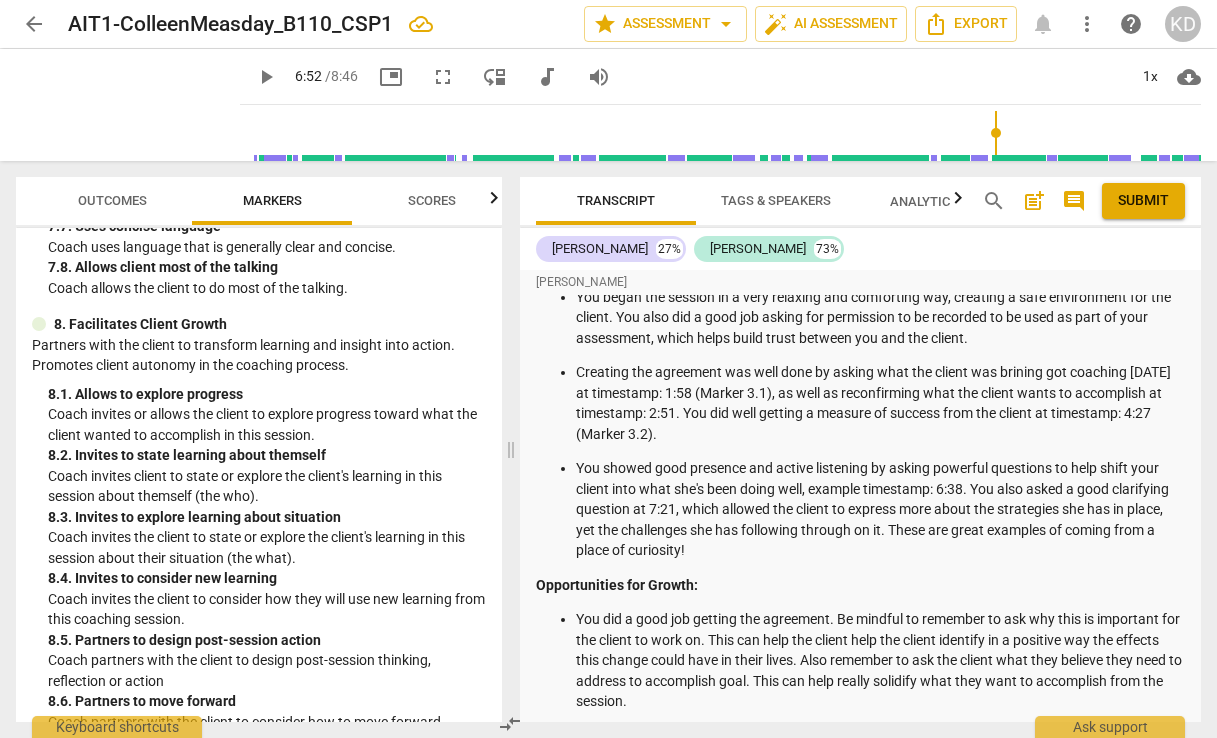 click on "post_add" at bounding box center (1034, 201) 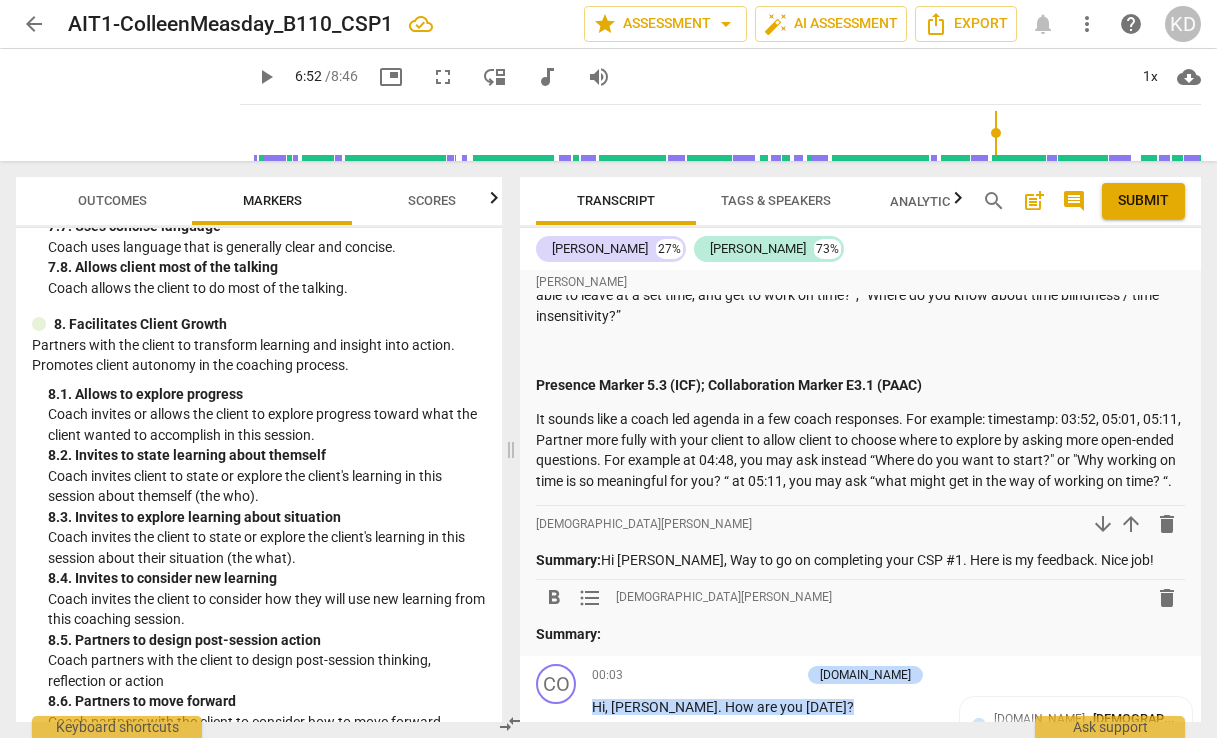 scroll, scrollTop: 3824, scrollLeft: 0, axis: vertical 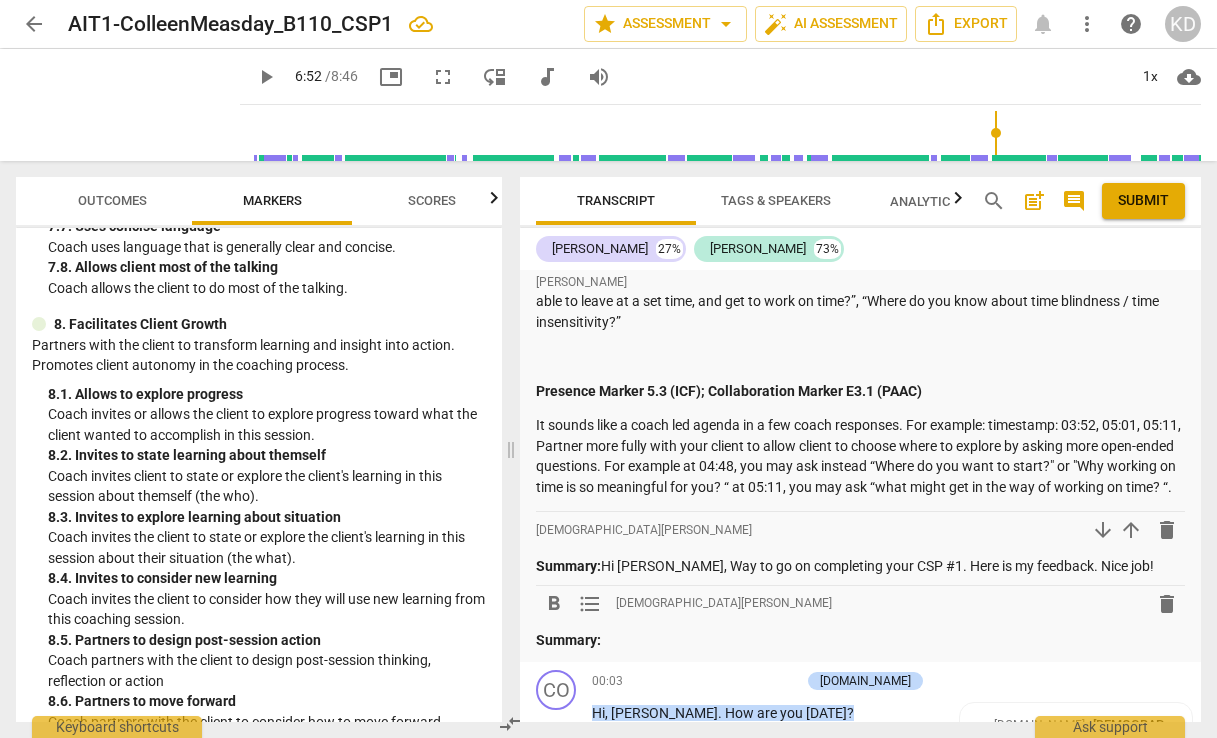 click on "delete" at bounding box center [1167, 604] 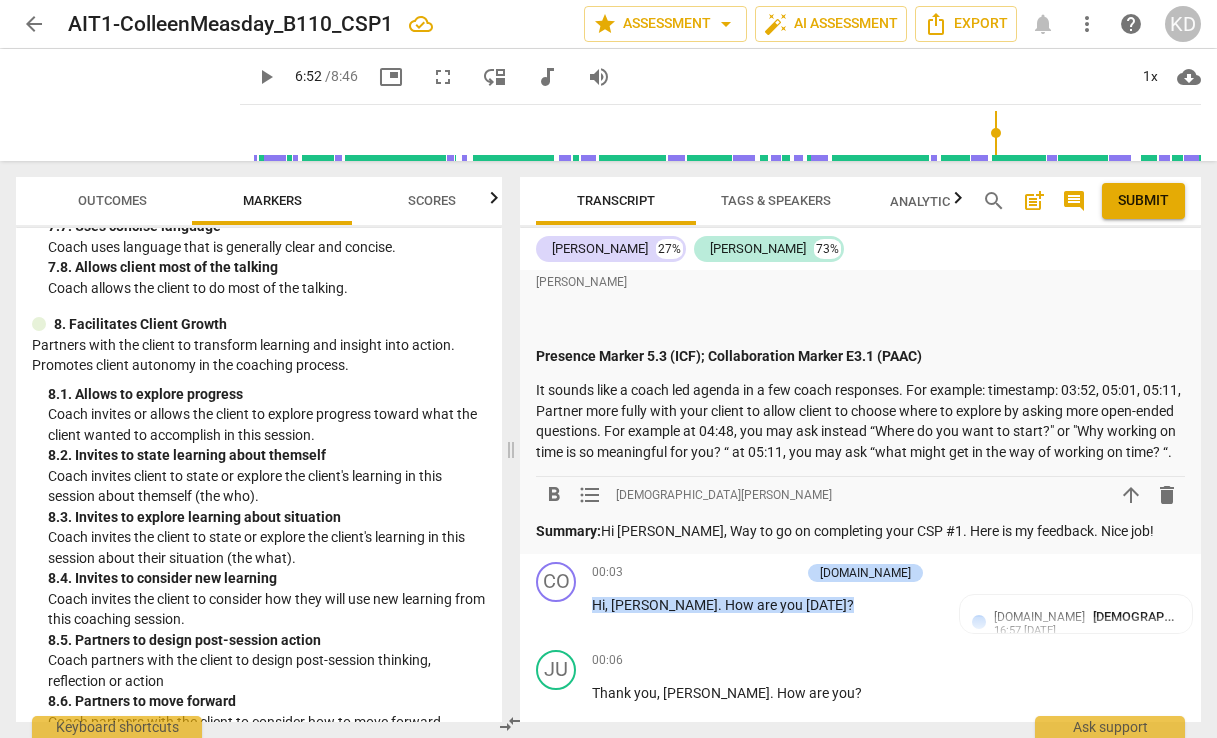 scroll, scrollTop: 3877, scrollLeft: 0, axis: vertical 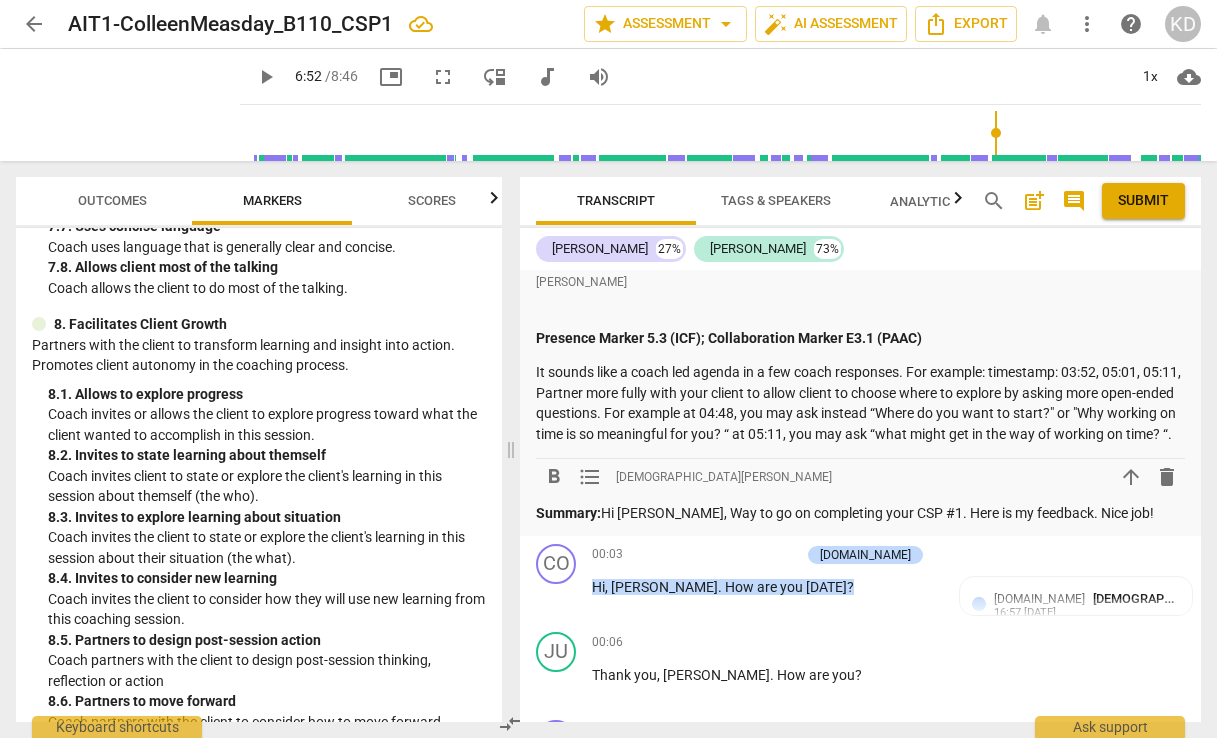 click on "Summary:   Hi [PERSON_NAME], Way to go on completing your CSP #1. Here is my feedback. Nice job!" at bounding box center [860, 513] 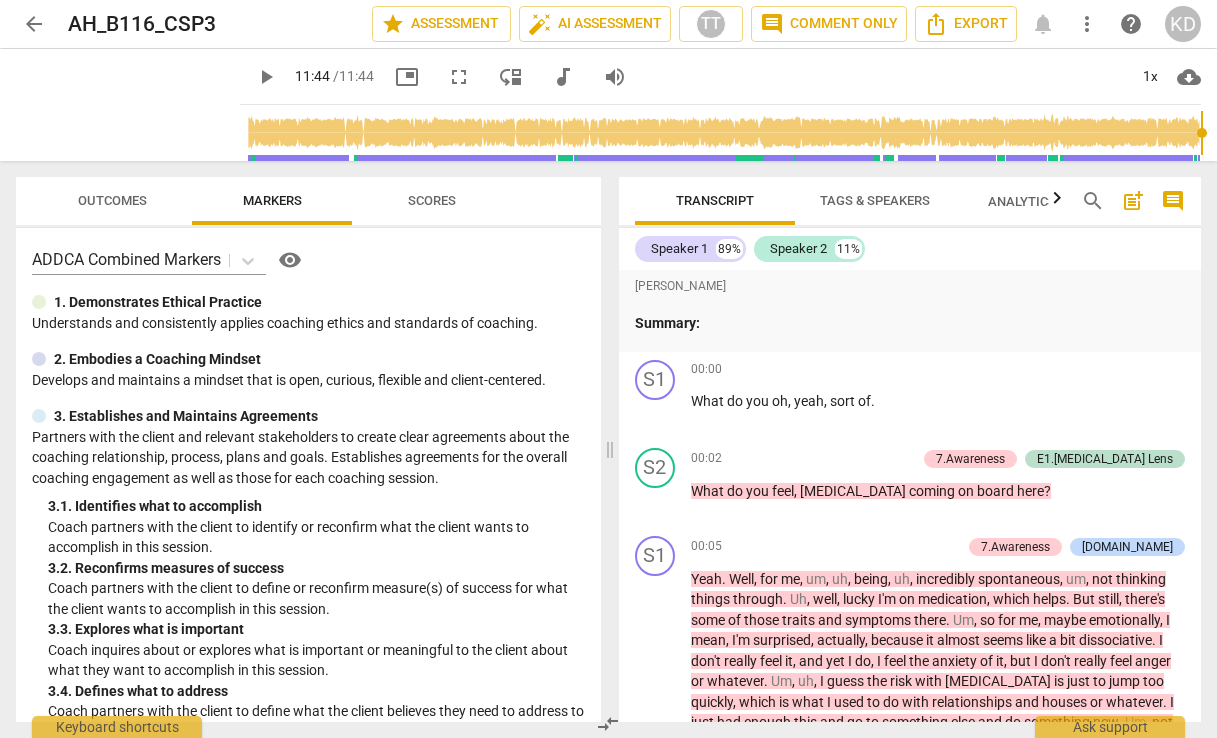 scroll, scrollTop: 0, scrollLeft: 0, axis: both 